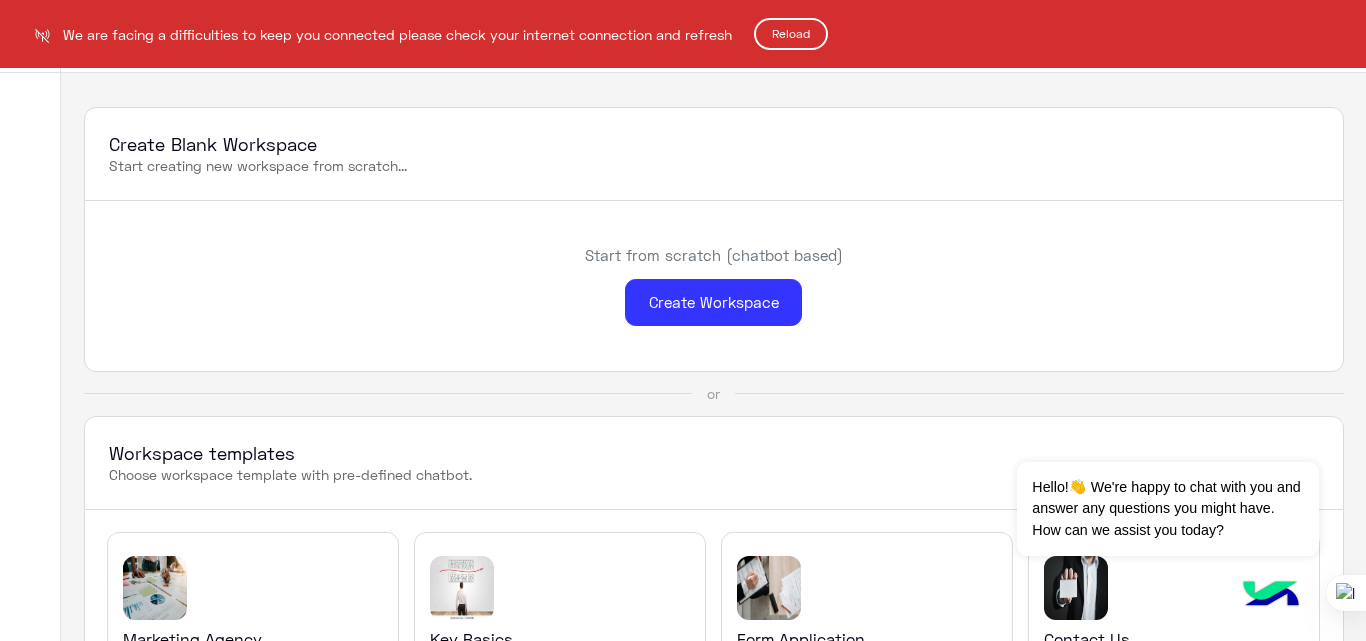 scroll, scrollTop: 0, scrollLeft: 0, axis: both 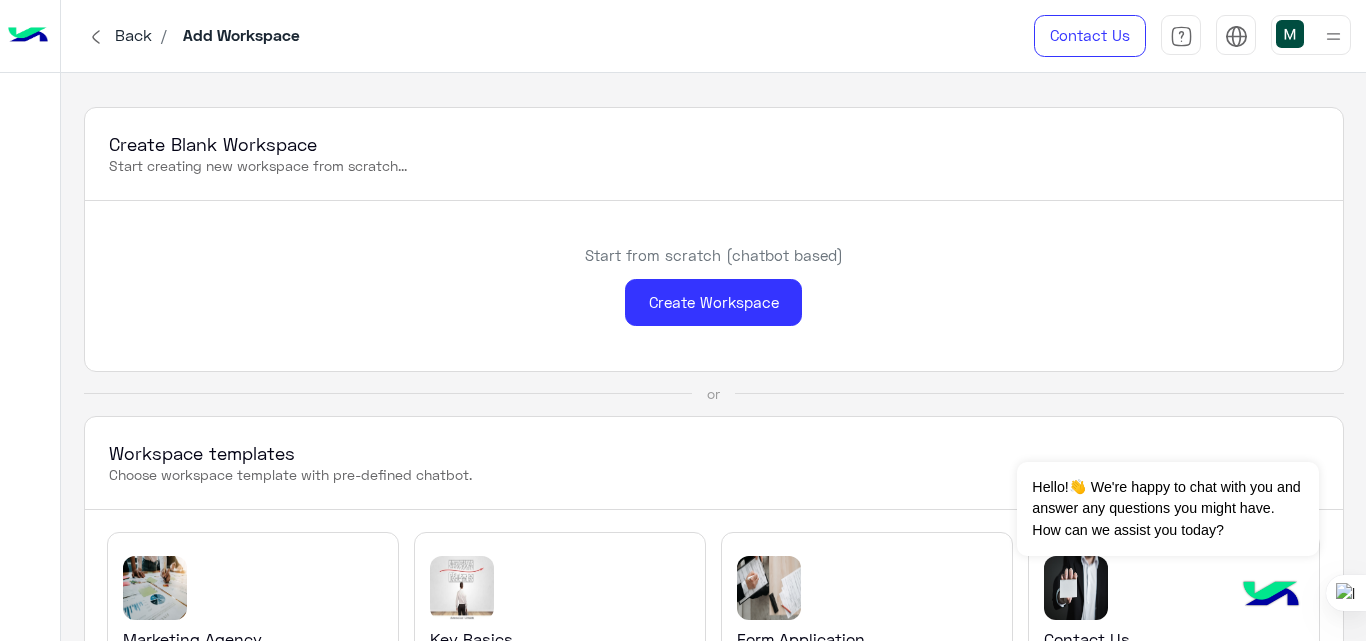 click 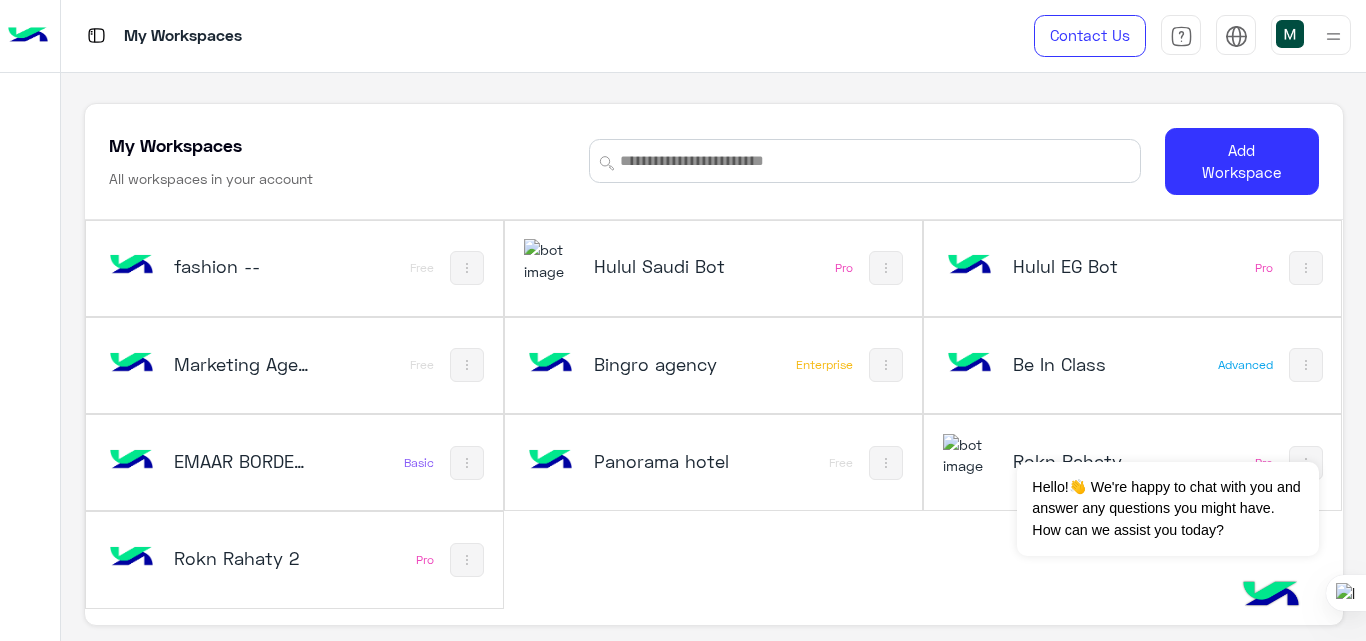 click on "Hulul Saudi Bot" at bounding box center (638, 268) 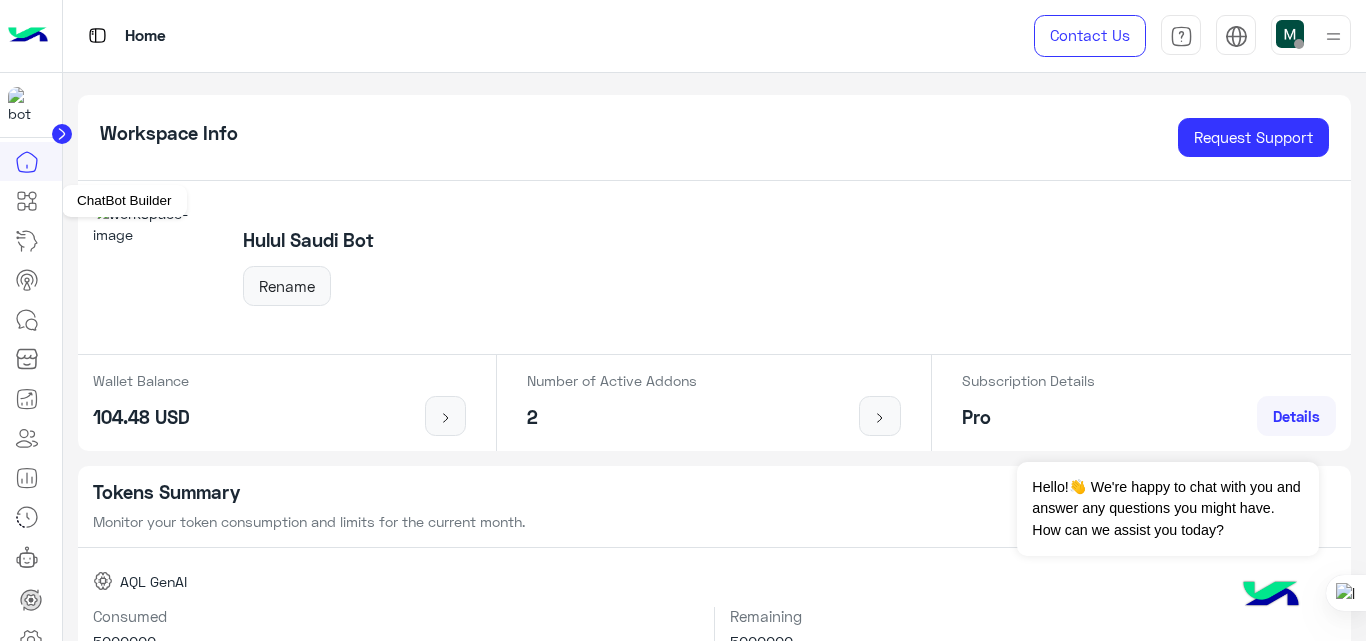 click 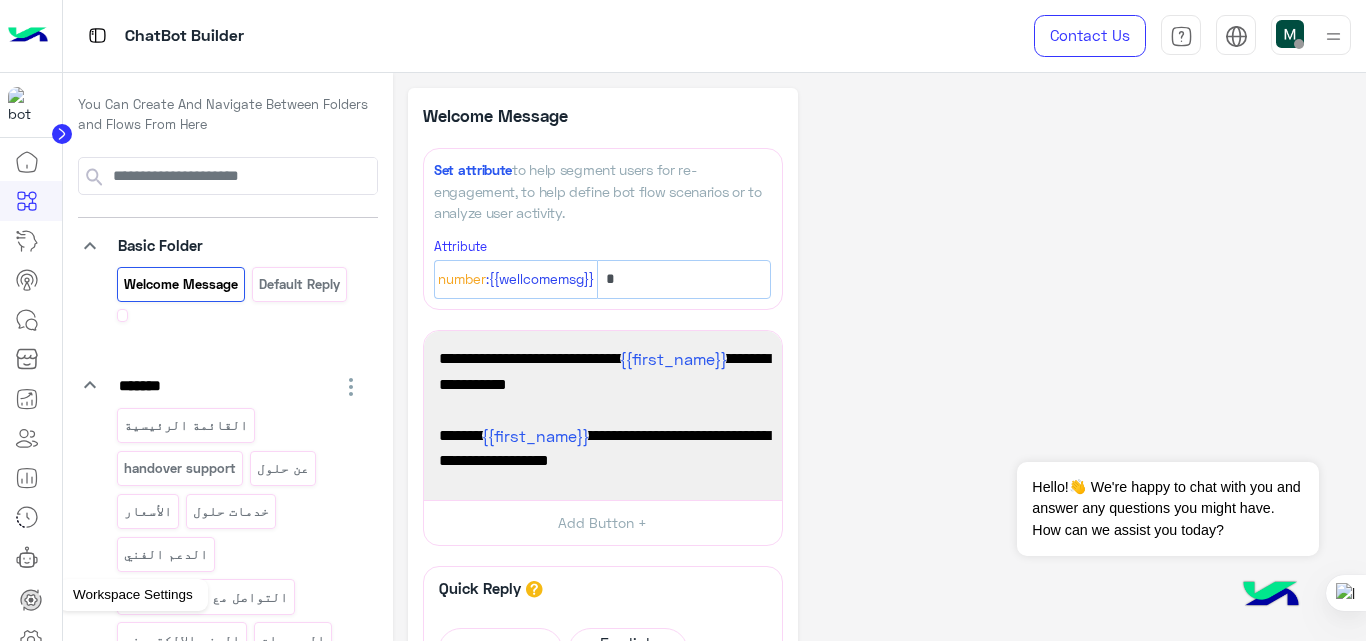 click at bounding box center [31, 640] 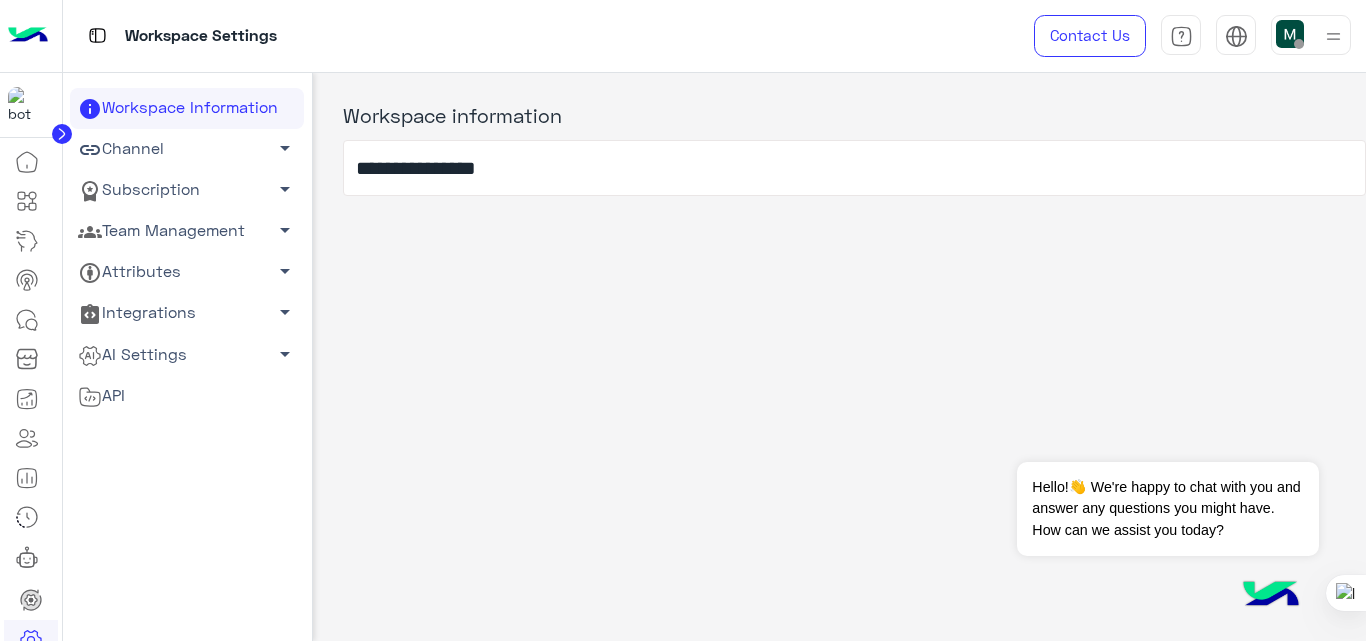 click on "Channel   arrow_drop_down" 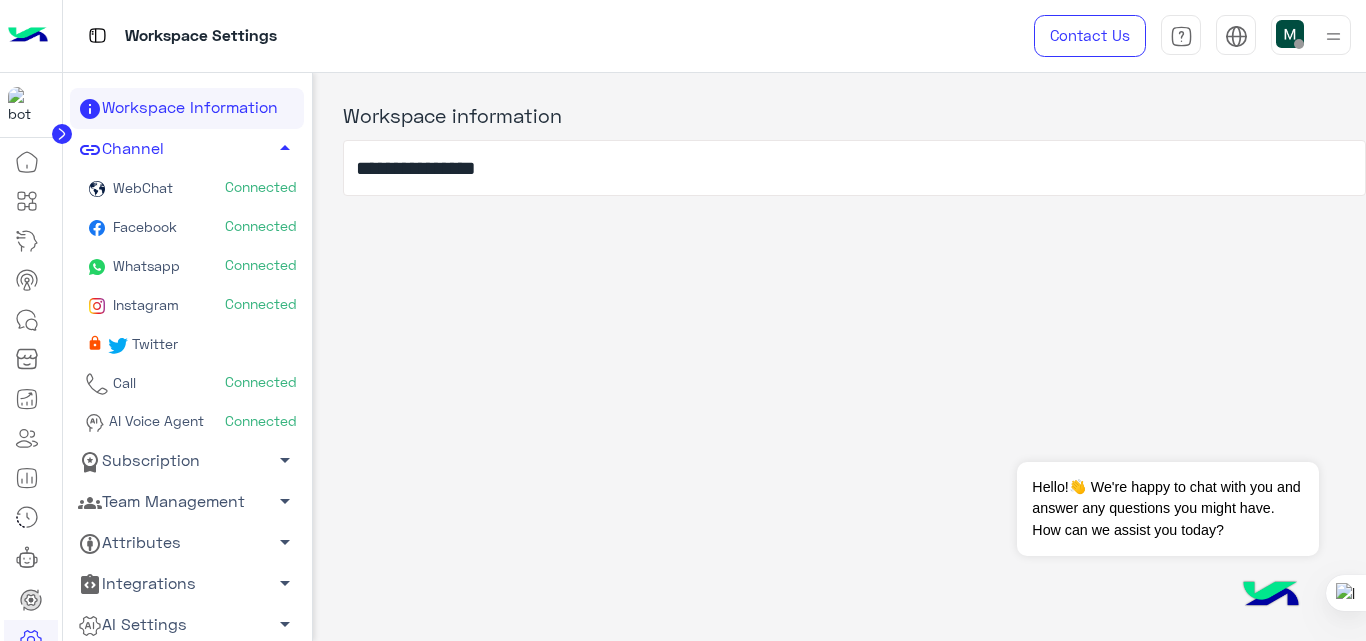 click on "WebChat" 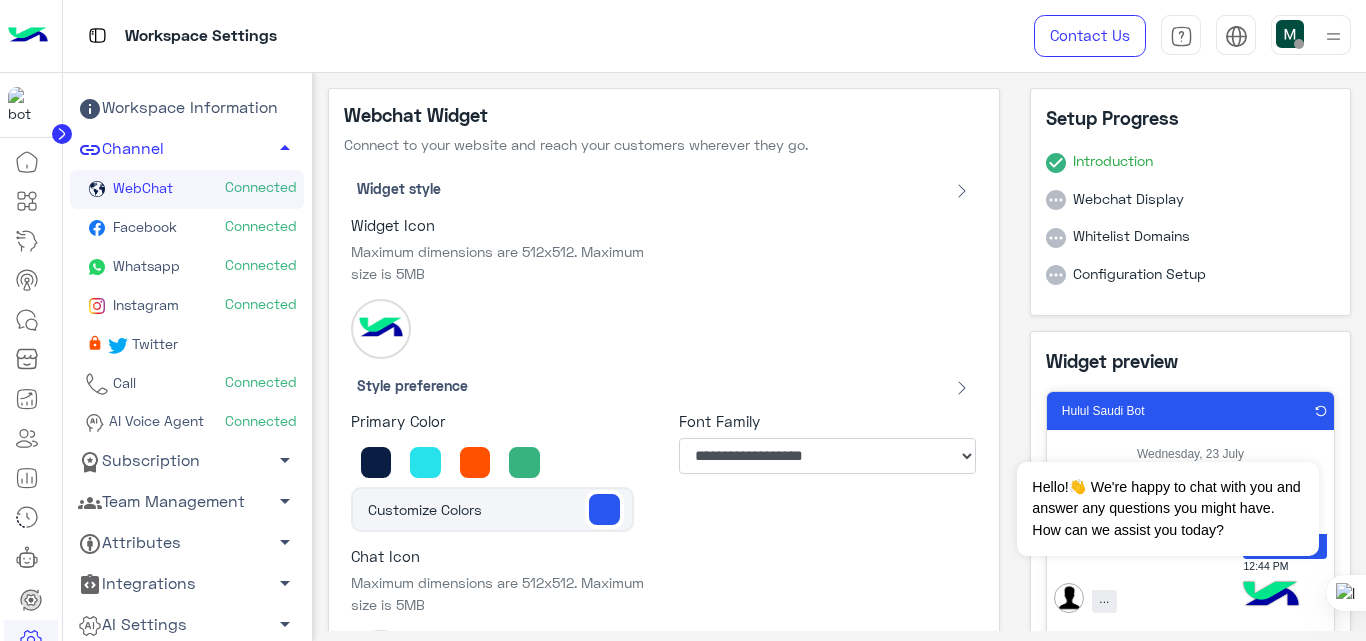 click on "..." 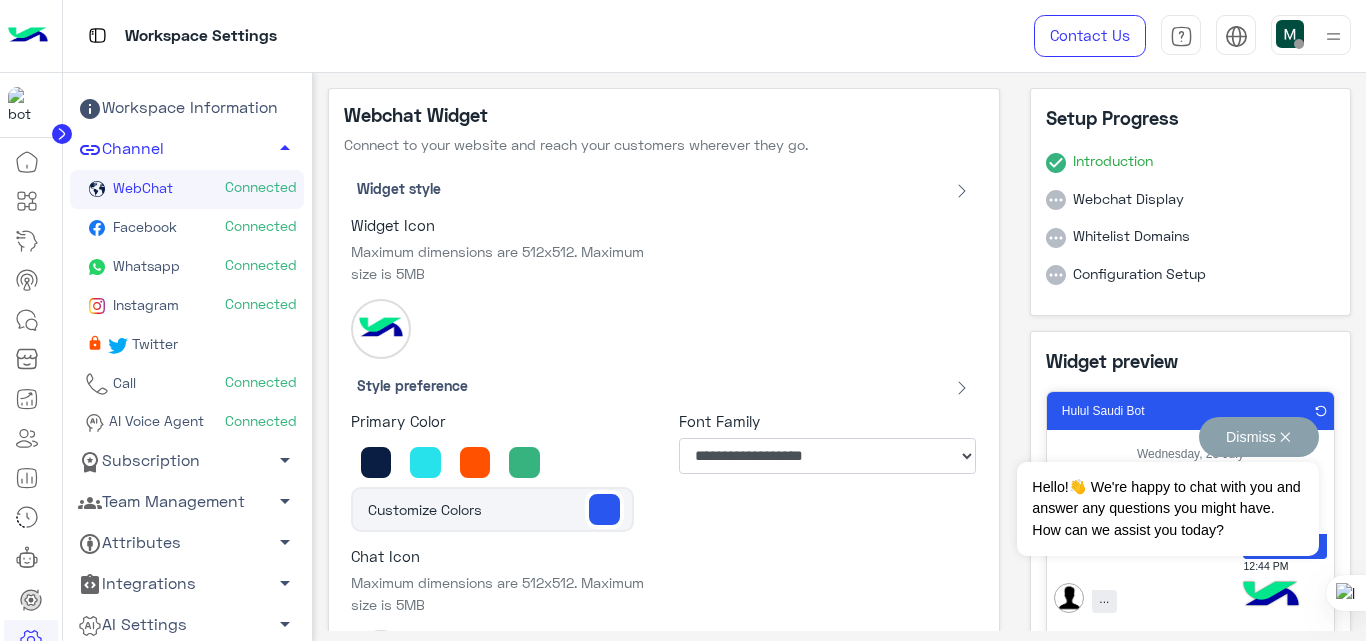 click on "Hello!👋 We're happy to chat with you and answer any questions you might have. How can we assist you today?" at bounding box center [1167, 509] 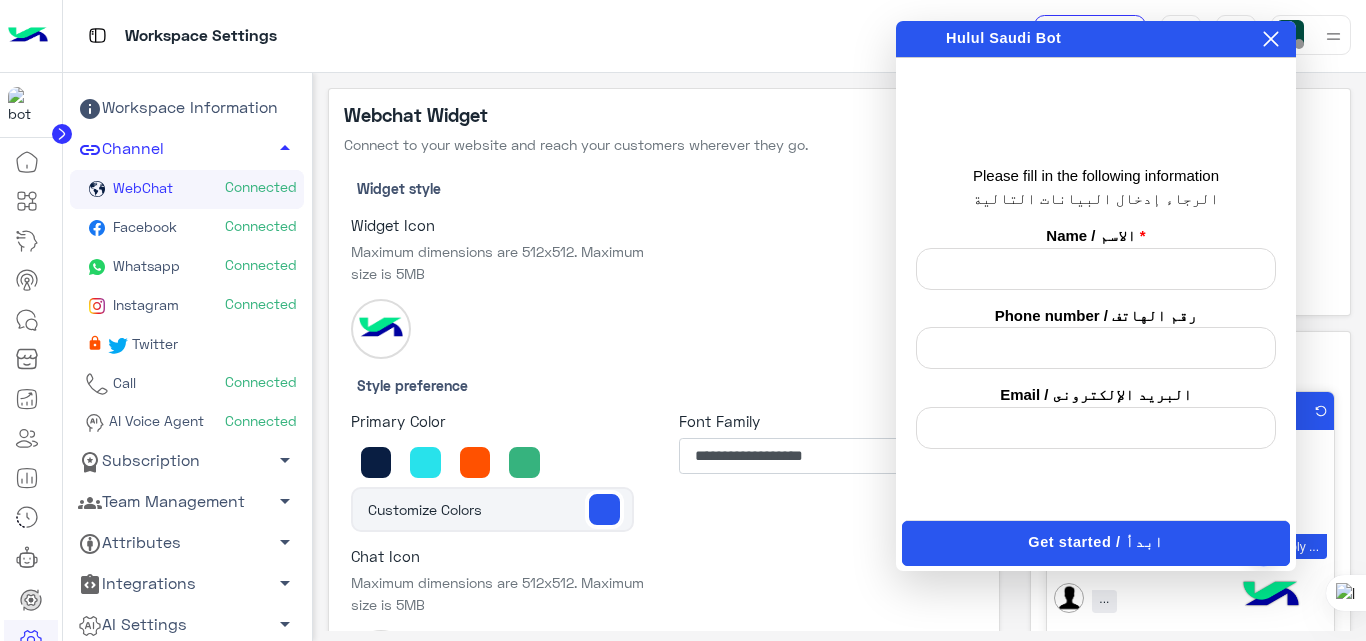 click at bounding box center (1096, 269) 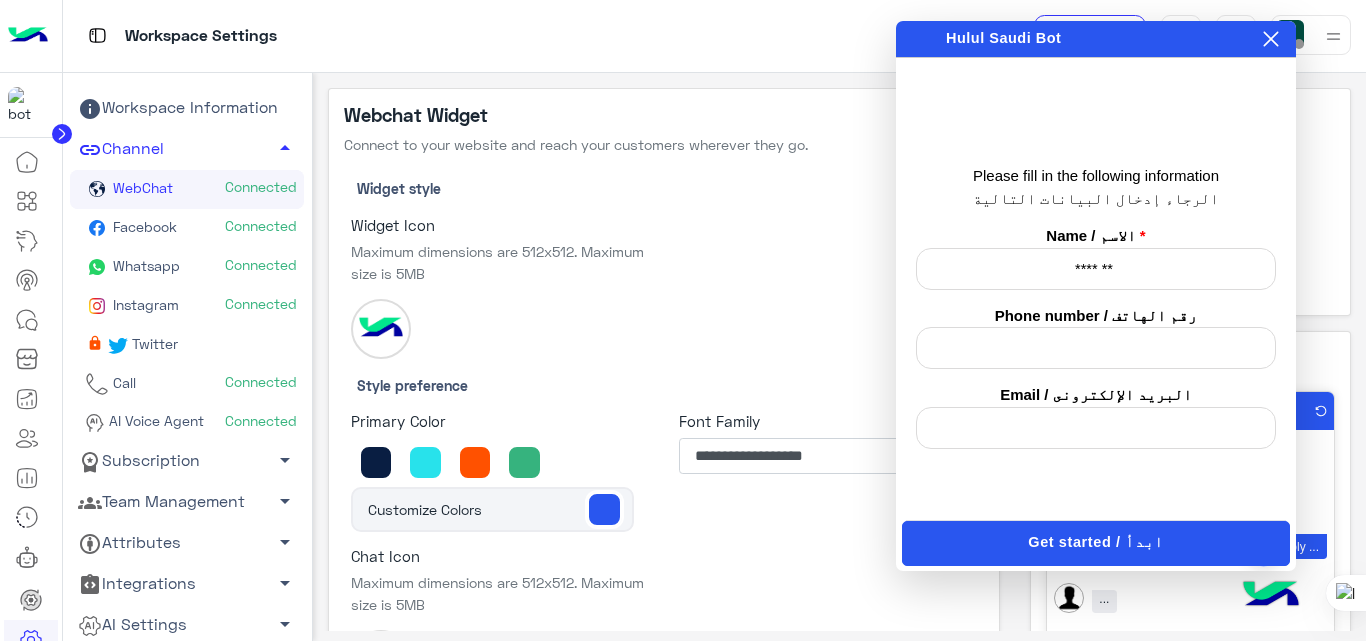 click on "*******" at bounding box center (1096, 269) 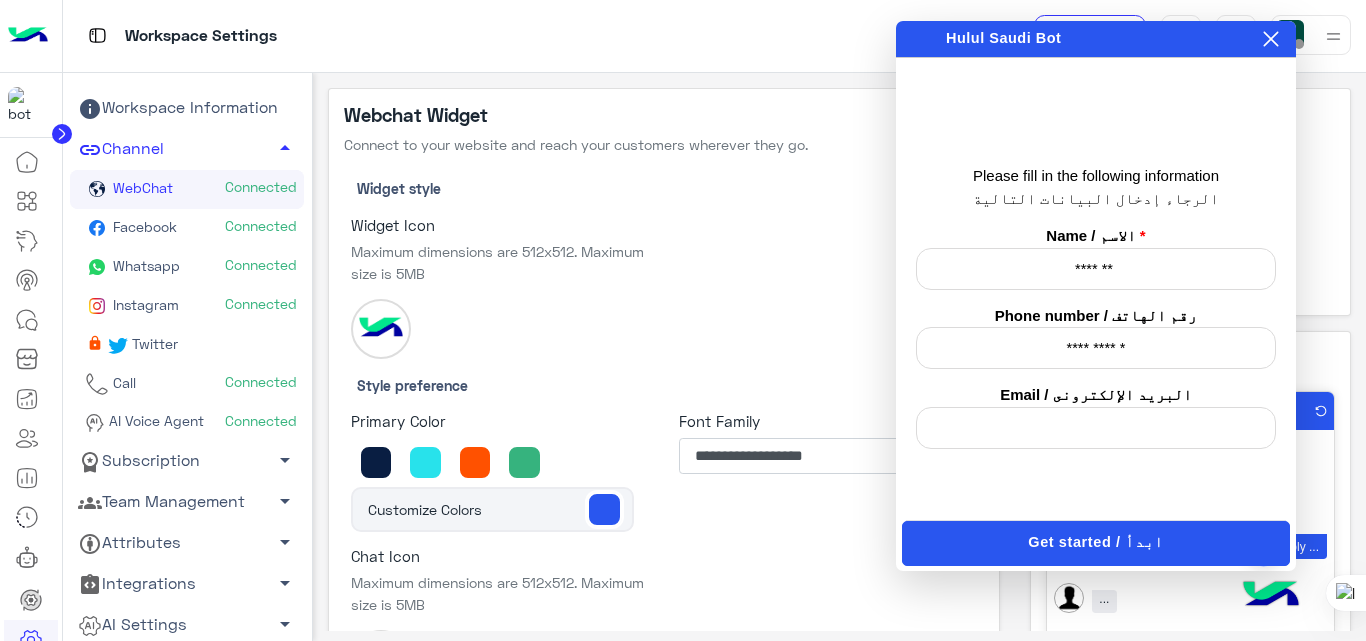 click at bounding box center (1096, 428) 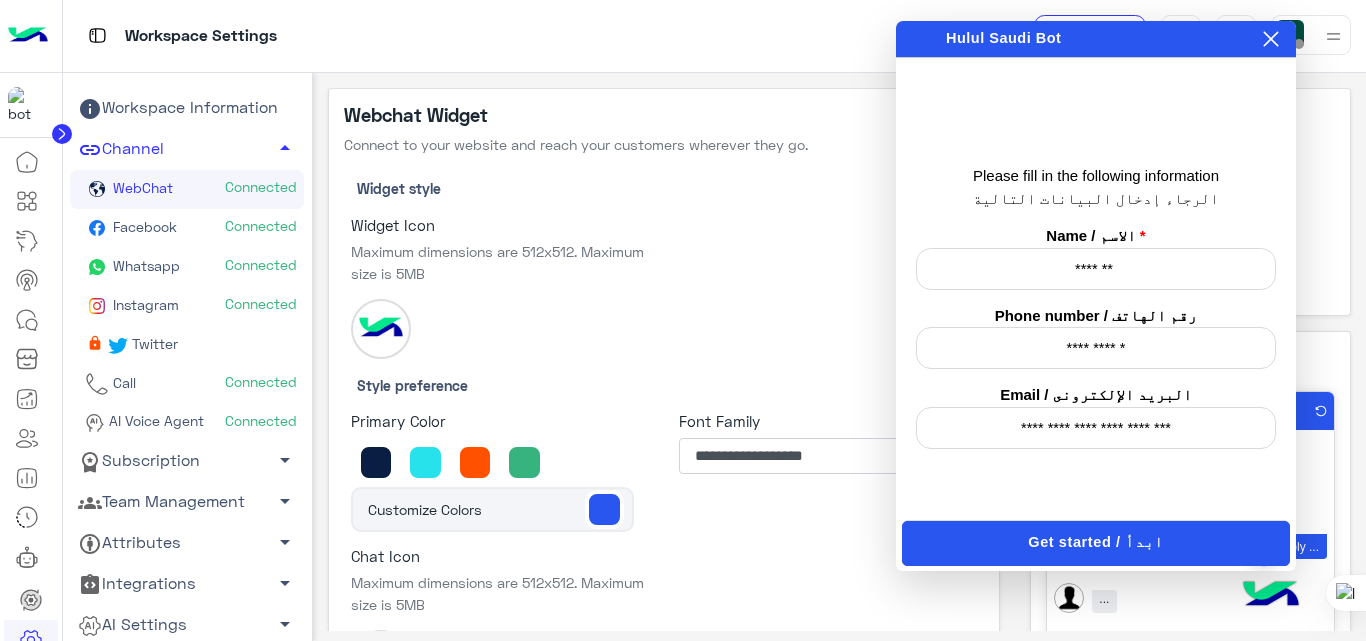 click on "Get started / ابدأ" at bounding box center [1095, 543] 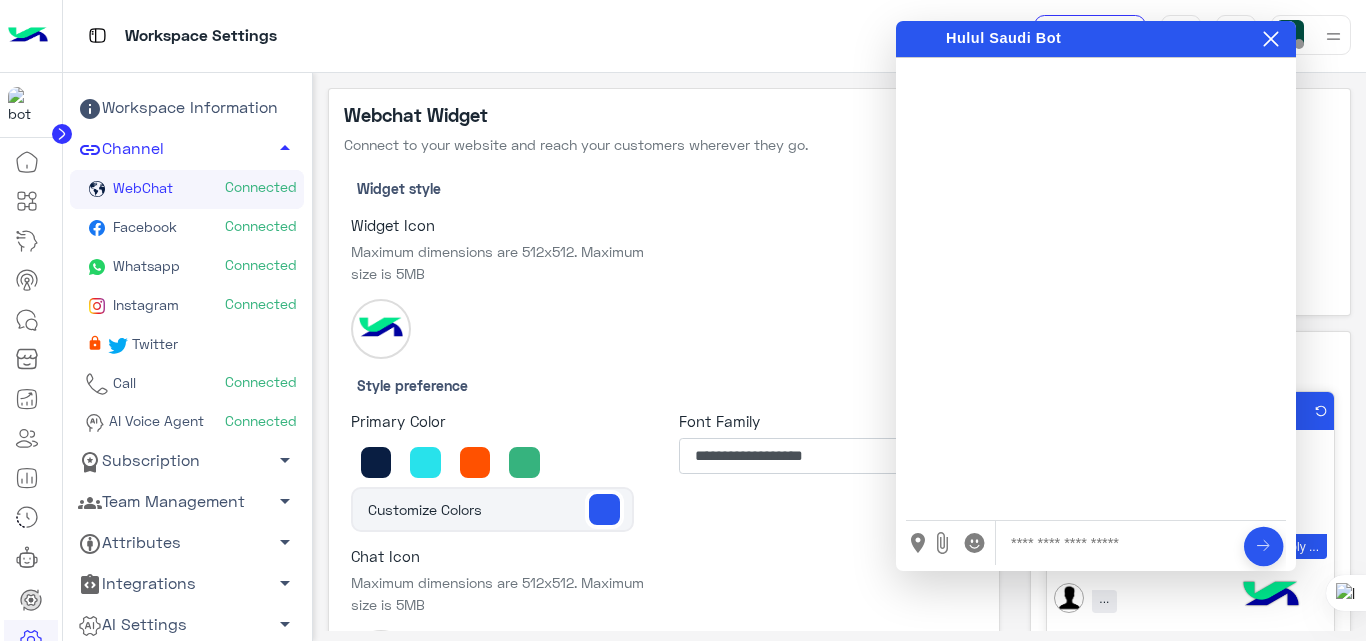 click at bounding box center (1118, 543) 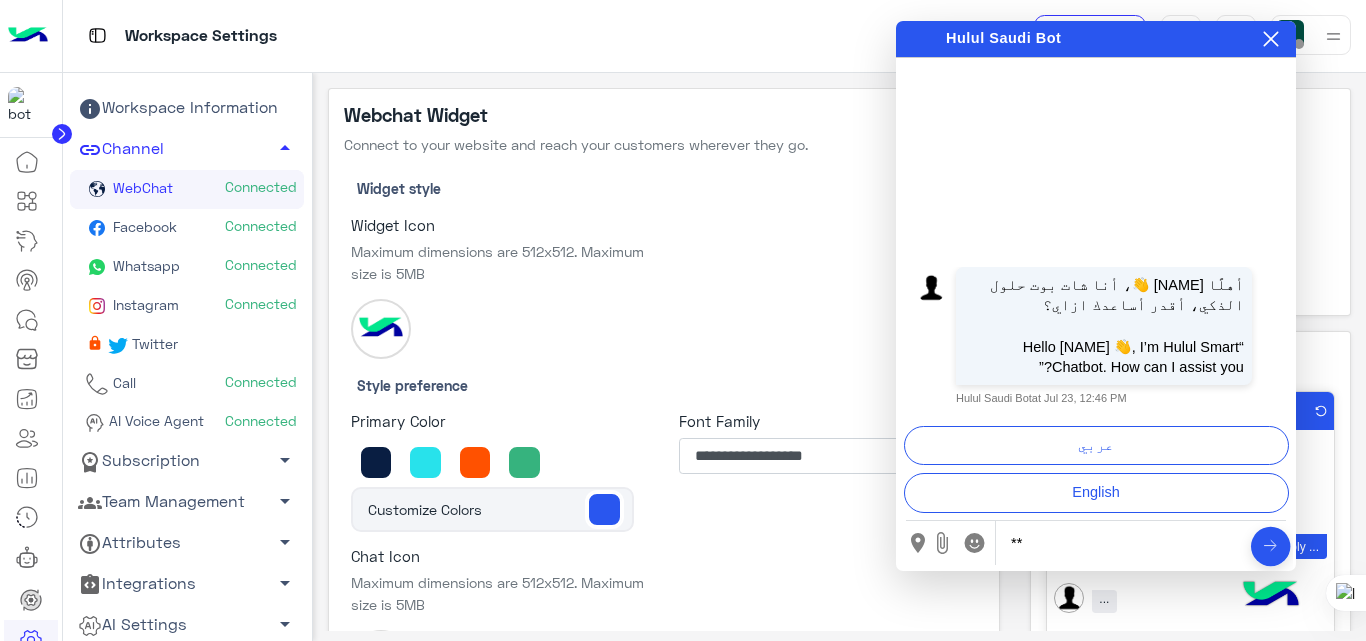 type on "*" 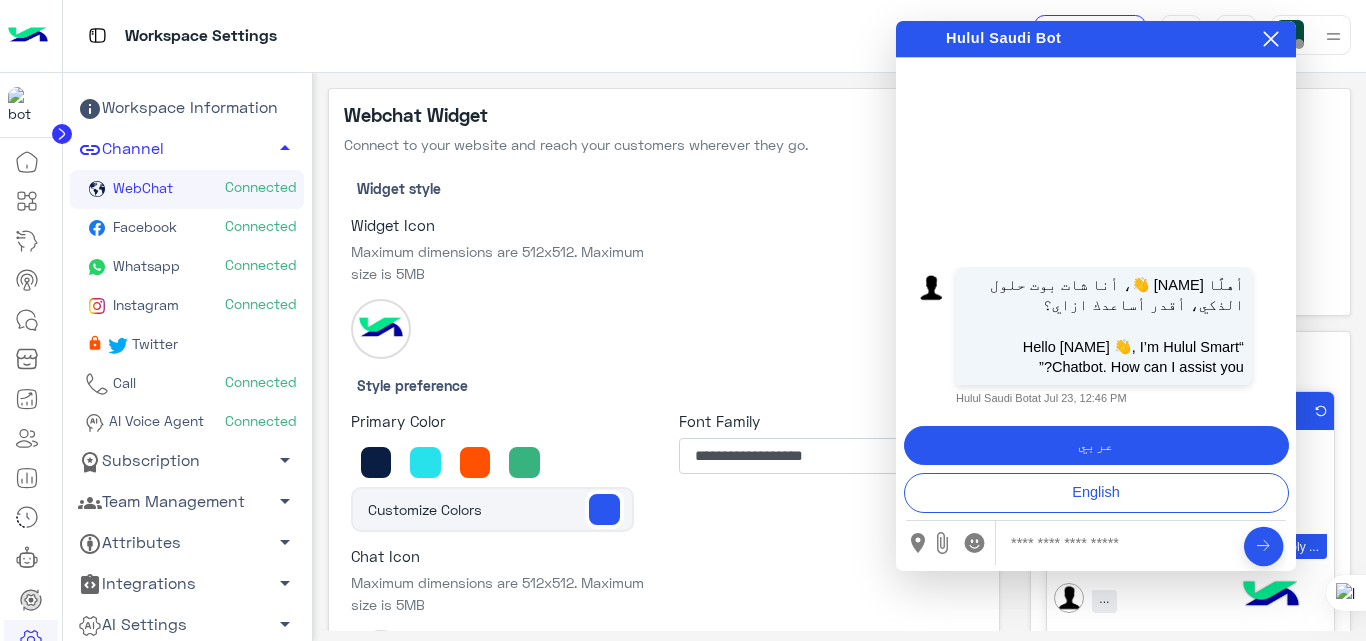 click on "عربي" at bounding box center [1096, 446] 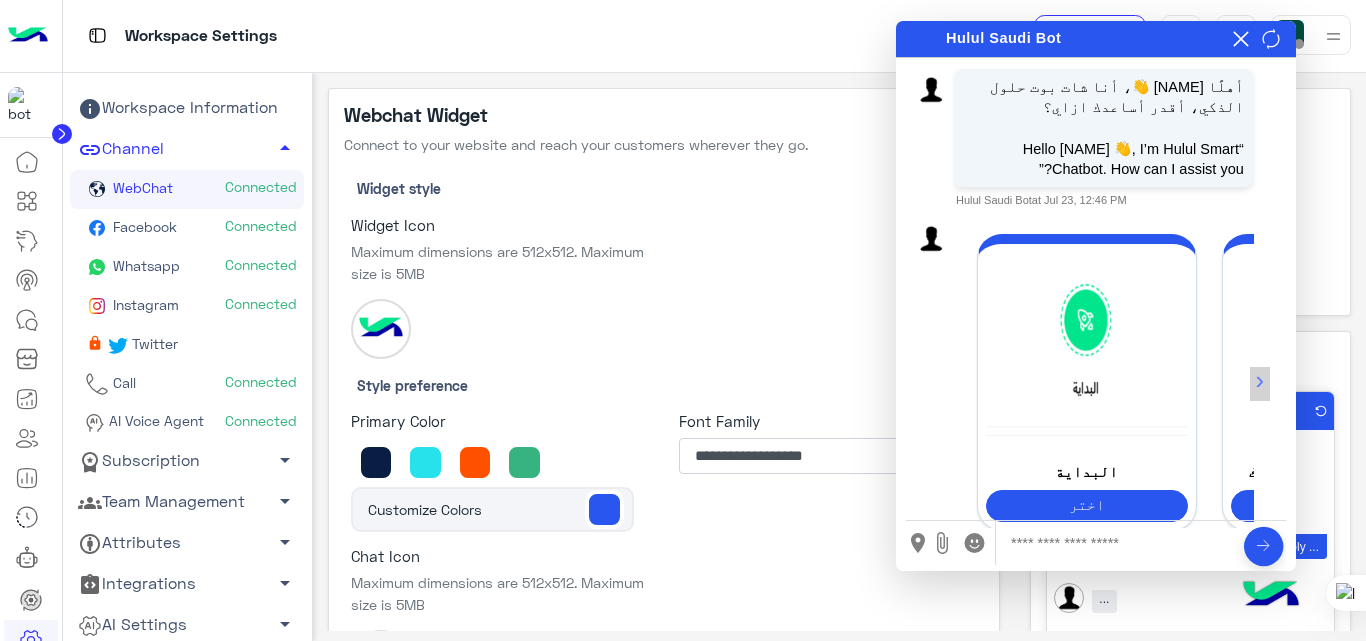 scroll, scrollTop: 117, scrollLeft: 0, axis: vertical 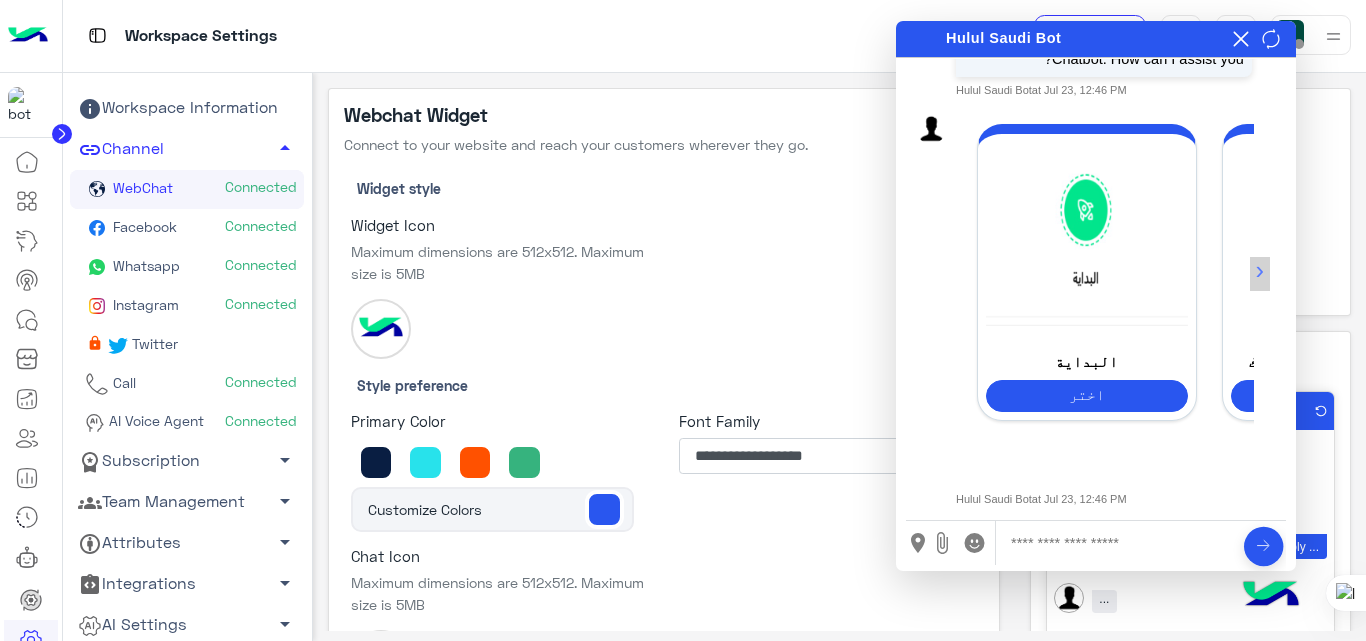 click at bounding box center (1118, 543) 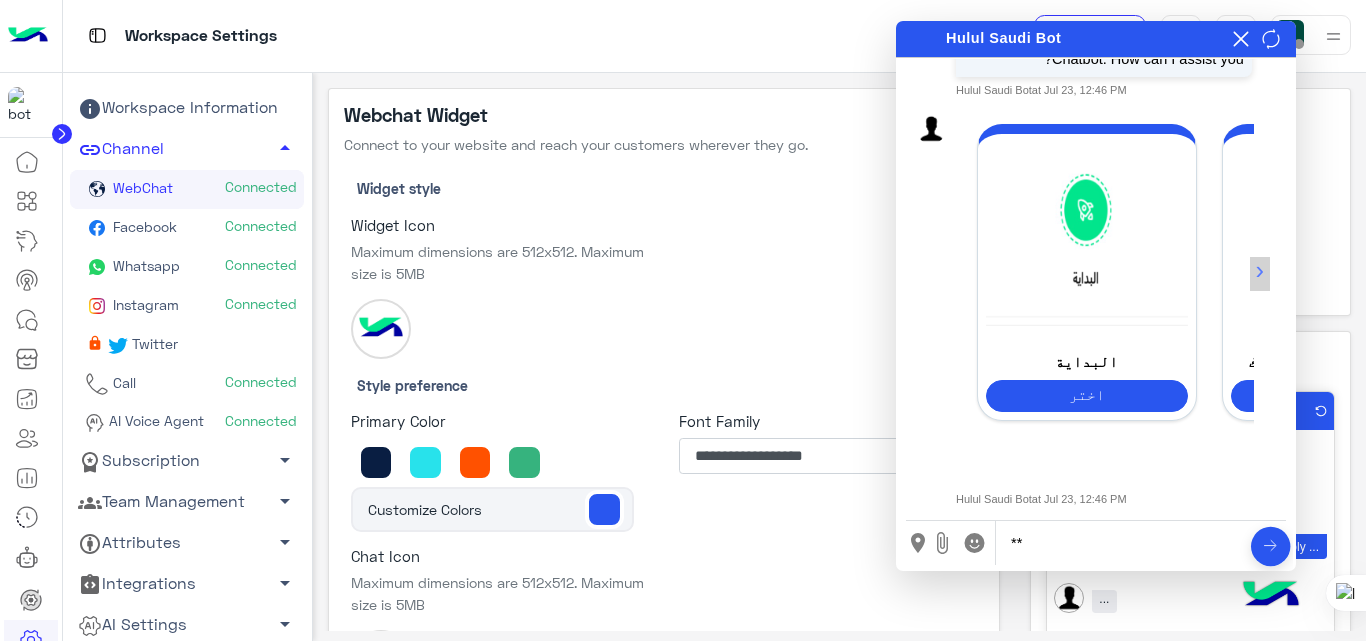 type on "*" 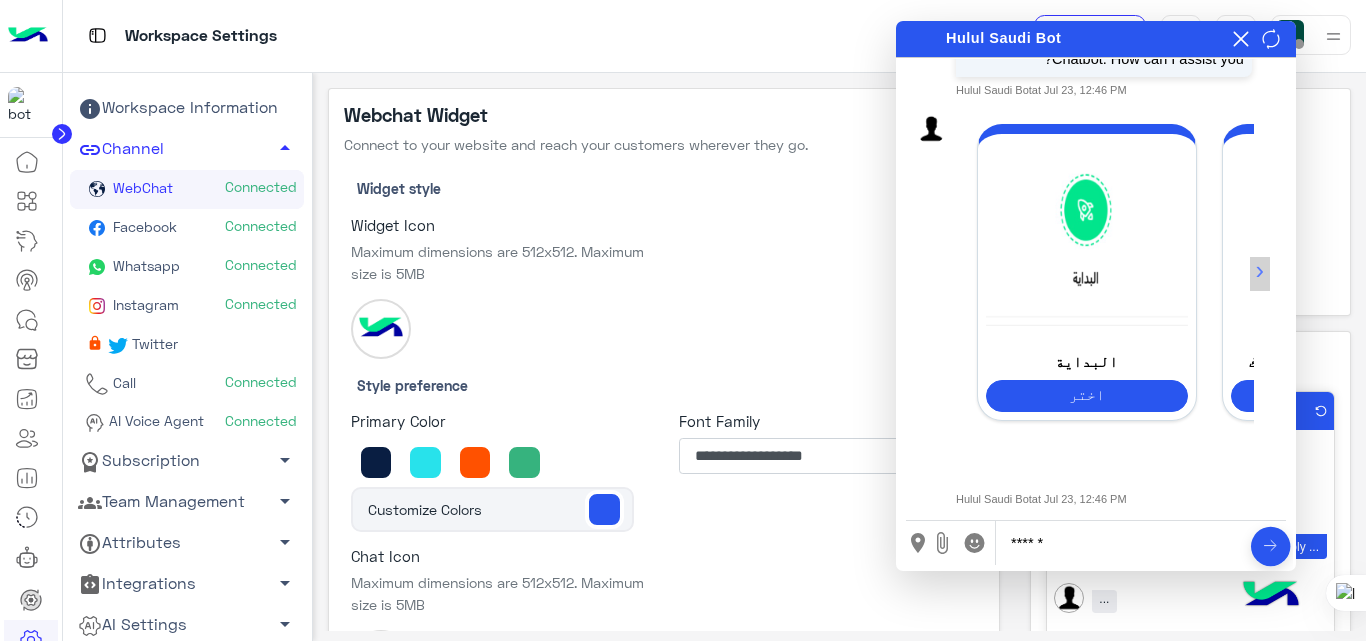 type on "*******" 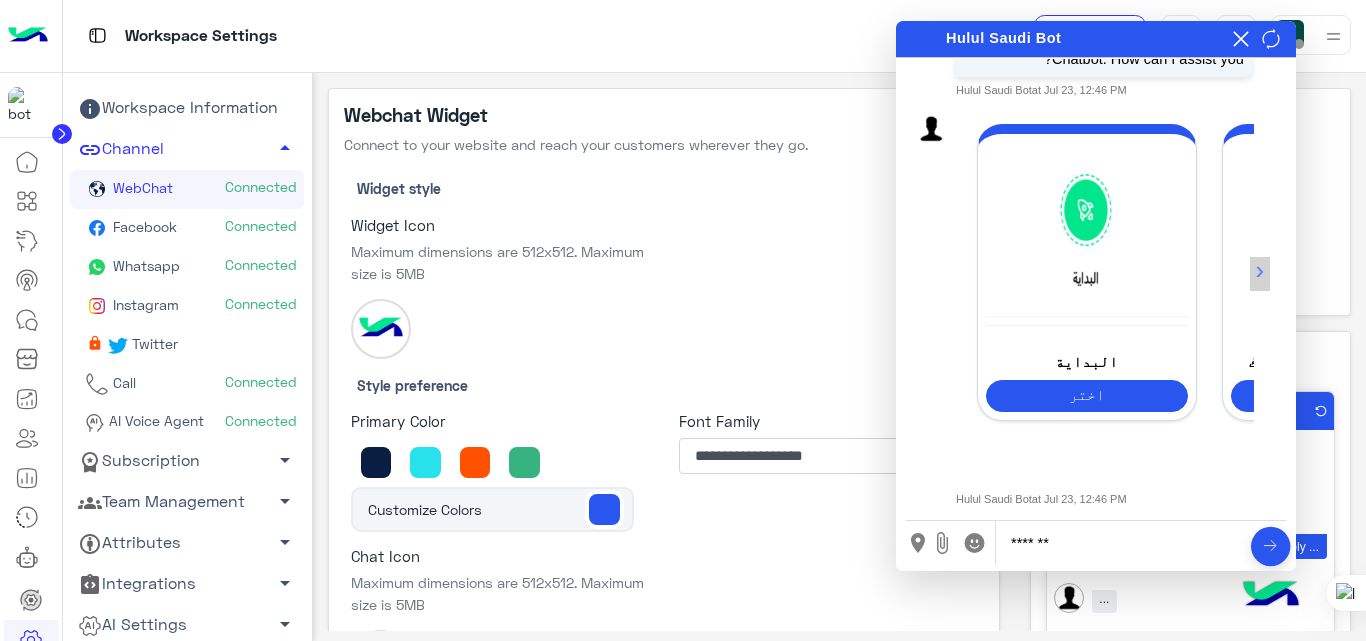 type 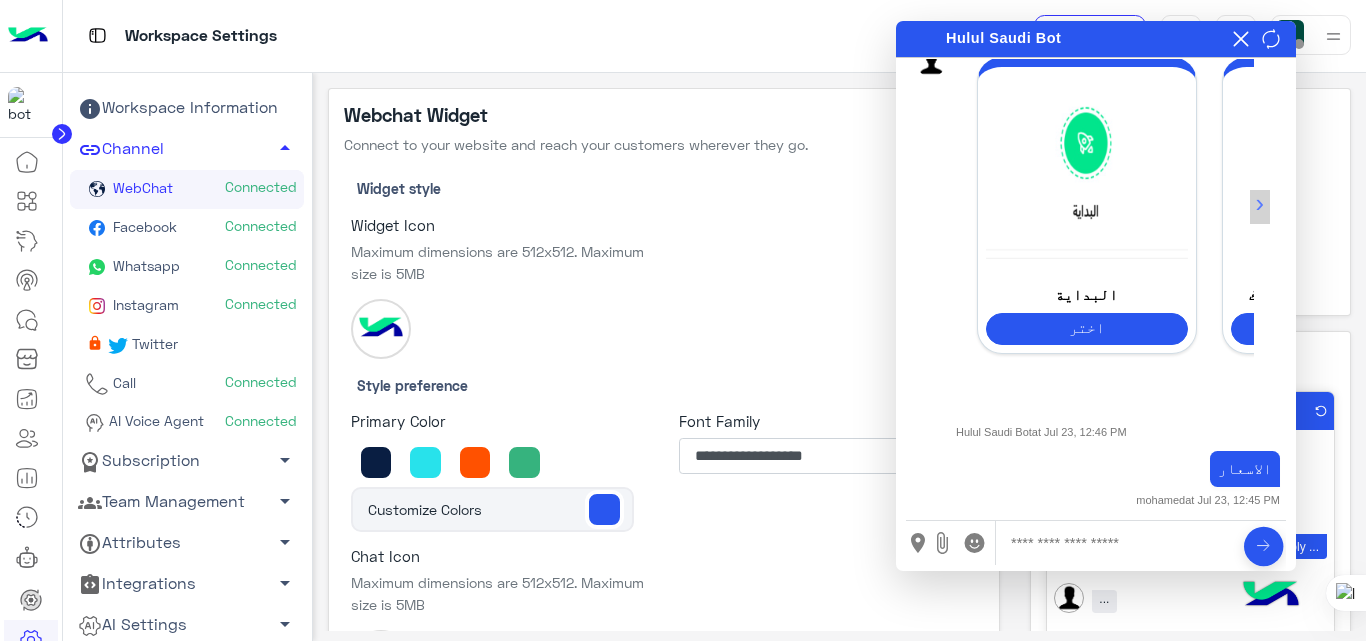 scroll, scrollTop: 378, scrollLeft: 0, axis: vertical 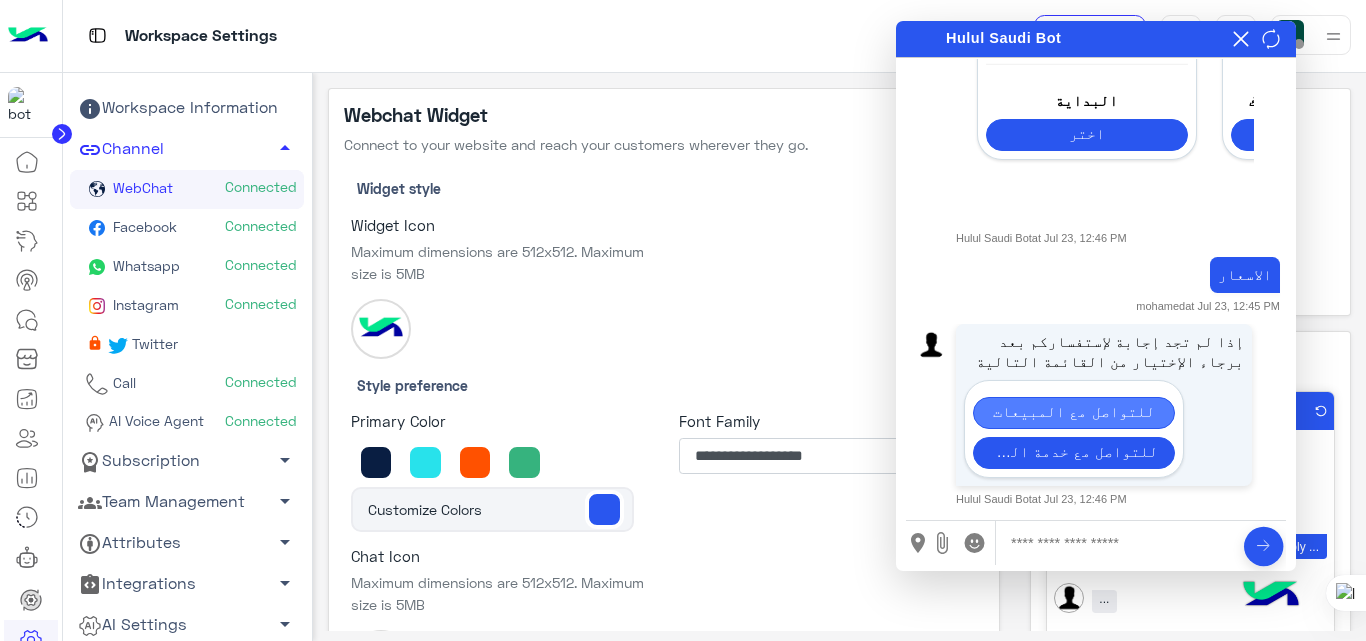 click on "للتواصل مع المبيعات" at bounding box center [1074, 413] 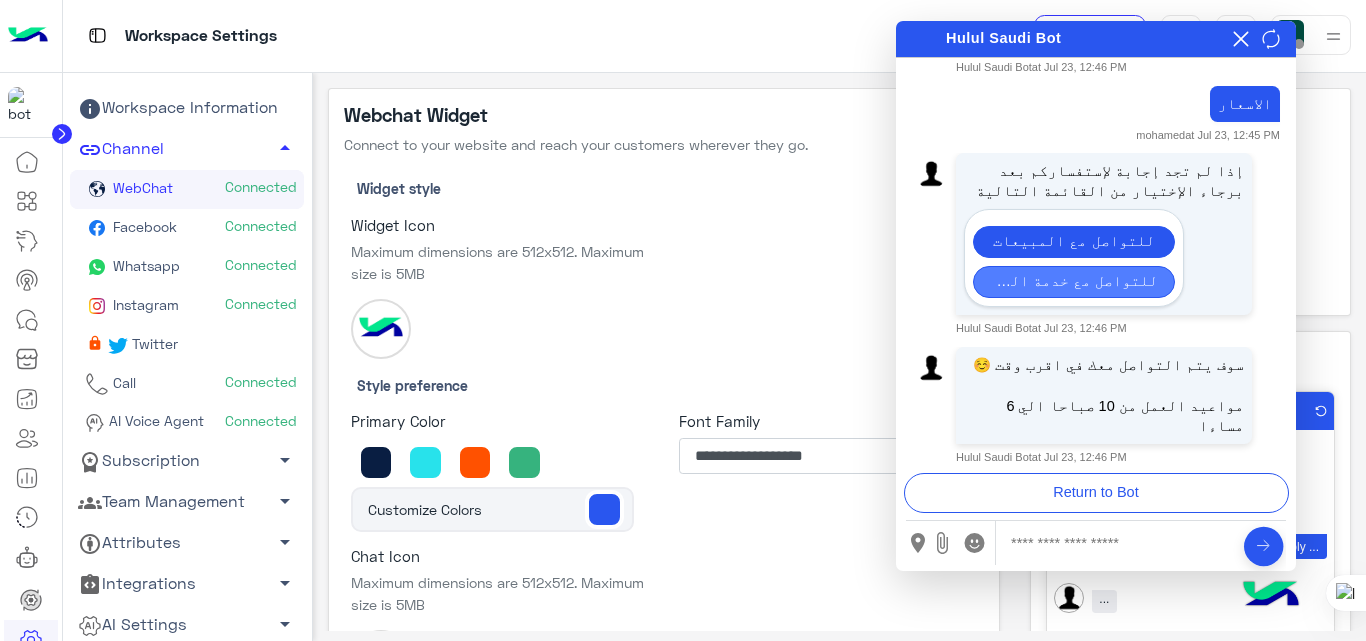 click on "للتواصل مع خدمة العملاء" at bounding box center [1074, 282] 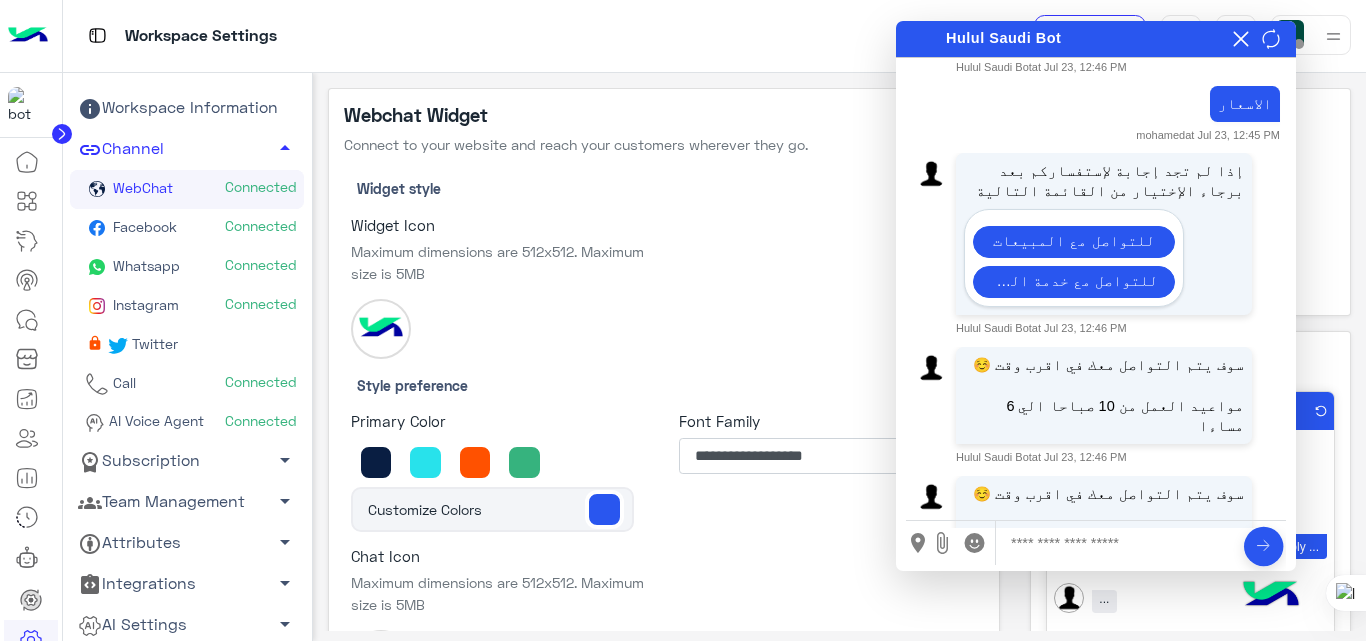 scroll, scrollTop: 596, scrollLeft: 0, axis: vertical 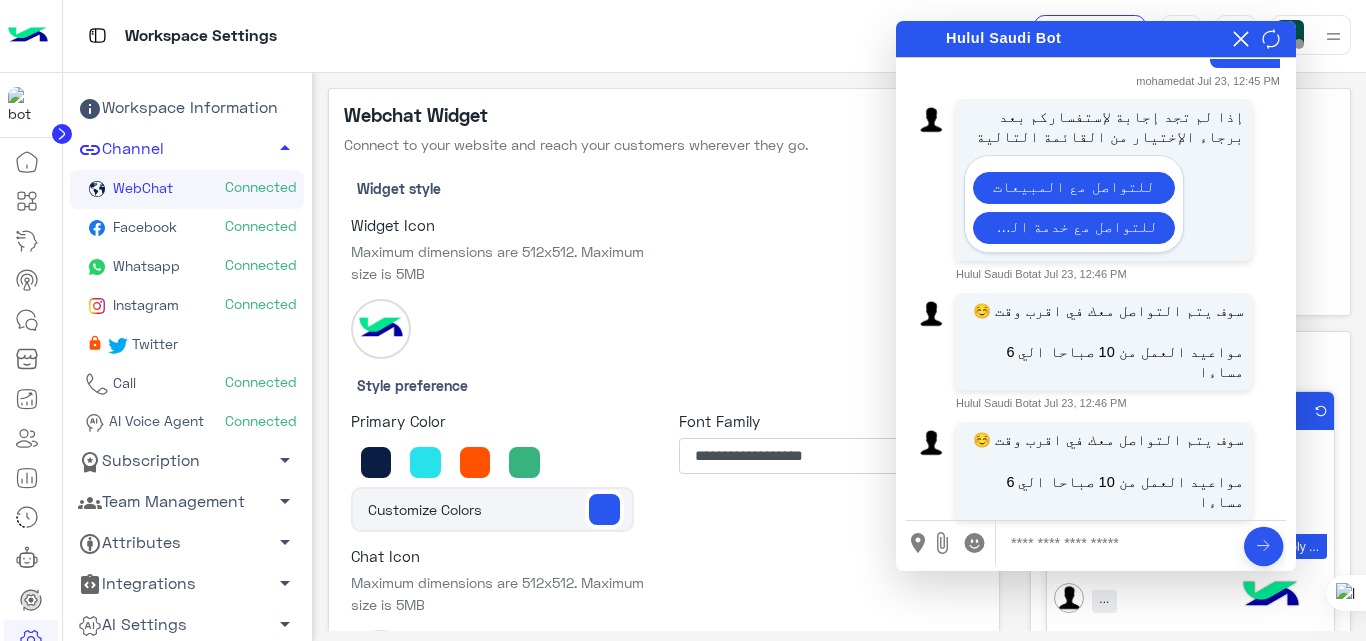 click at bounding box center [1118, 543] 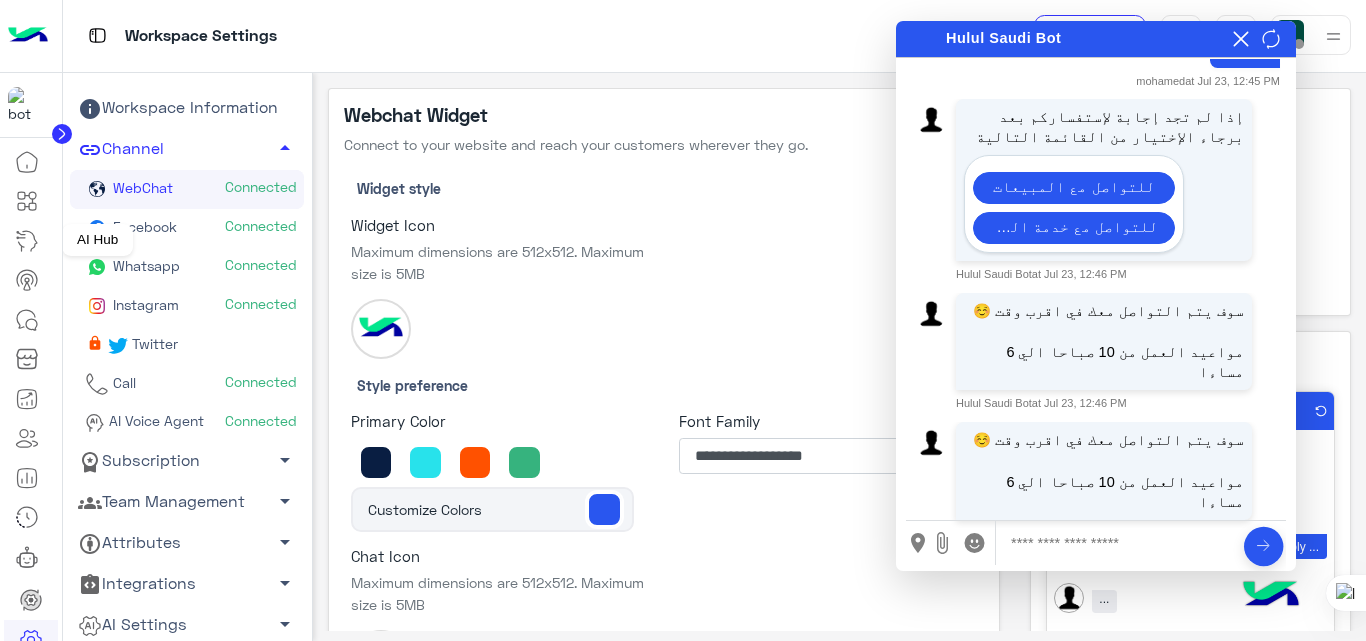 click 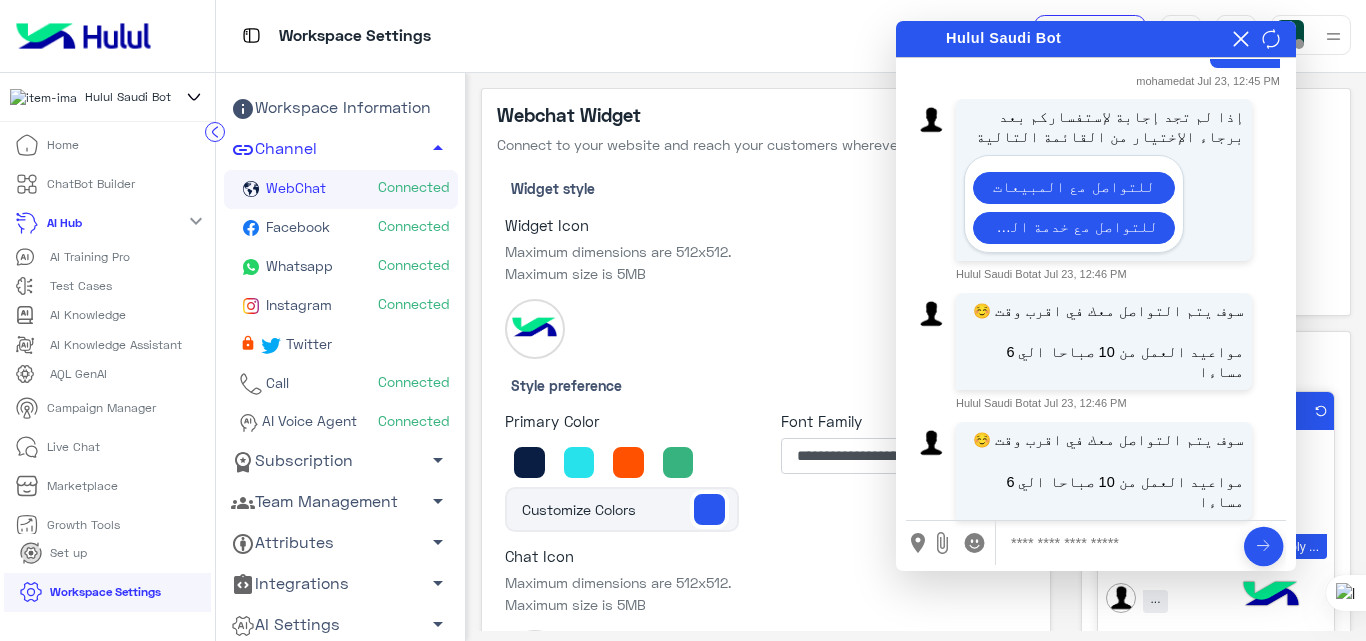 click on "AI Training Pro" 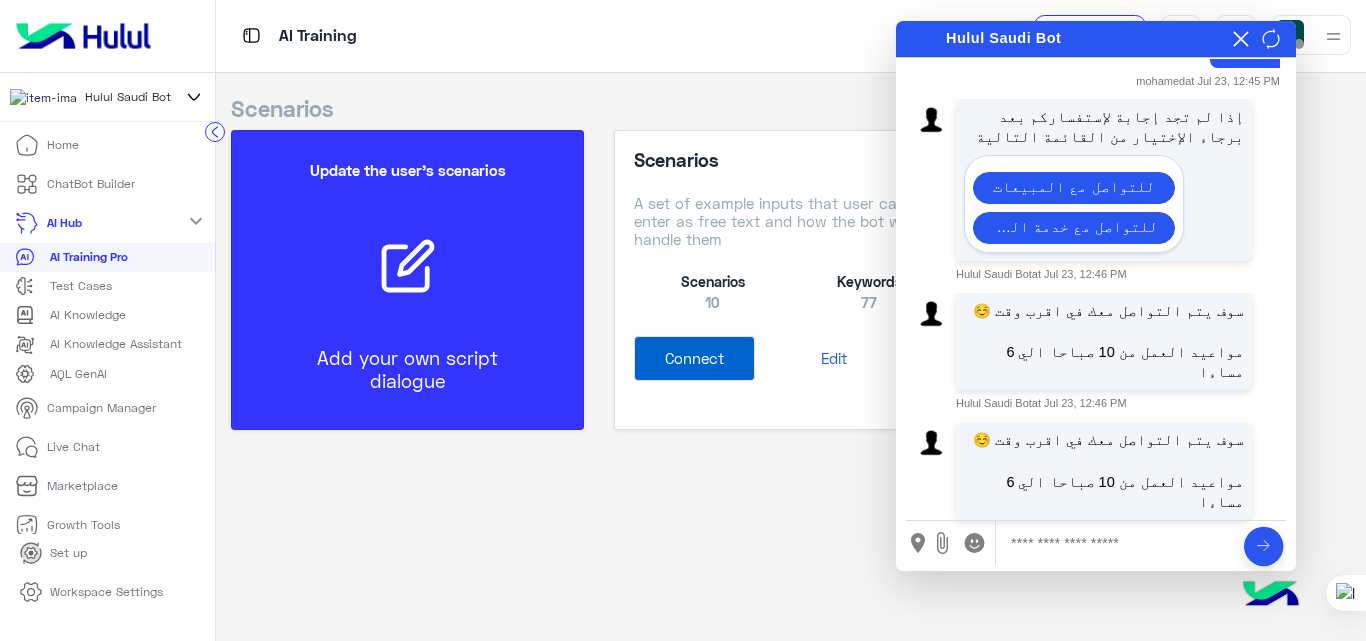 click 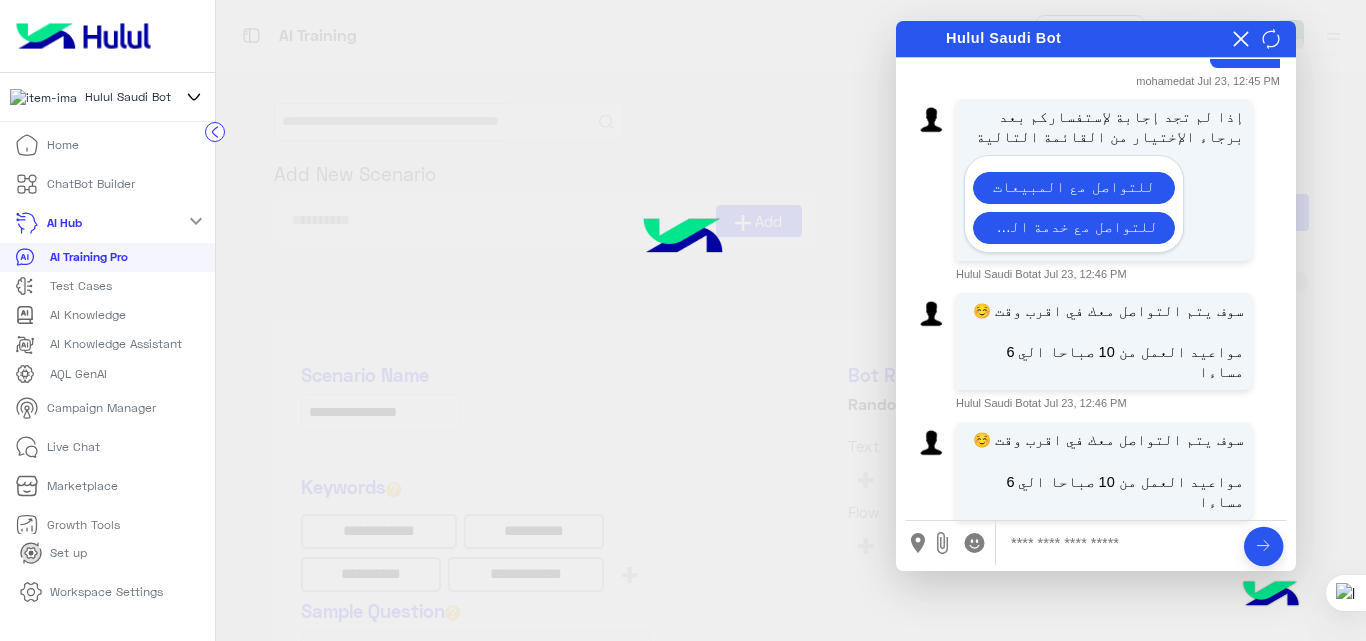 type on "**********" 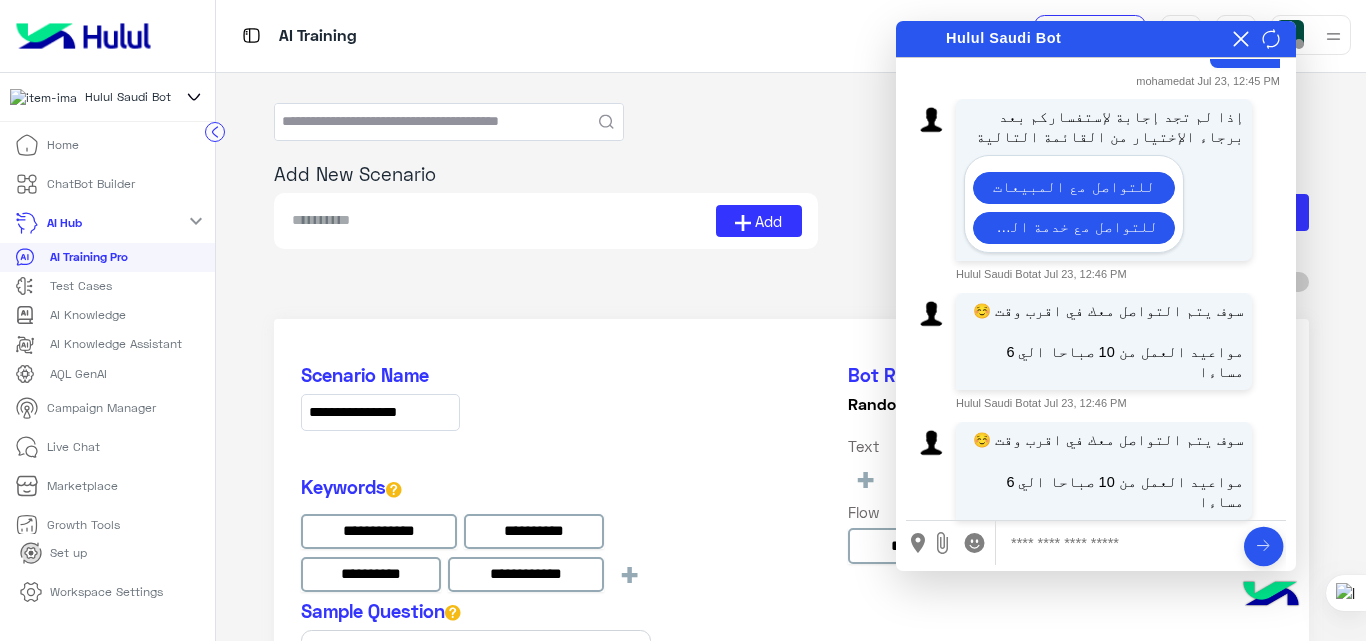 click 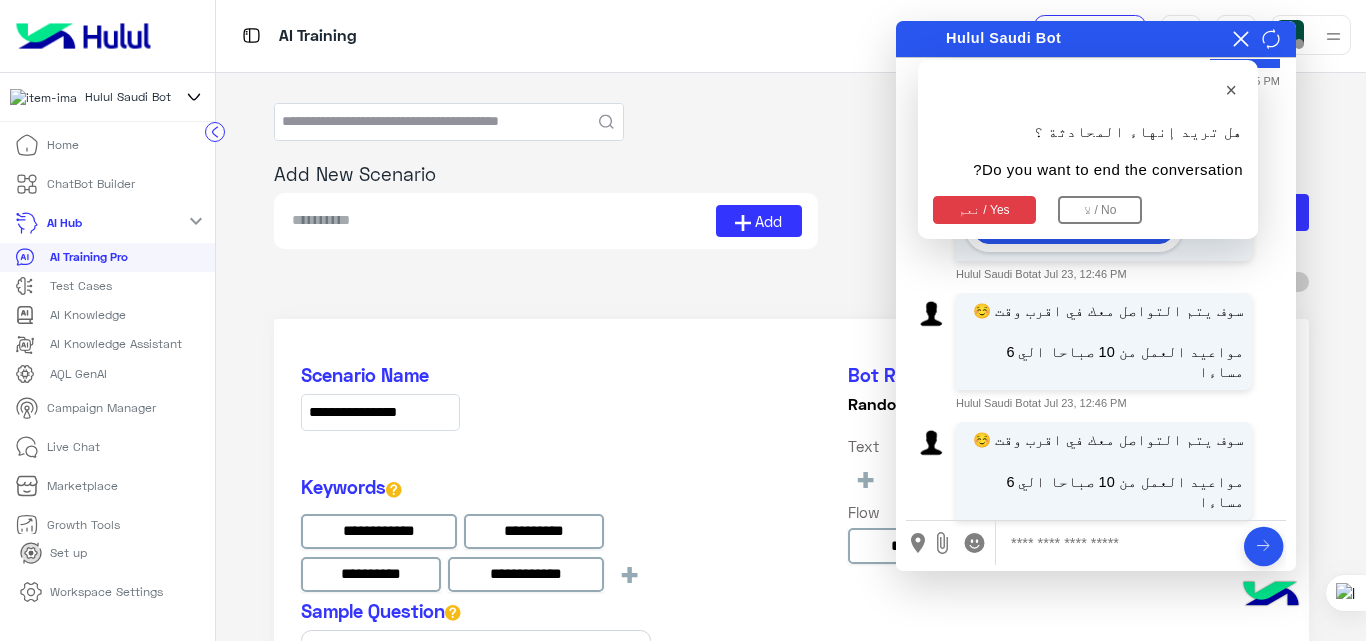 click 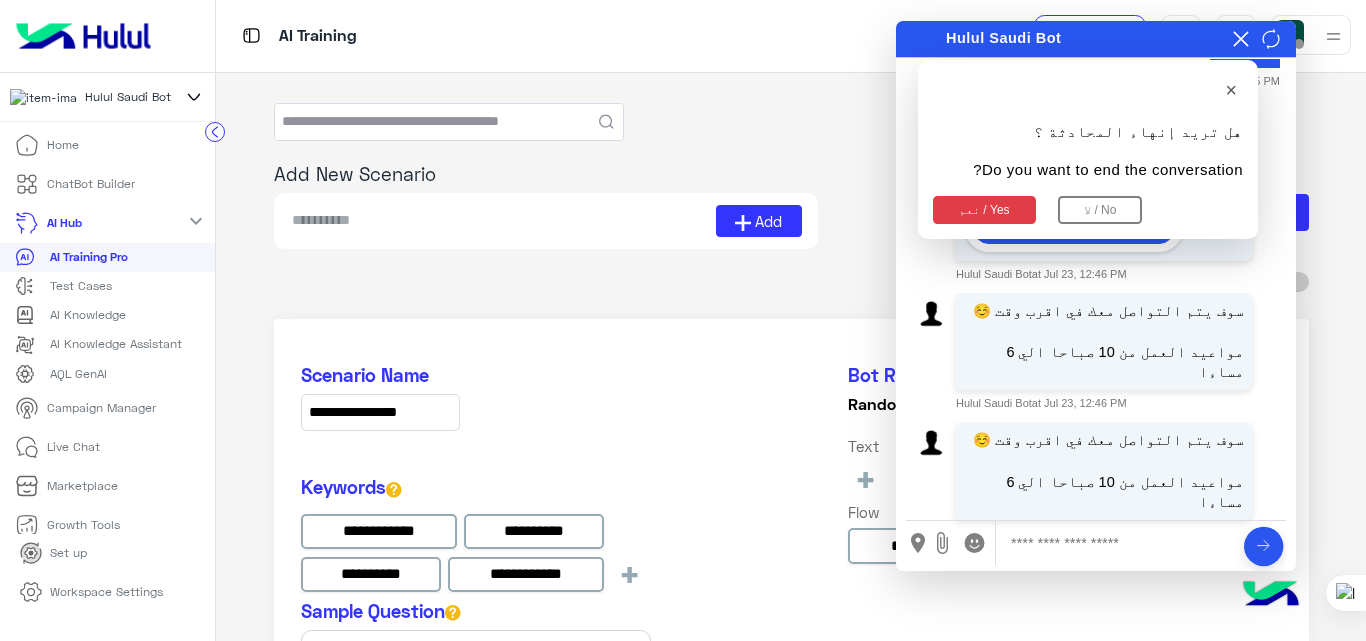 click on "**********" 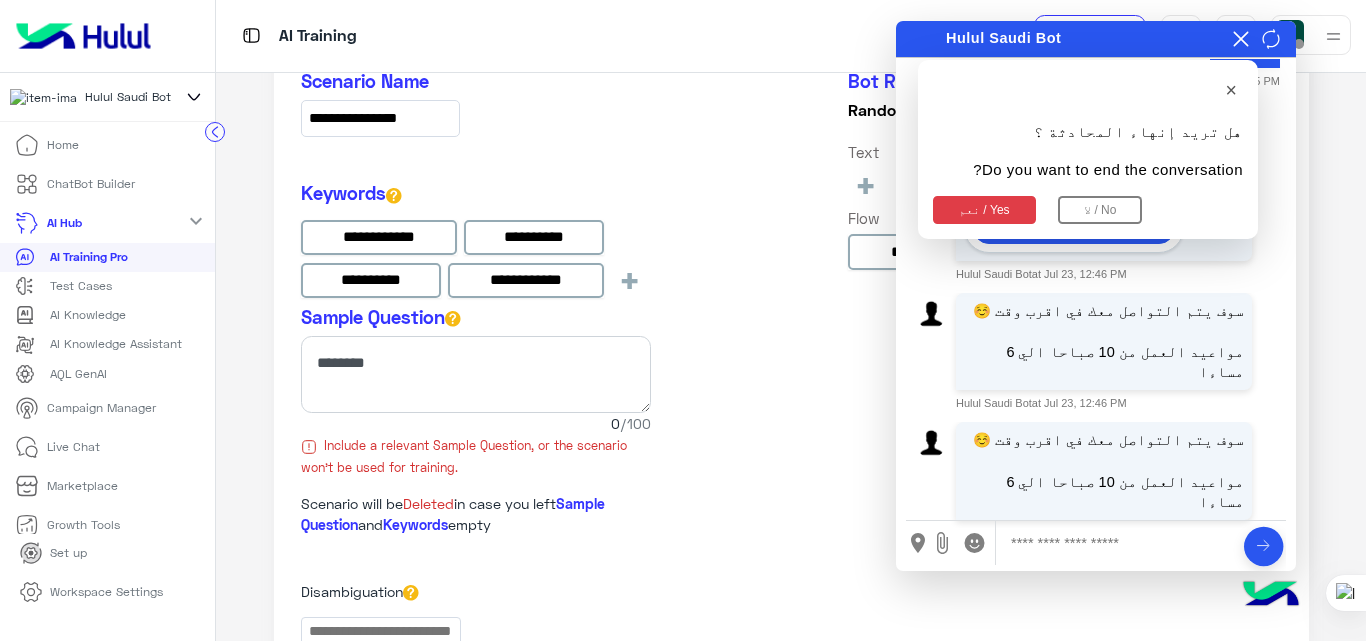 scroll, scrollTop: 328, scrollLeft: 0, axis: vertical 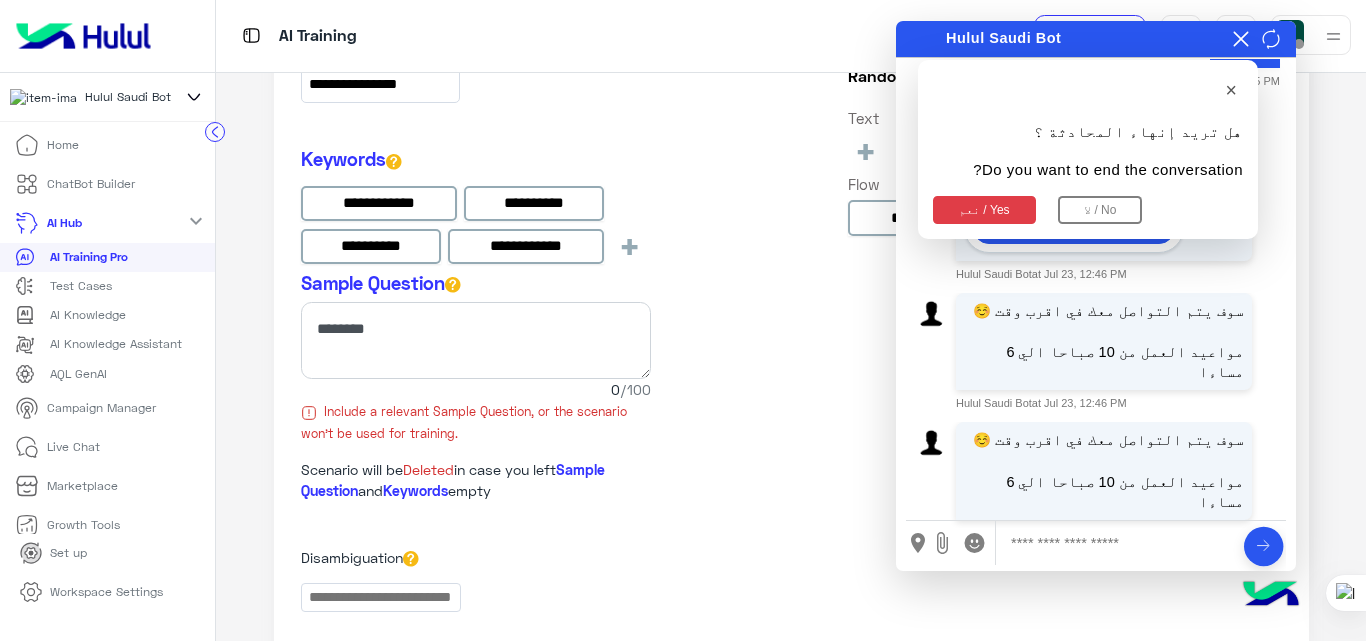 click on "نعم / Yes" at bounding box center [984, 210] 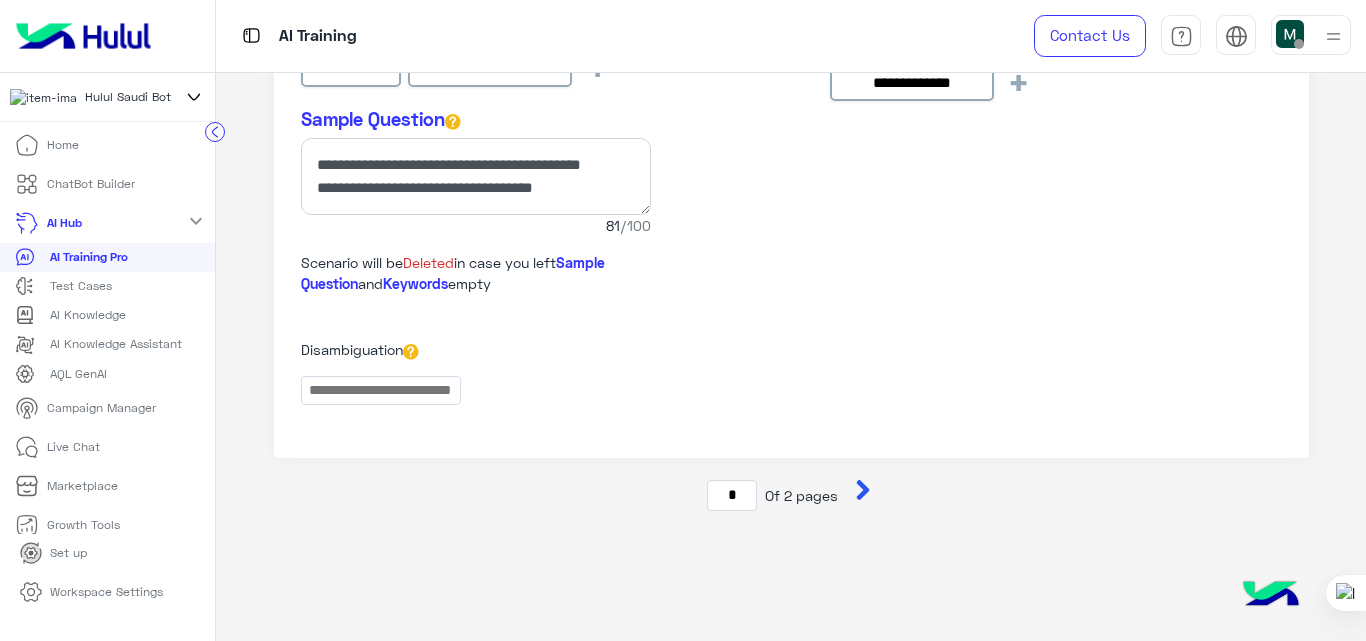 scroll, scrollTop: 3264, scrollLeft: 0, axis: vertical 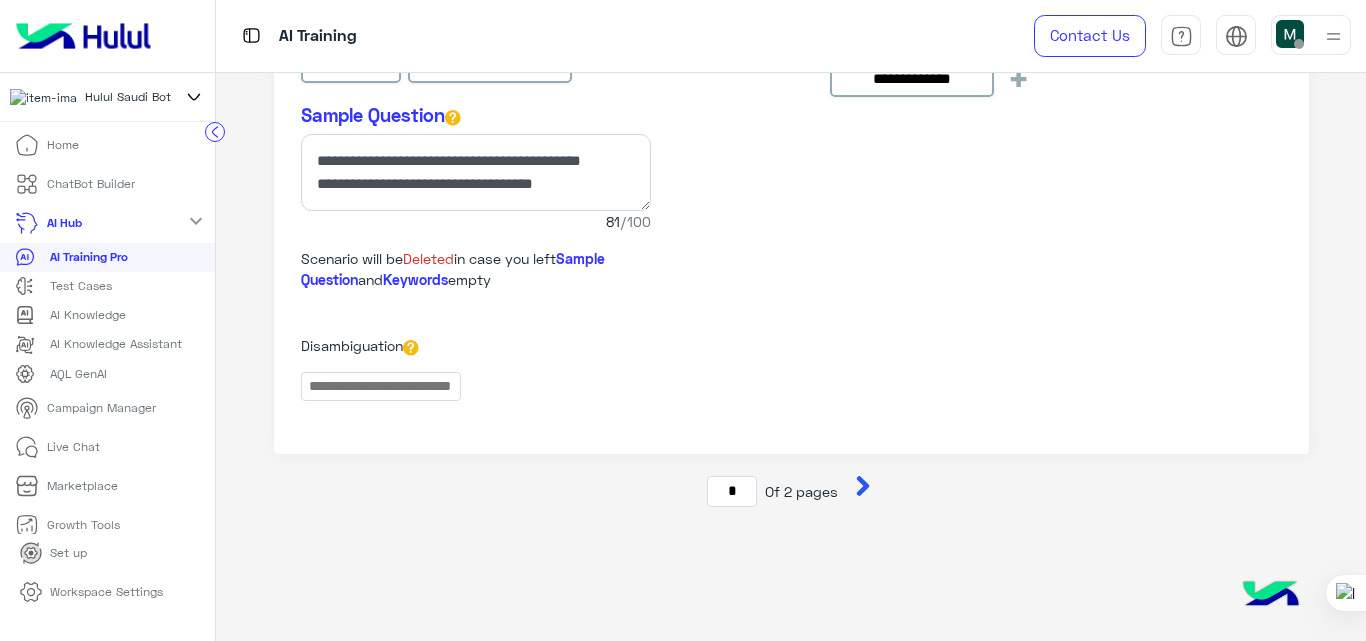 click 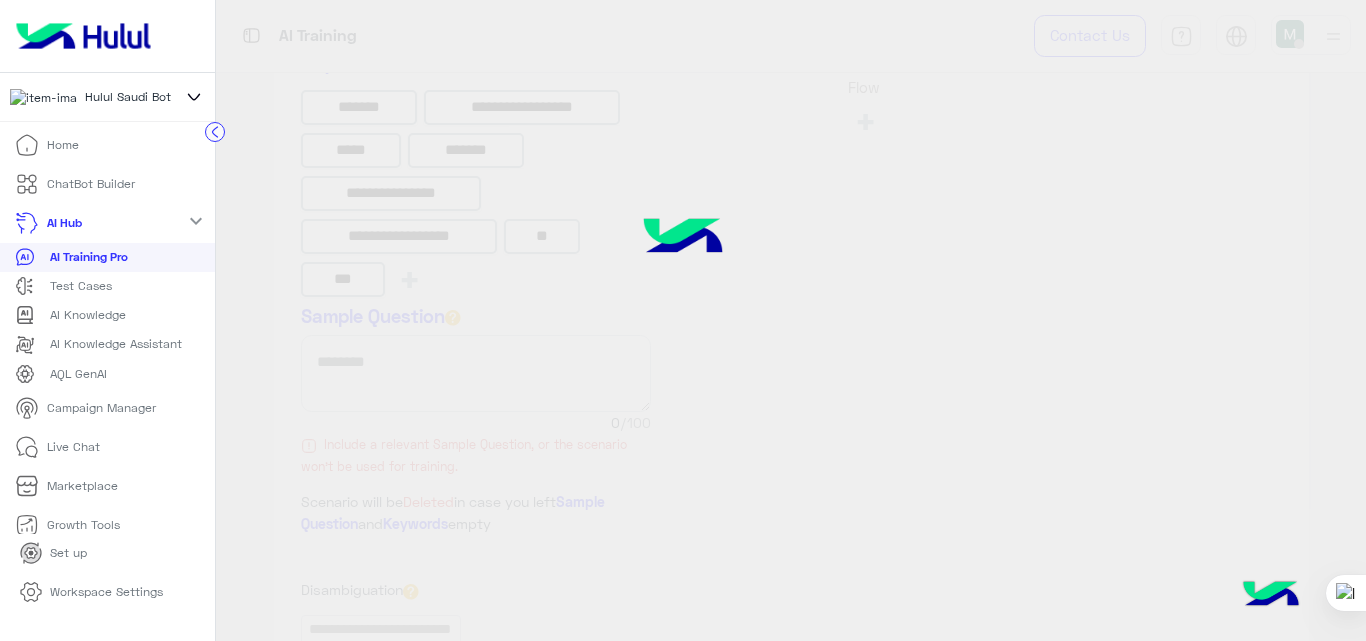 type on "**********" 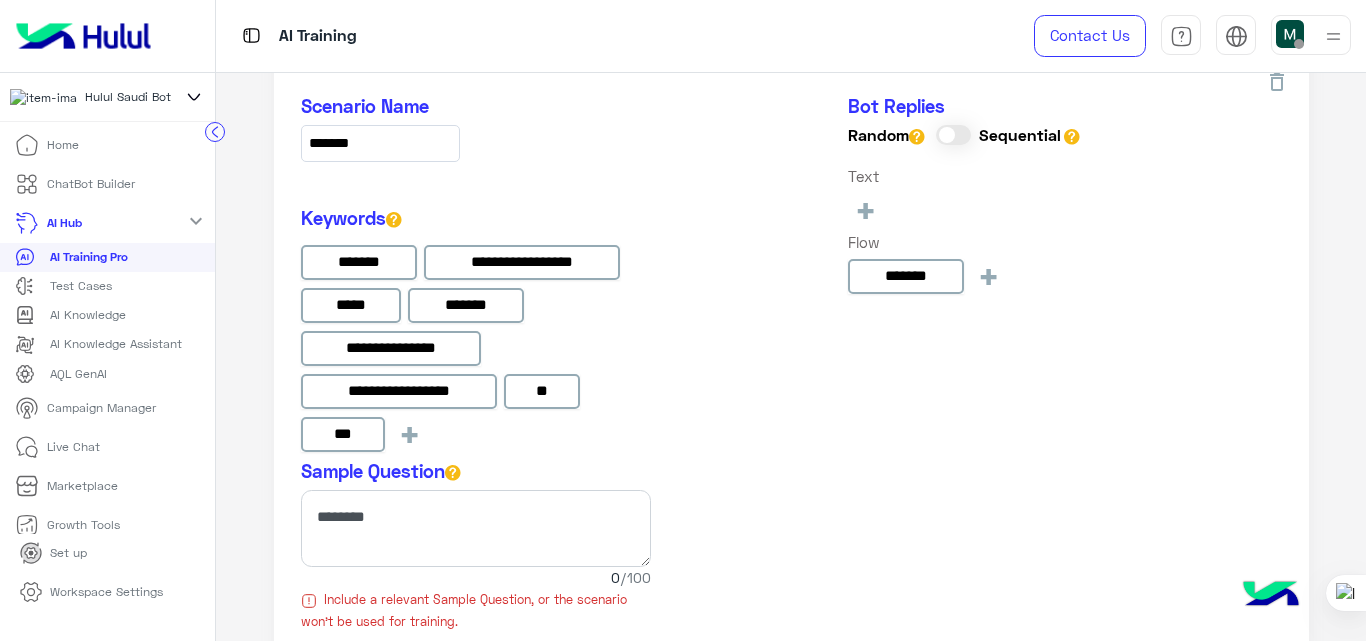 scroll, scrollTop: 3068, scrollLeft: 0, axis: vertical 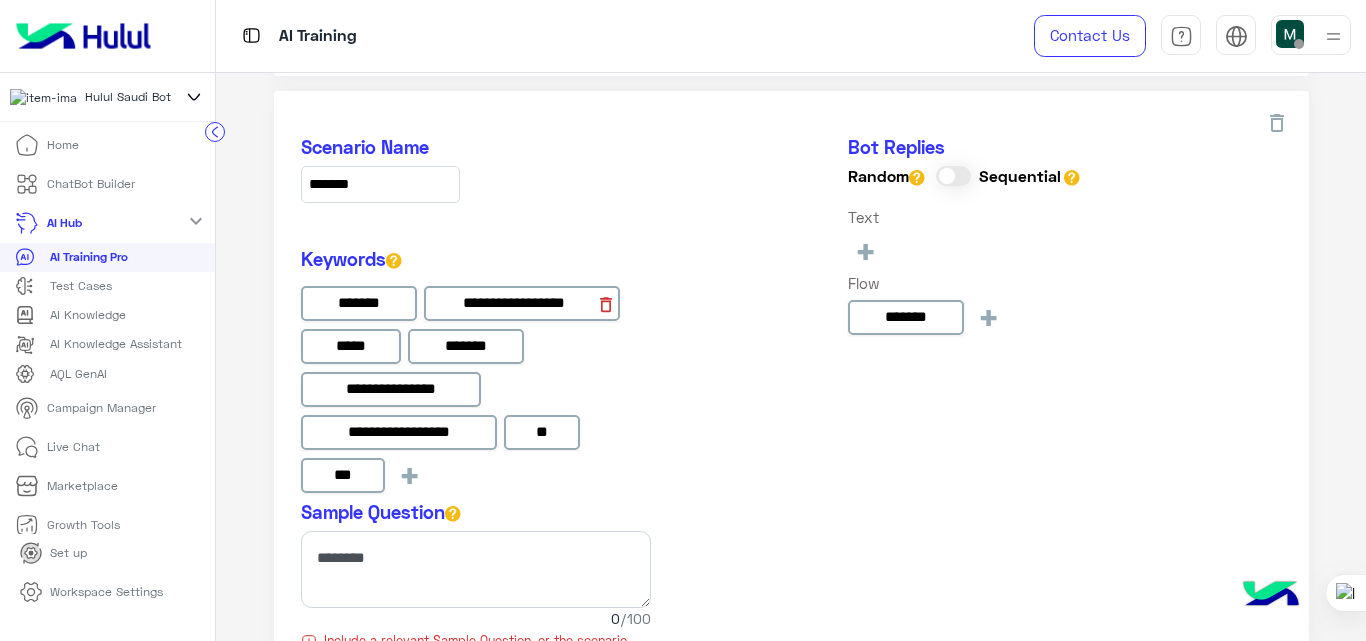click 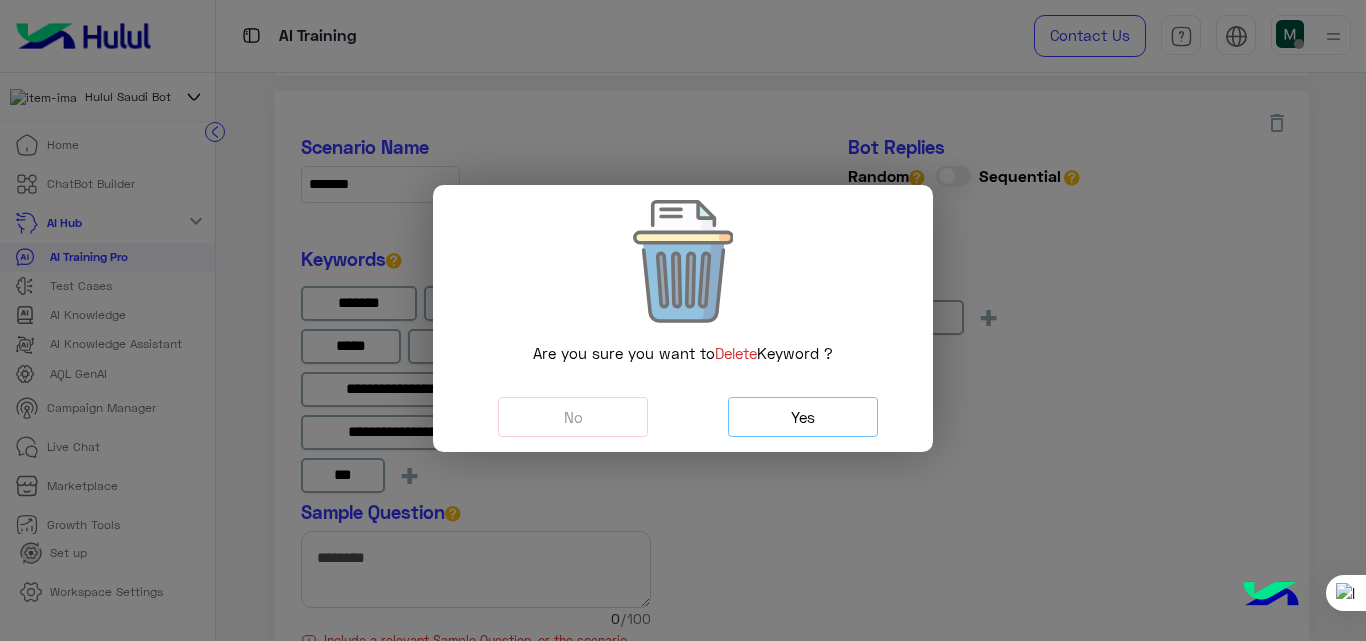 click on "Yes" 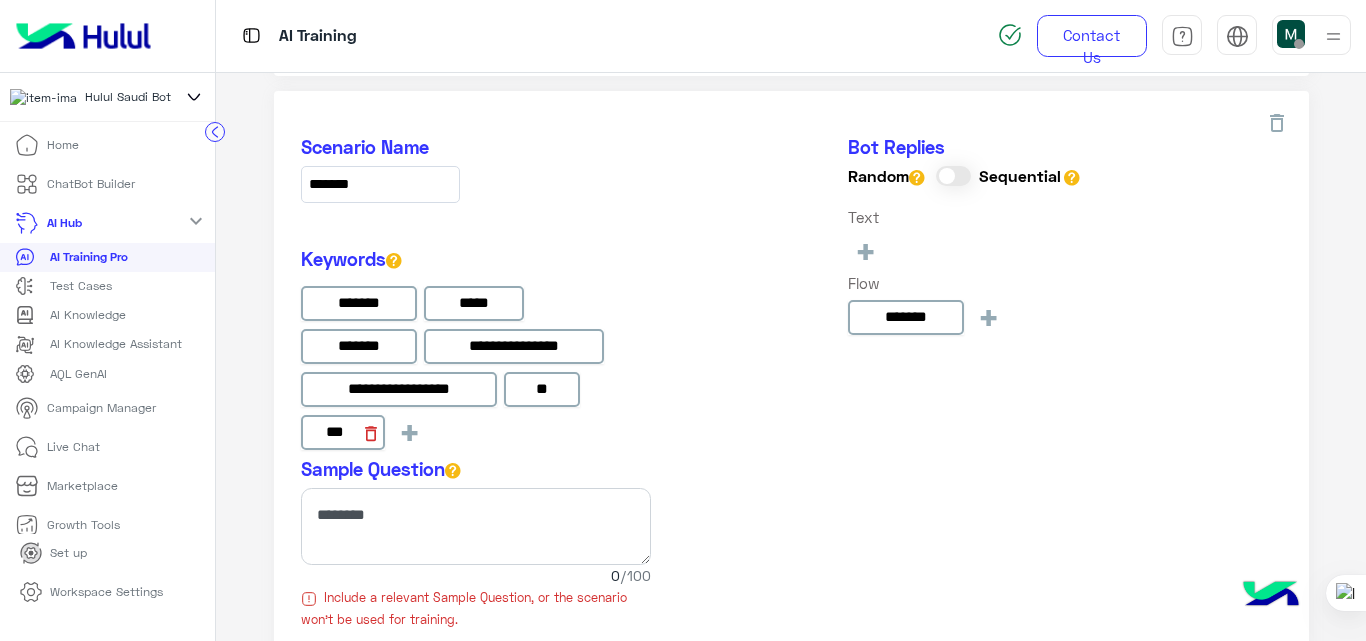 click 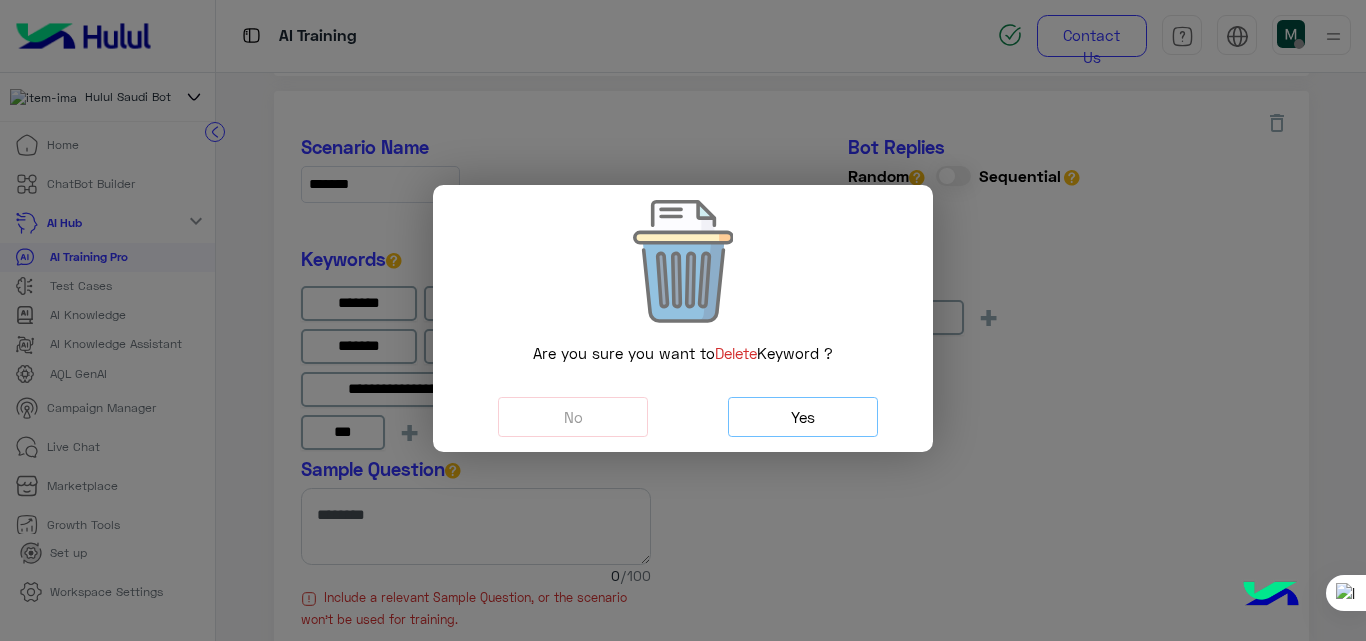 click on "Yes" 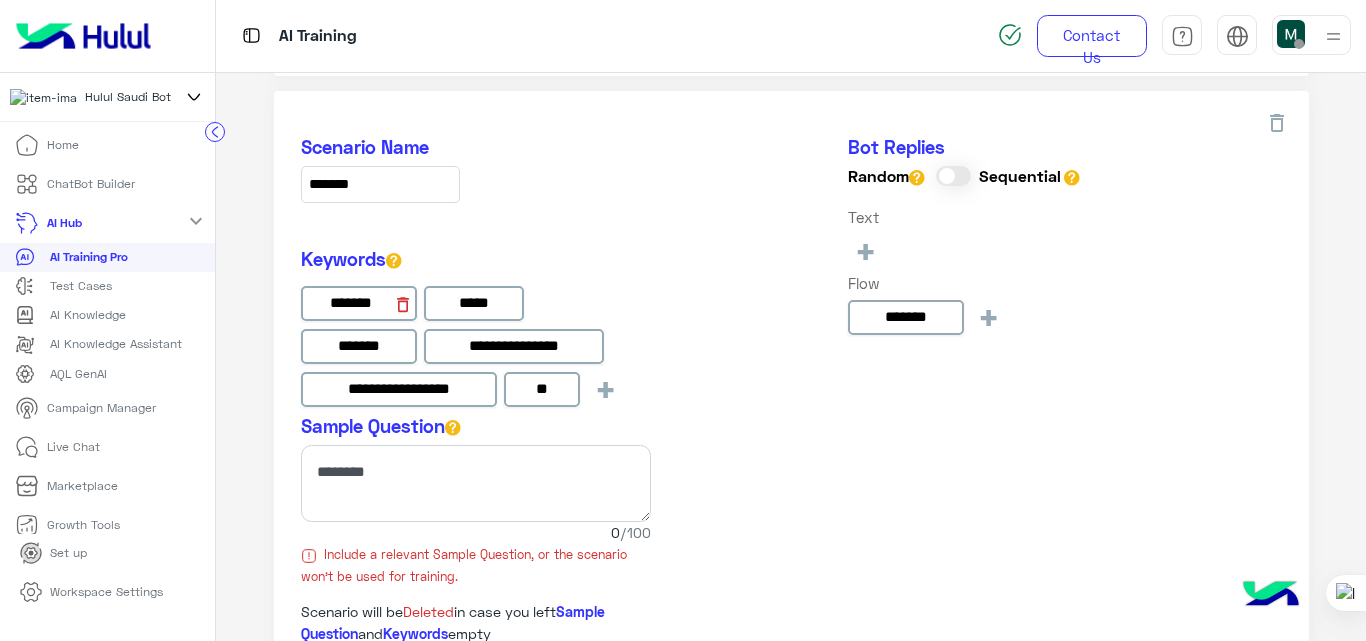 click 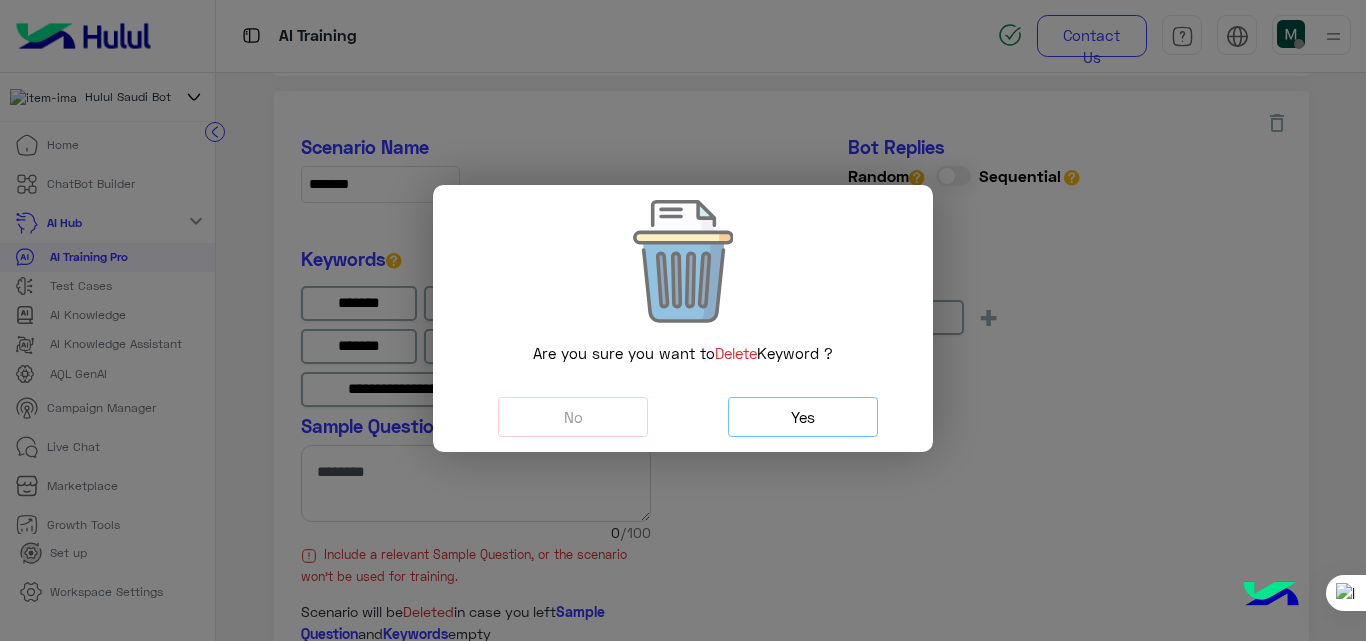 click on "Yes" 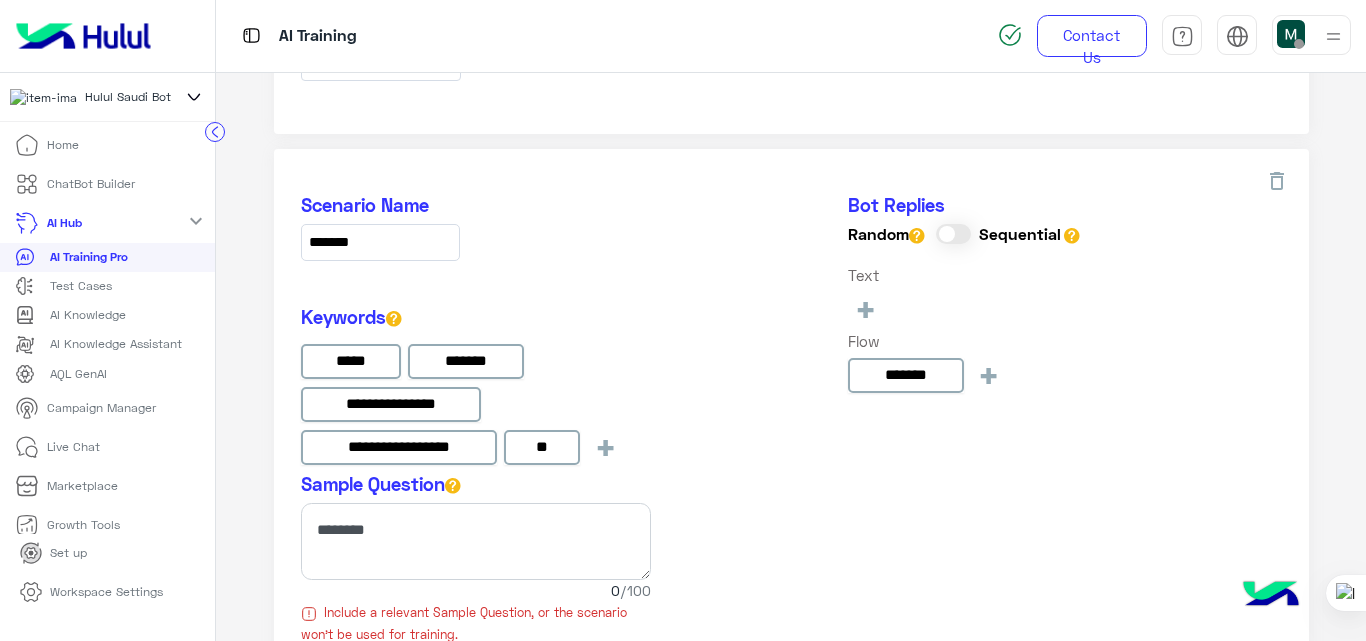 scroll, scrollTop: 3042, scrollLeft: 0, axis: vertical 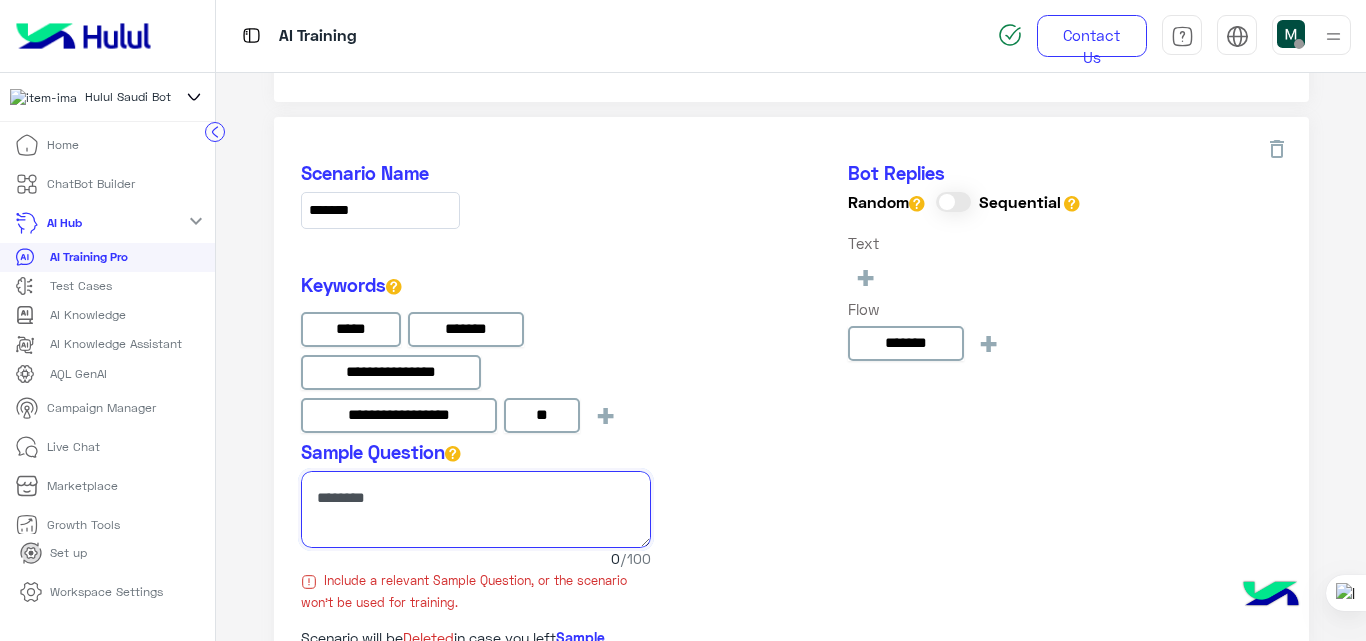 click at bounding box center (476, -2374) 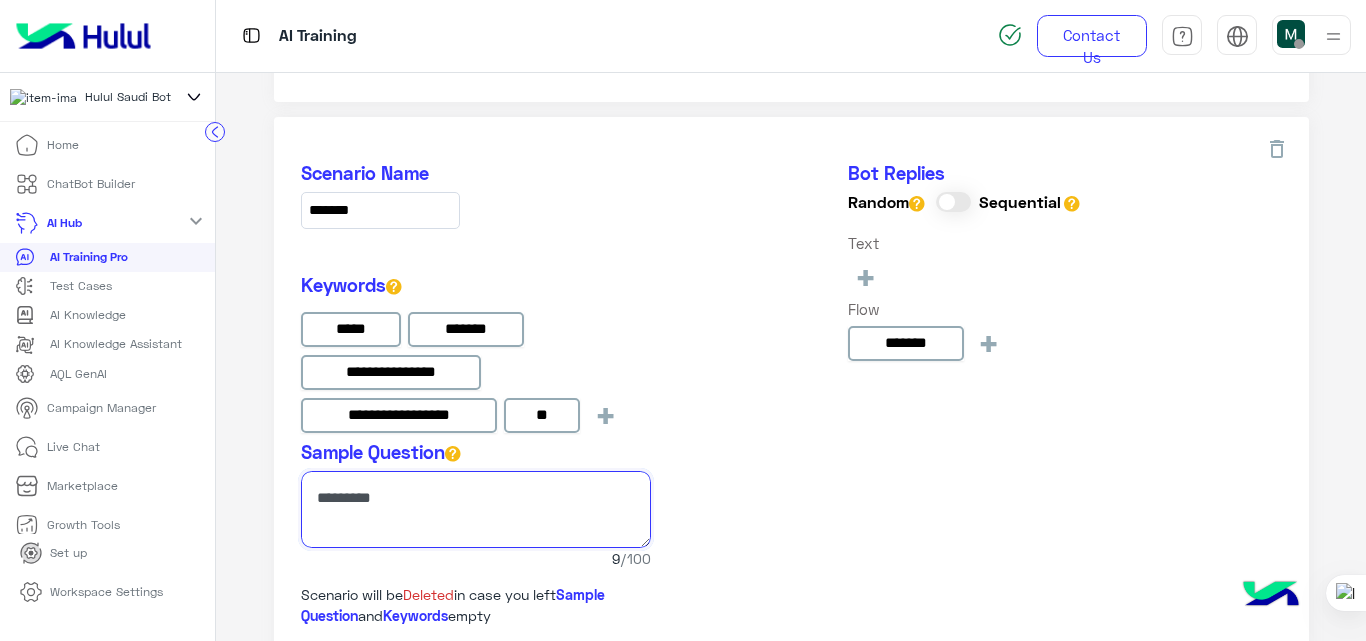 type on "*********" 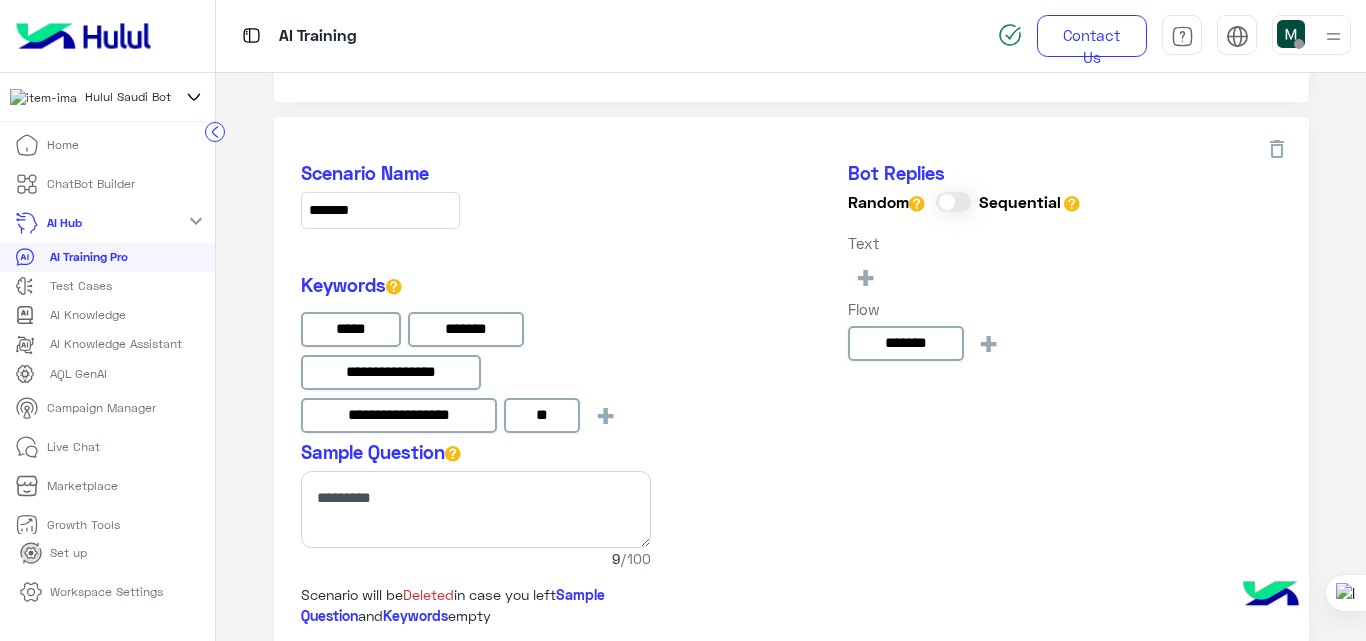 click on "**********" 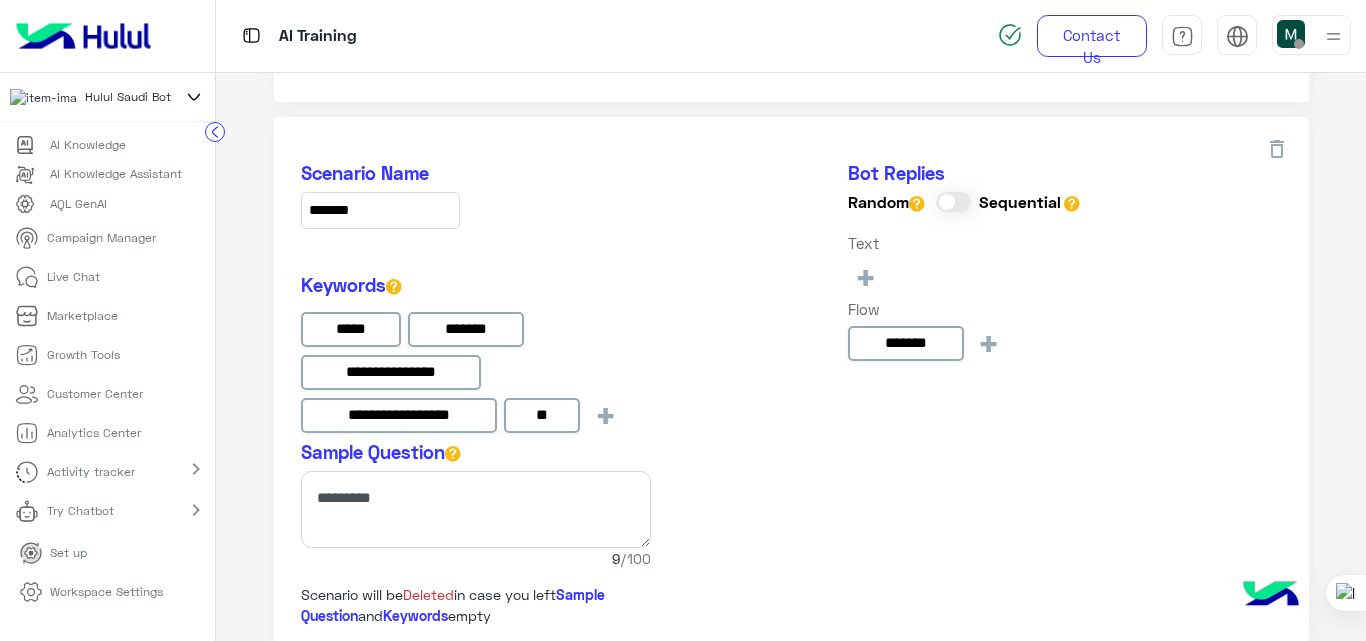 click on "Workspace Settings" at bounding box center (106, 592) 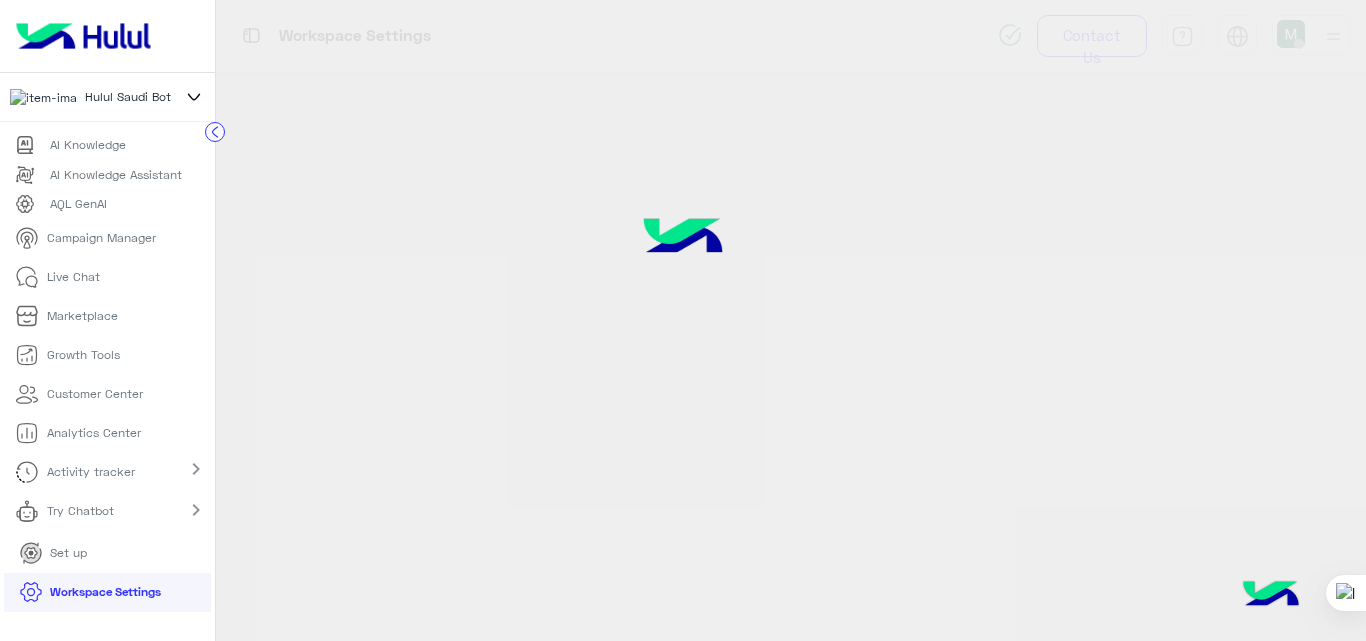 scroll, scrollTop: 0, scrollLeft: 0, axis: both 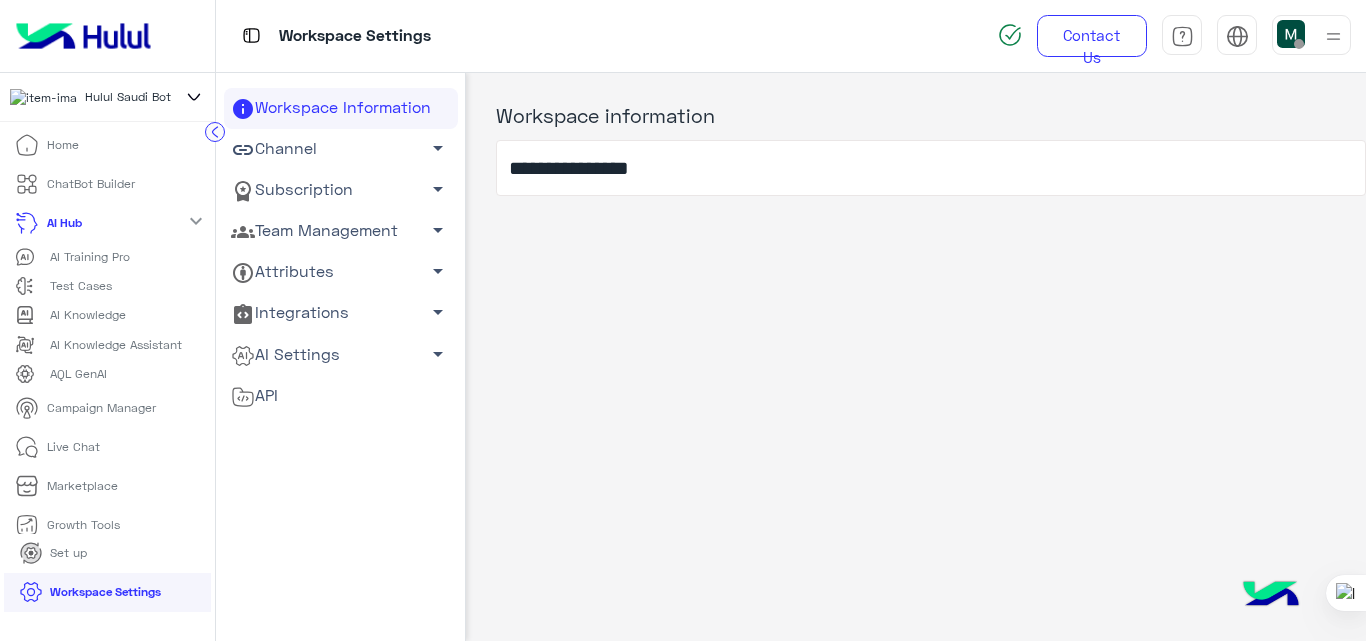 click on "AI Settings   arrow_drop_down" 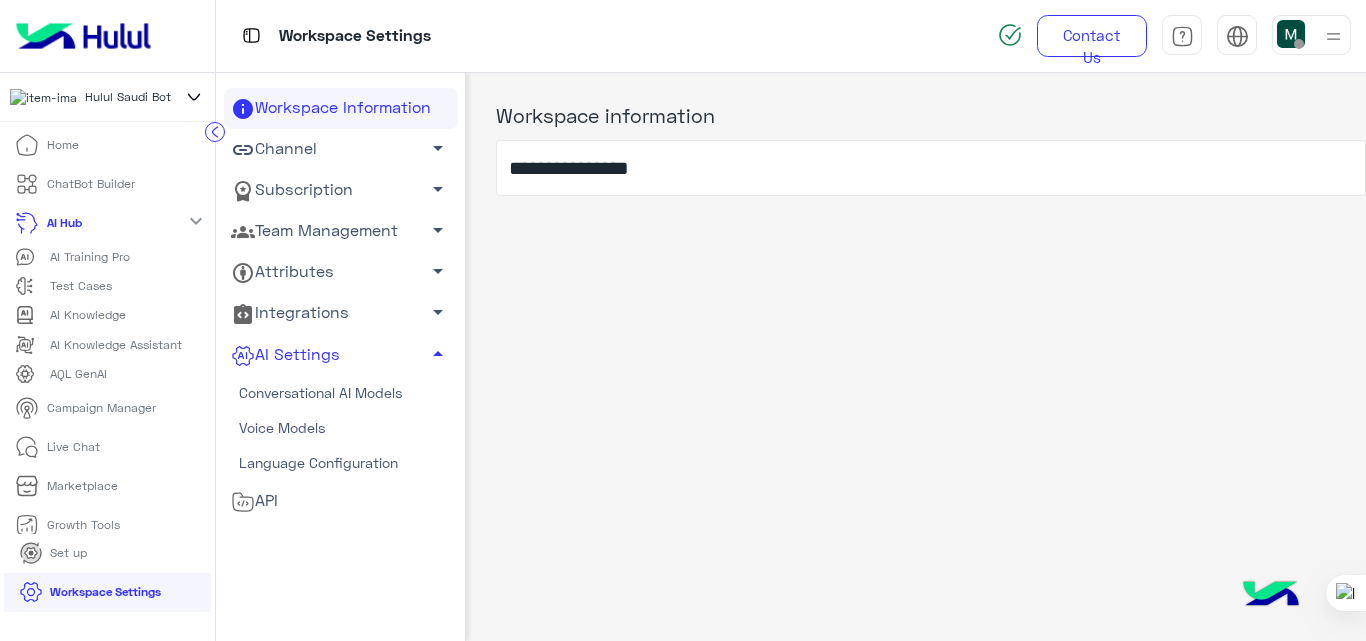 click on "Conversational AI Models" 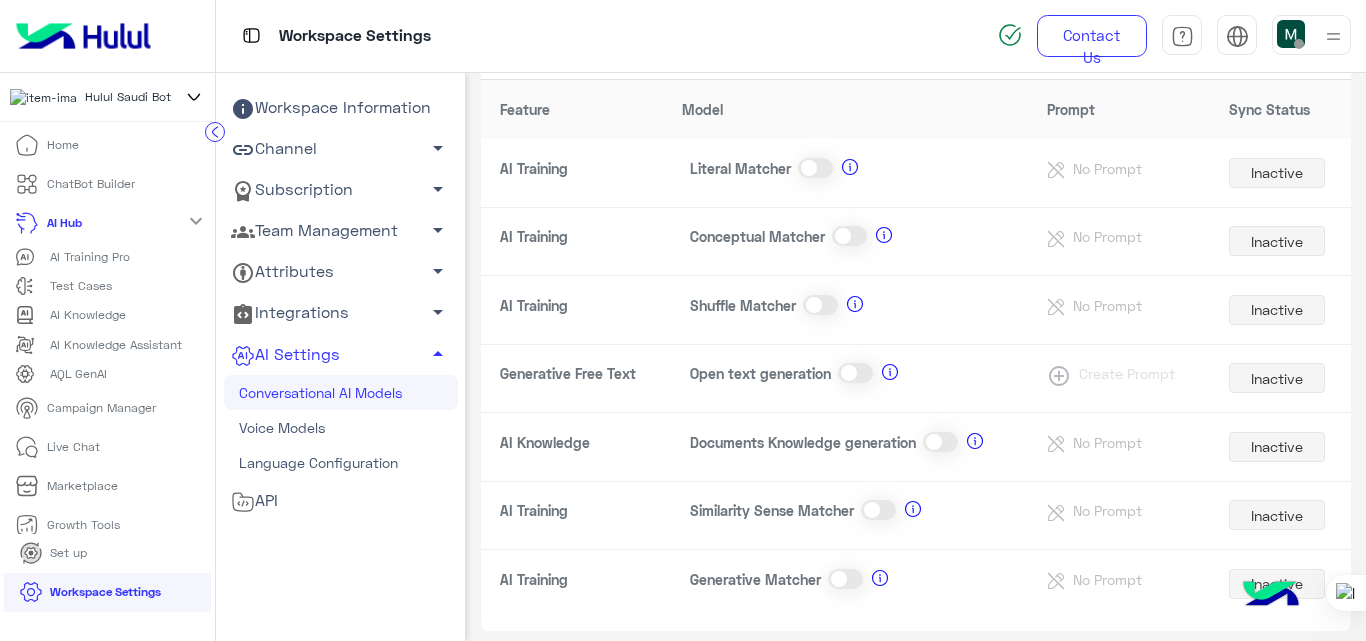 scroll, scrollTop: 0, scrollLeft: 0, axis: both 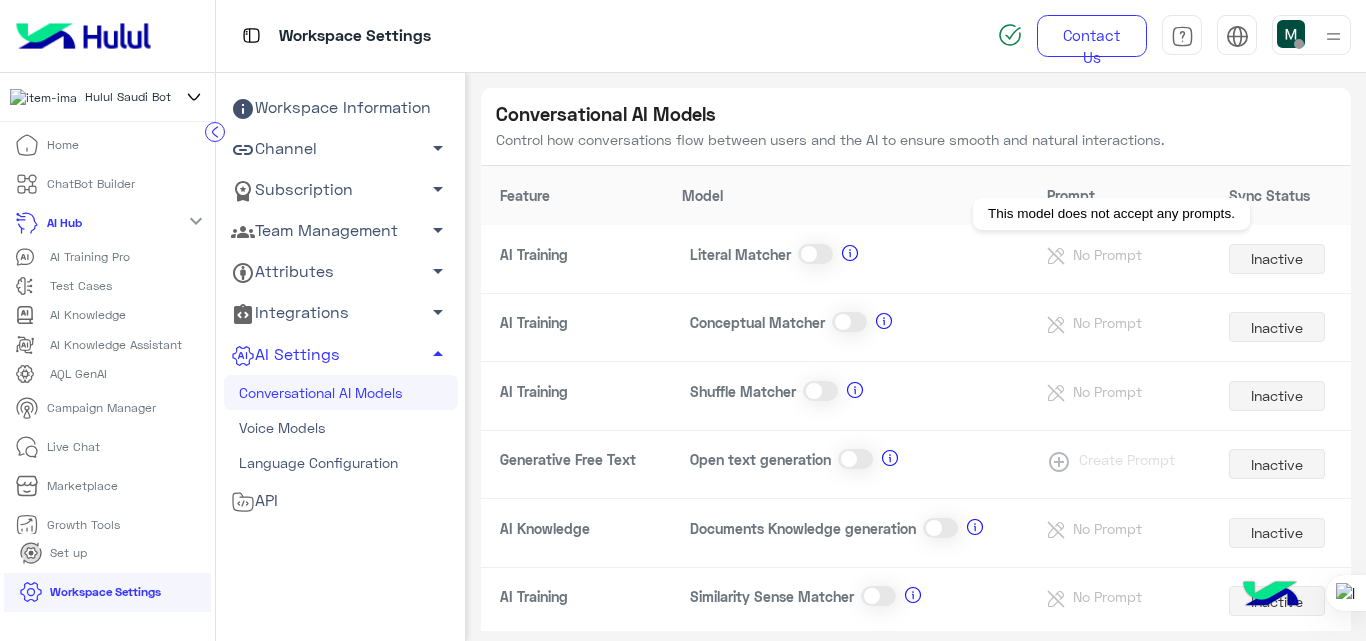 click on "No Prompt" 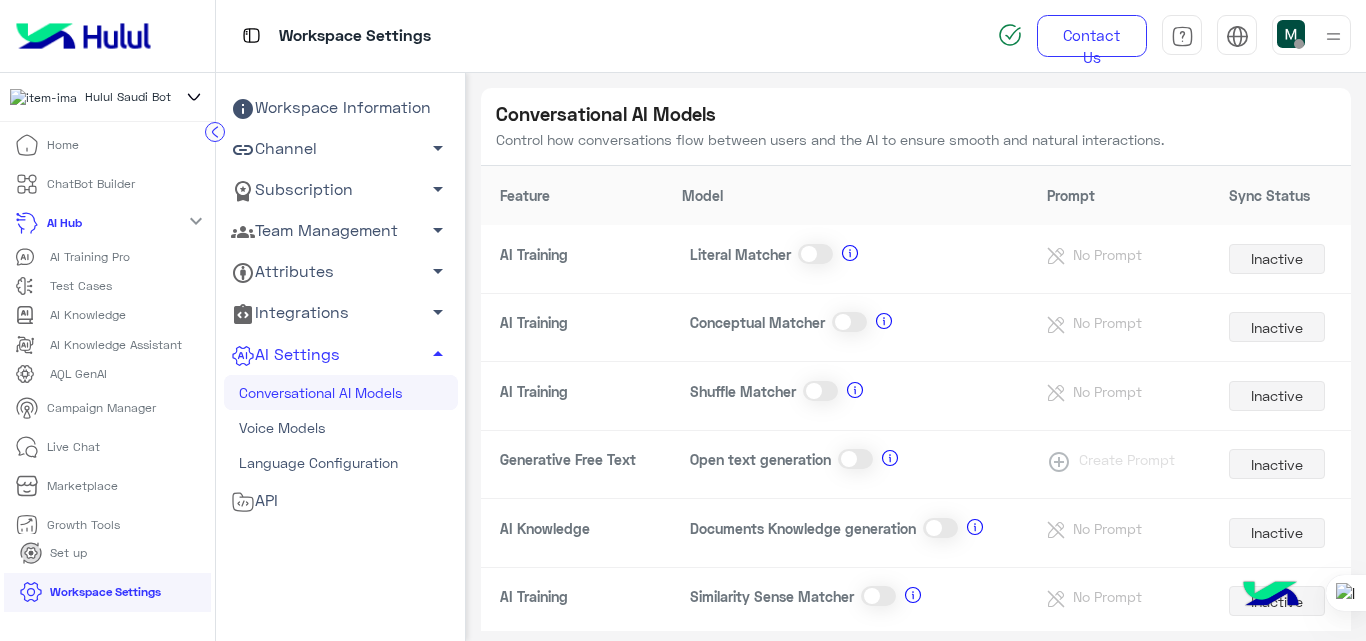 click 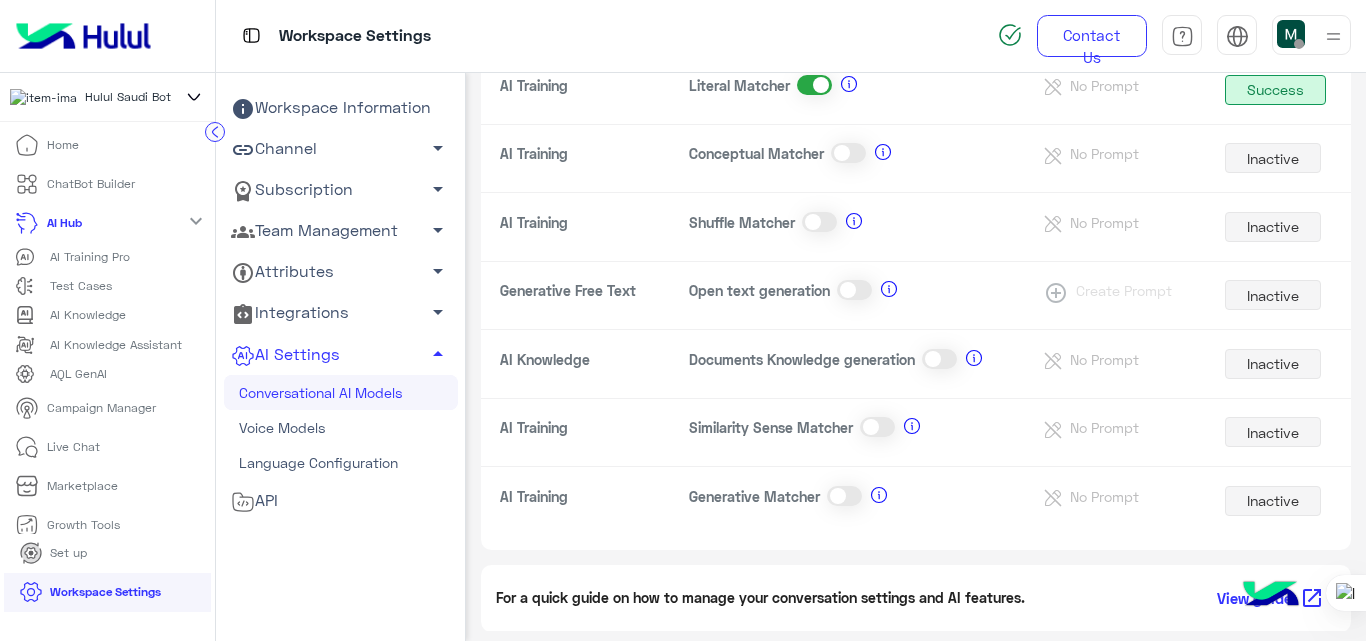 scroll, scrollTop: 66, scrollLeft: 0, axis: vertical 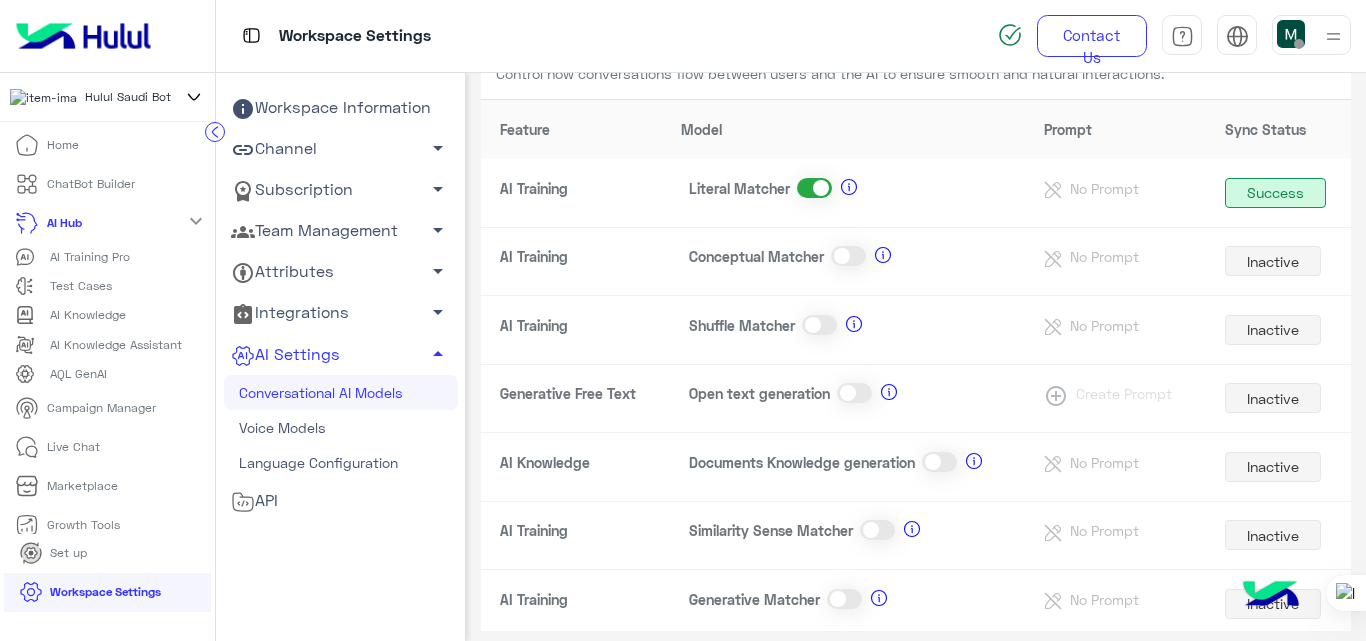 click at bounding box center (1271, 596) 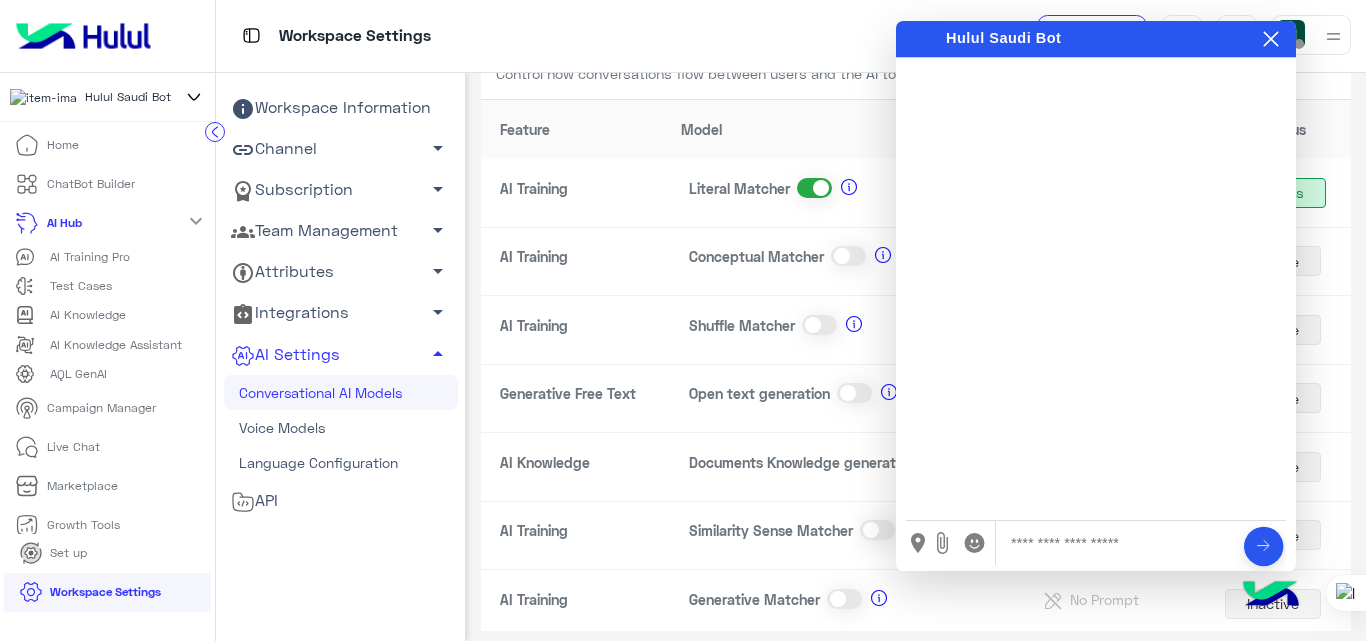 scroll, scrollTop: 0, scrollLeft: 0, axis: both 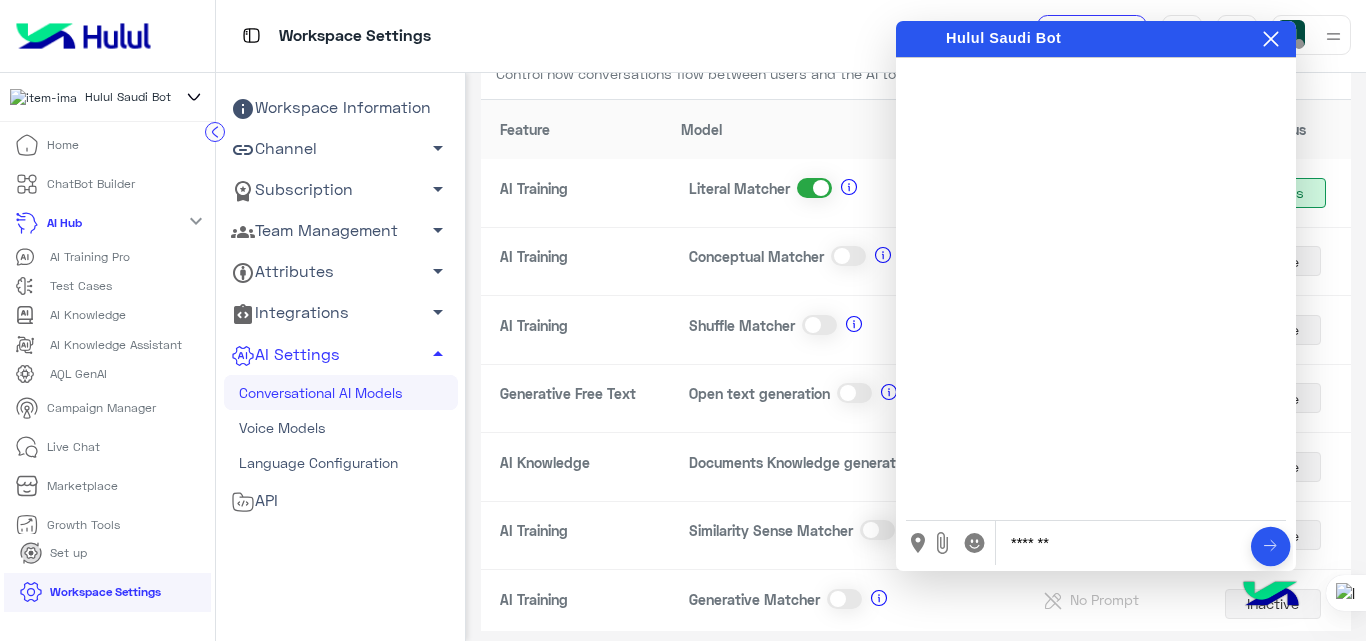 type on "*********" 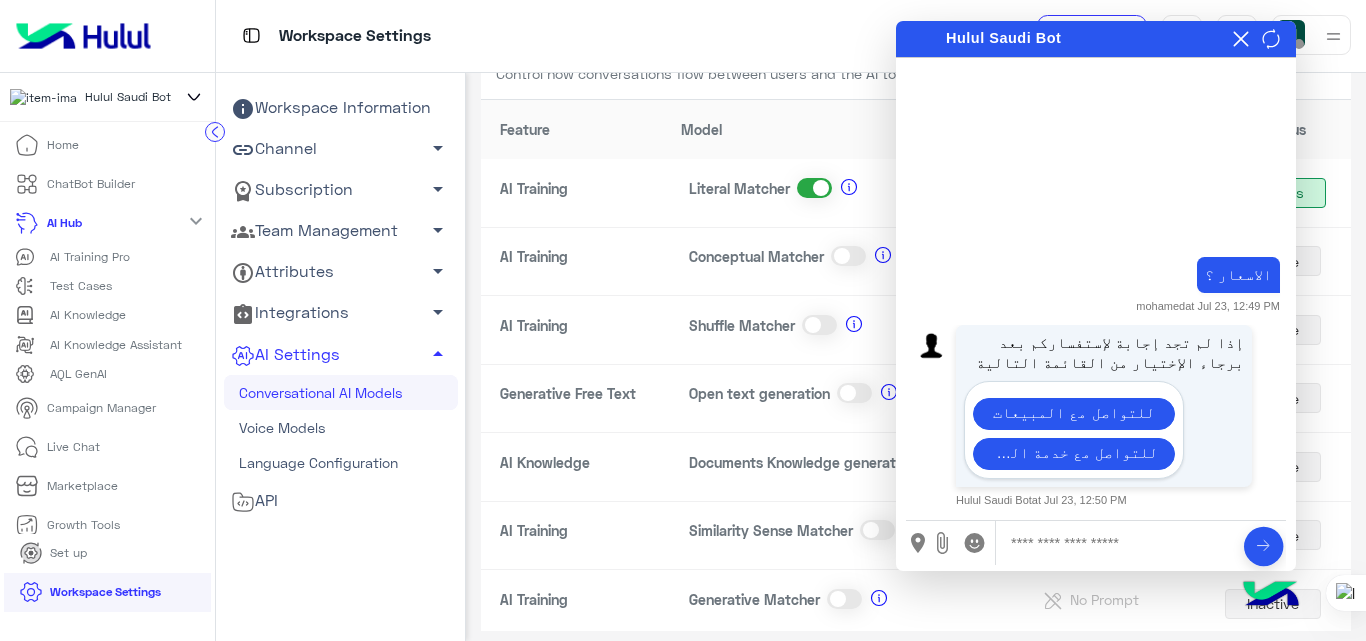 click at bounding box center (1241, 39) 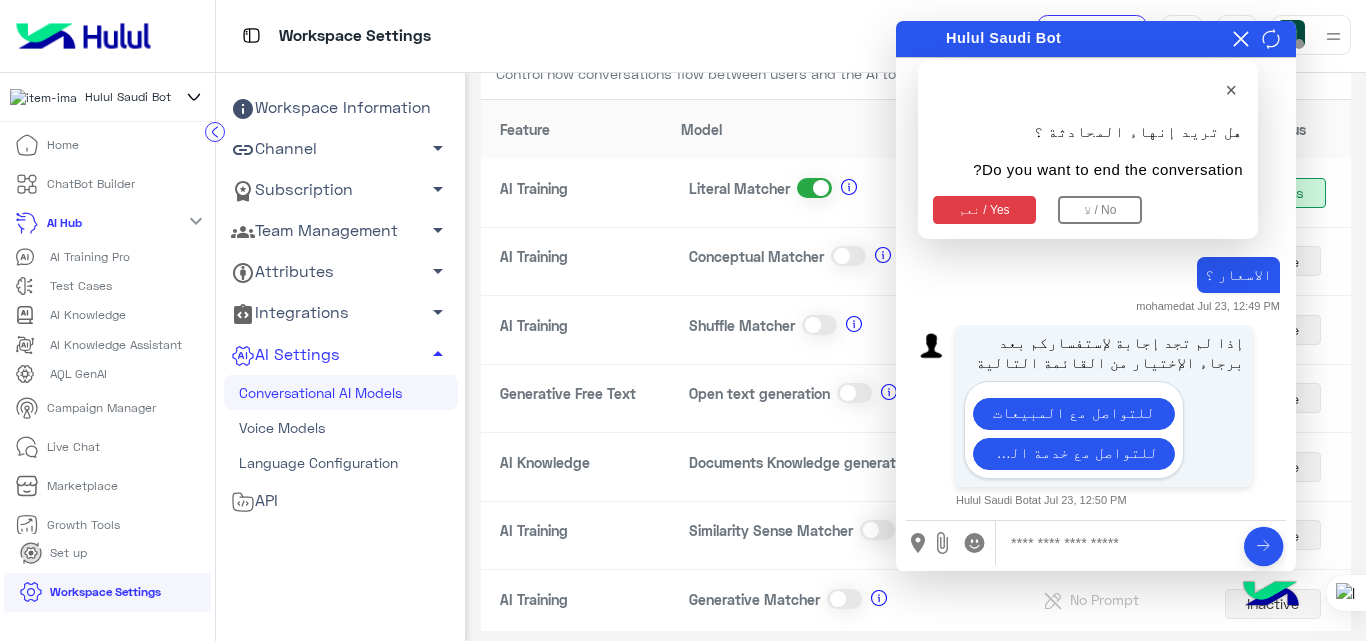 click on "نعم / Yes" at bounding box center (984, 210) 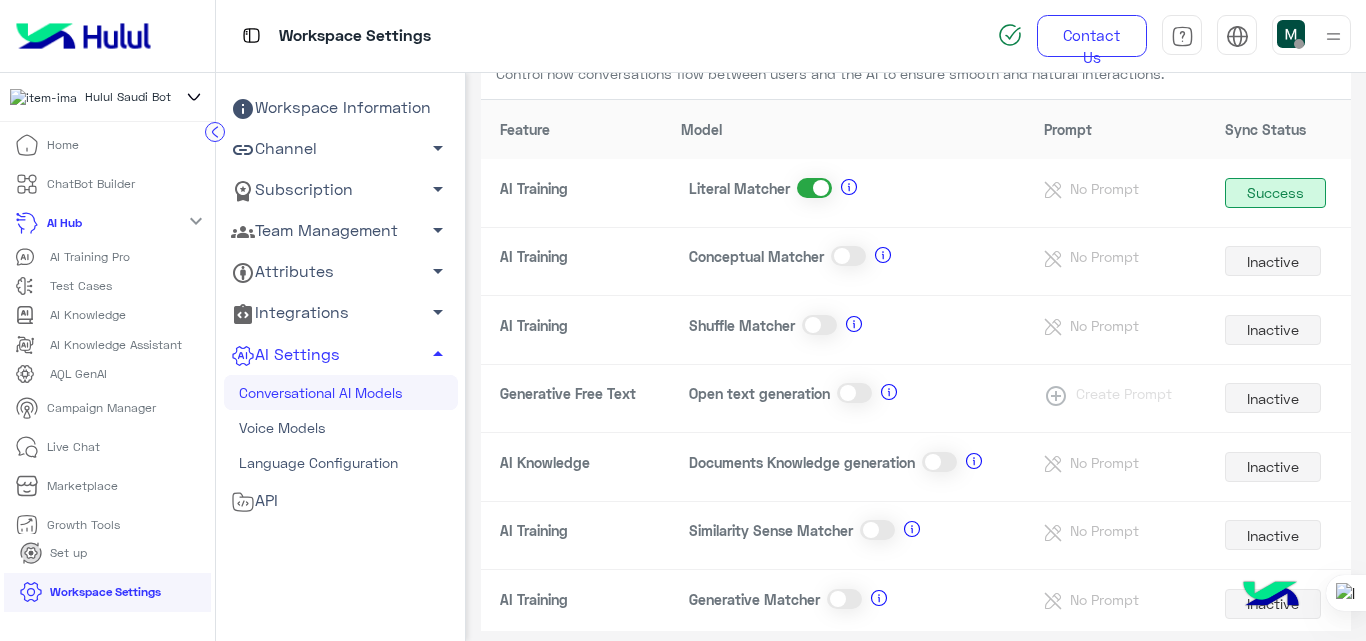 scroll, scrollTop: 169, scrollLeft: 0, axis: vertical 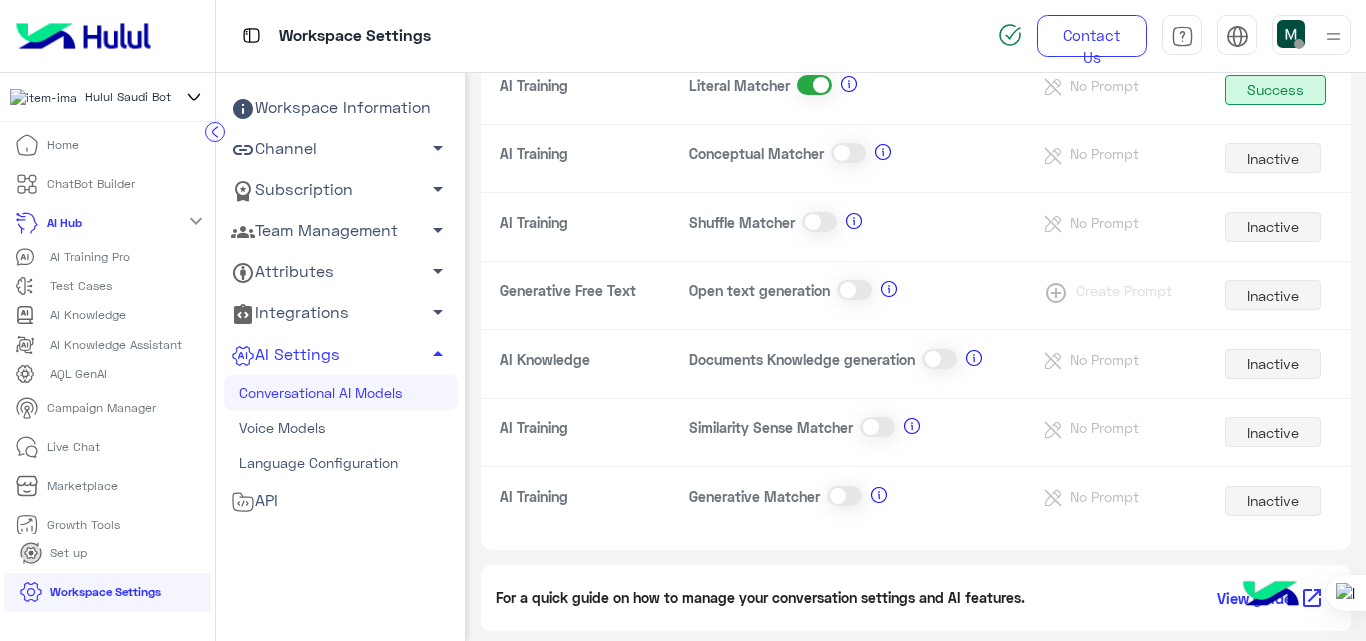 click 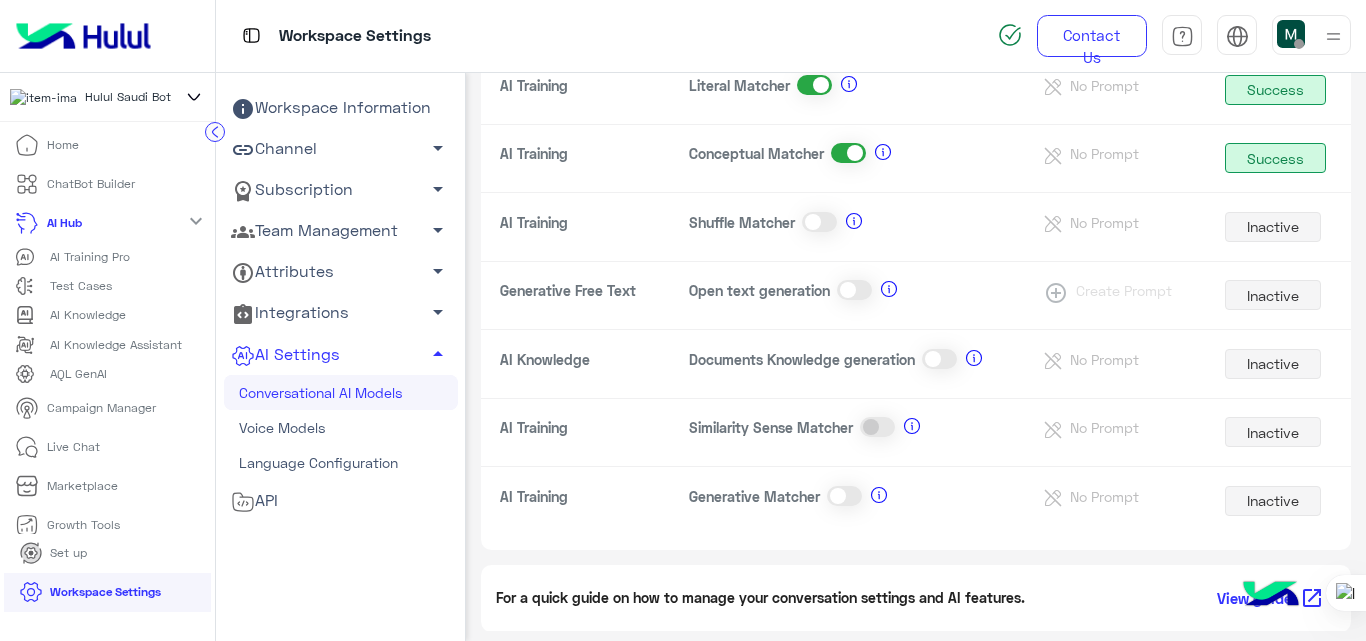 click 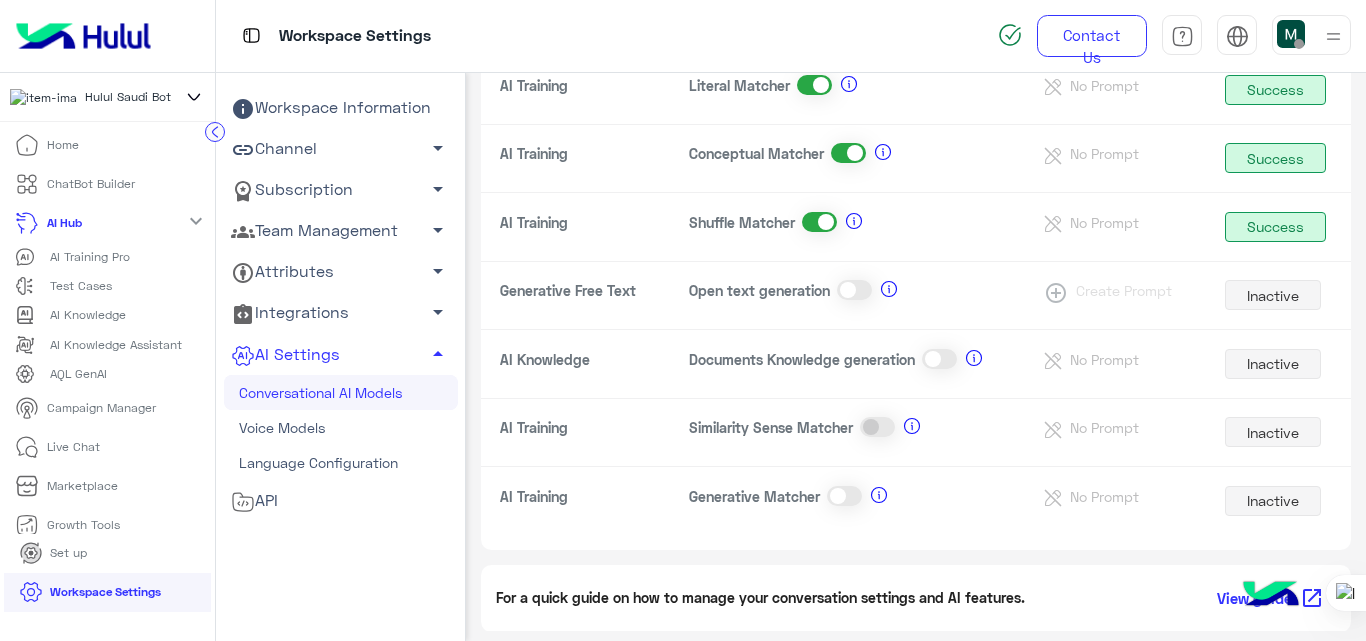 click 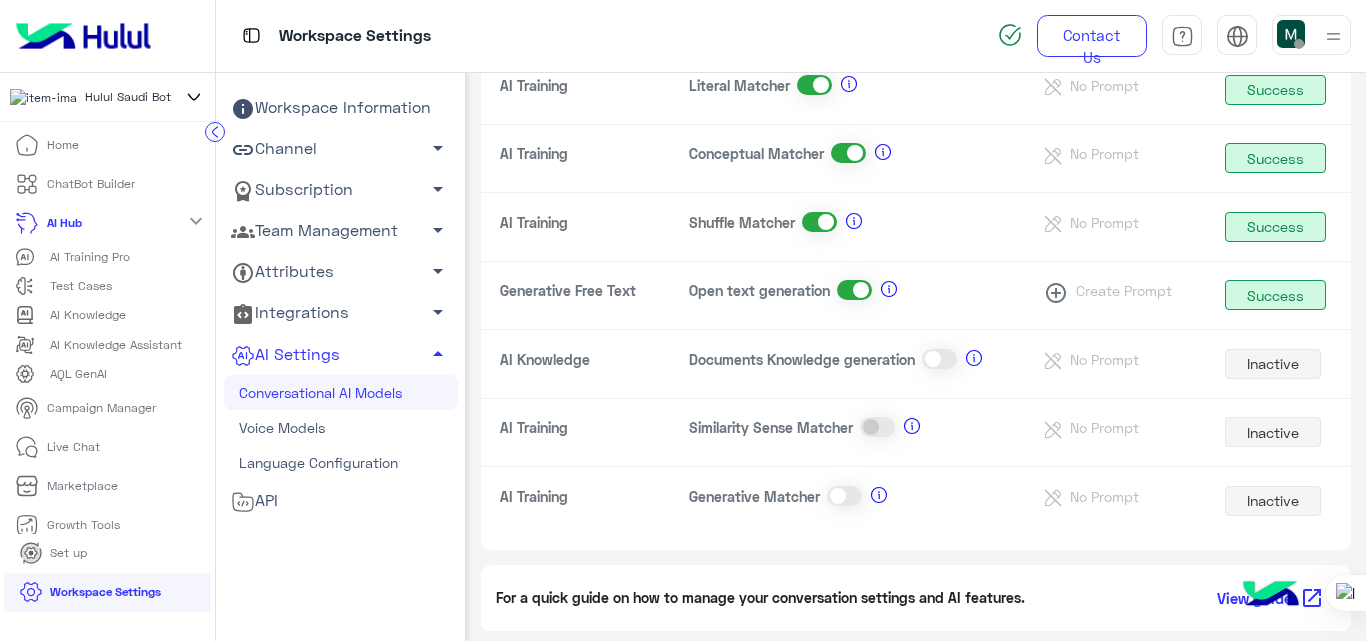click at bounding box center [1271, 596] 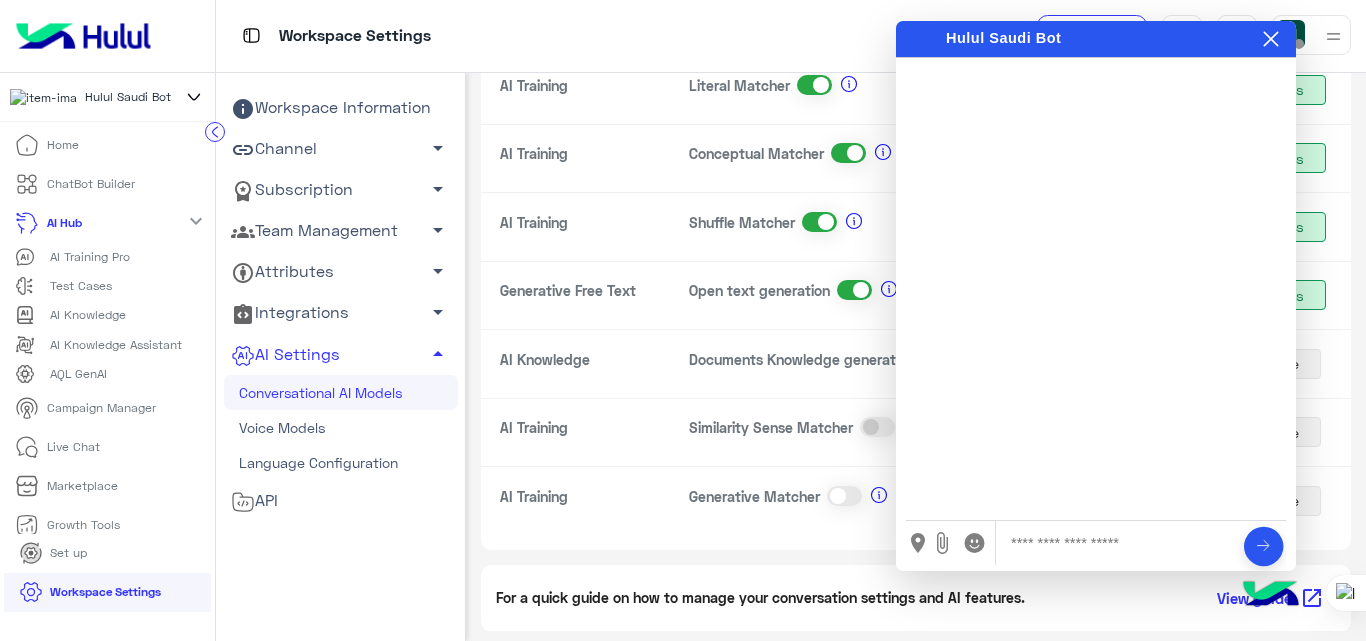 click at bounding box center (1118, 543) 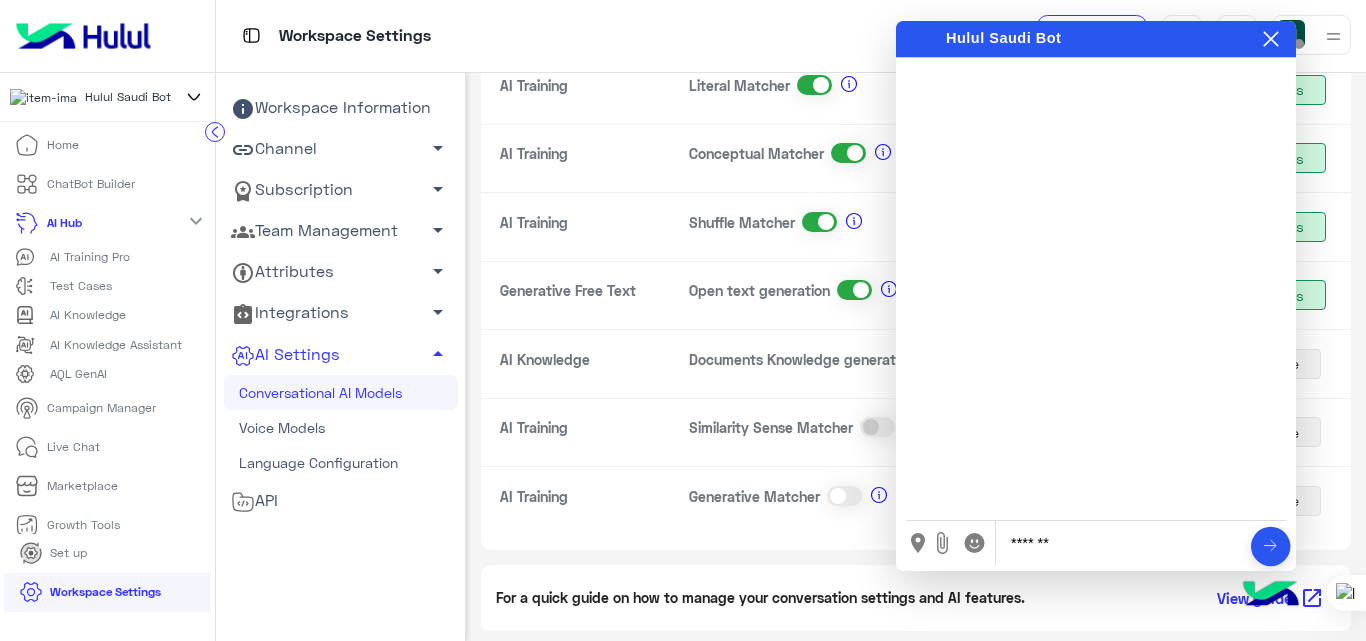 type on "*********" 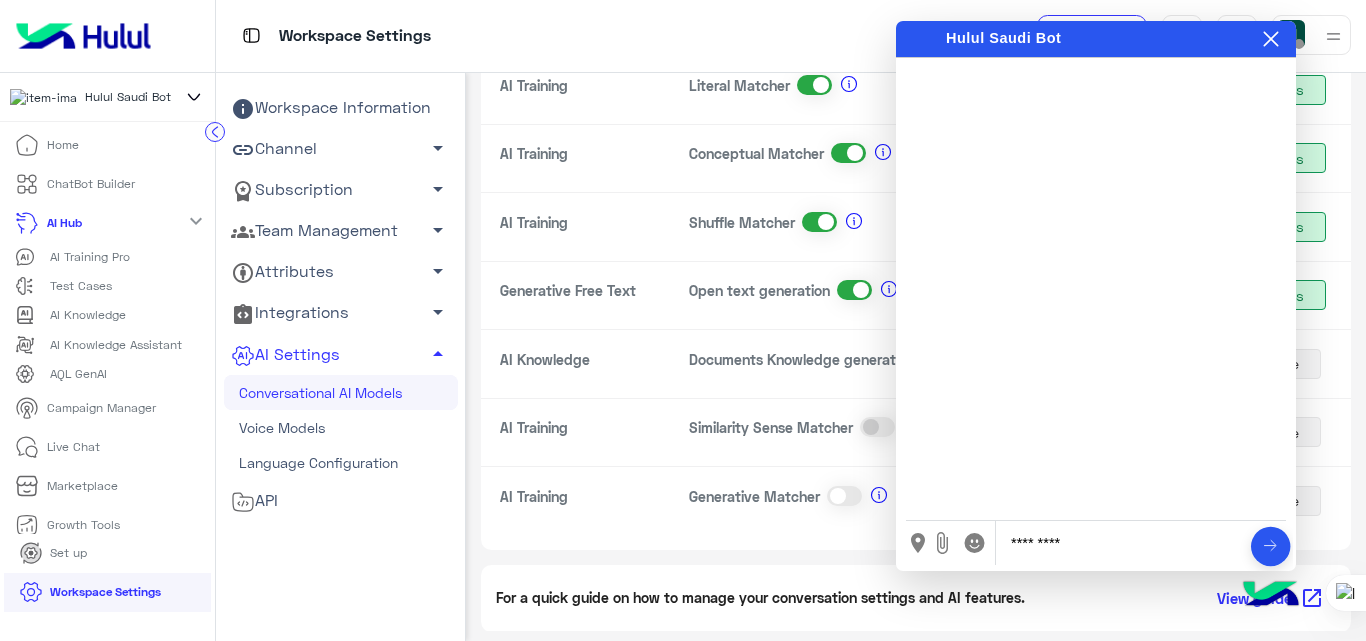 type 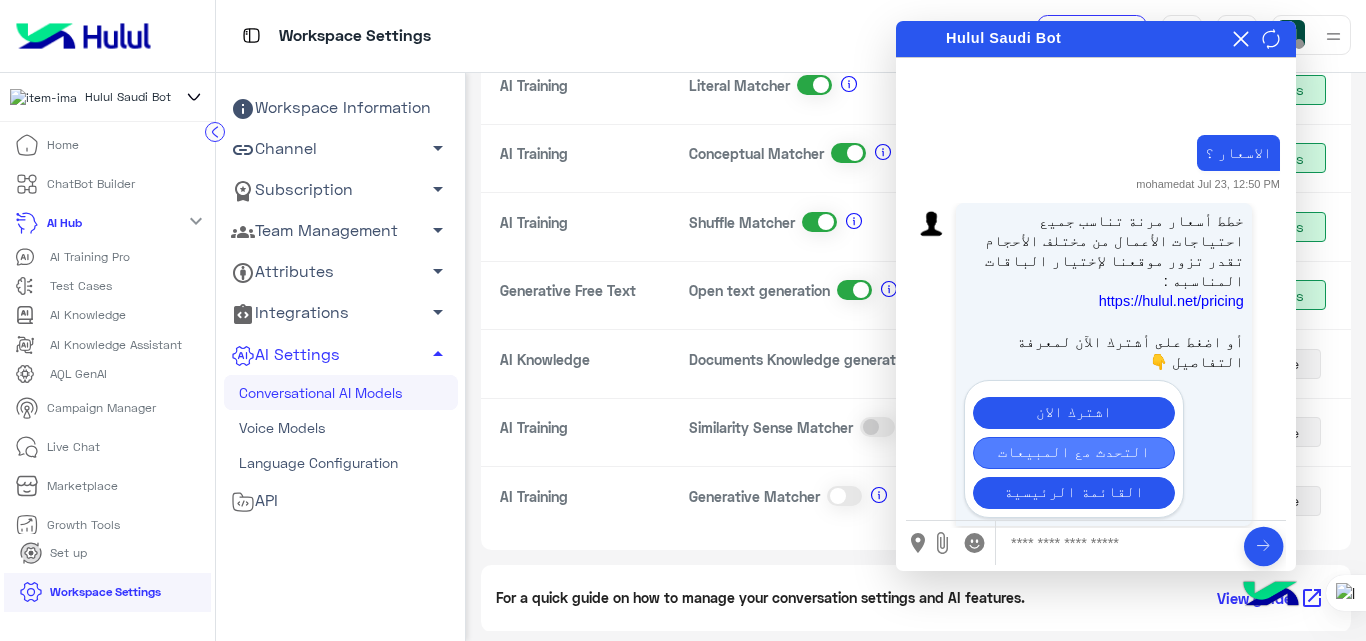 click on "التحدث مع المبيعات" at bounding box center (1074, 453) 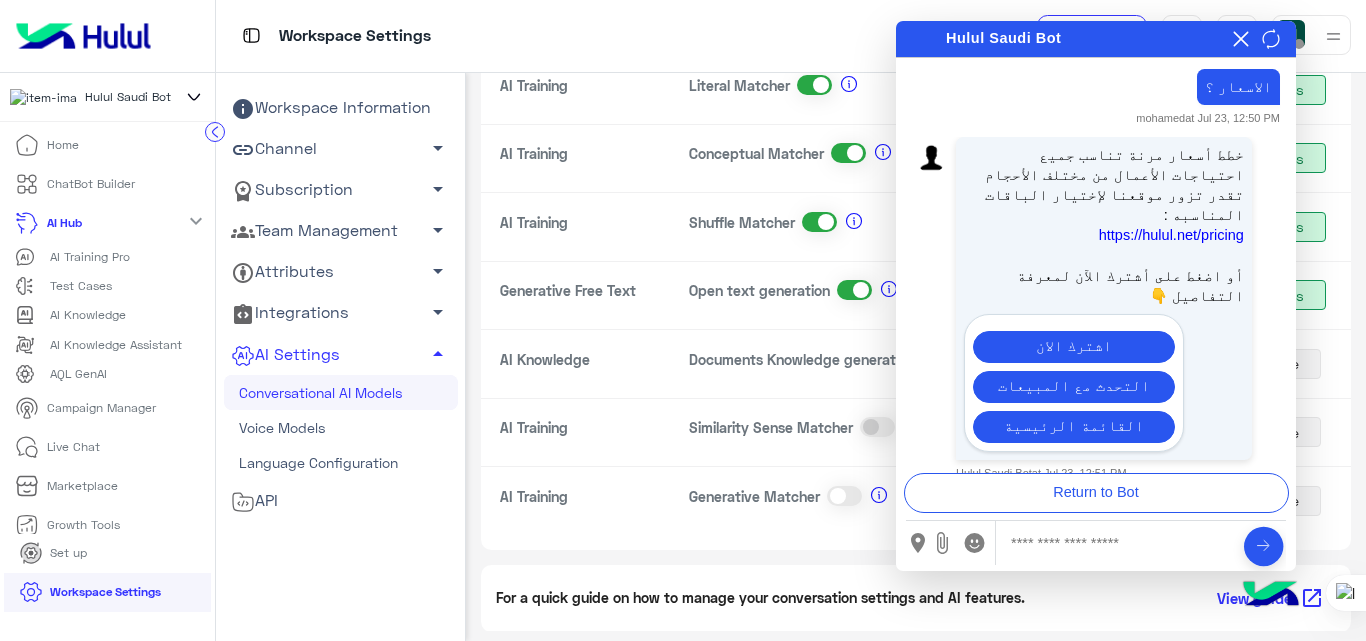 scroll, scrollTop: 98, scrollLeft: 0, axis: vertical 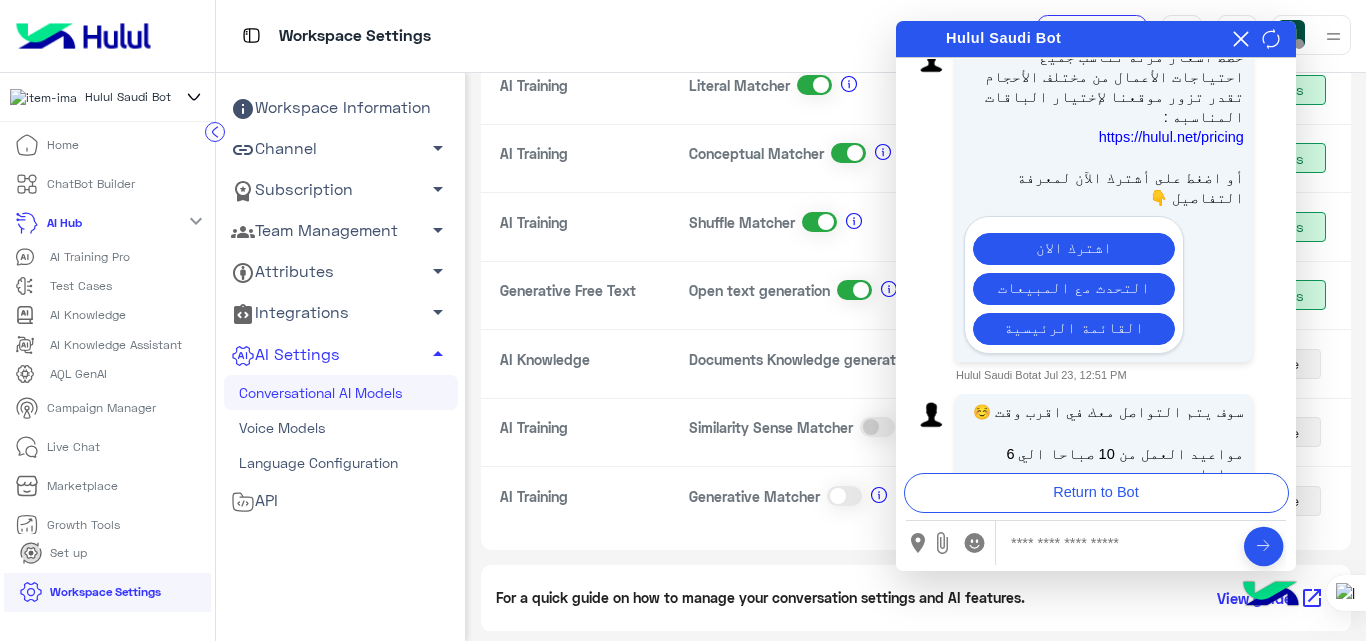 click on "ChatBot Builder" at bounding box center (91, 184) 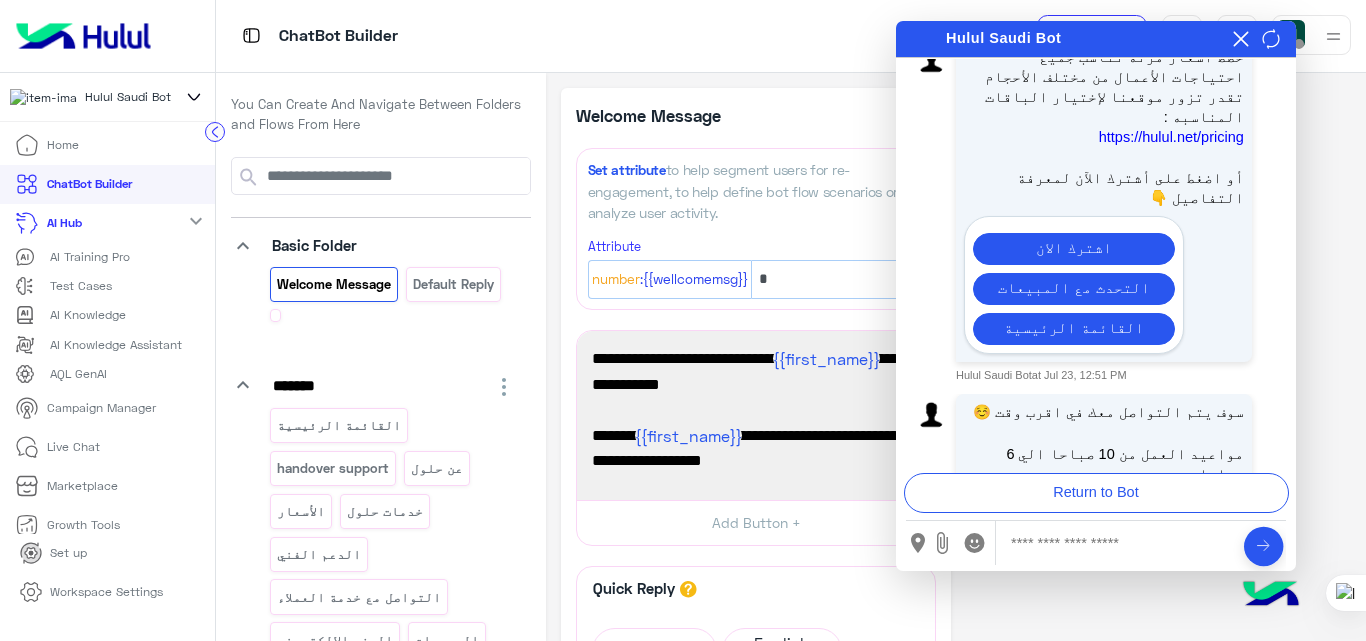 click 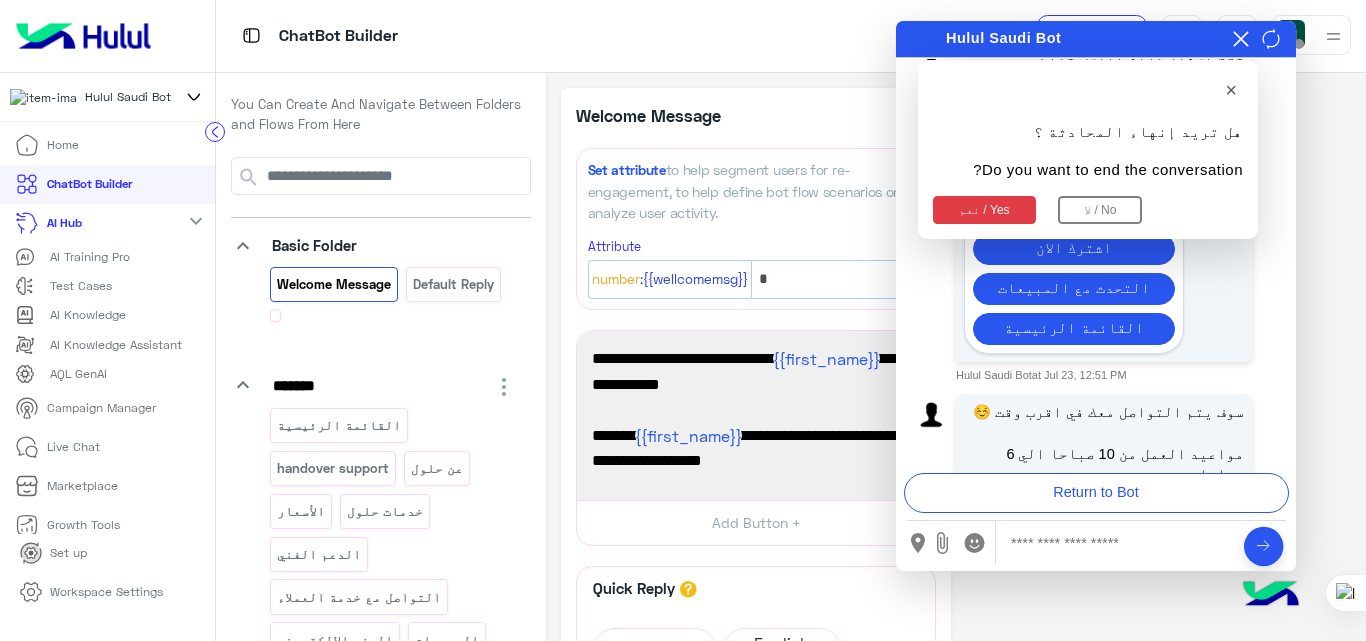 click on "AI Training Pro" 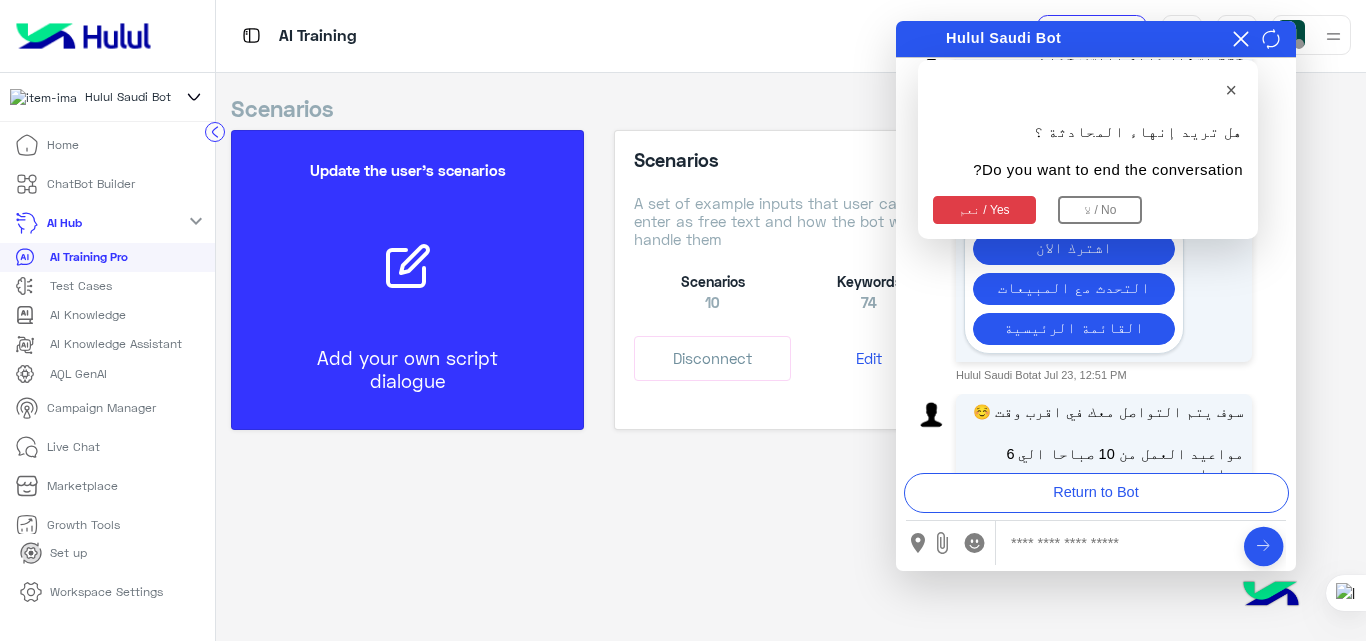 click on "Update the user’s scenarios   Add your own script dialogue" at bounding box center (407, 280) 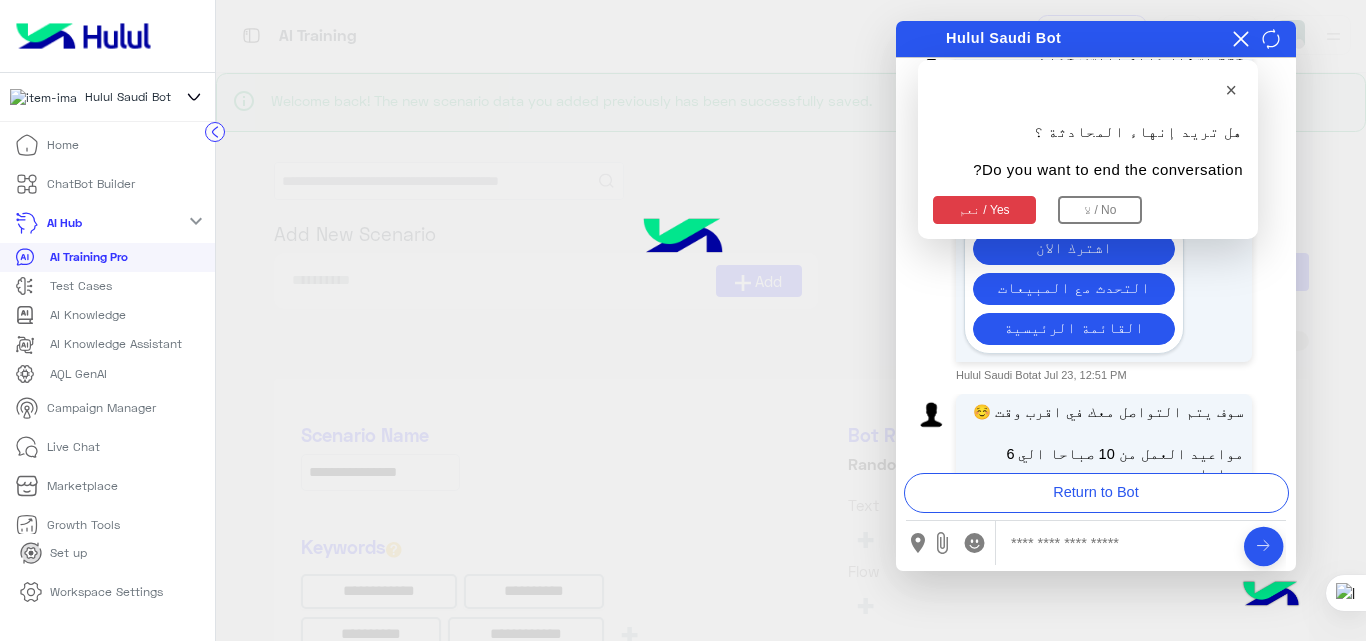 type on "**********" 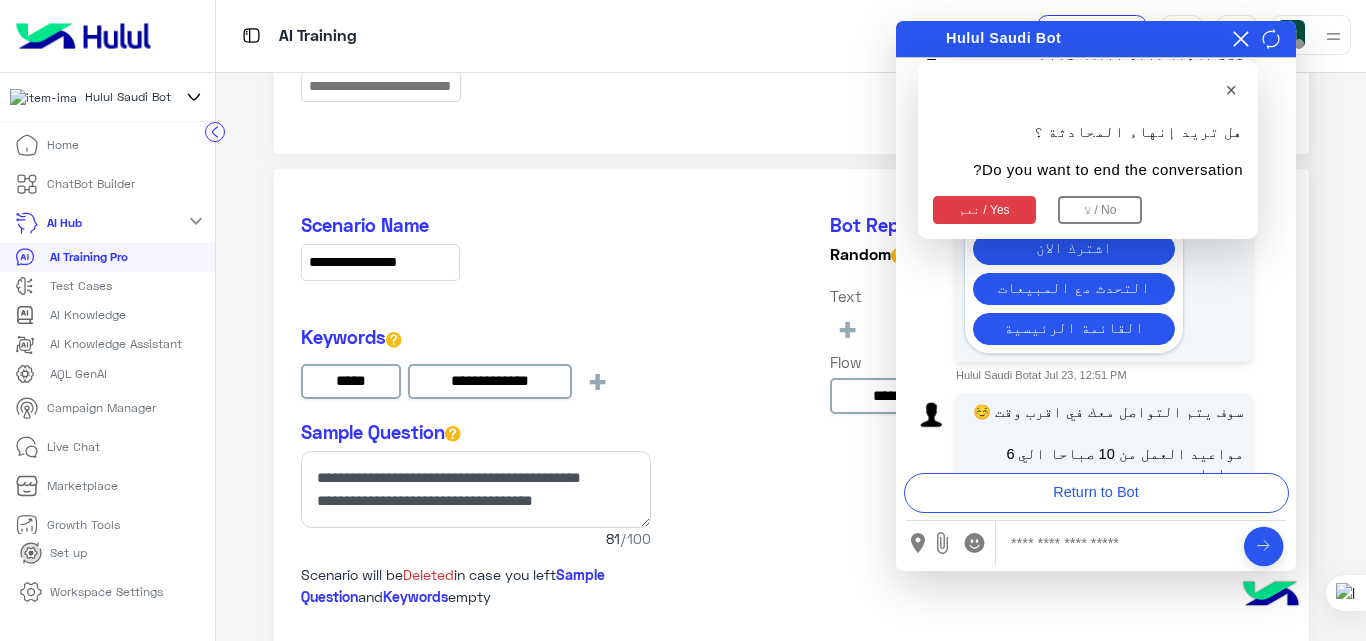 scroll, scrollTop: 3006, scrollLeft: 0, axis: vertical 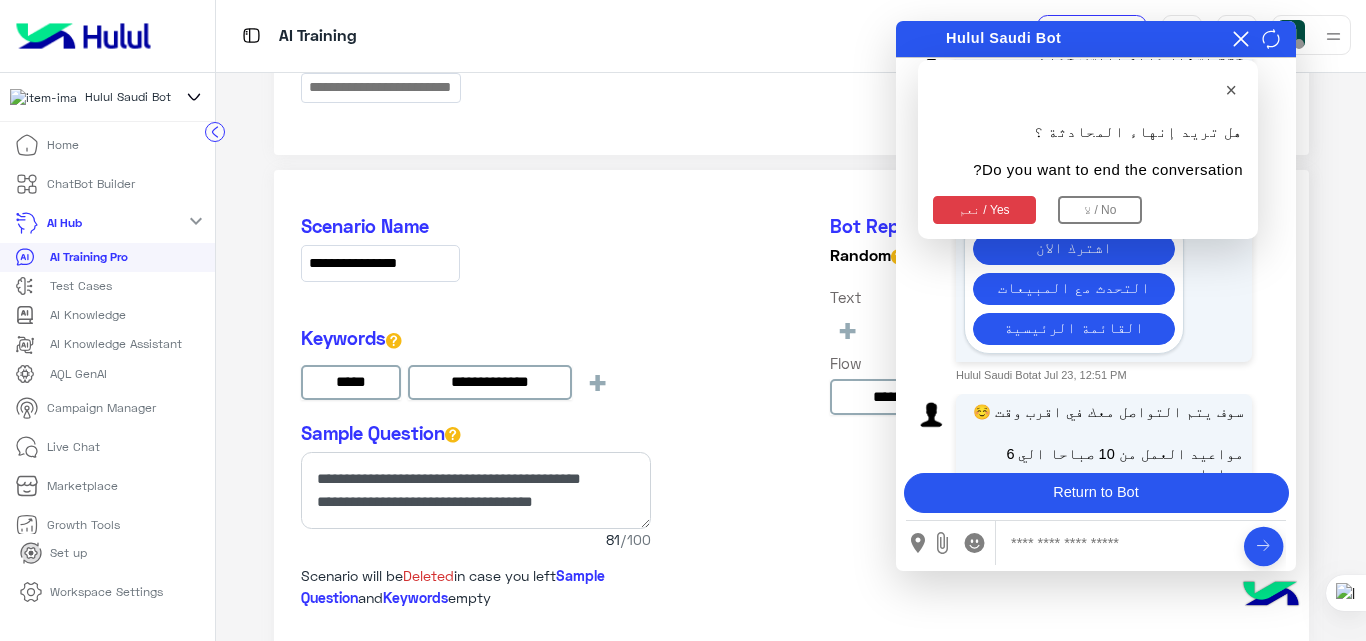 click on "Return to Bot" at bounding box center [1096, 493] 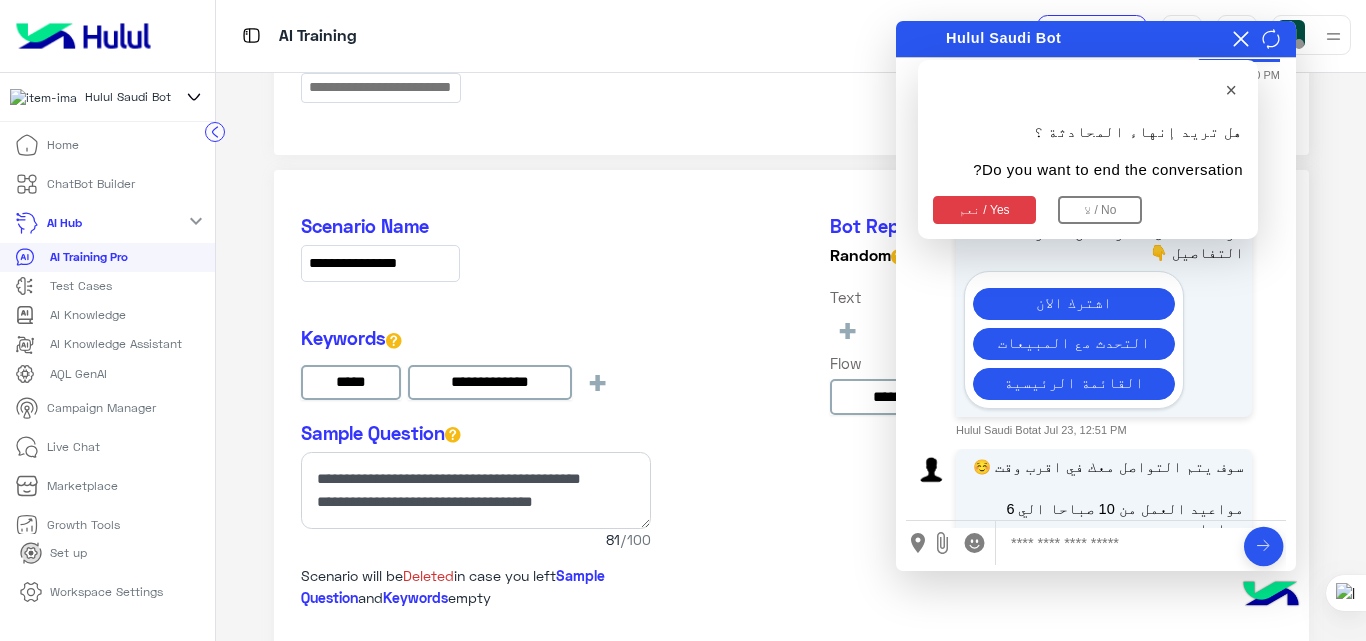 click on "**********" 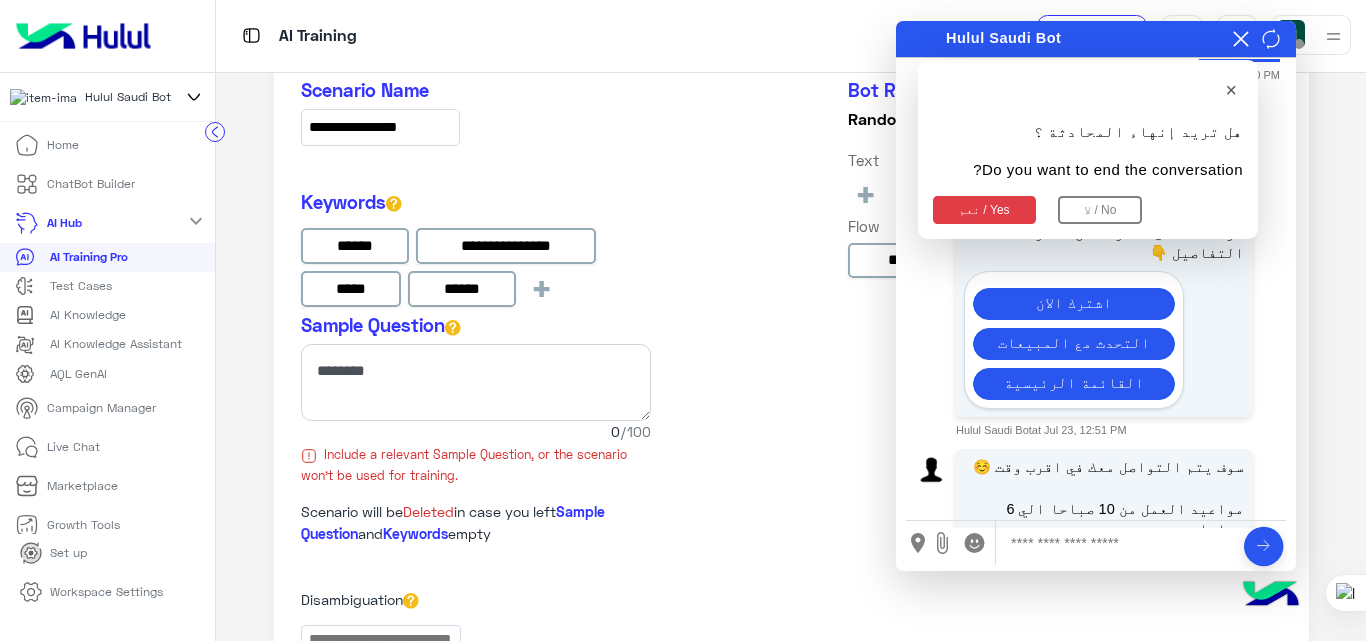 scroll, scrollTop: 1029, scrollLeft: 0, axis: vertical 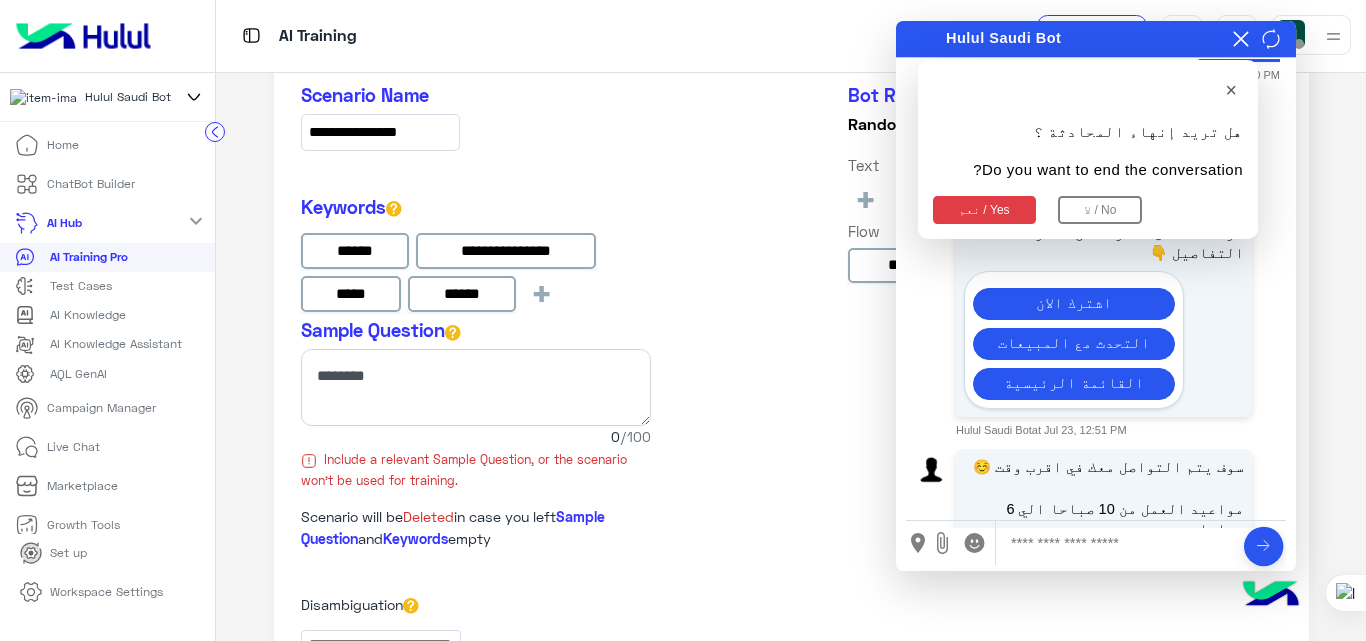 click at bounding box center [1118, 543] 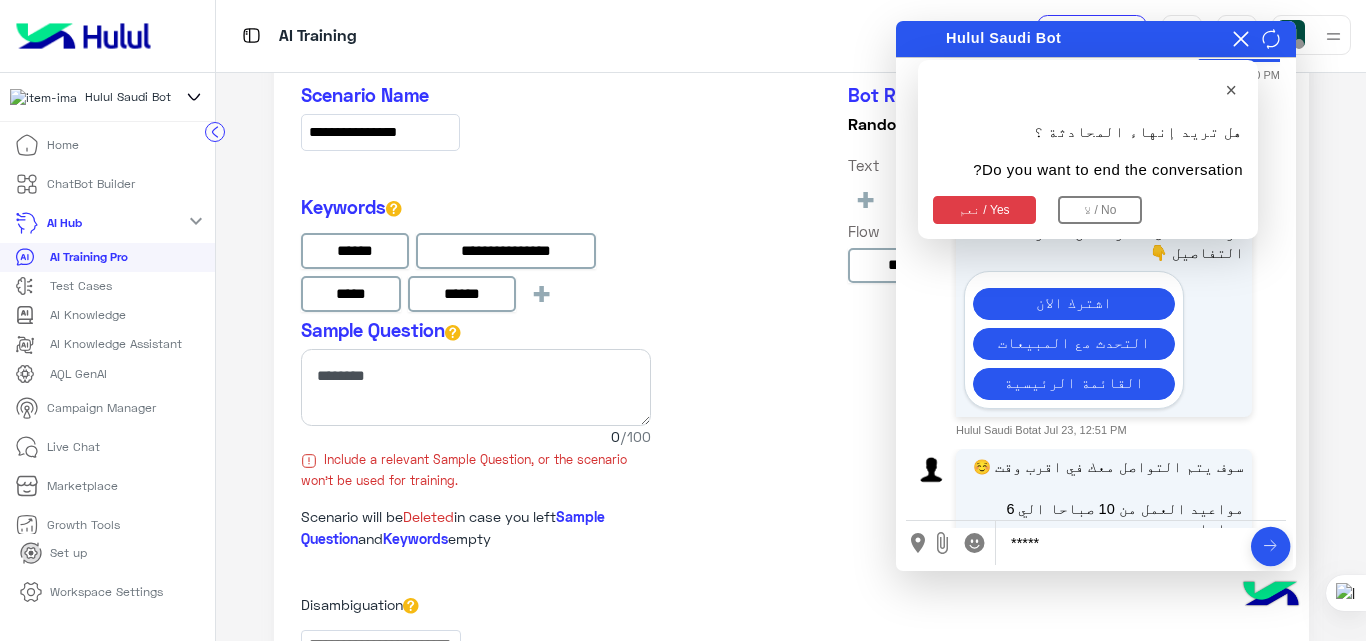 type on "******" 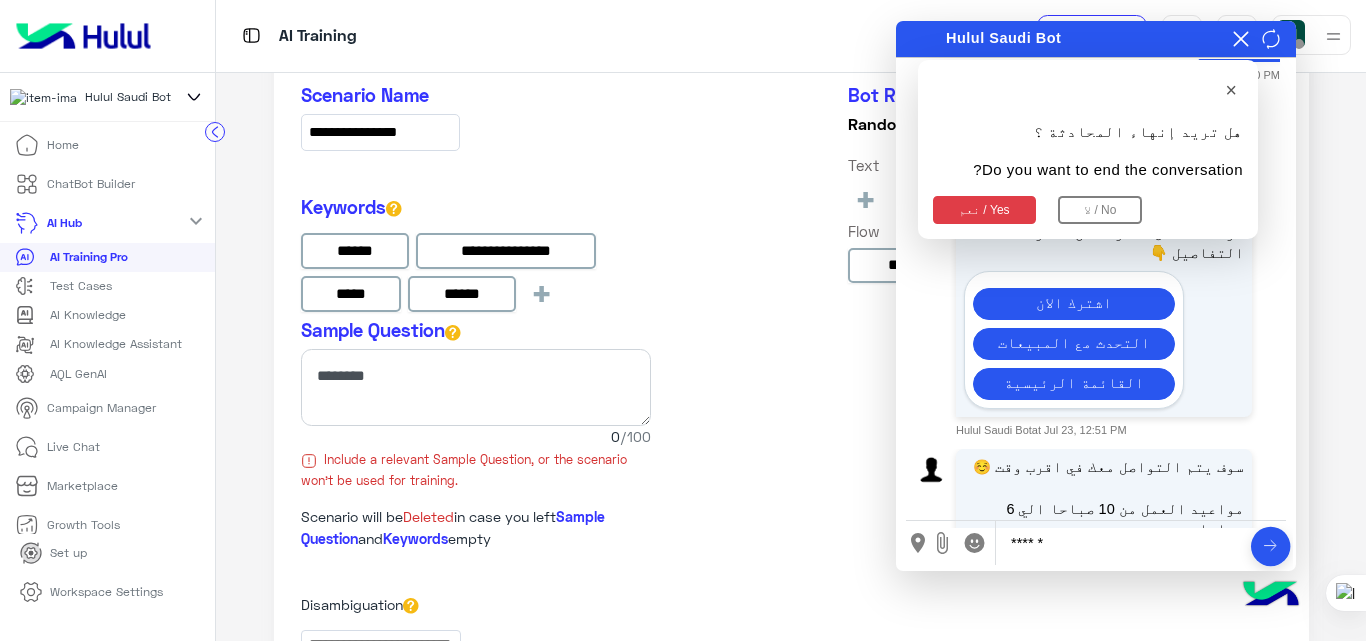 type 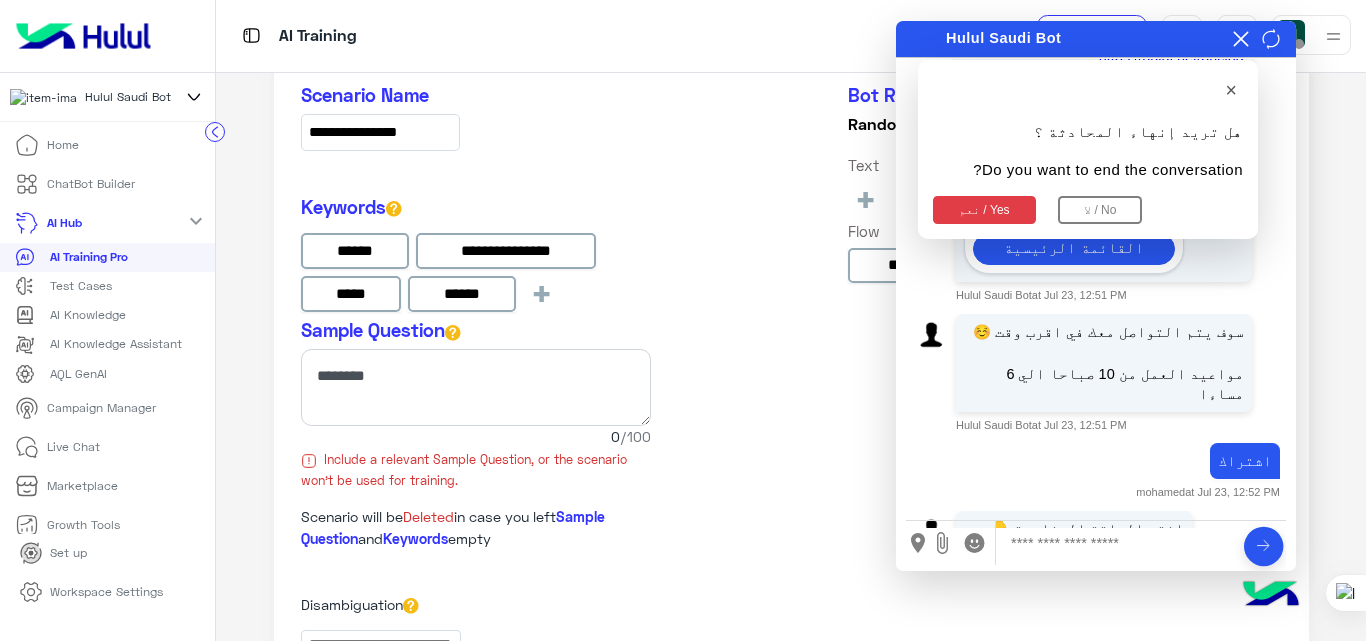 scroll, scrollTop: 324, scrollLeft: 0, axis: vertical 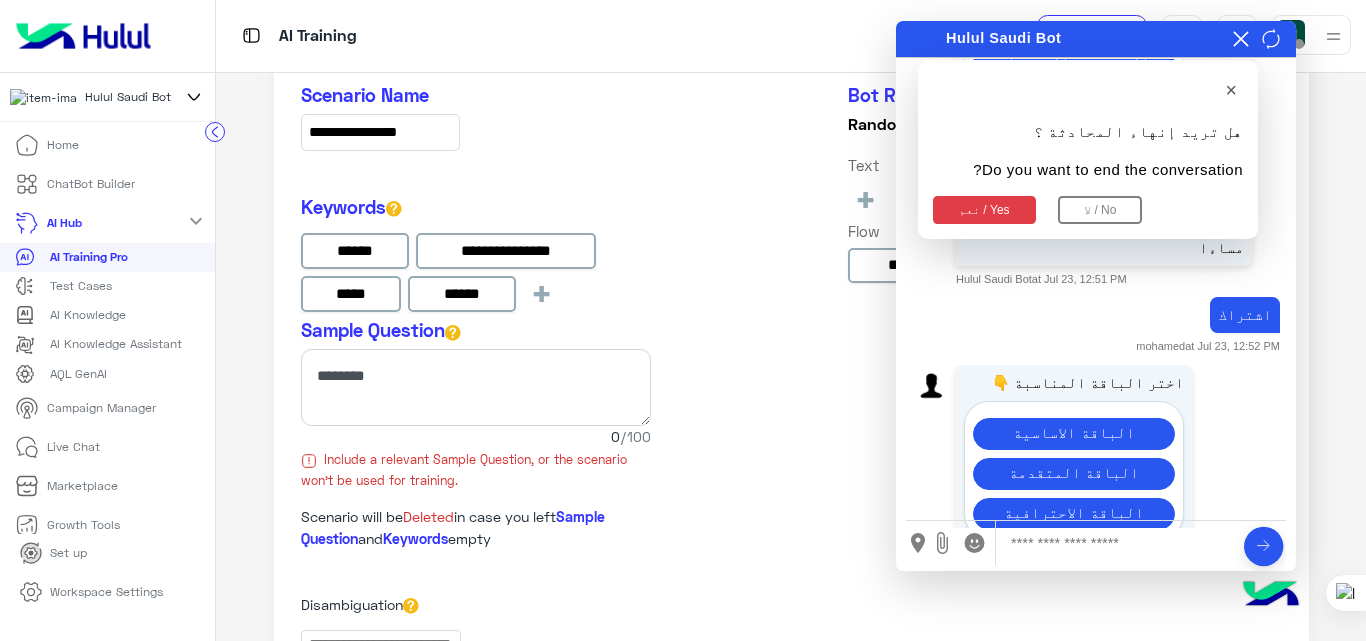 click 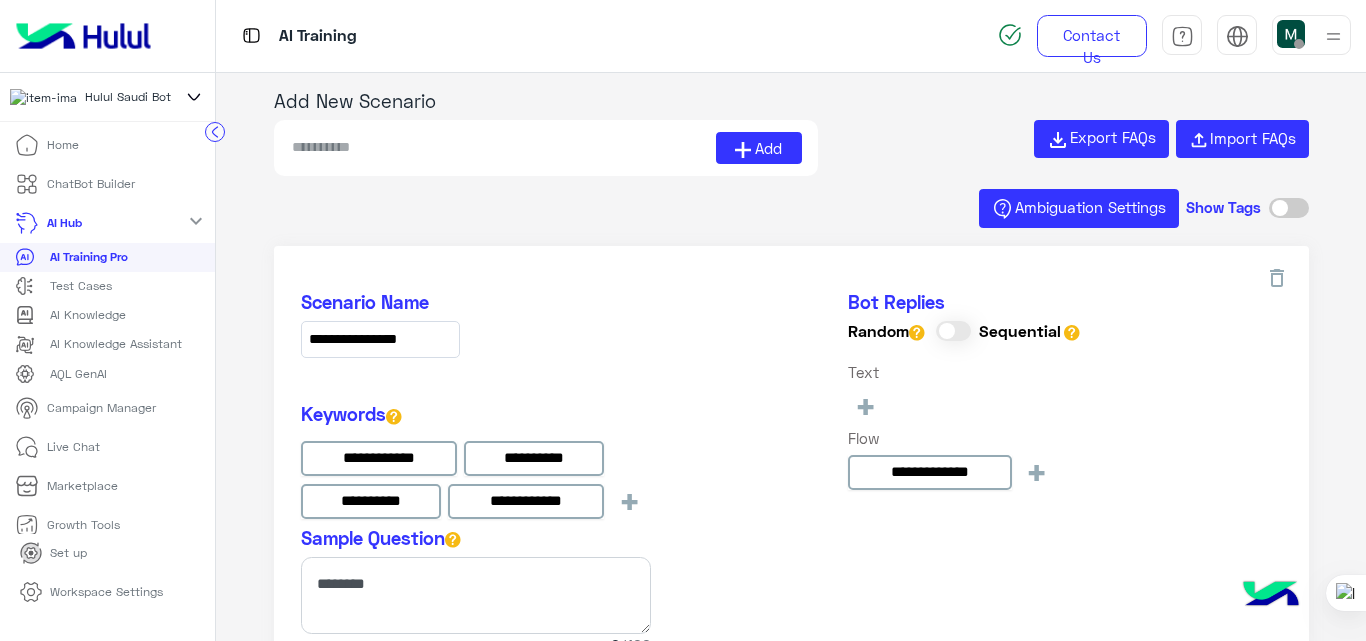 scroll, scrollTop: 0, scrollLeft: 0, axis: both 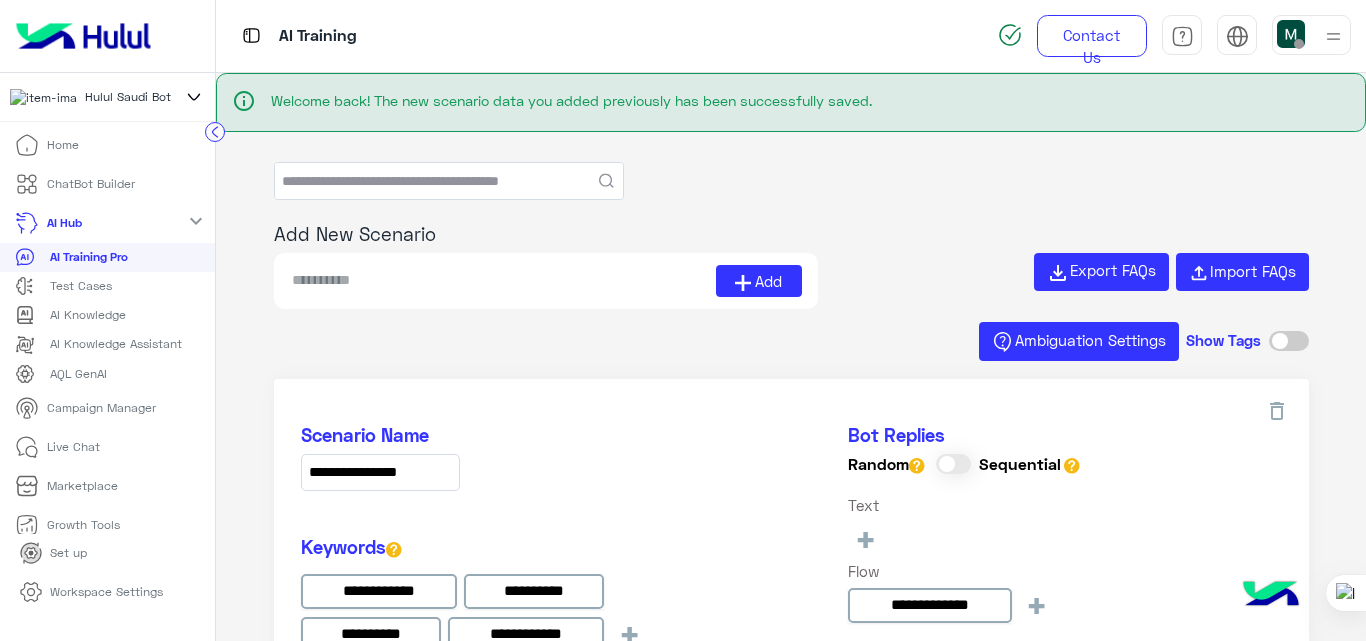 click at bounding box center [503, 281] 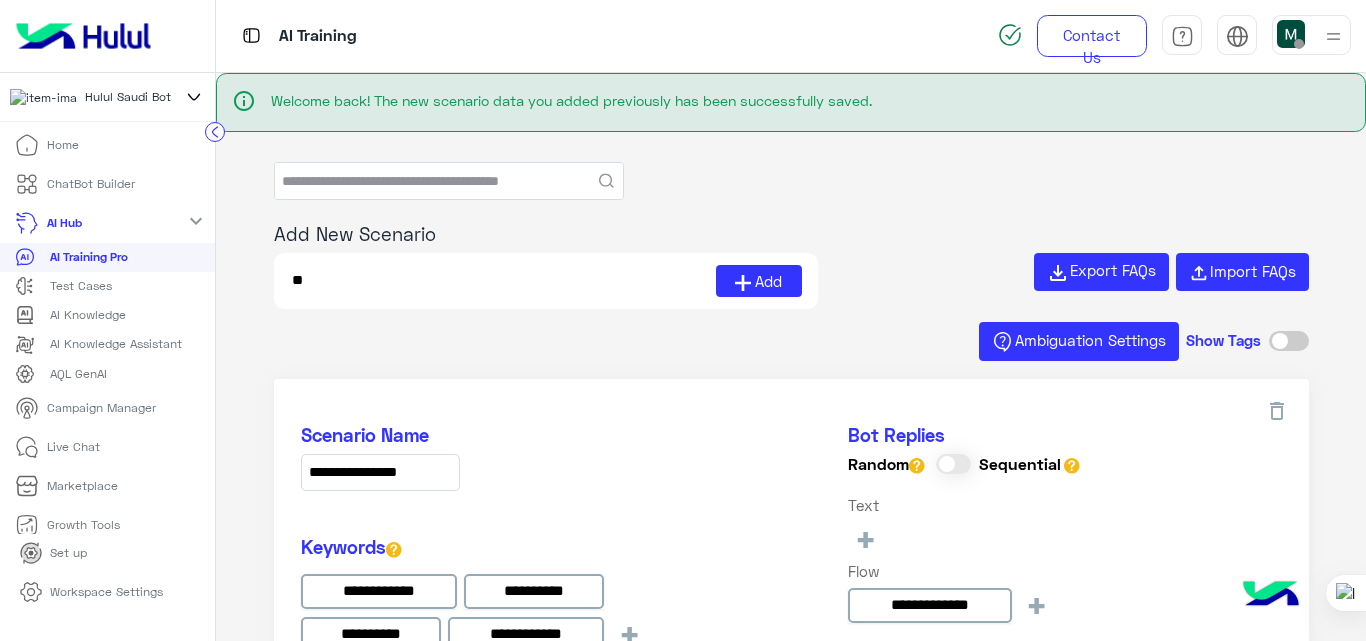 type on "*" 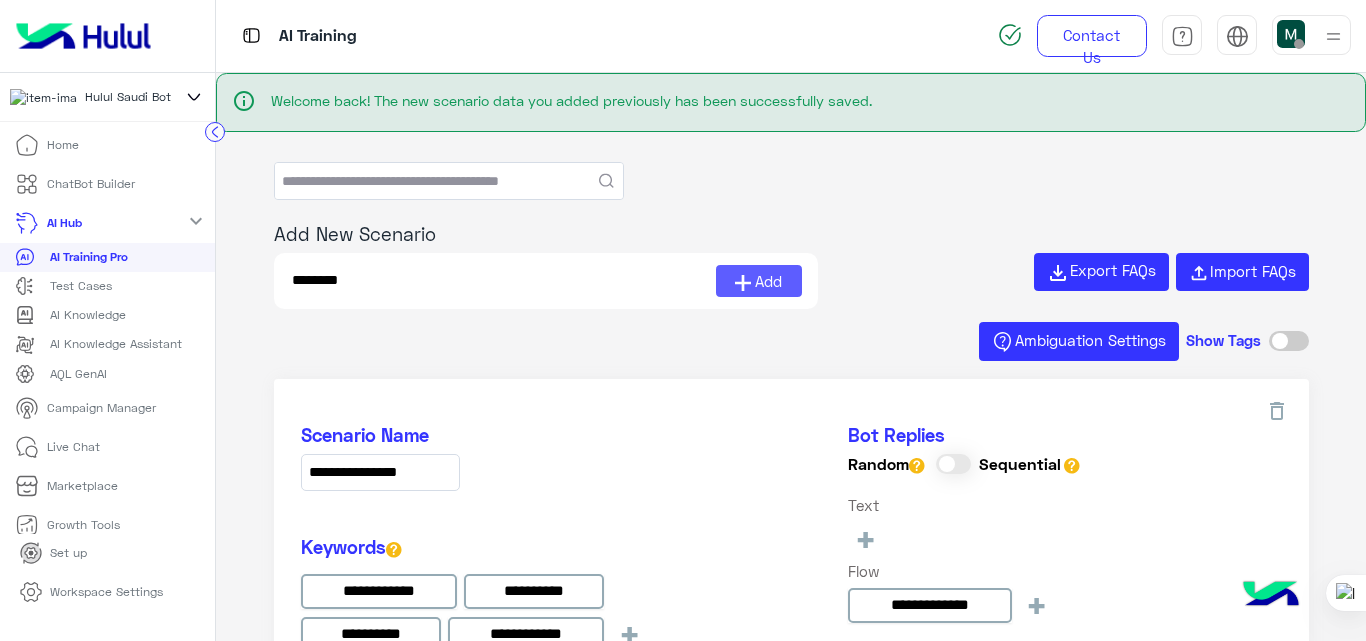 type on "*******" 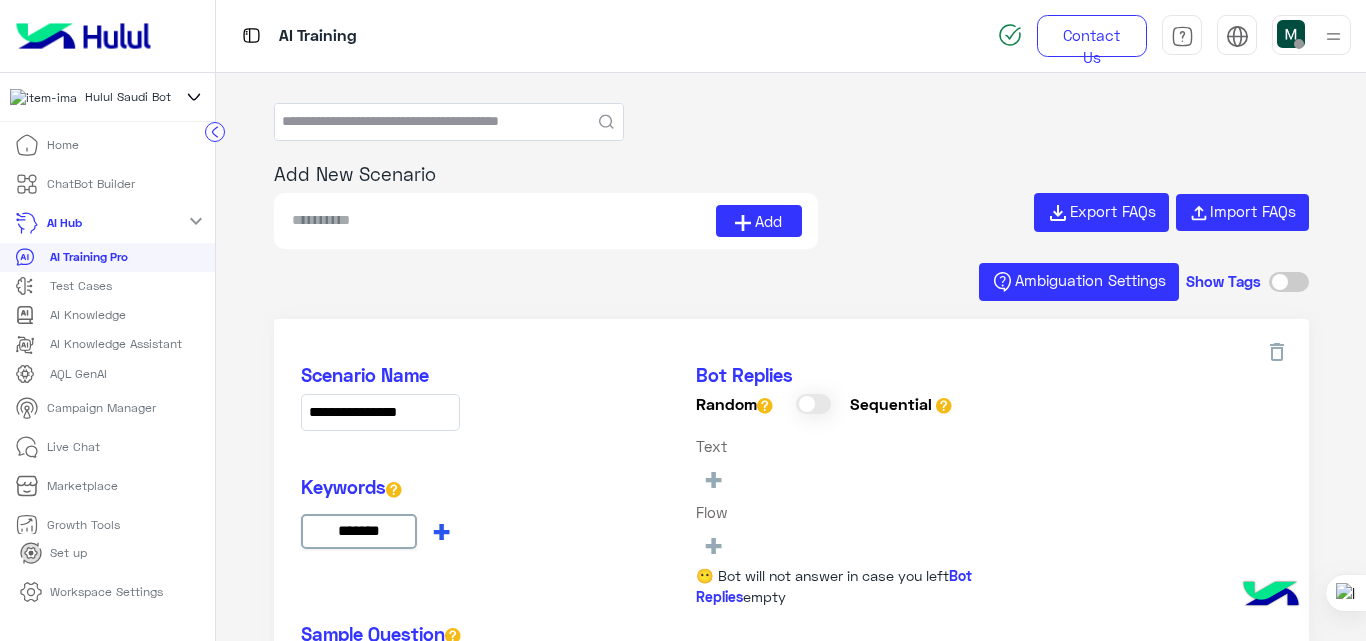 click on "+" at bounding box center [441, 530] 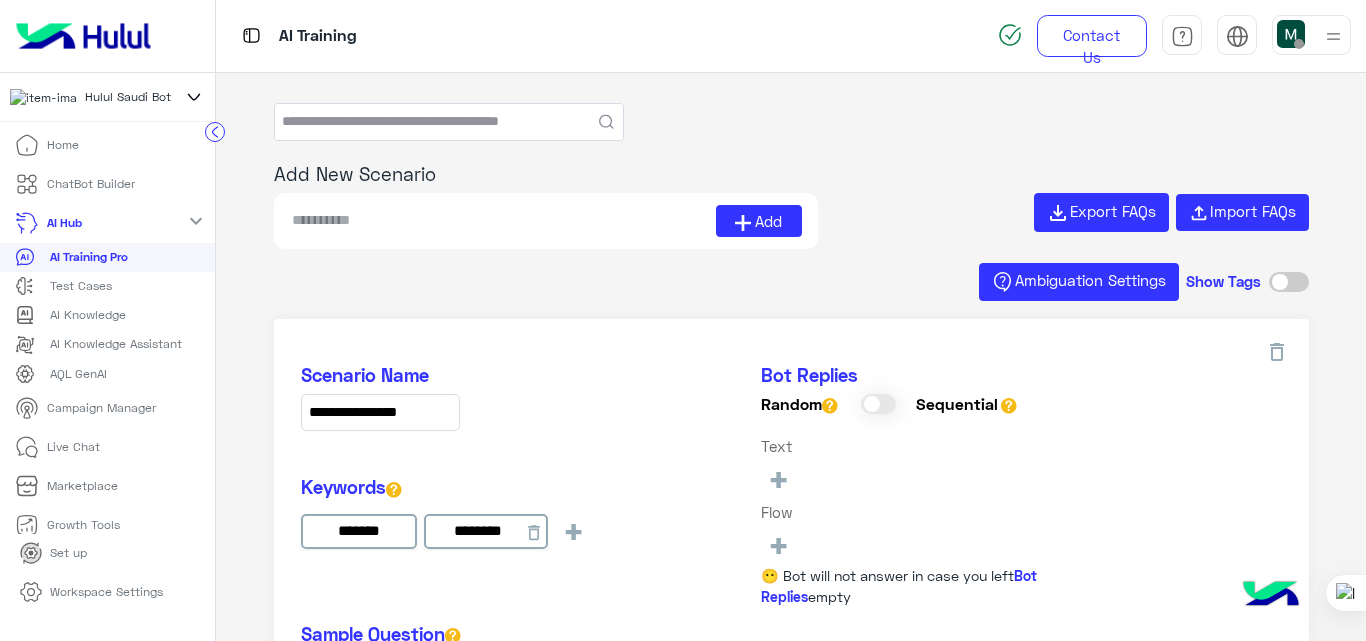 drag, startPoint x: 512, startPoint y: 528, endPoint x: 431, endPoint y: 524, distance: 81.09871 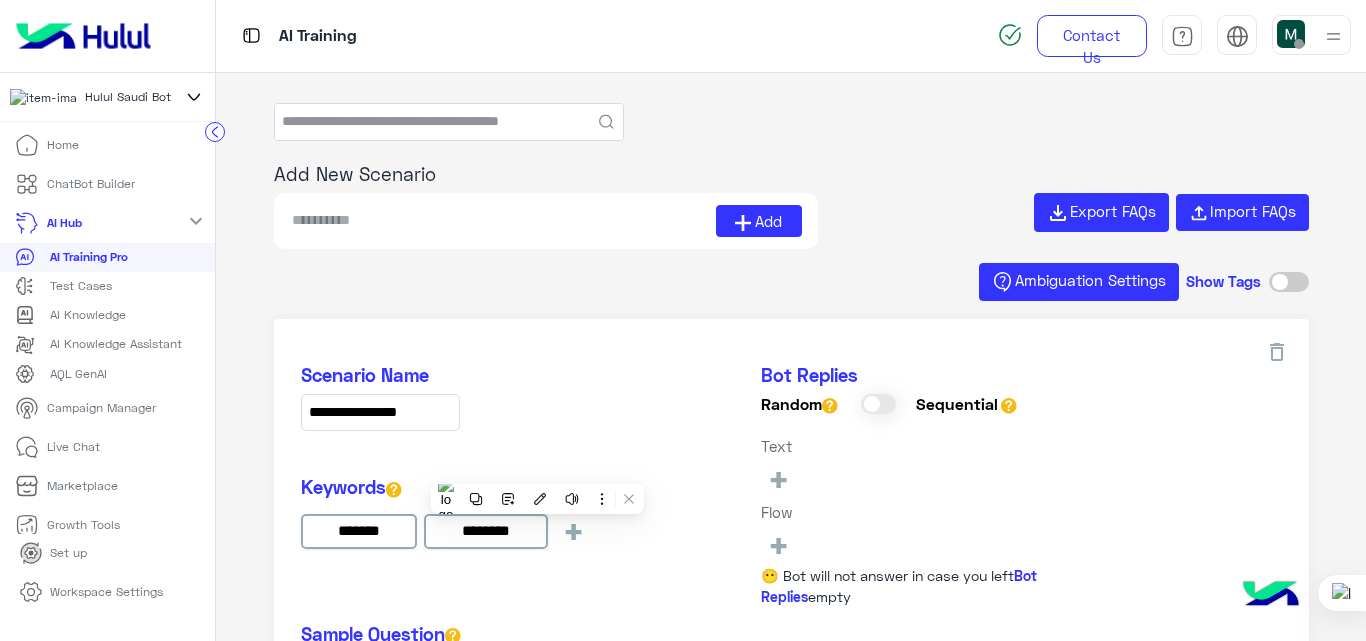 type on "********" 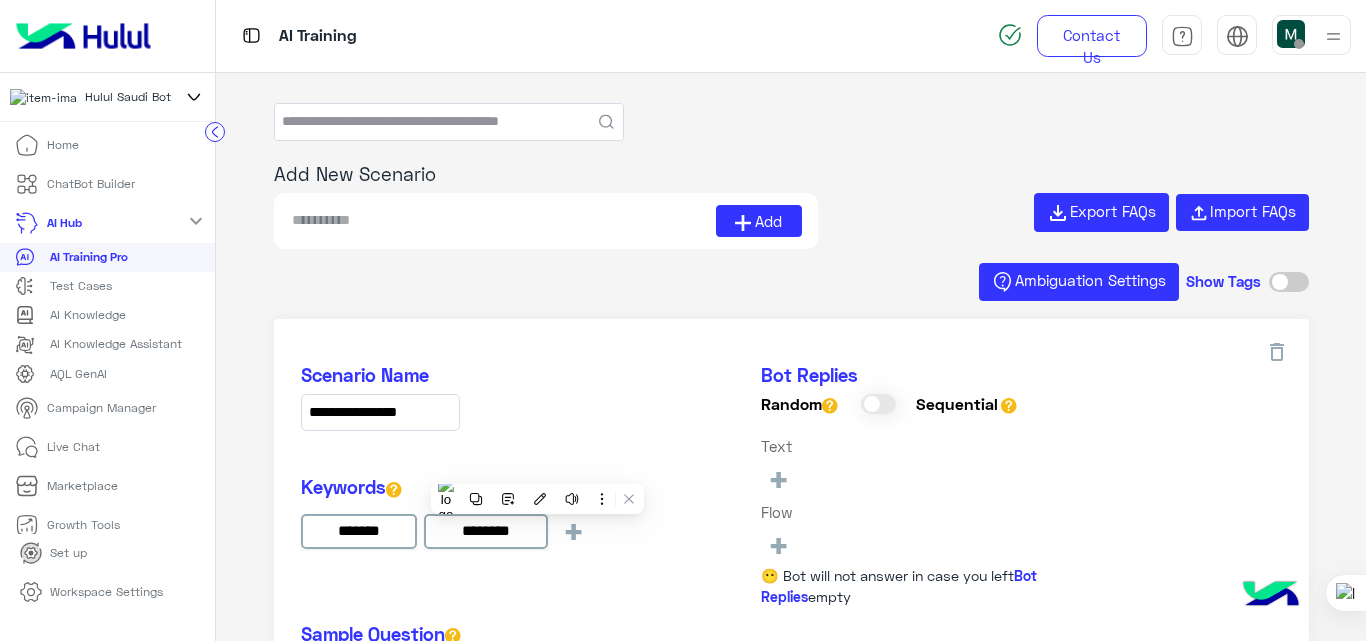 click on "**********" 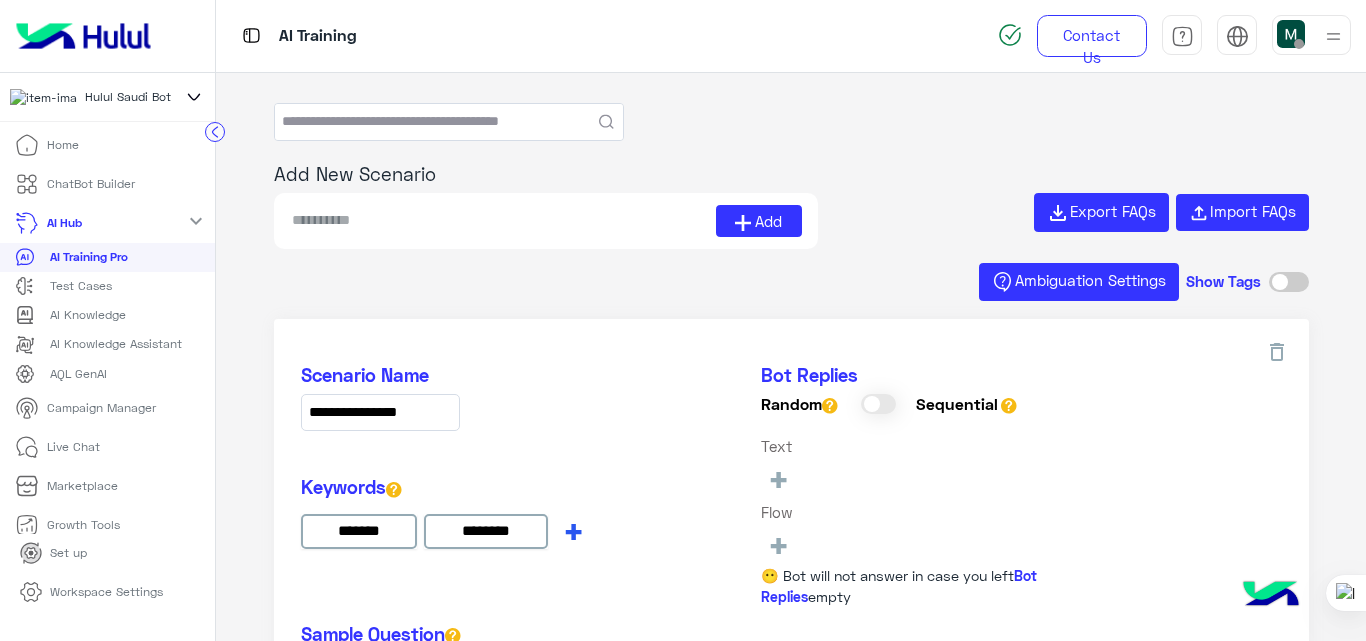 click on "+" at bounding box center [573, 530] 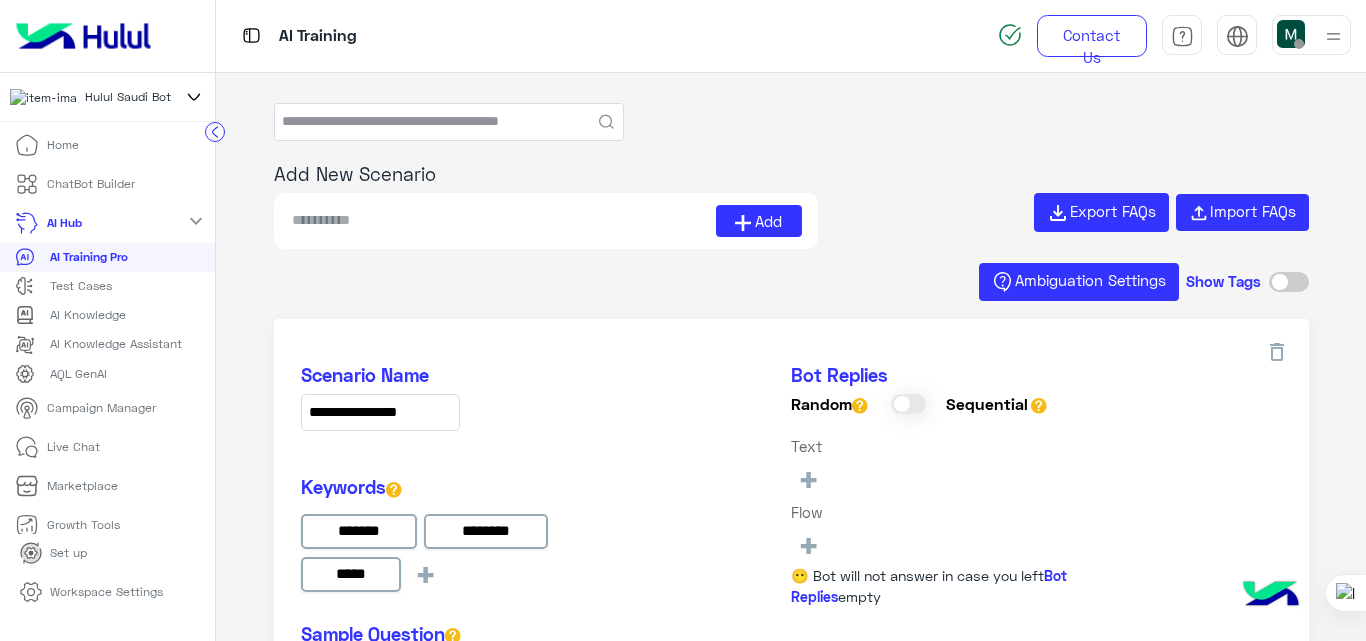 type on "*****" 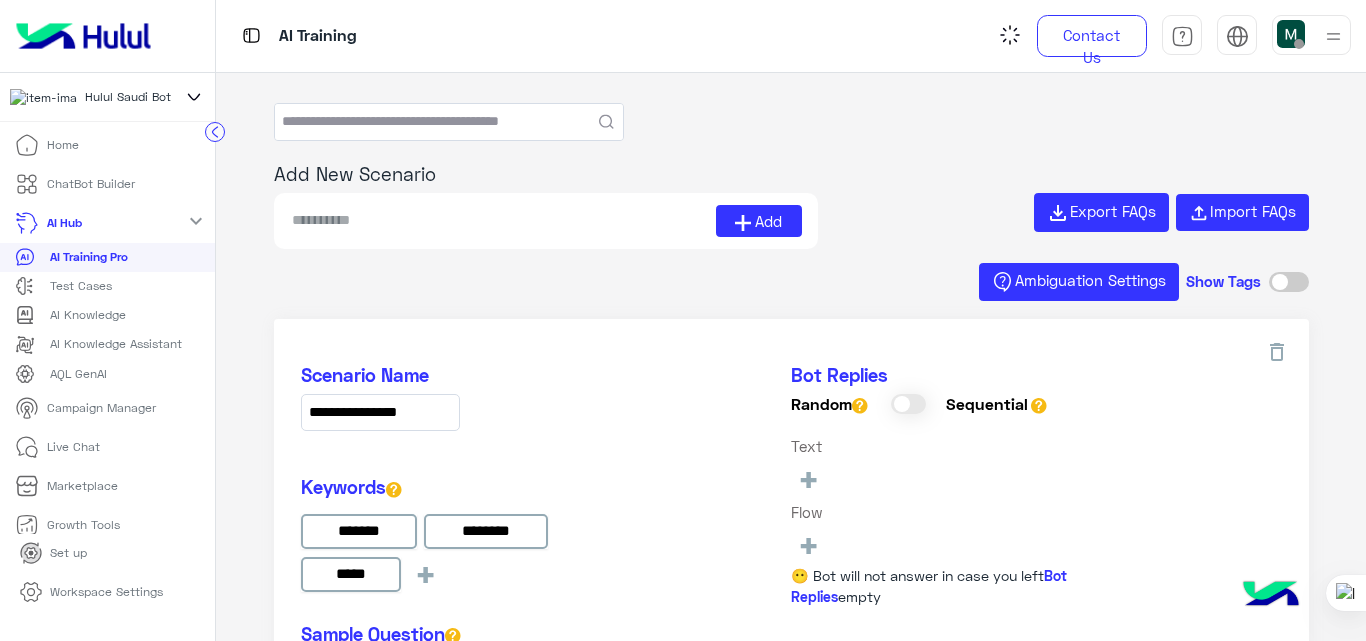 click on "Keywords  ******* ******** ***** +" at bounding box center [476, 538] 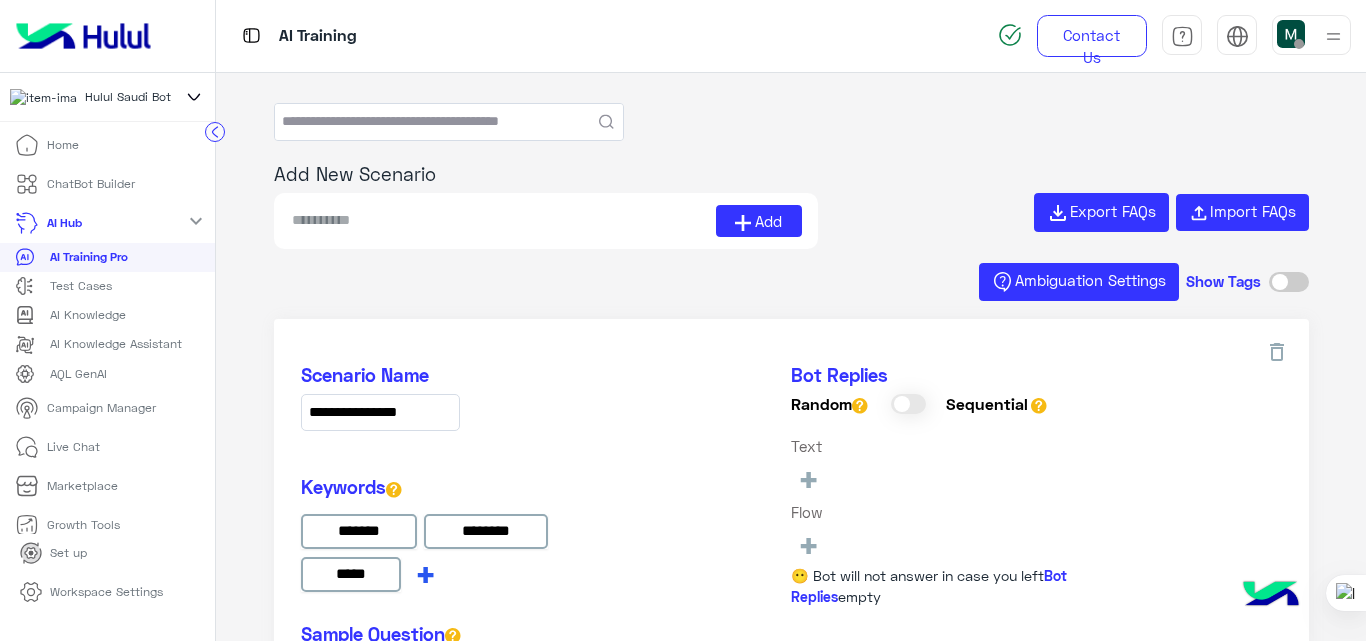 click on "+" at bounding box center [425, 573] 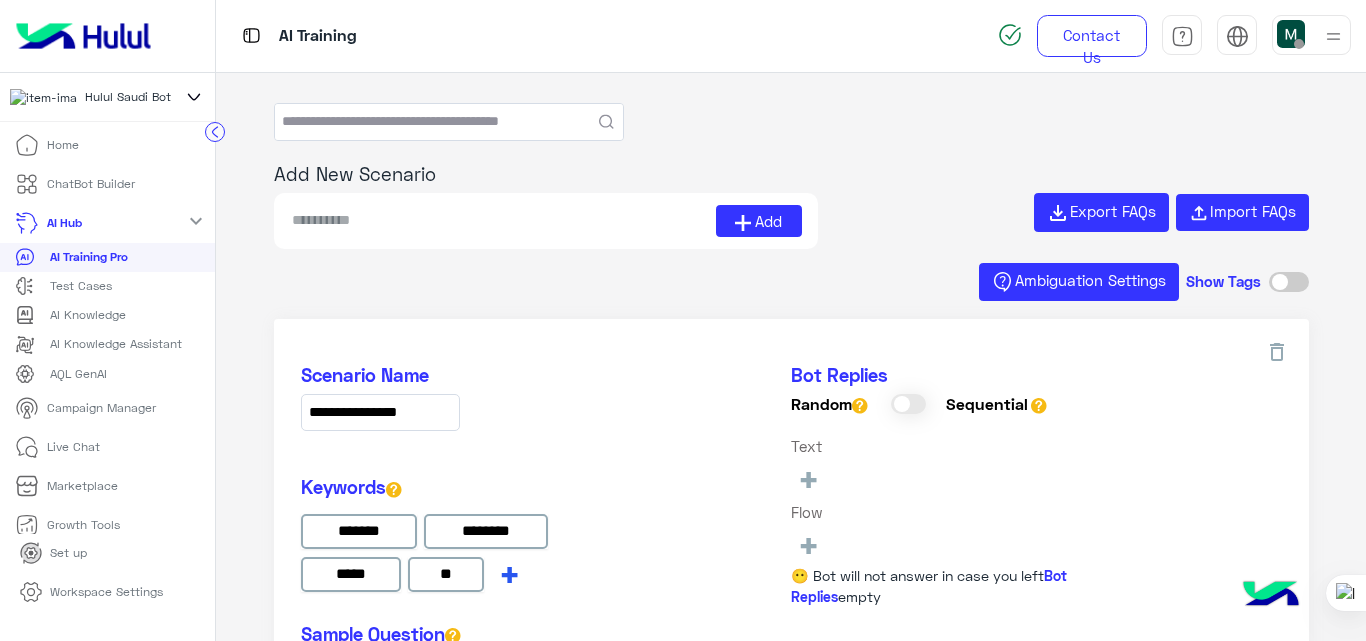 type on "**" 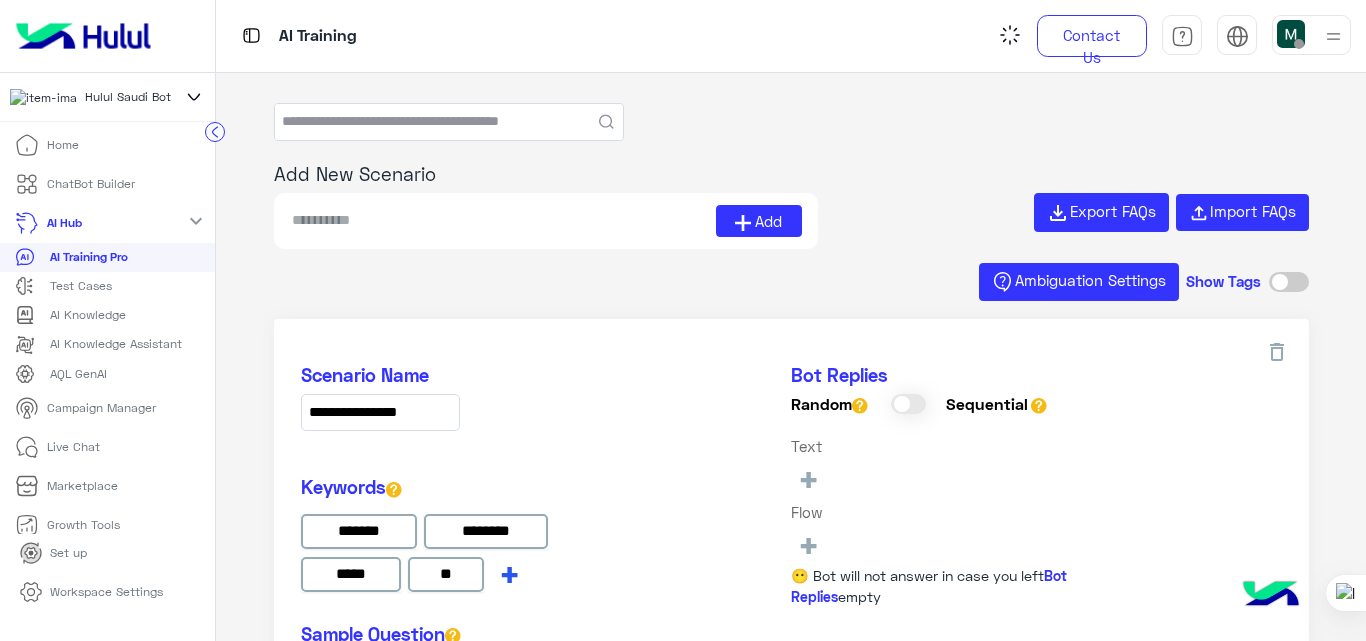 click on "Keywords  ******* ******** ***** ** +" at bounding box center [476, 538] 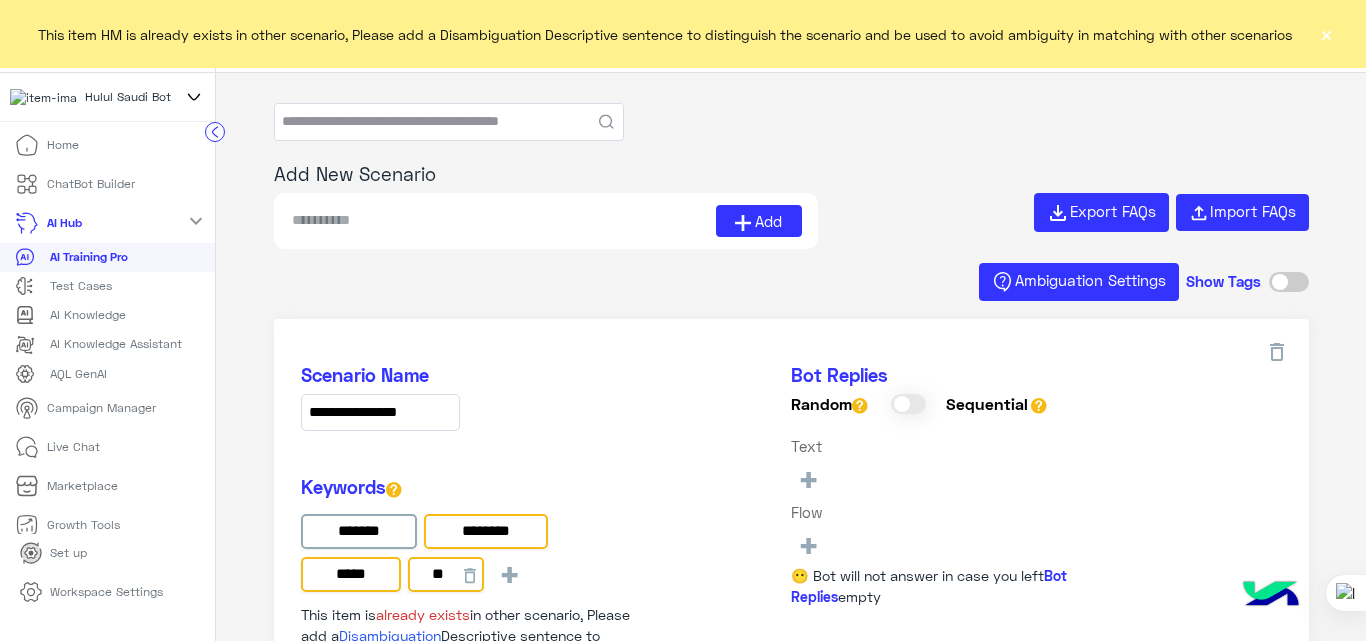click 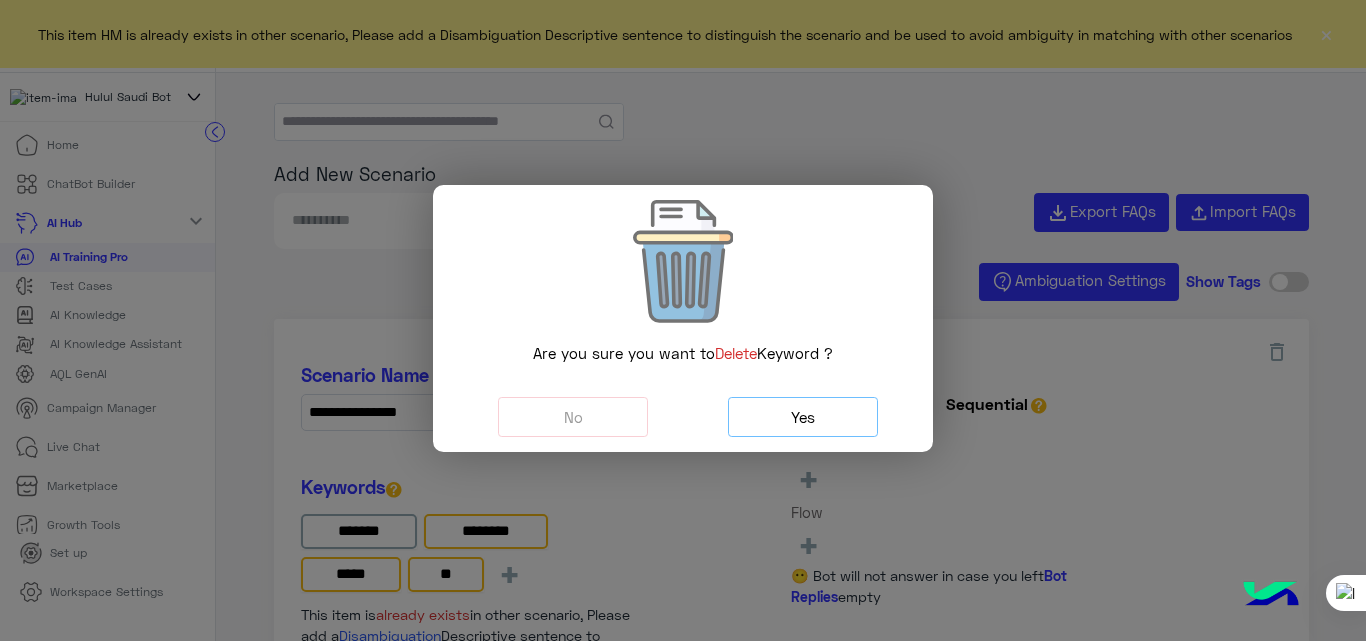 click on "Yes" 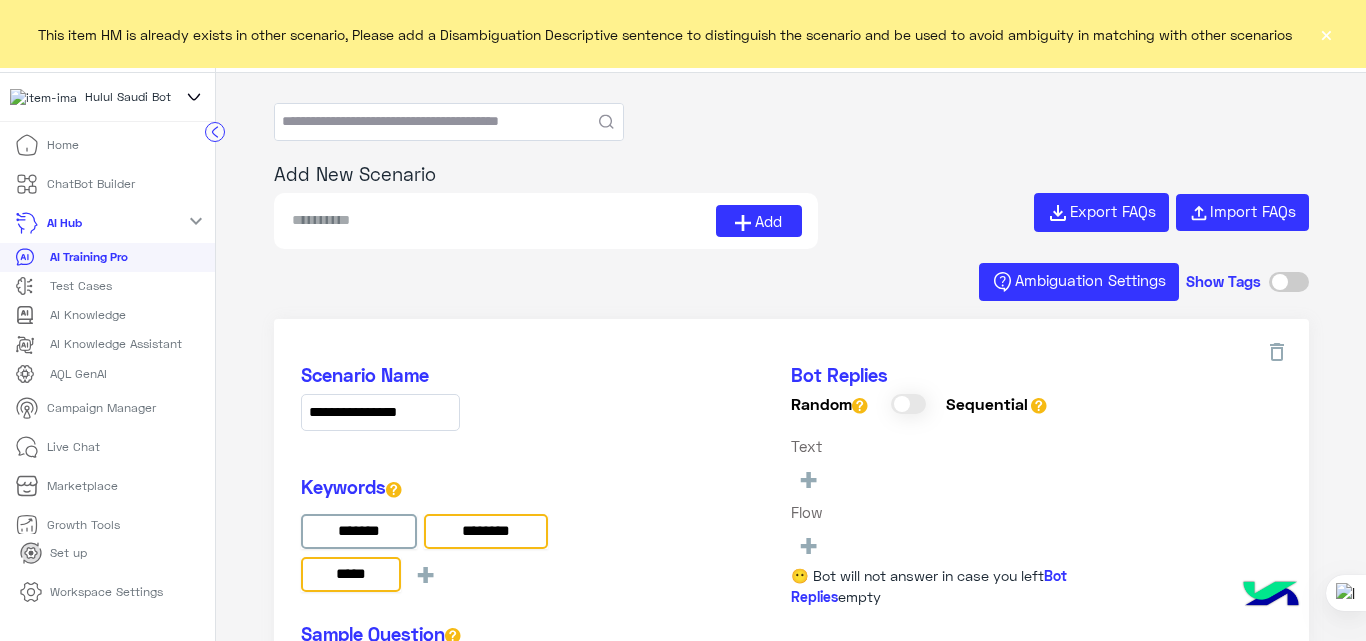click on "**********" 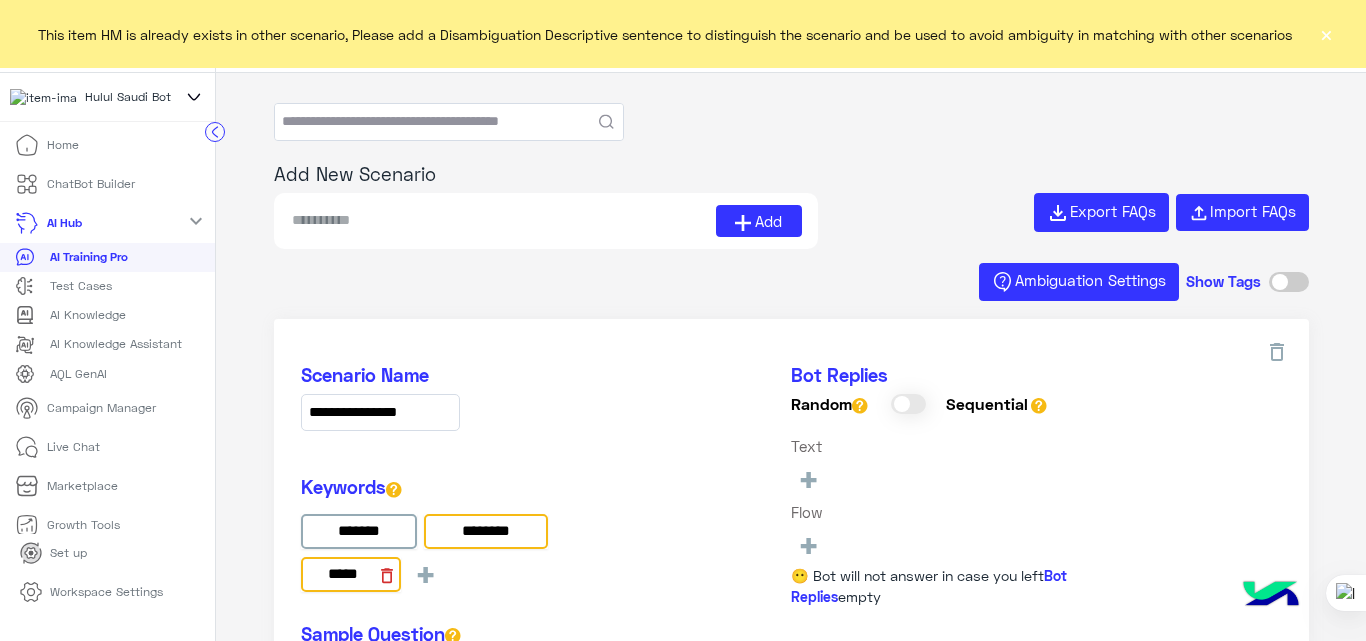 click 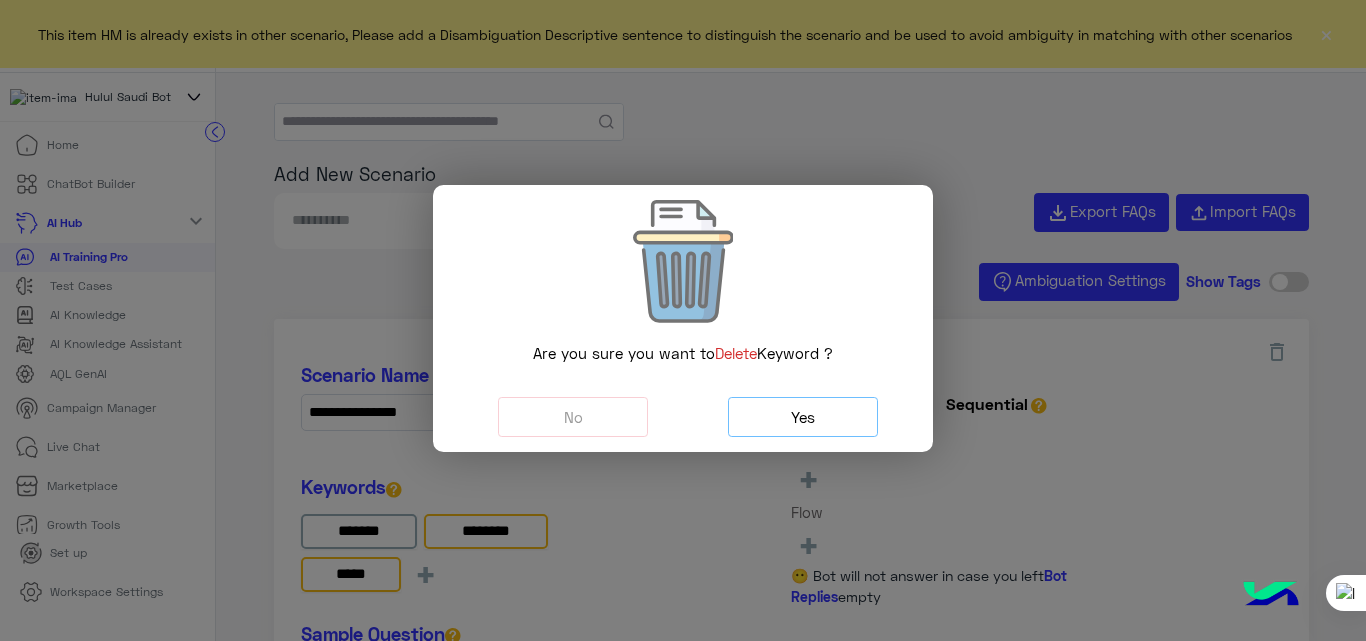 click on "Yes" 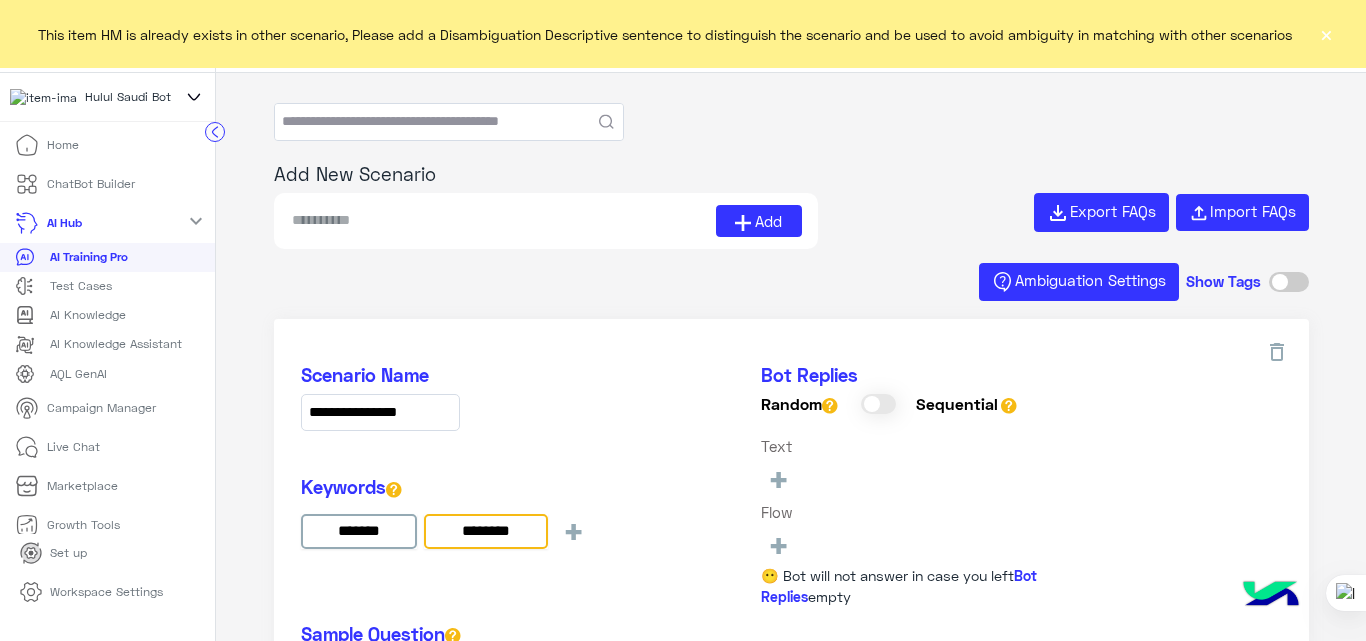 click on "**********" 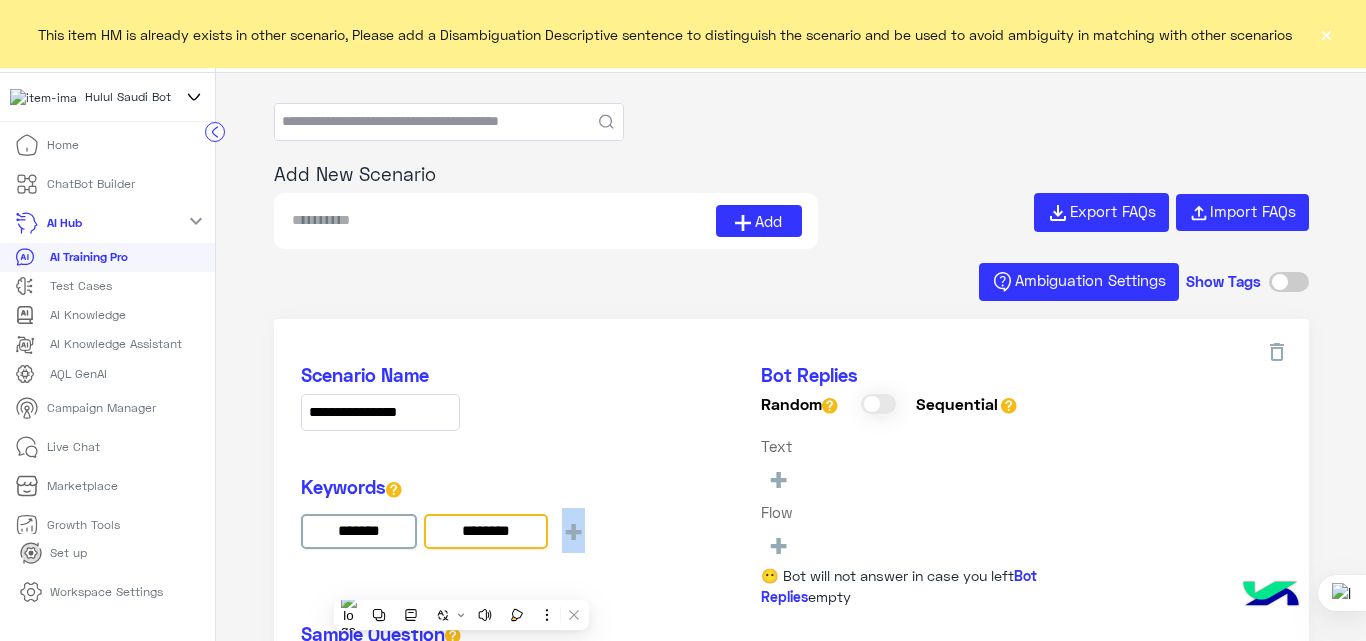 click on "**********" 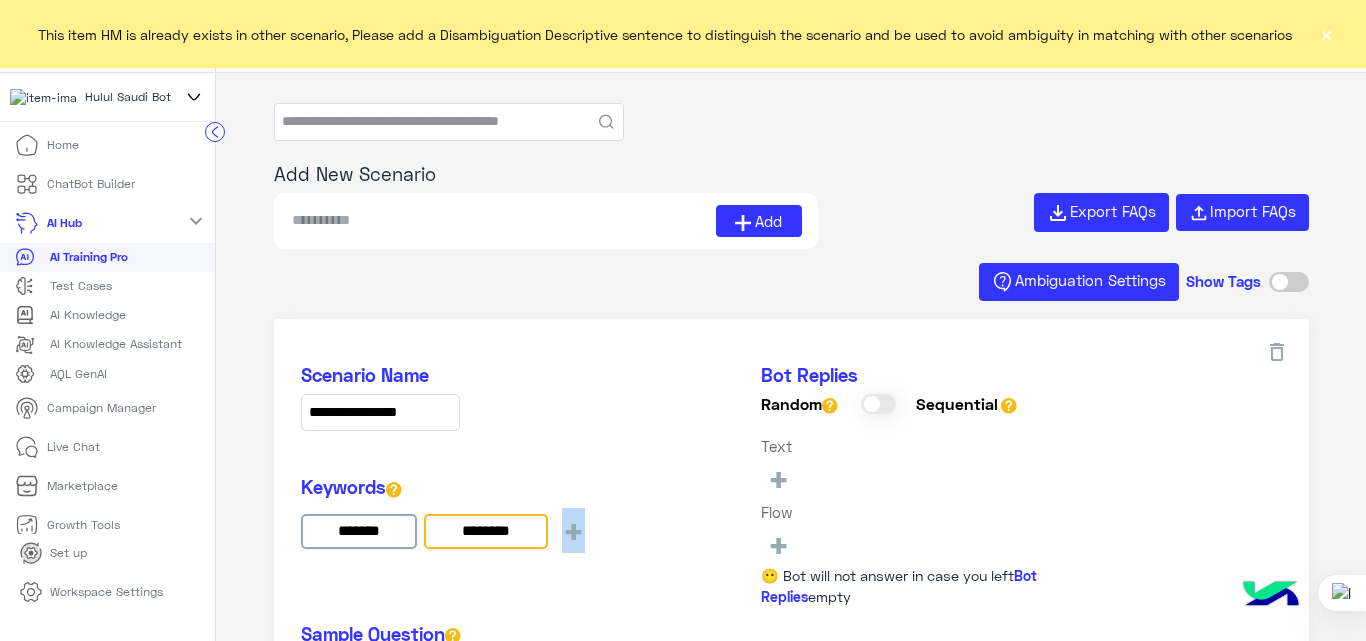 click on "**********" 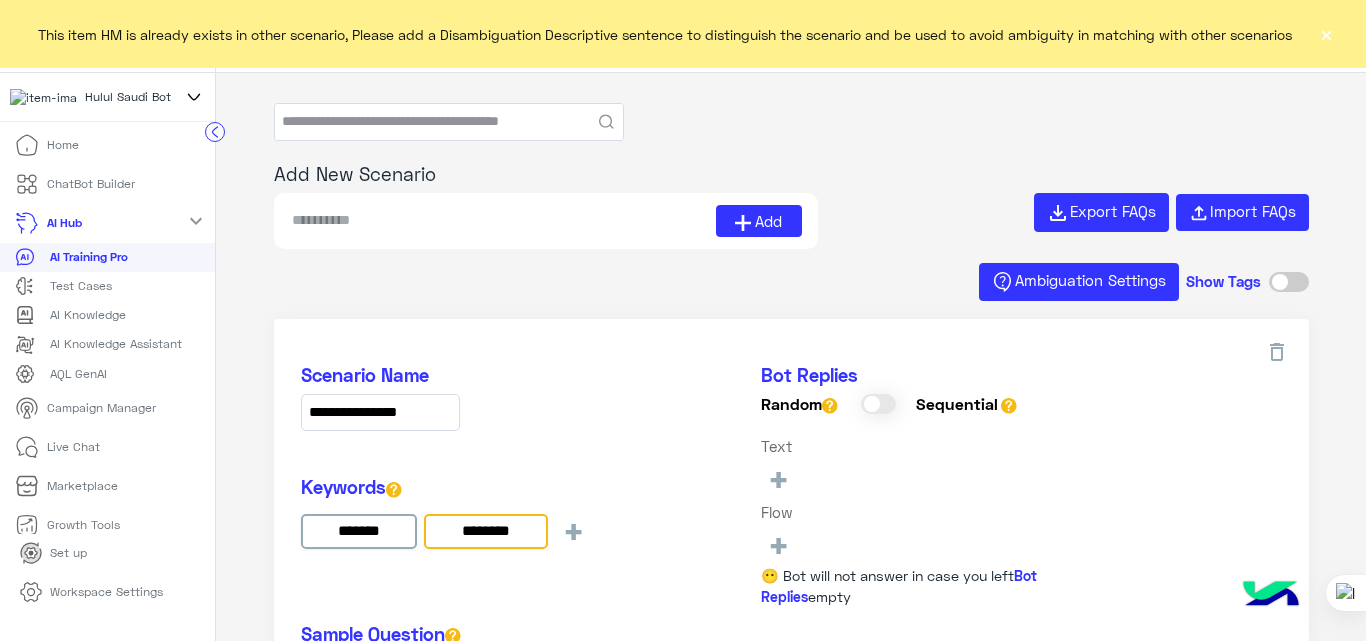 click on "×" 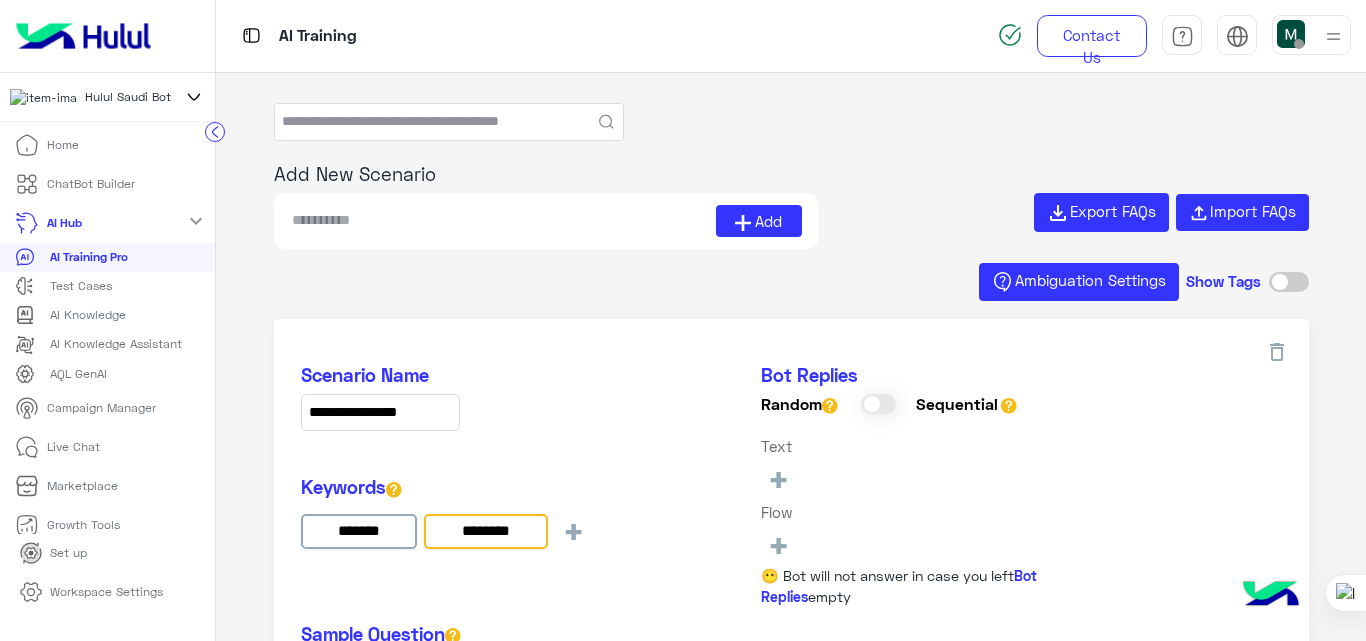 click on "**********" 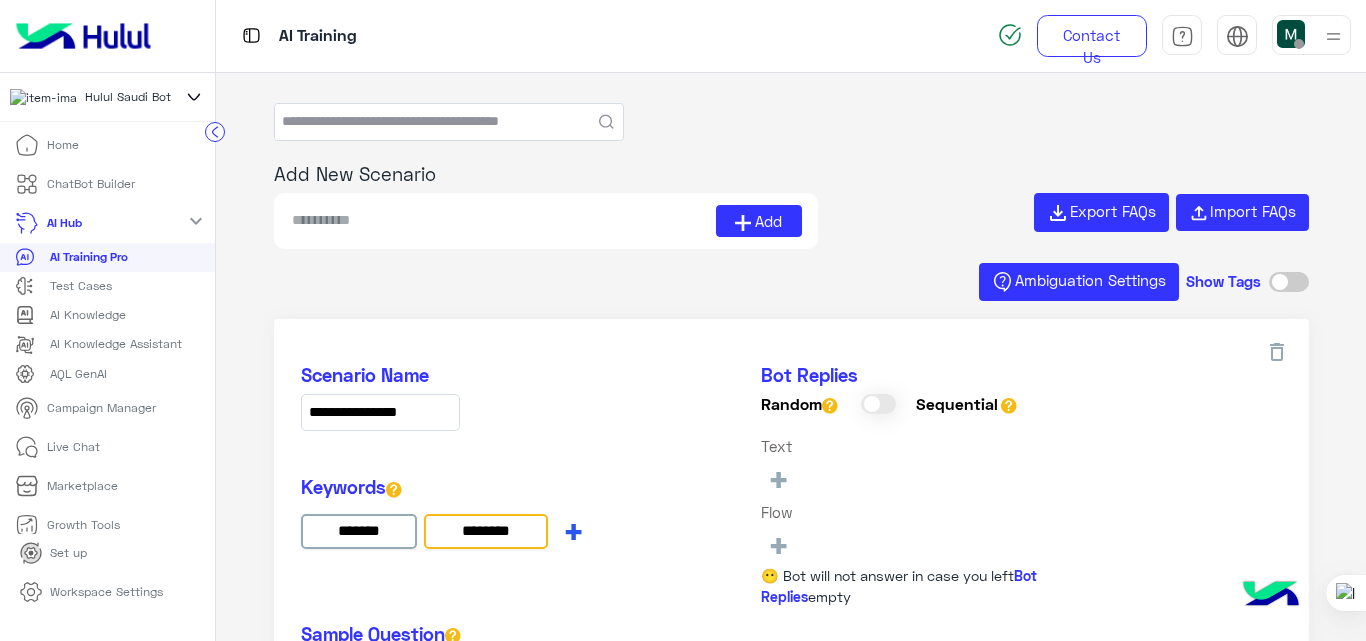 click on "+" at bounding box center (573, 530) 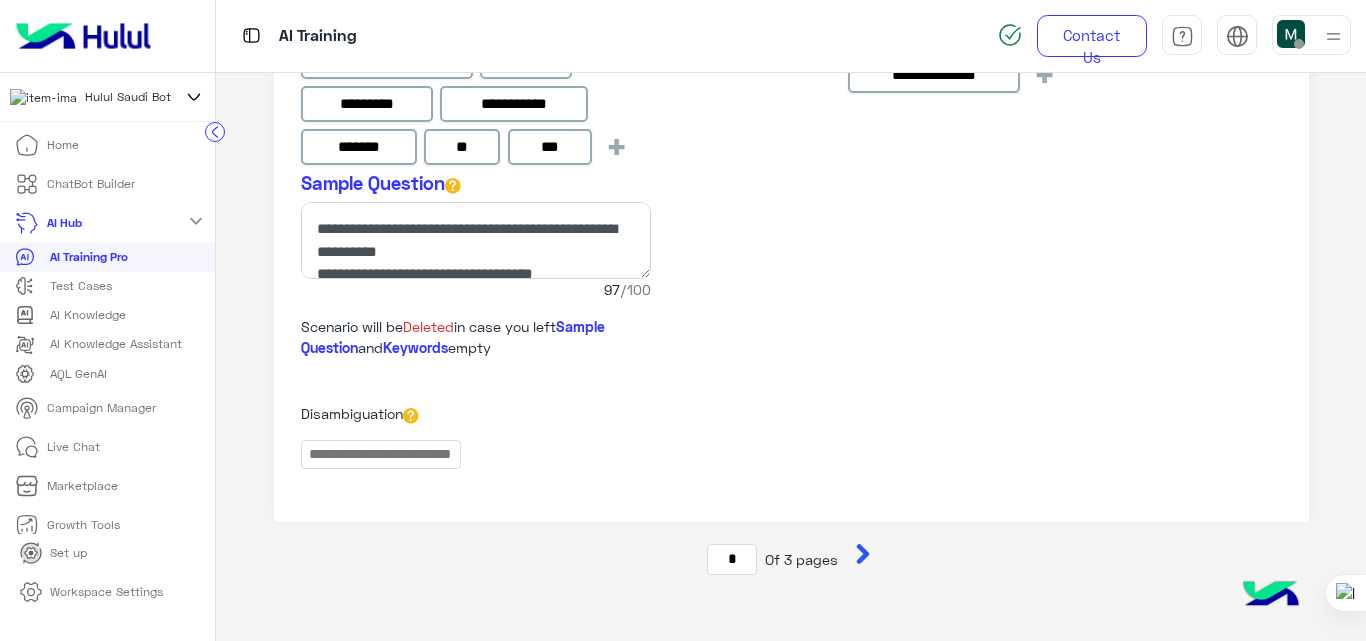 scroll, scrollTop: 3359, scrollLeft: 0, axis: vertical 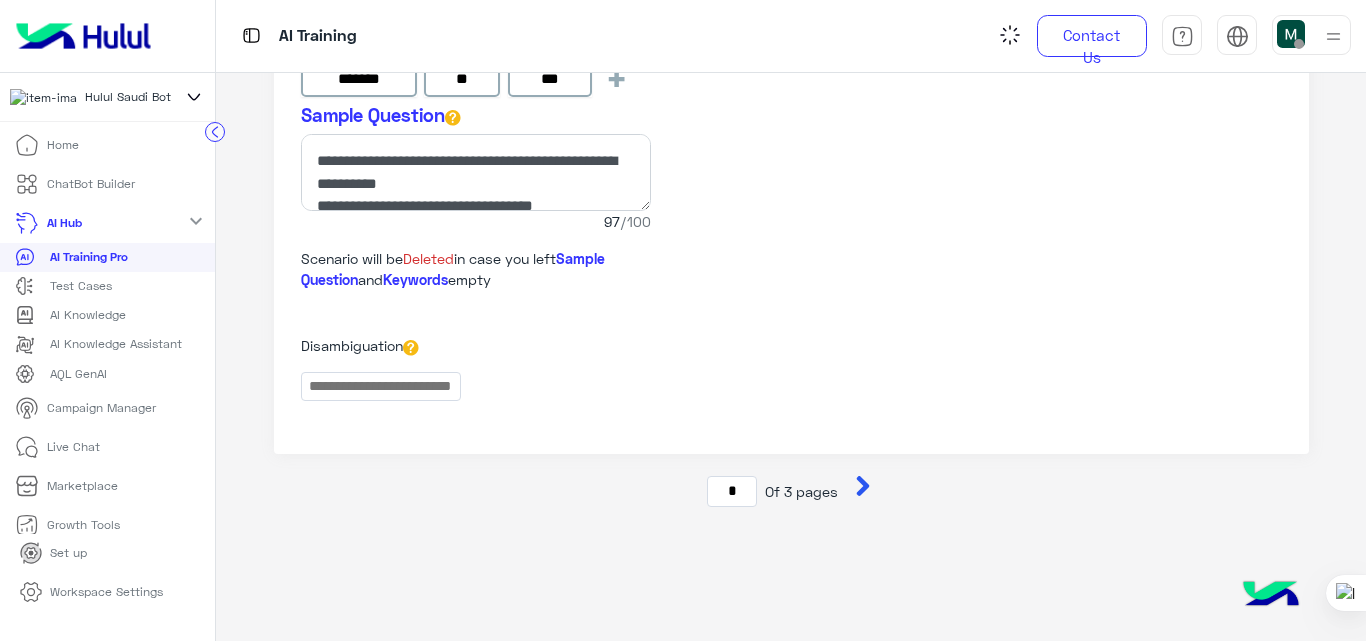 click 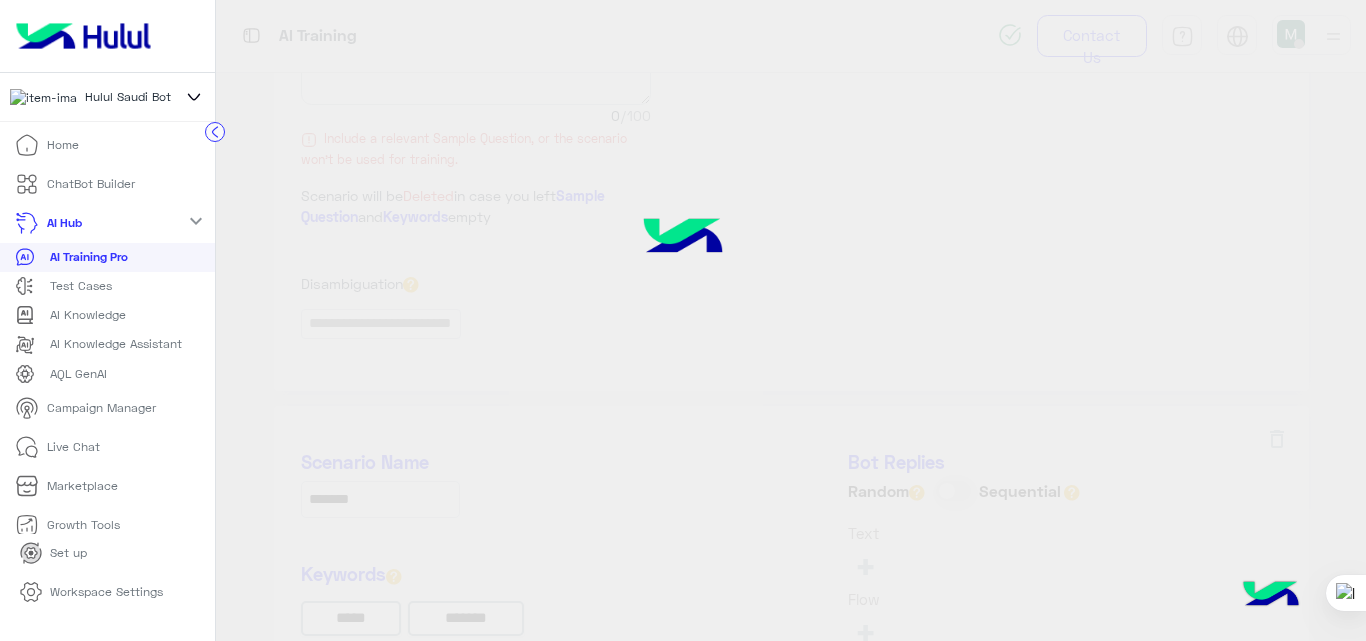 type on "**********" 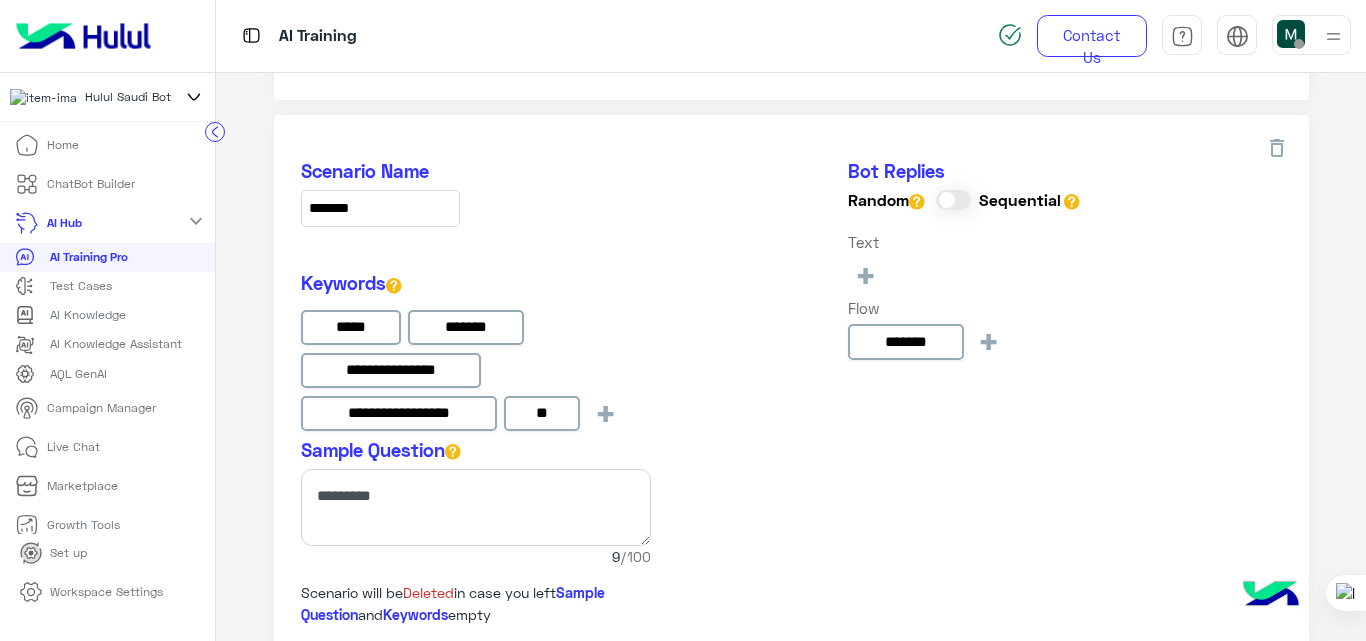 scroll, scrollTop: 3662, scrollLeft: 0, axis: vertical 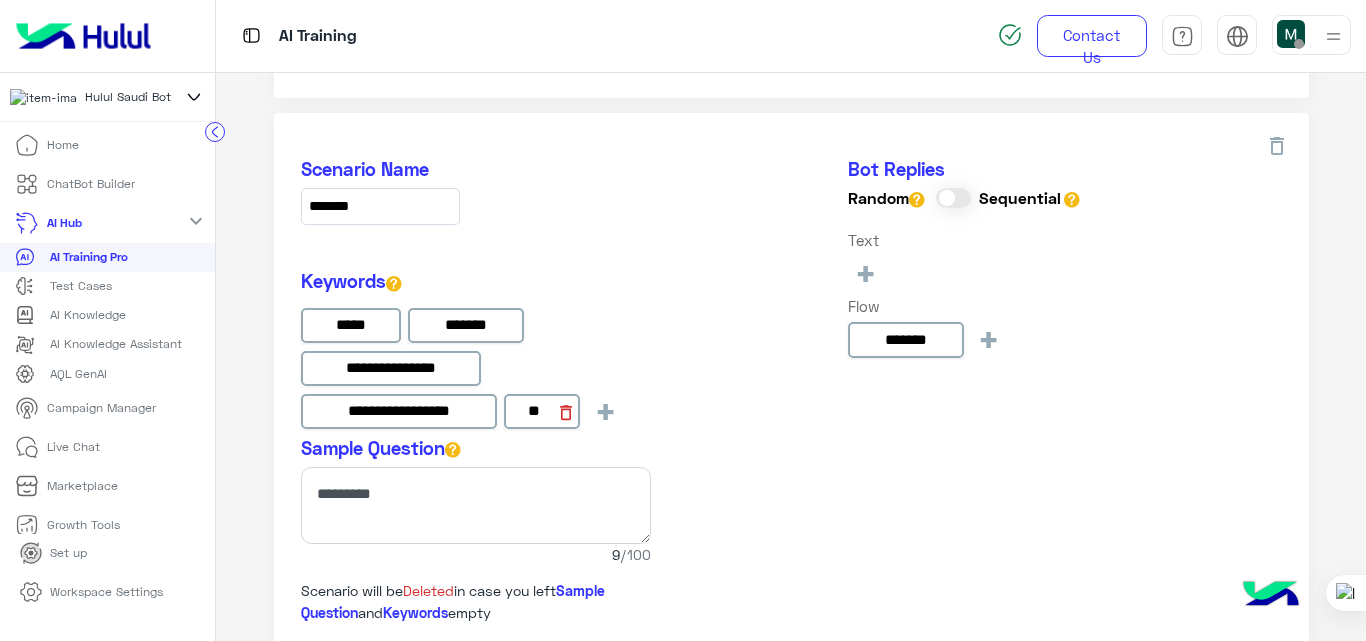 click 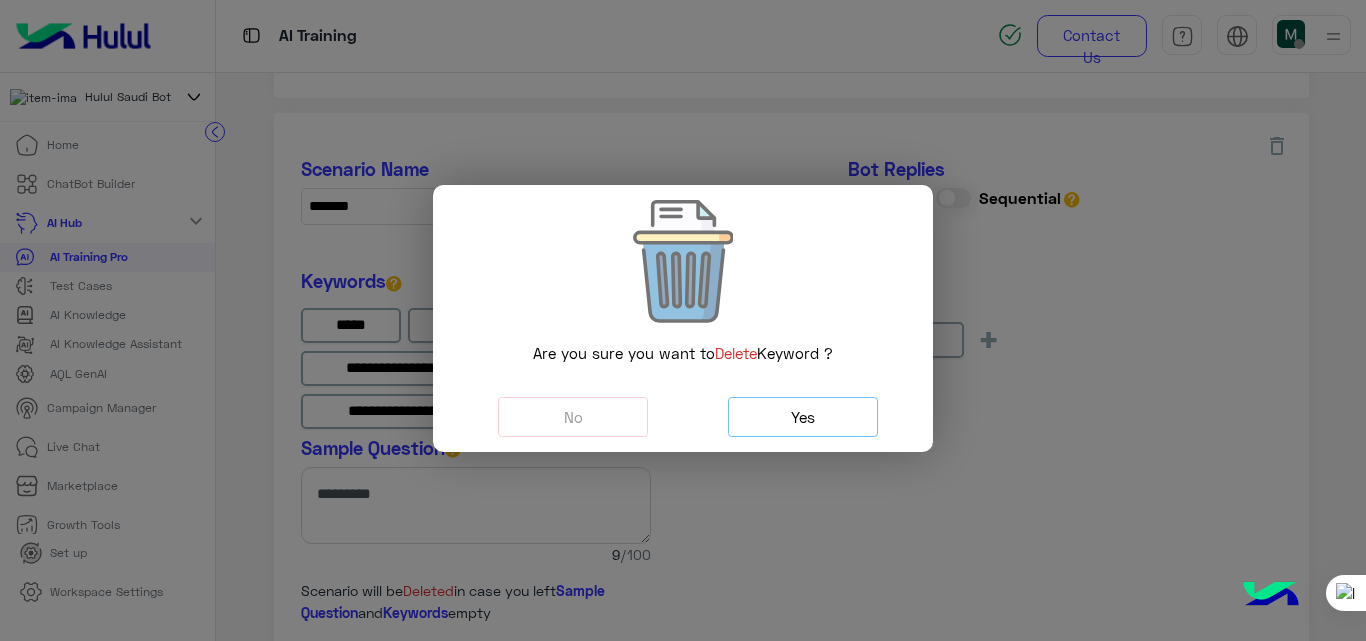 click on "Yes" 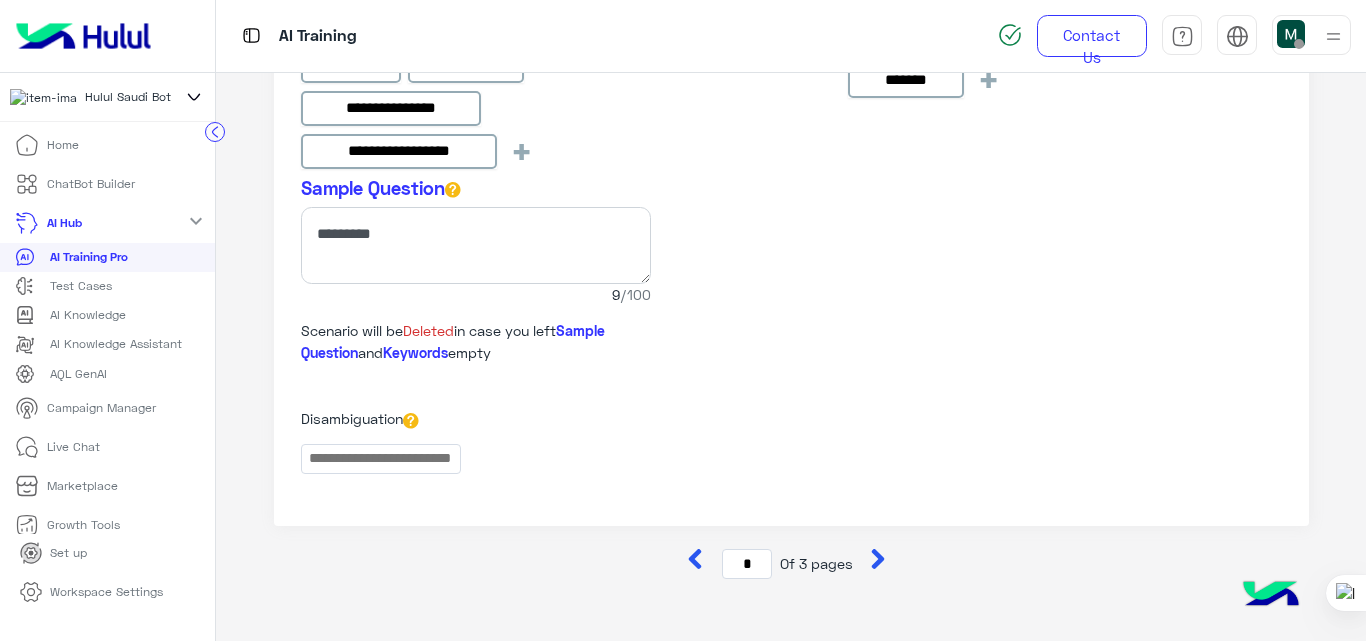 scroll, scrollTop: 3995, scrollLeft: 0, axis: vertical 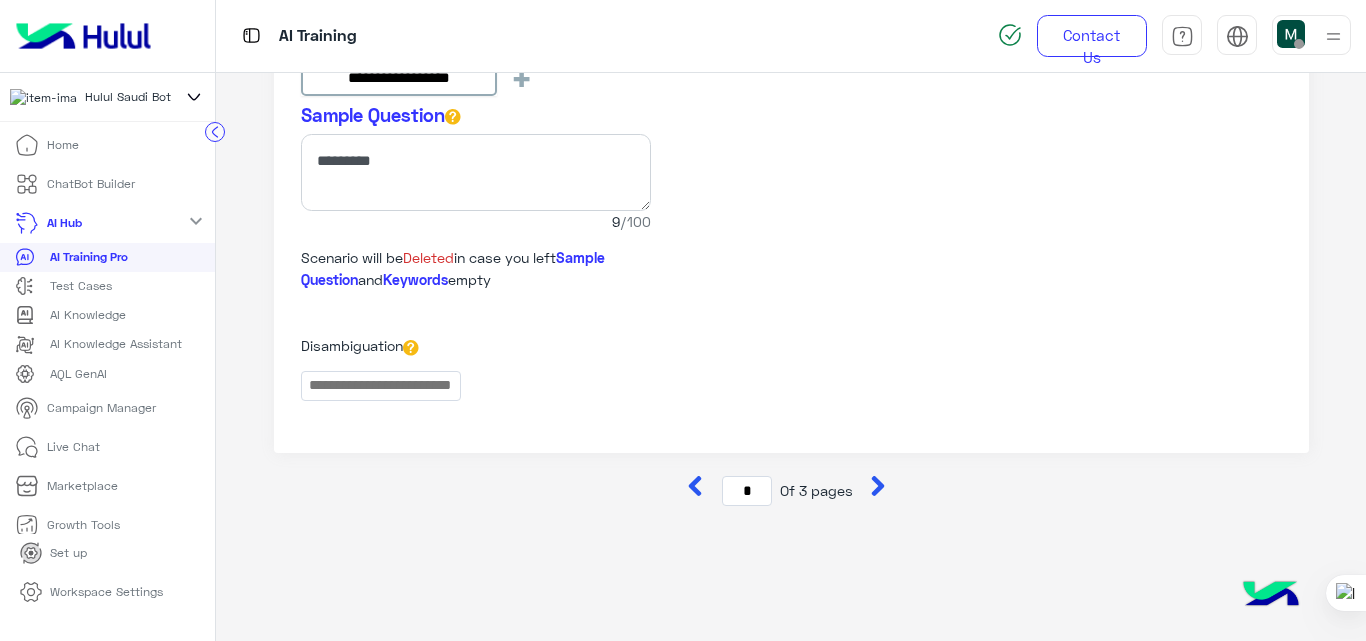 click 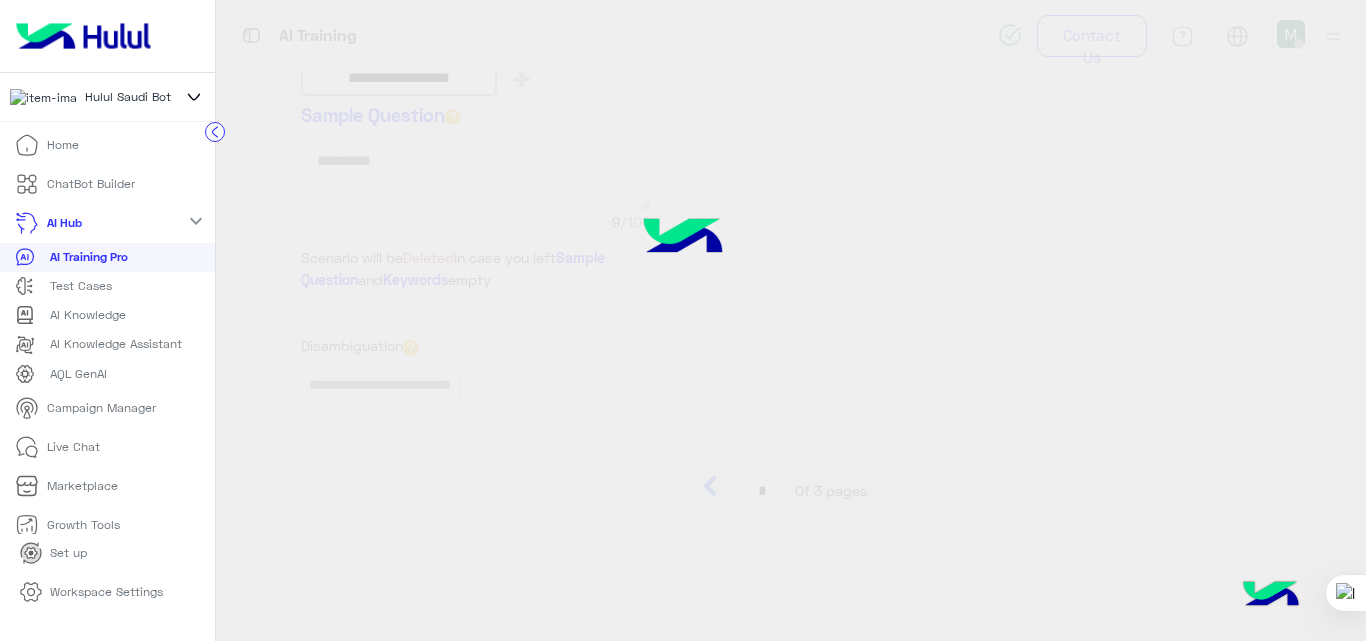 scroll, scrollTop: 754, scrollLeft: 0, axis: vertical 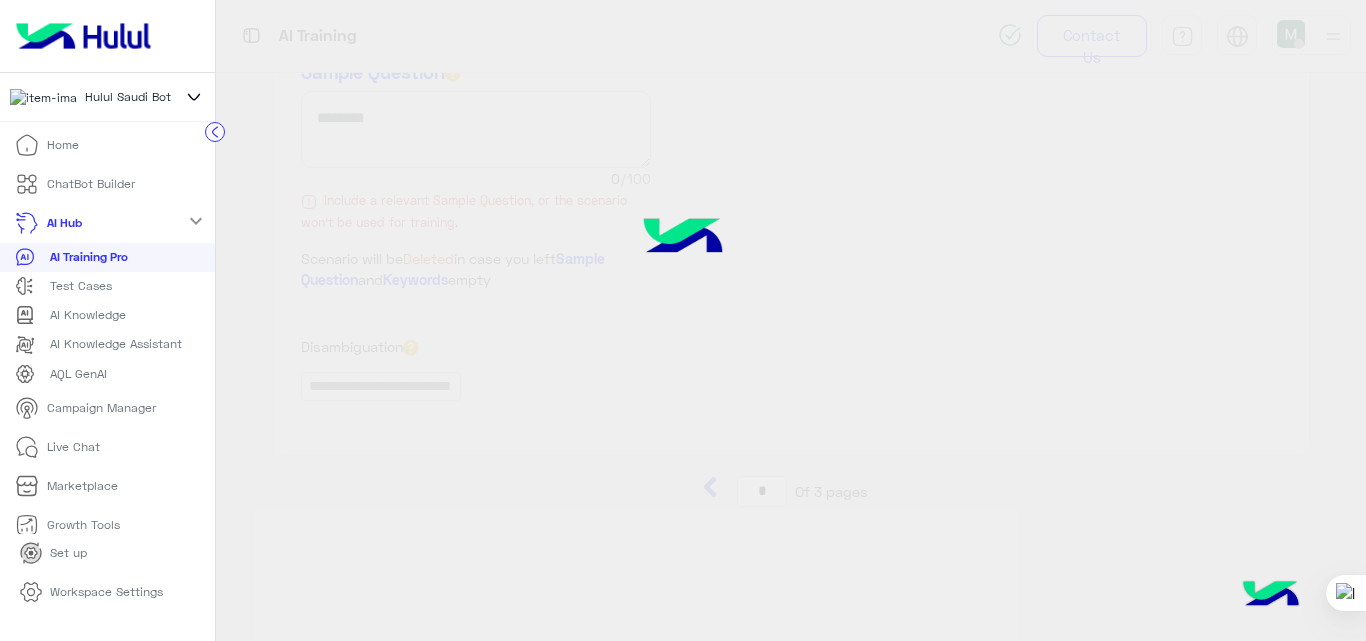 type on "**********" 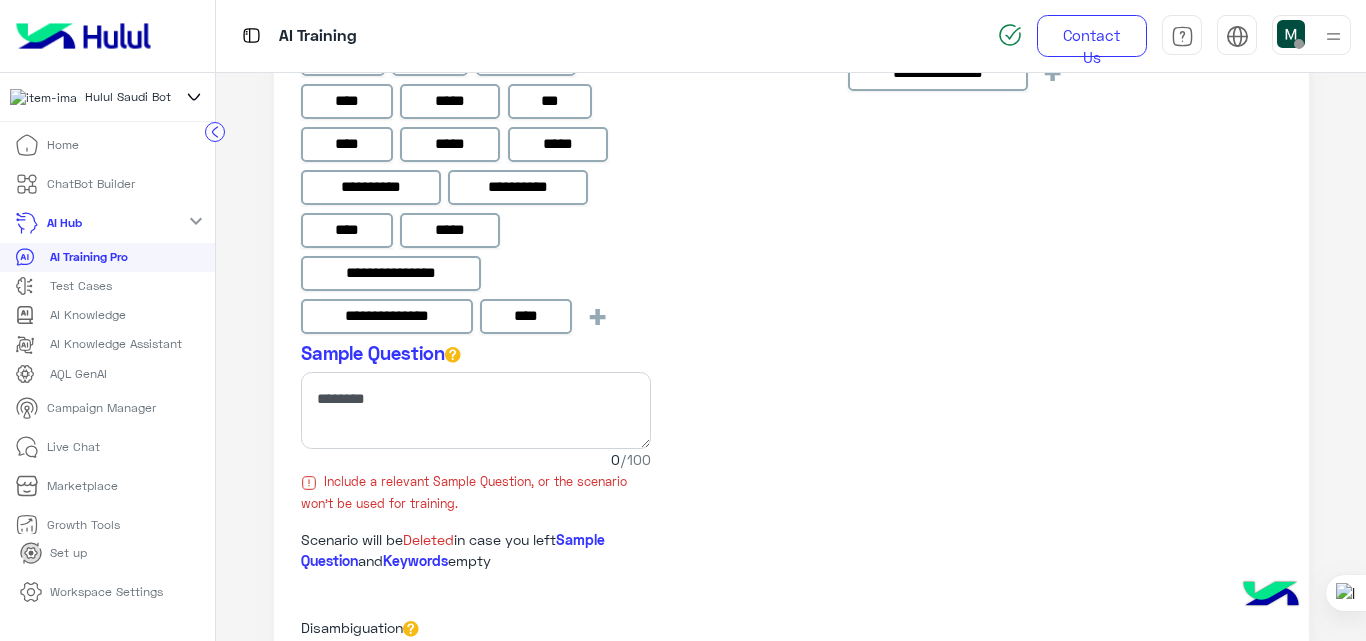 scroll, scrollTop: 754, scrollLeft: 0, axis: vertical 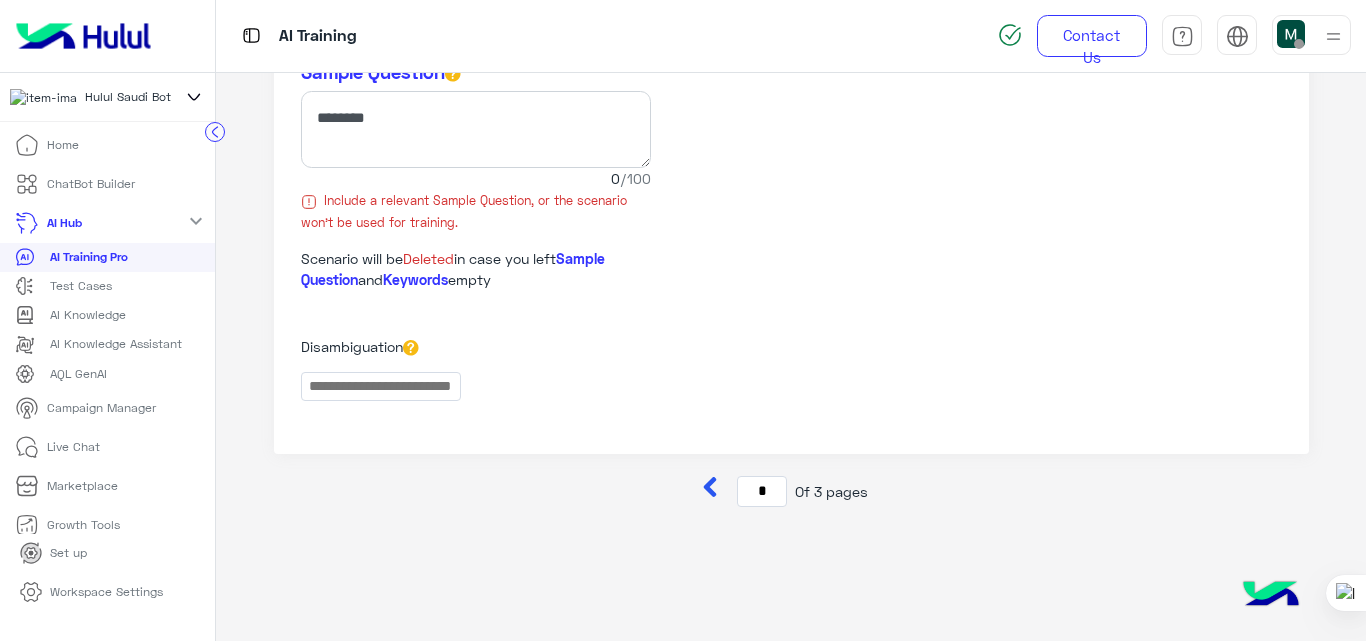 click 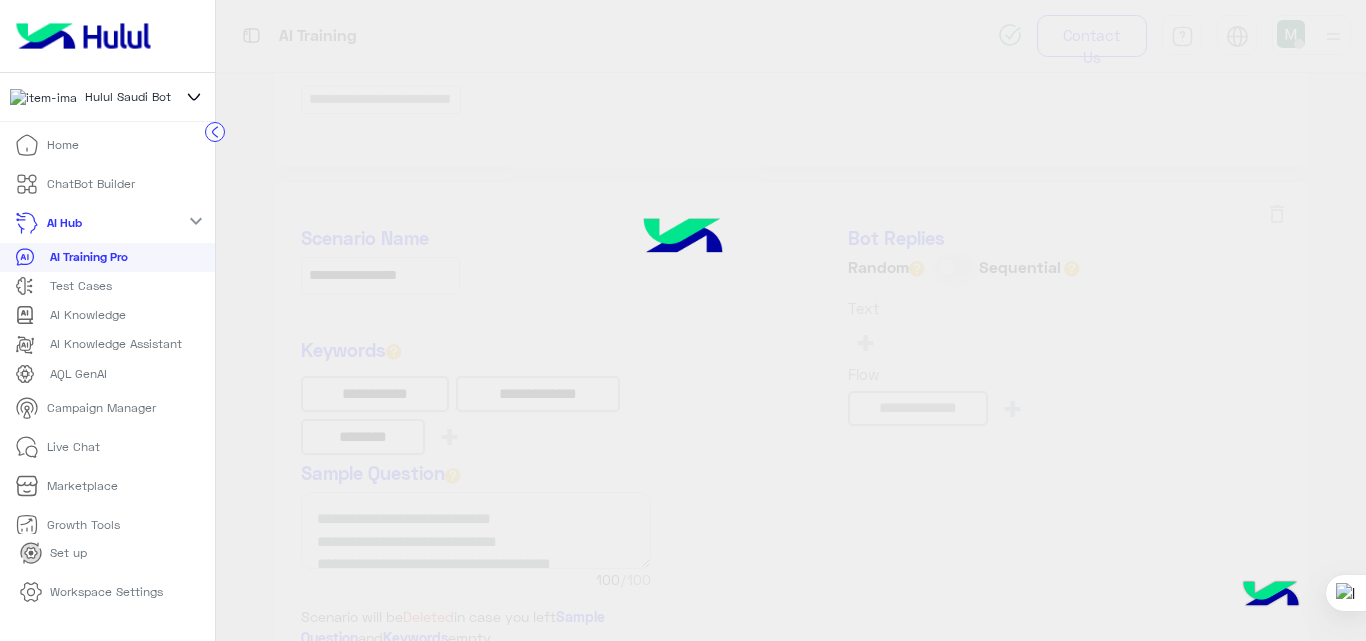 type on "**********" 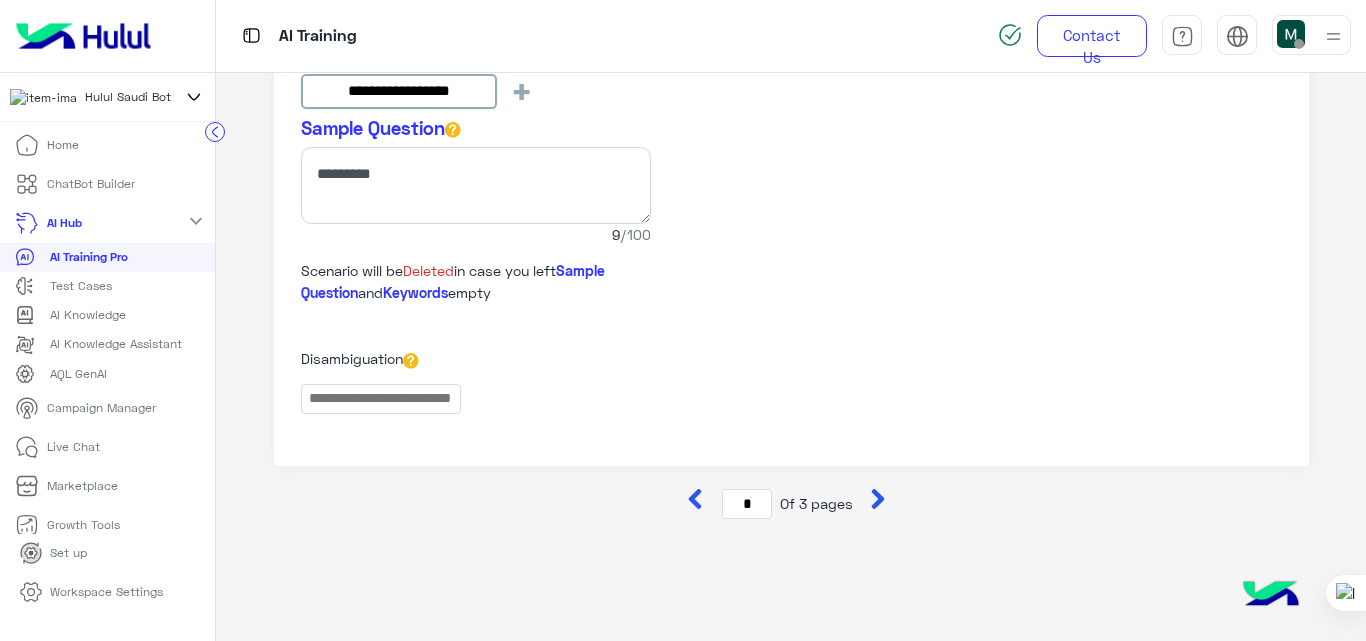 scroll, scrollTop: 3995, scrollLeft: 0, axis: vertical 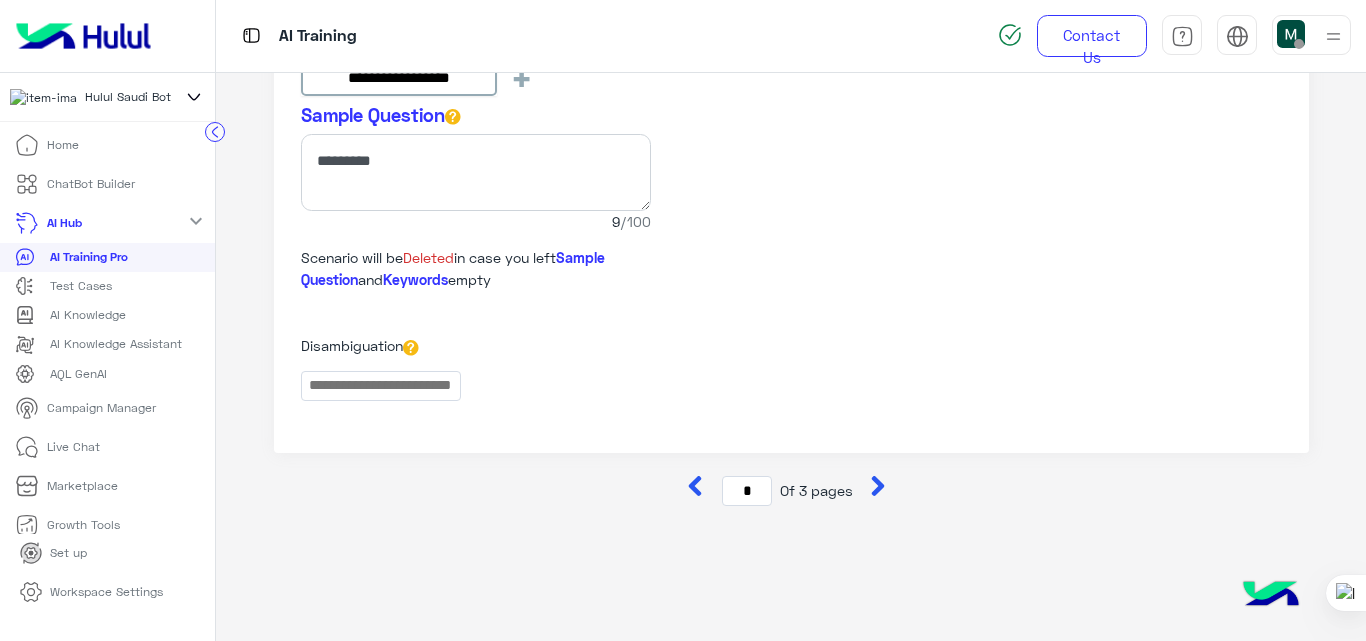 click 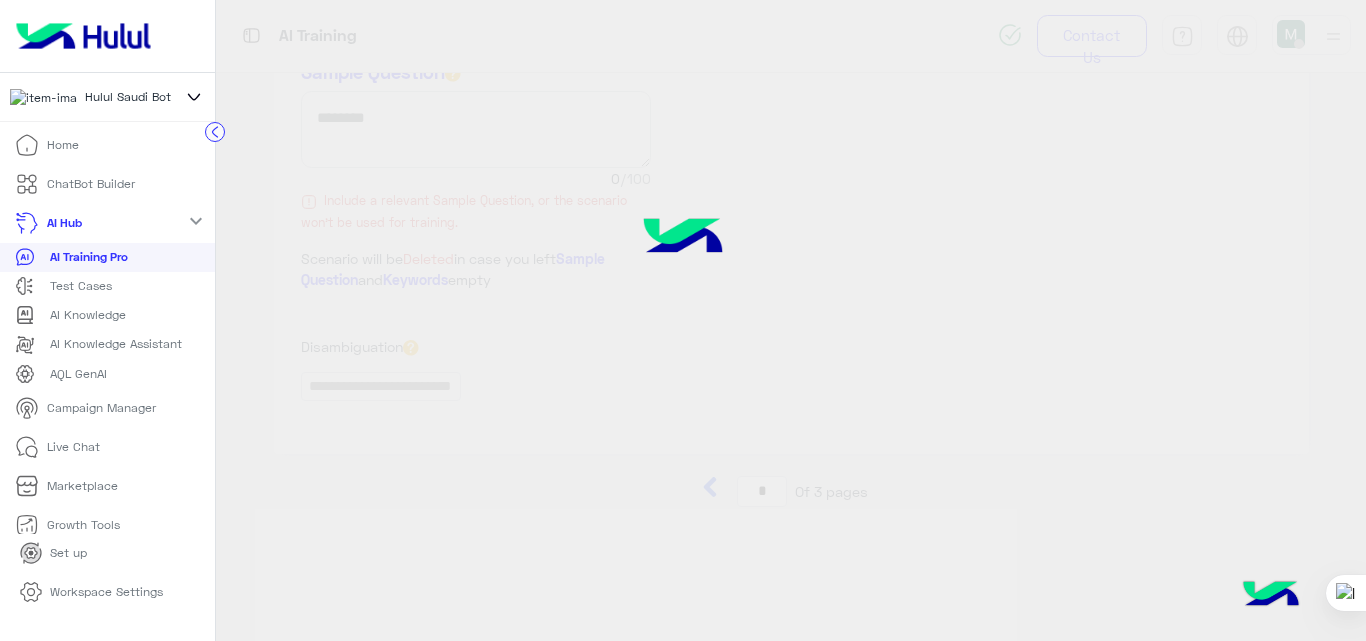 scroll, scrollTop: 754, scrollLeft: 0, axis: vertical 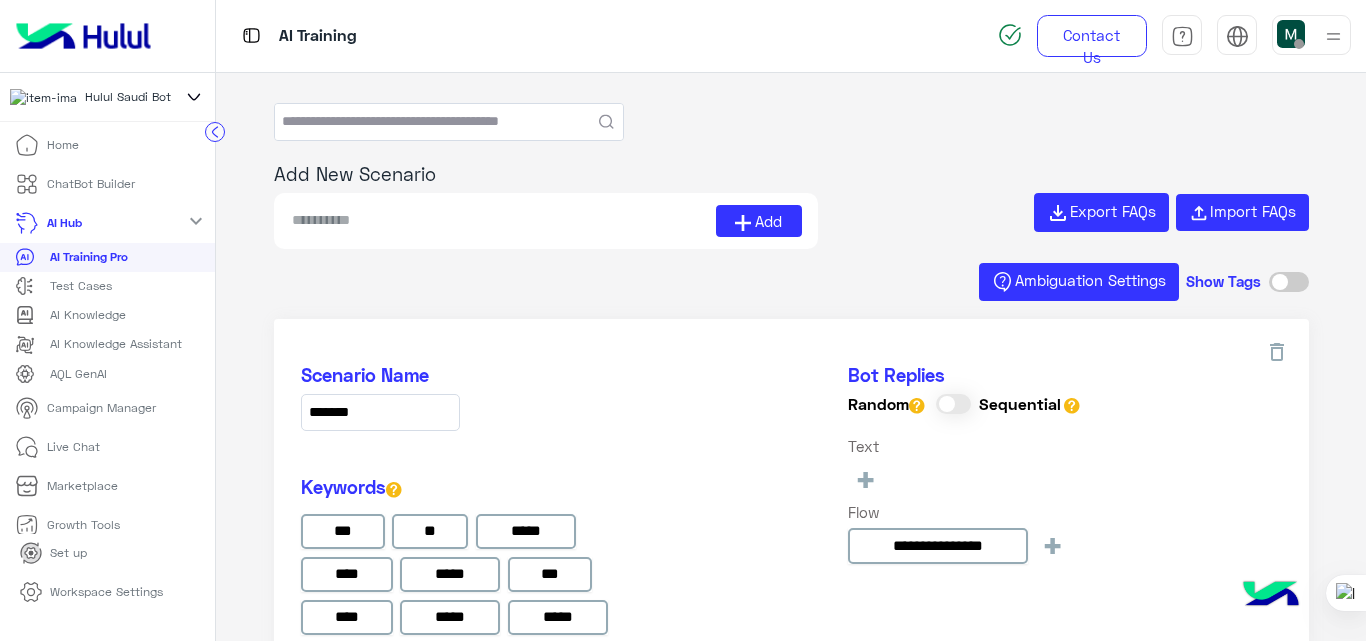 click at bounding box center (503, 221) 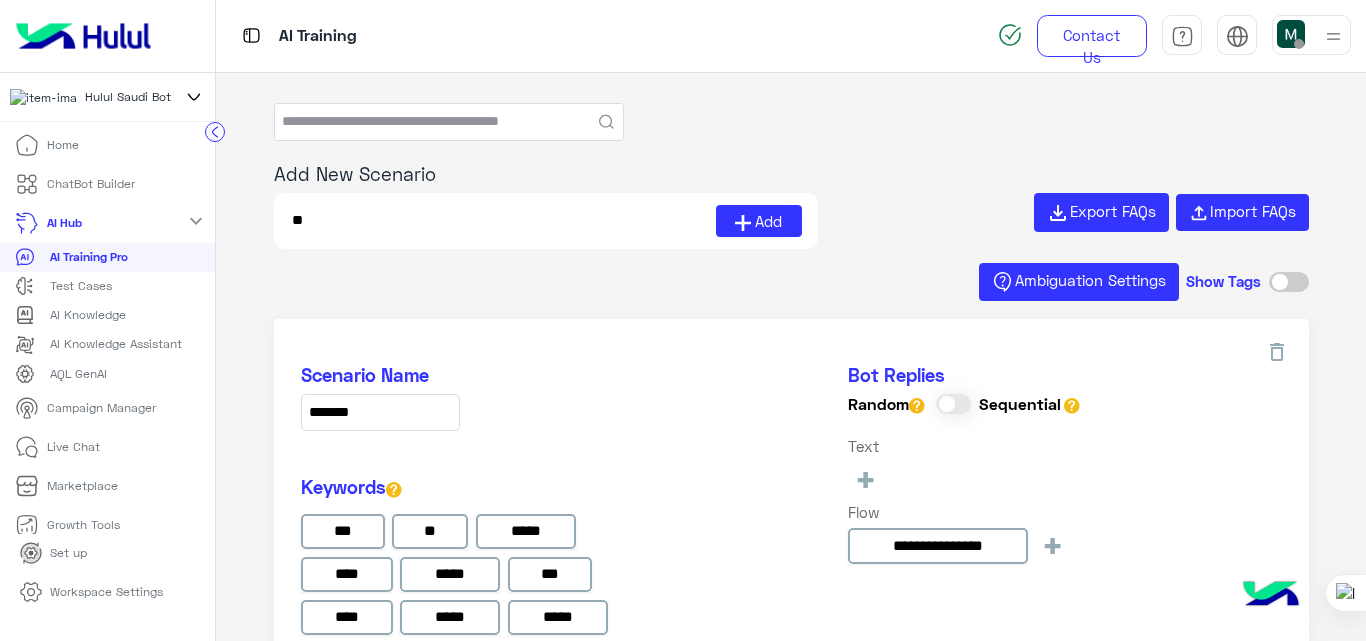 type on "*" 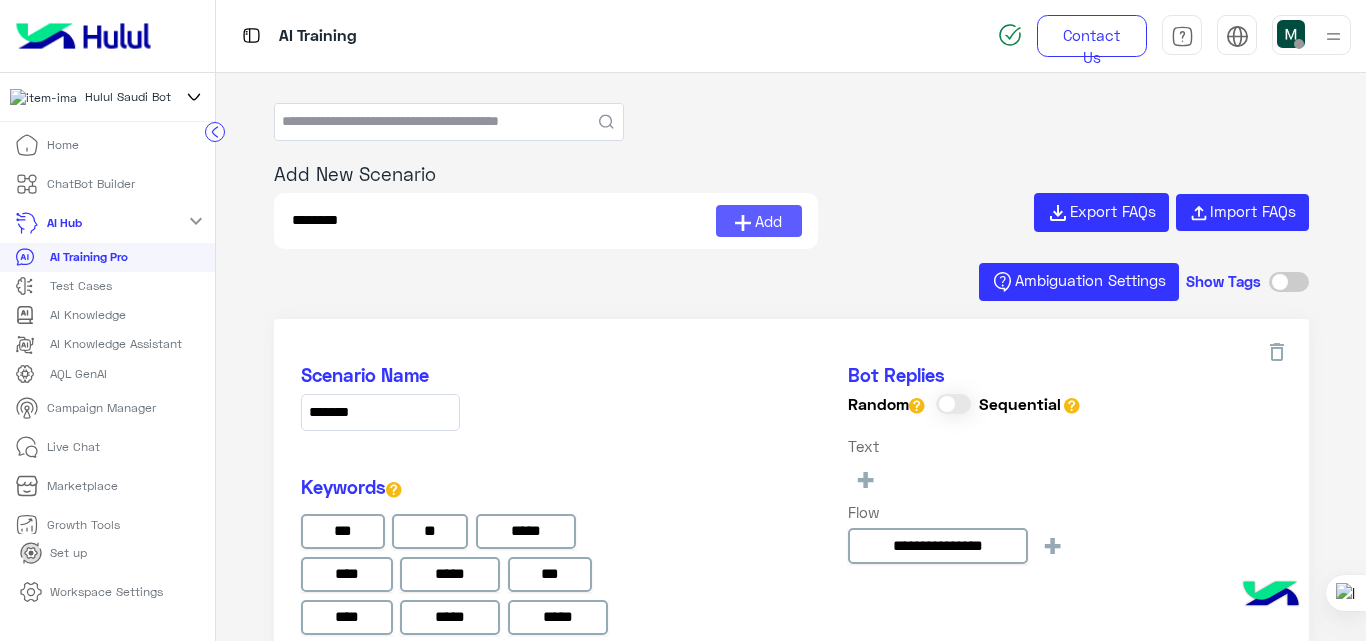 type on "********" 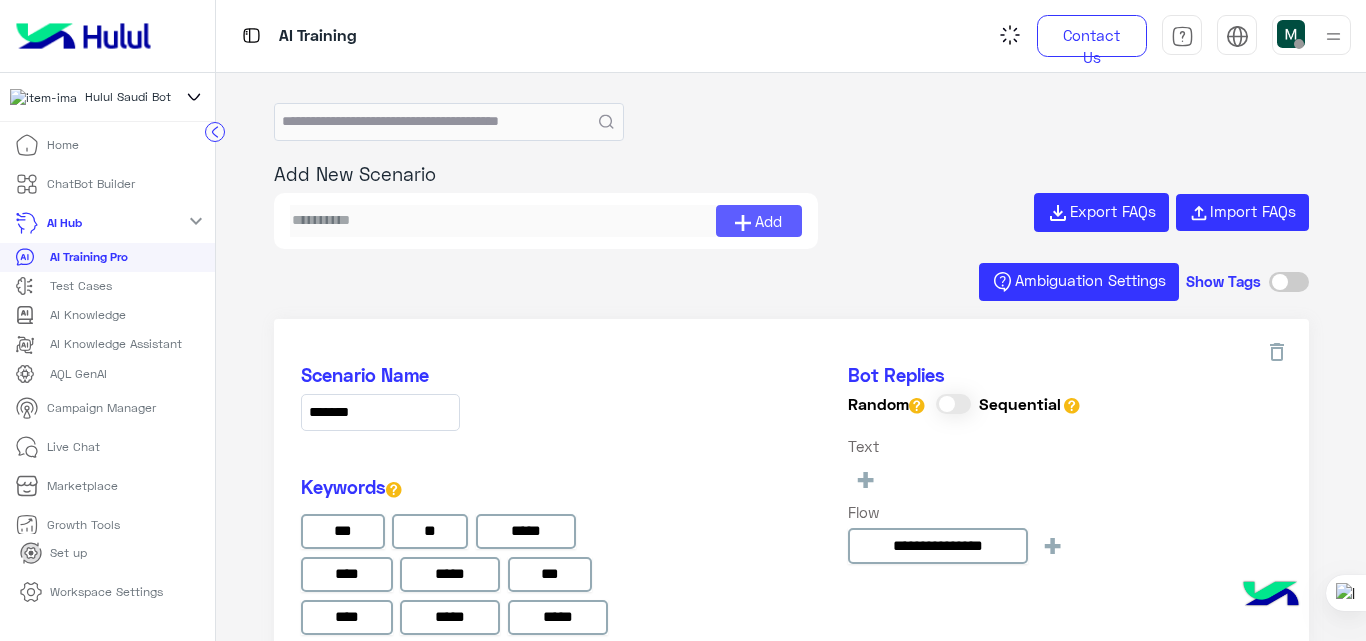 type on "*" 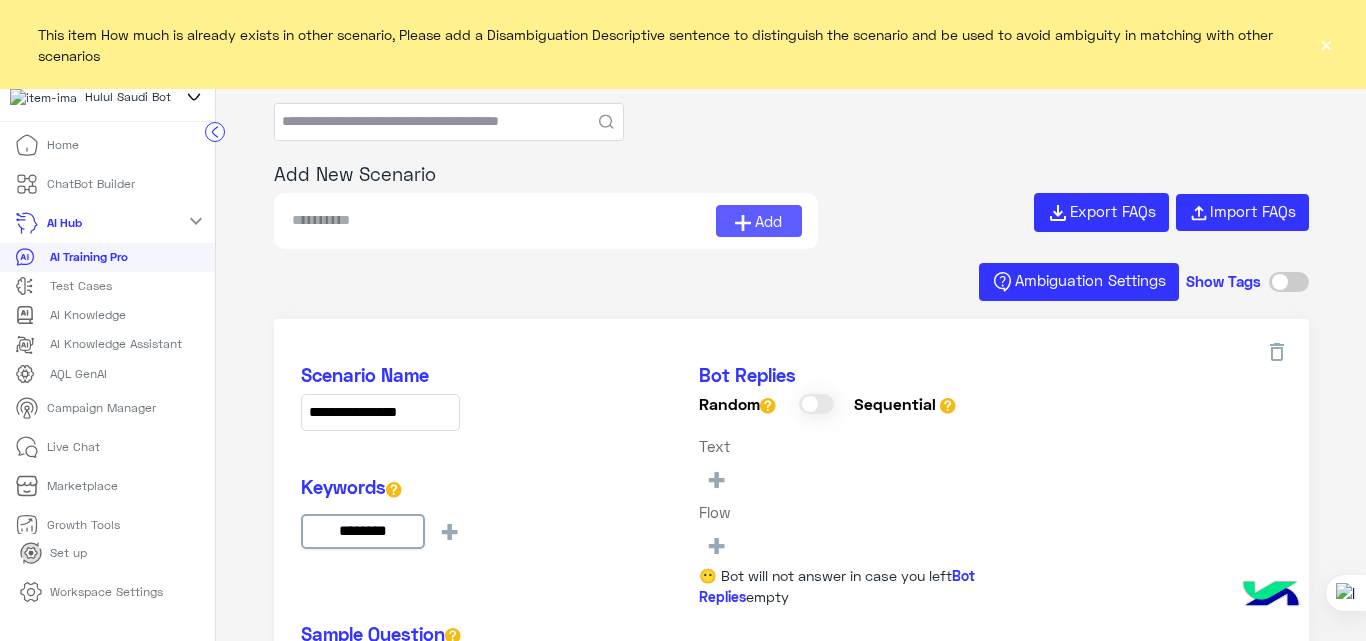 type on "**********" 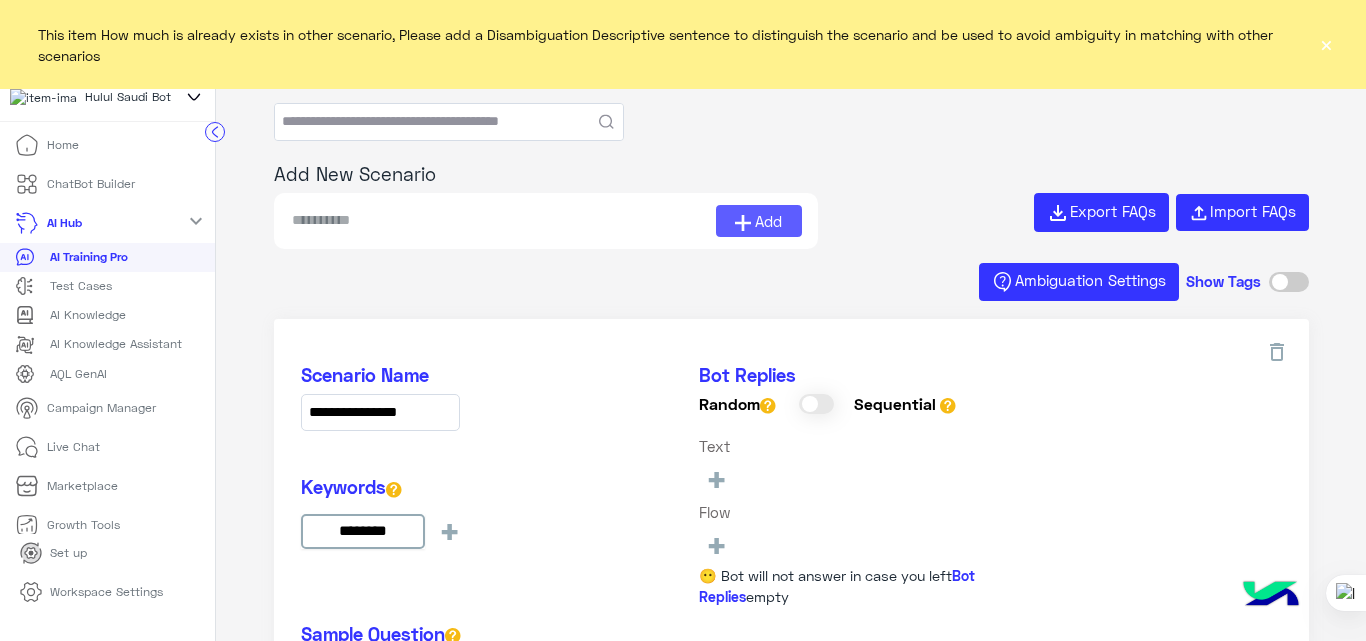 type on "**********" 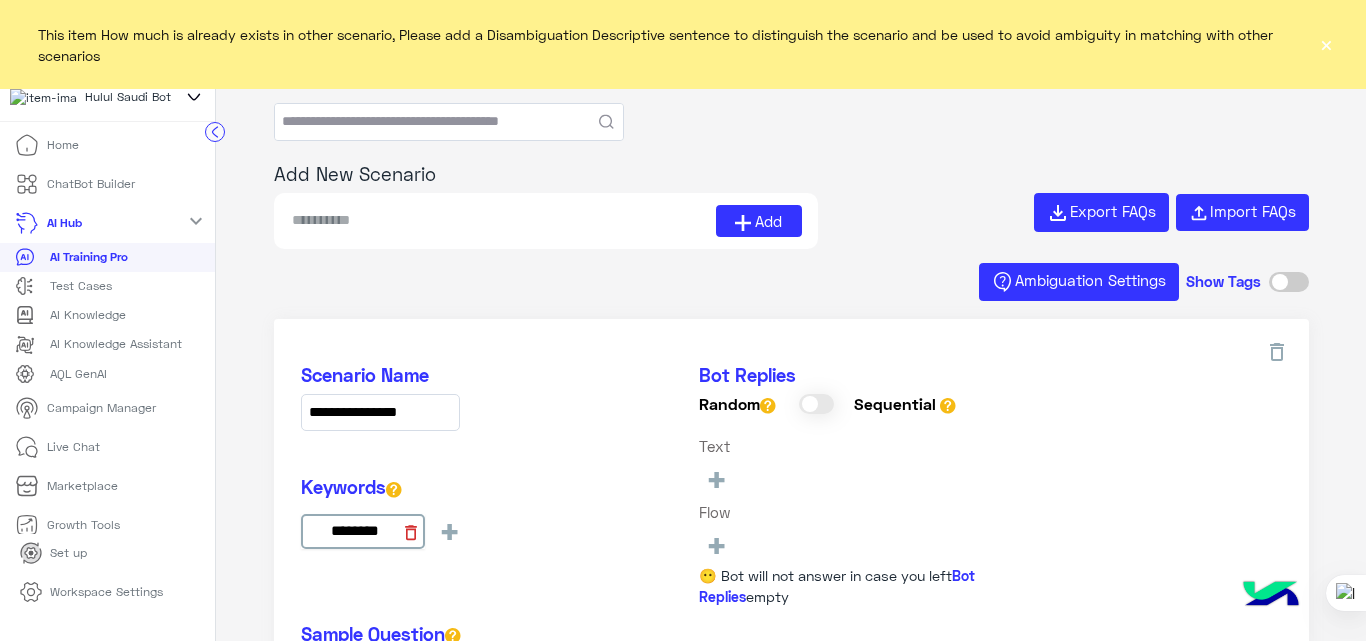 click 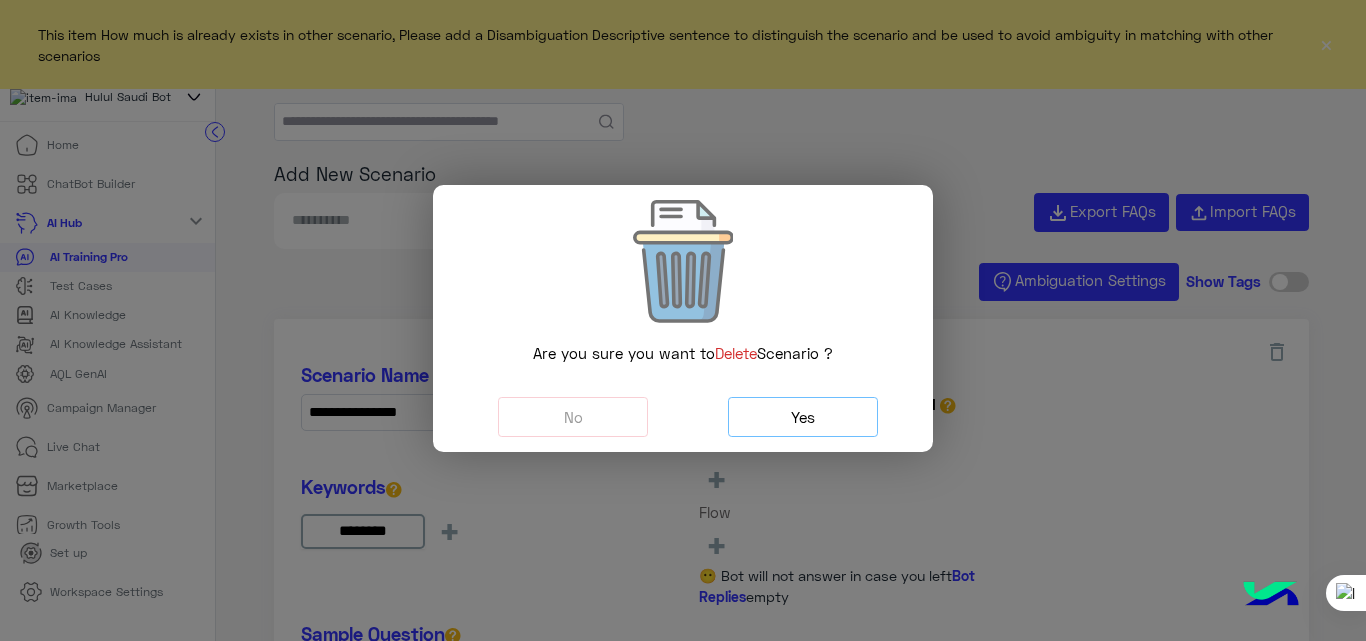 click on "Yes" 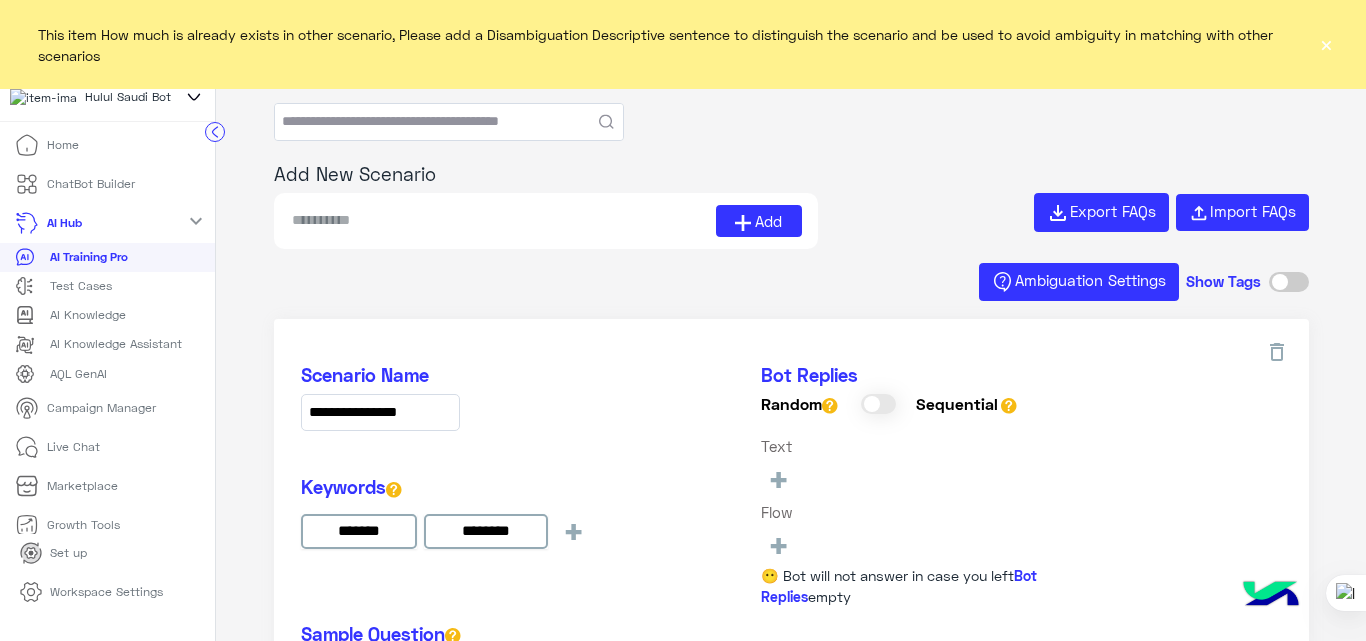type on "**********" 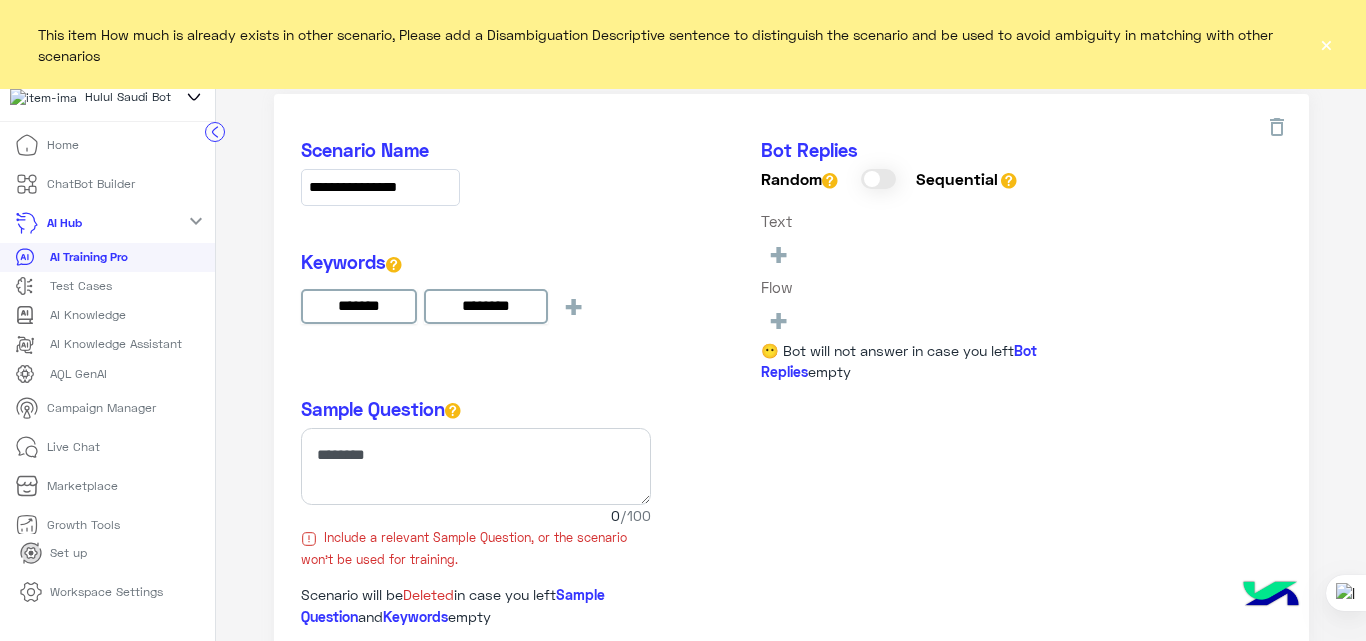 scroll, scrollTop: 0, scrollLeft: 0, axis: both 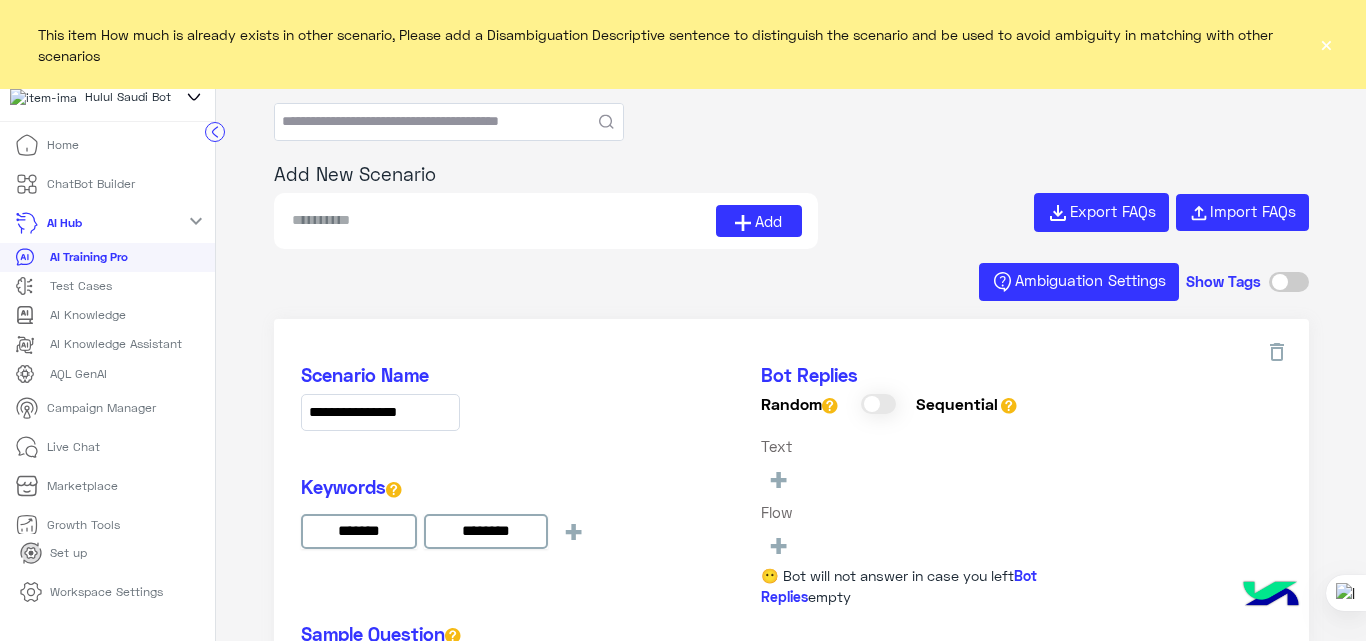 click on "×" 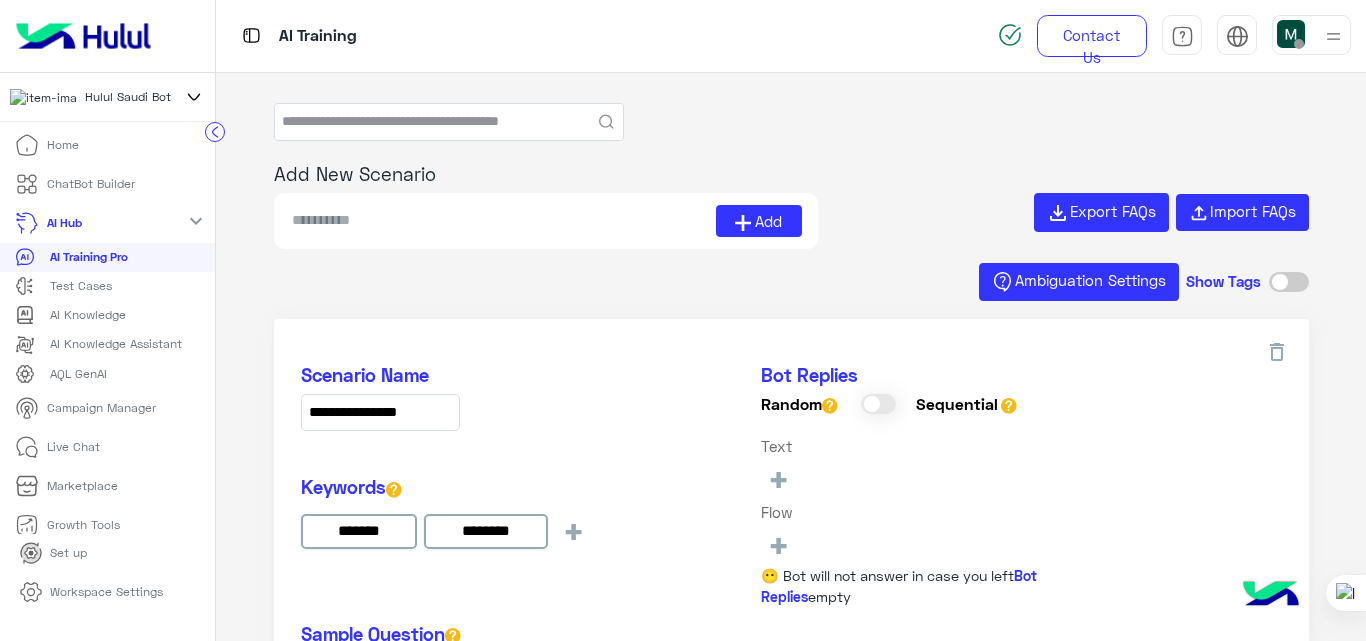 click at bounding box center (1271, 596) 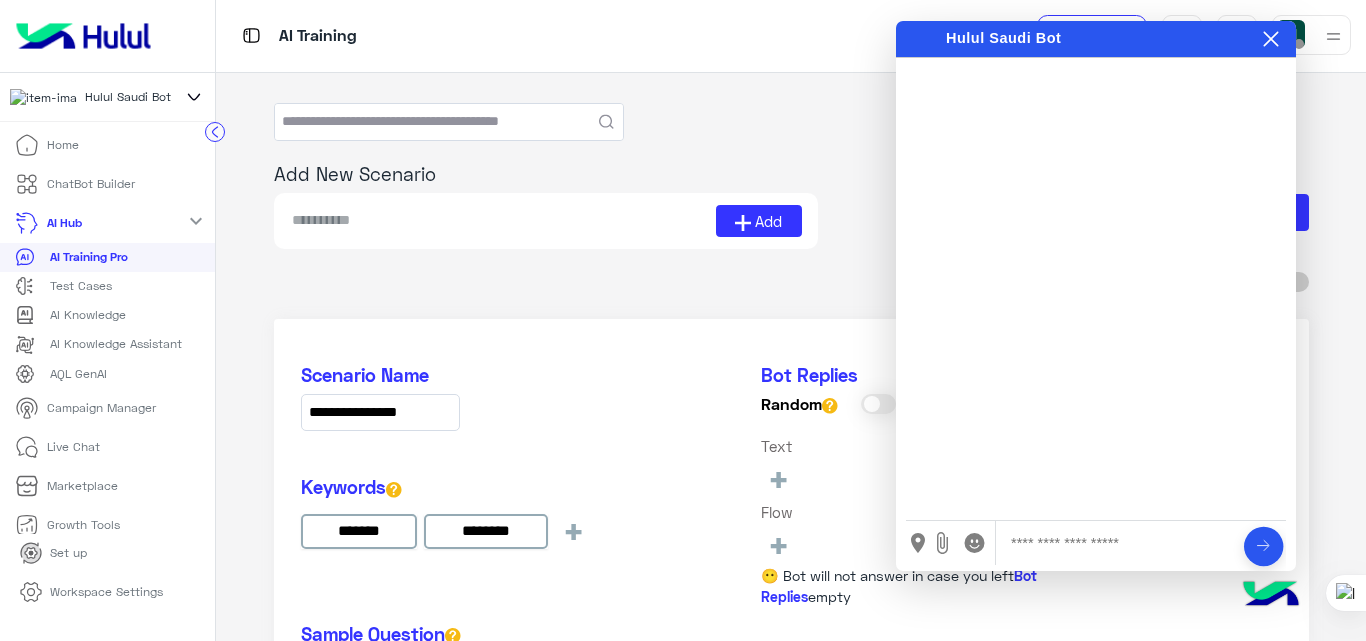 scroll, scrollTop: 0, scrollLeft: 0, axis: both 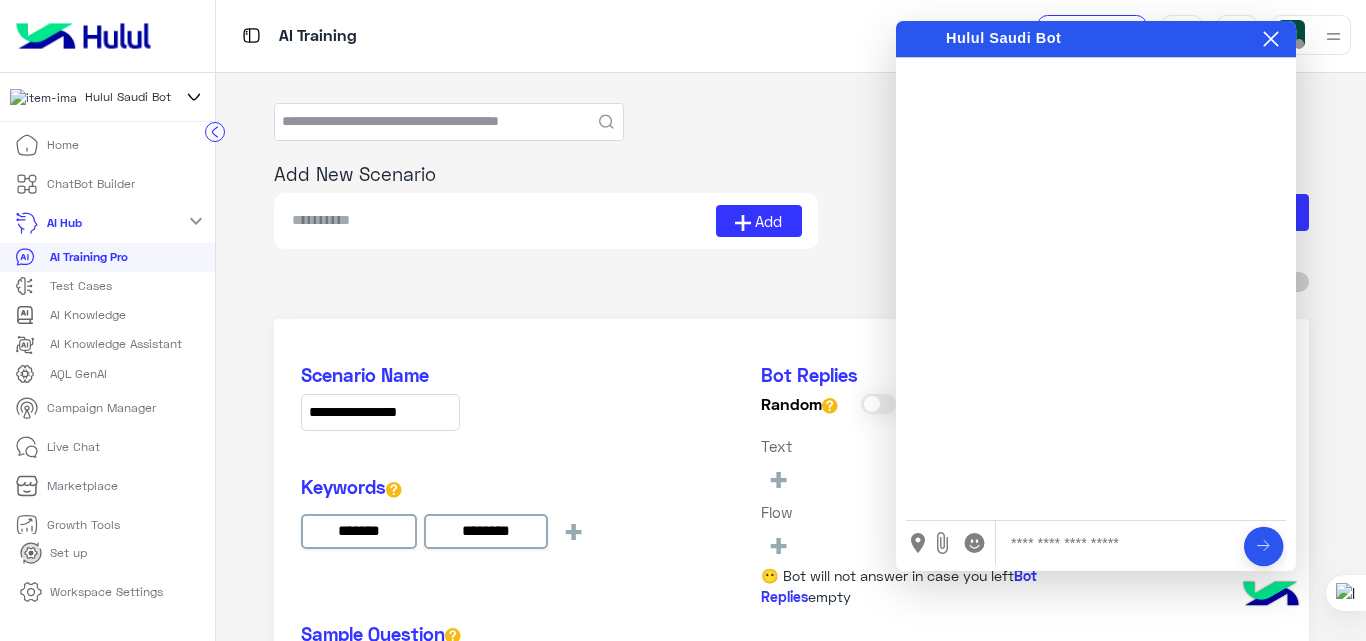 click at bounding box center (1118, 543) 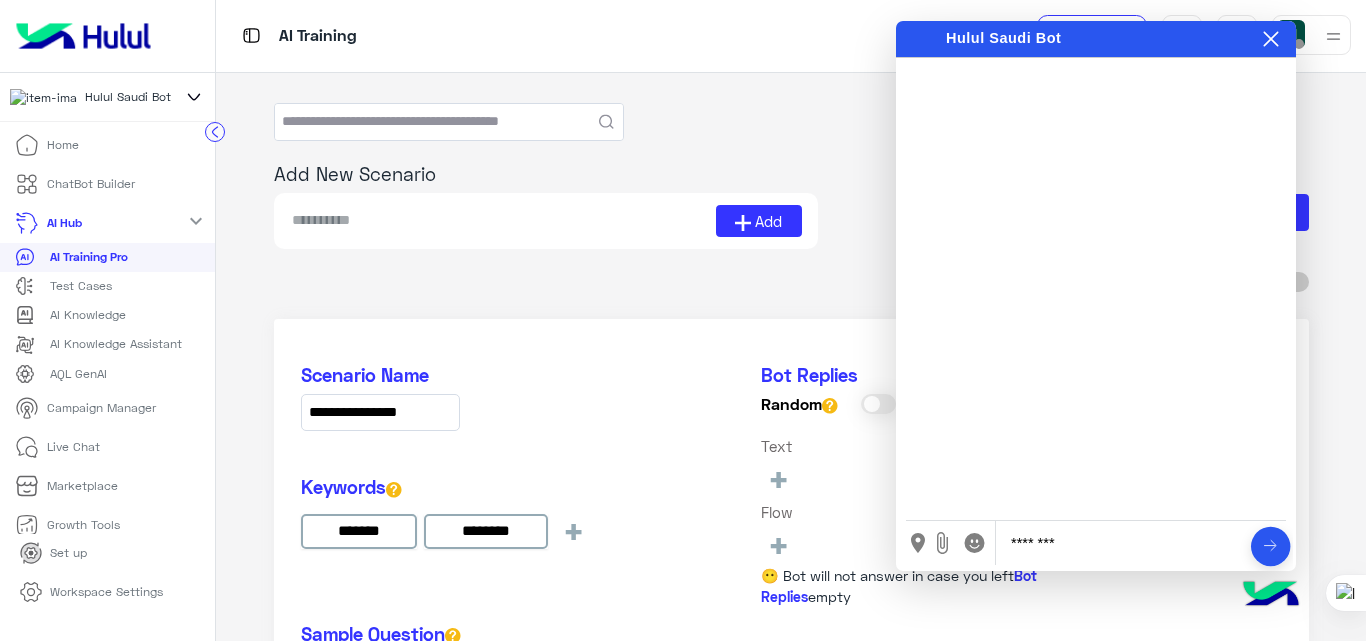 type on "**********" 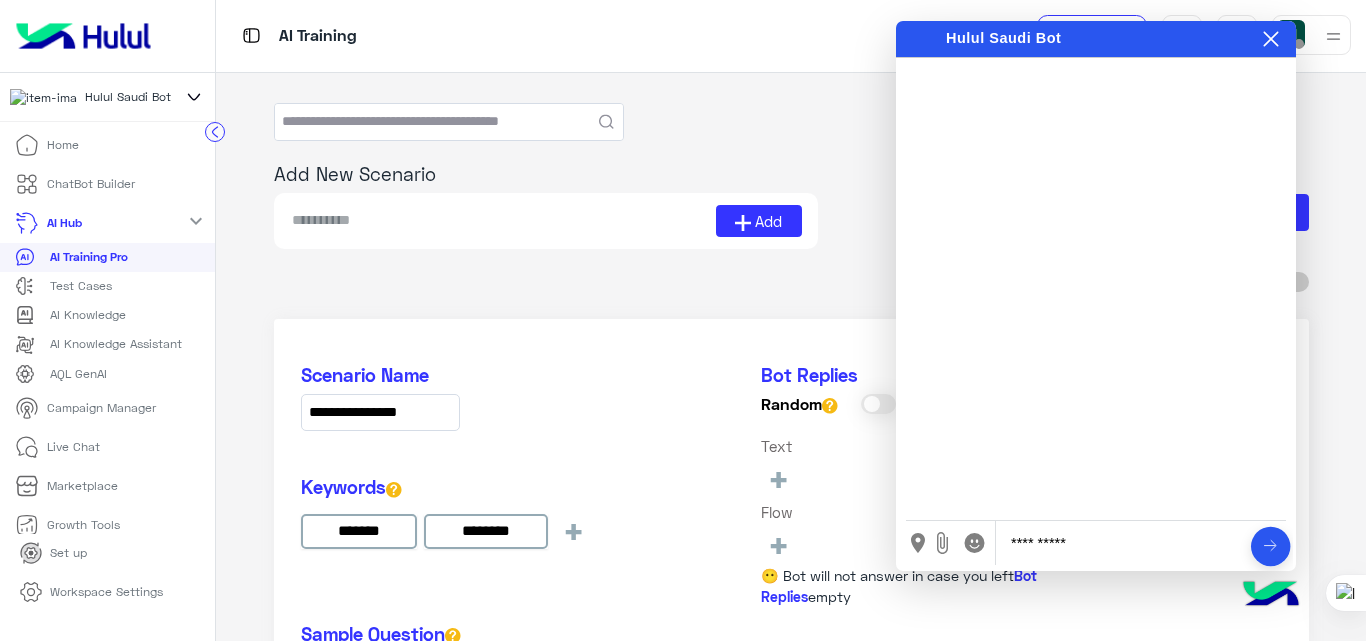 type 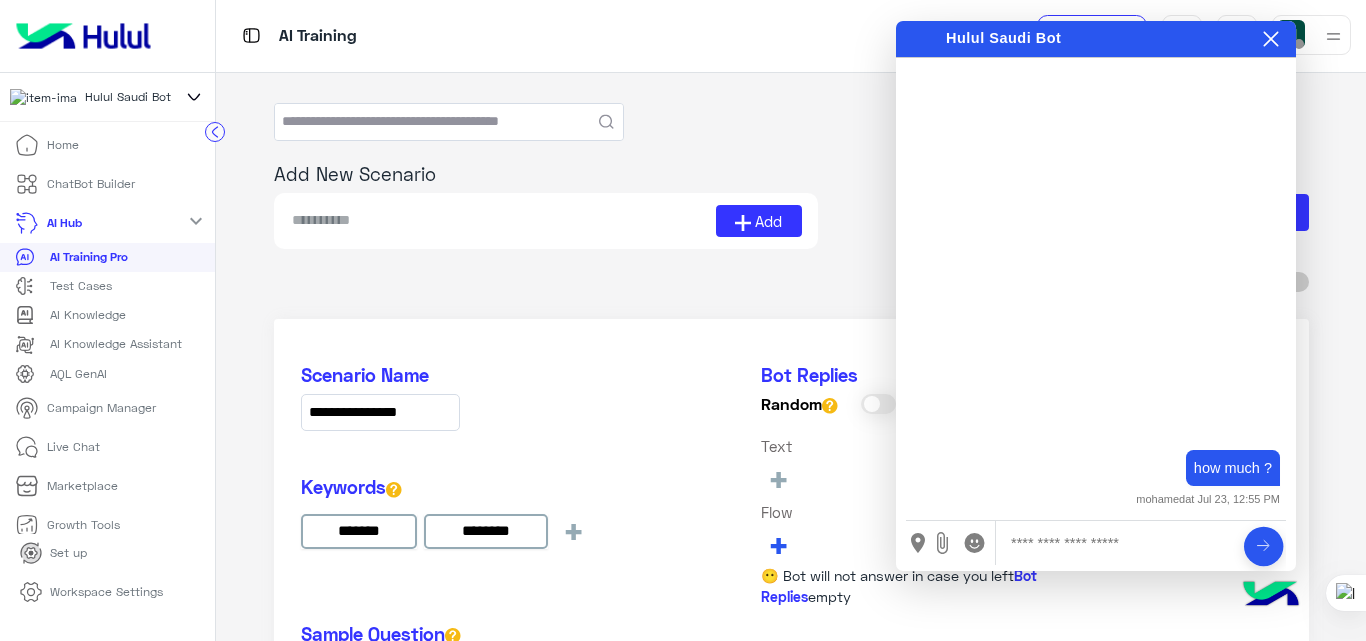 click on "+" at bounding box center (778, 544) 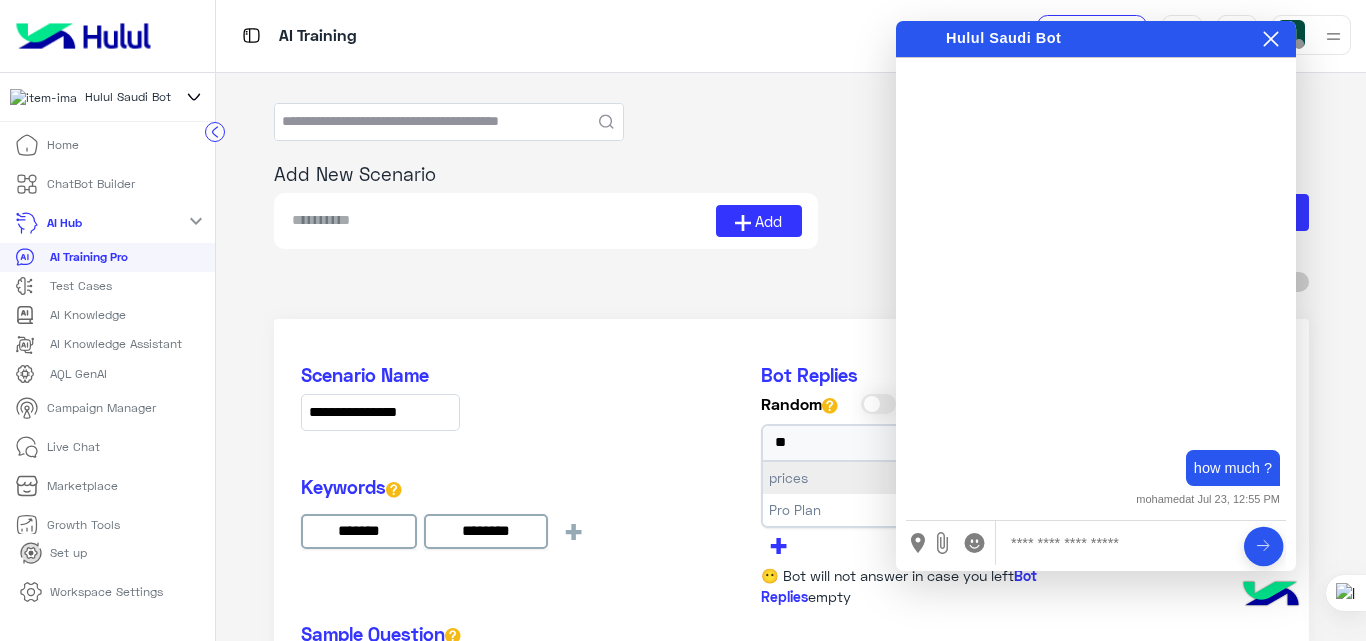 type on "**" 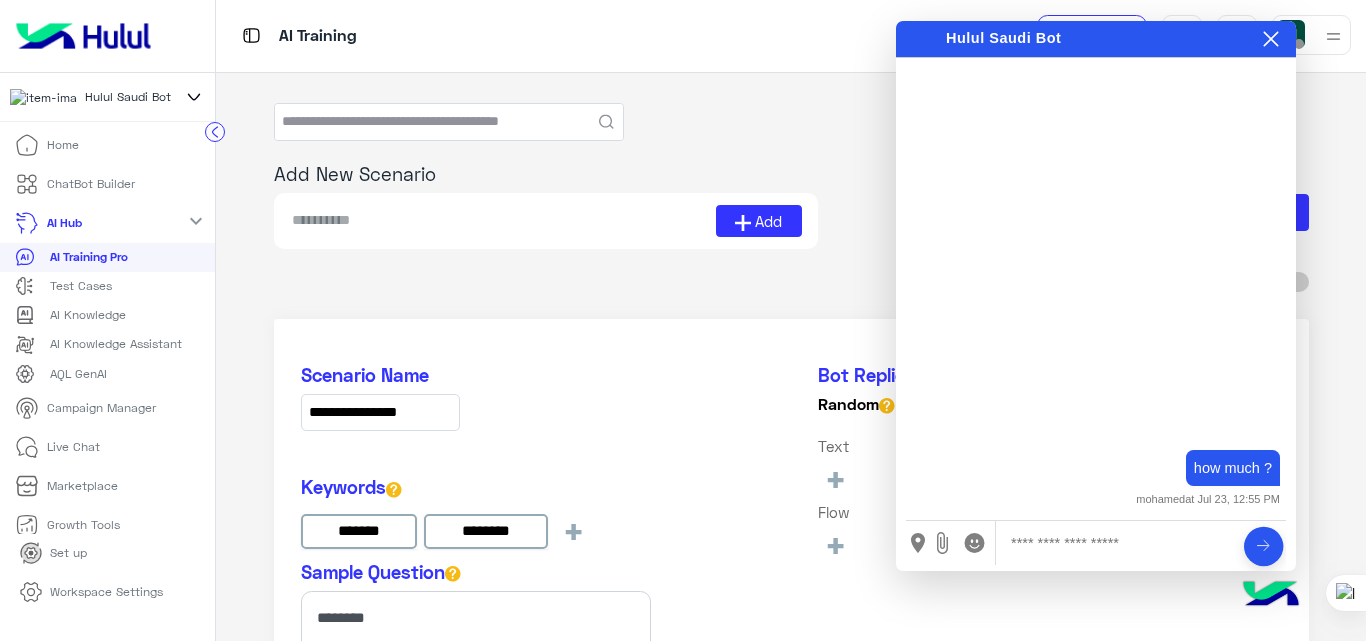 type on "******" 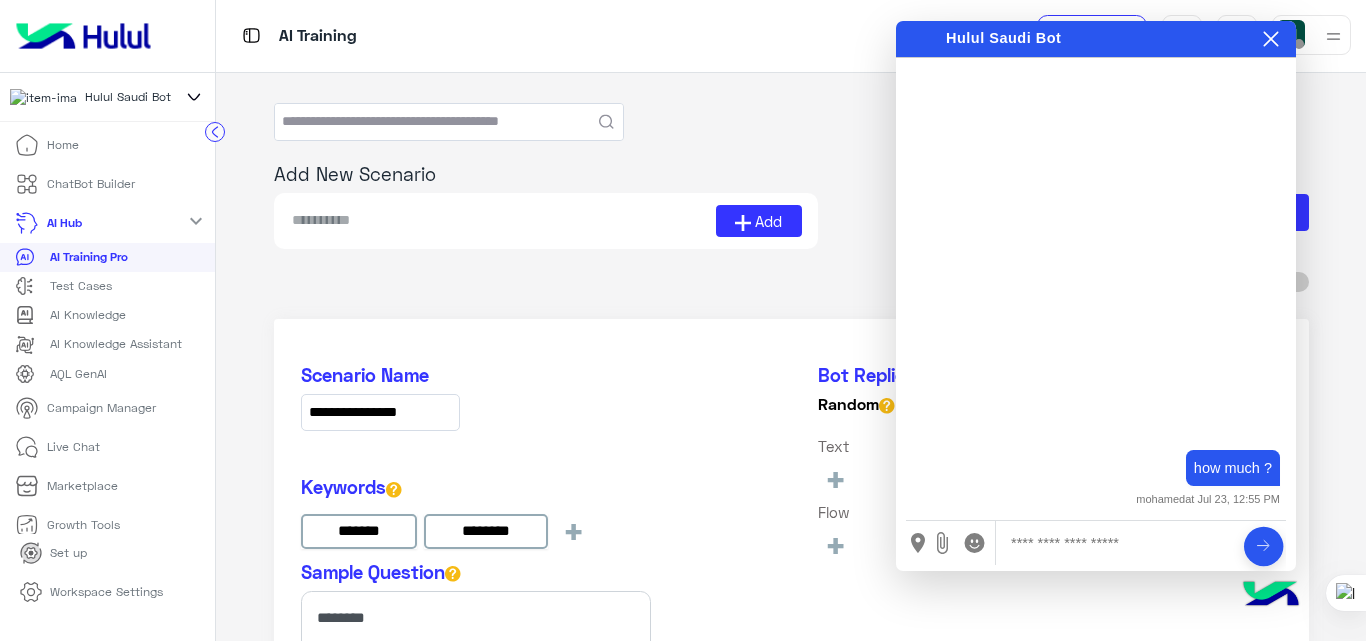 type on "******" 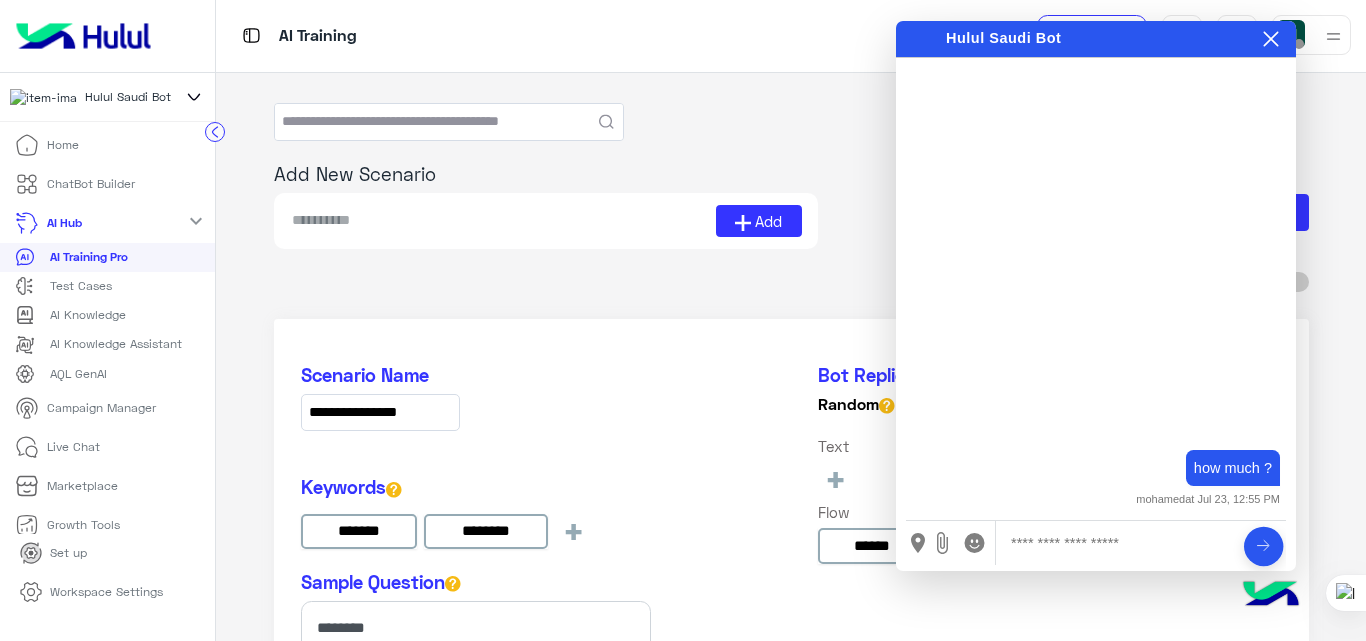 click at bounding box center [1118, 543] 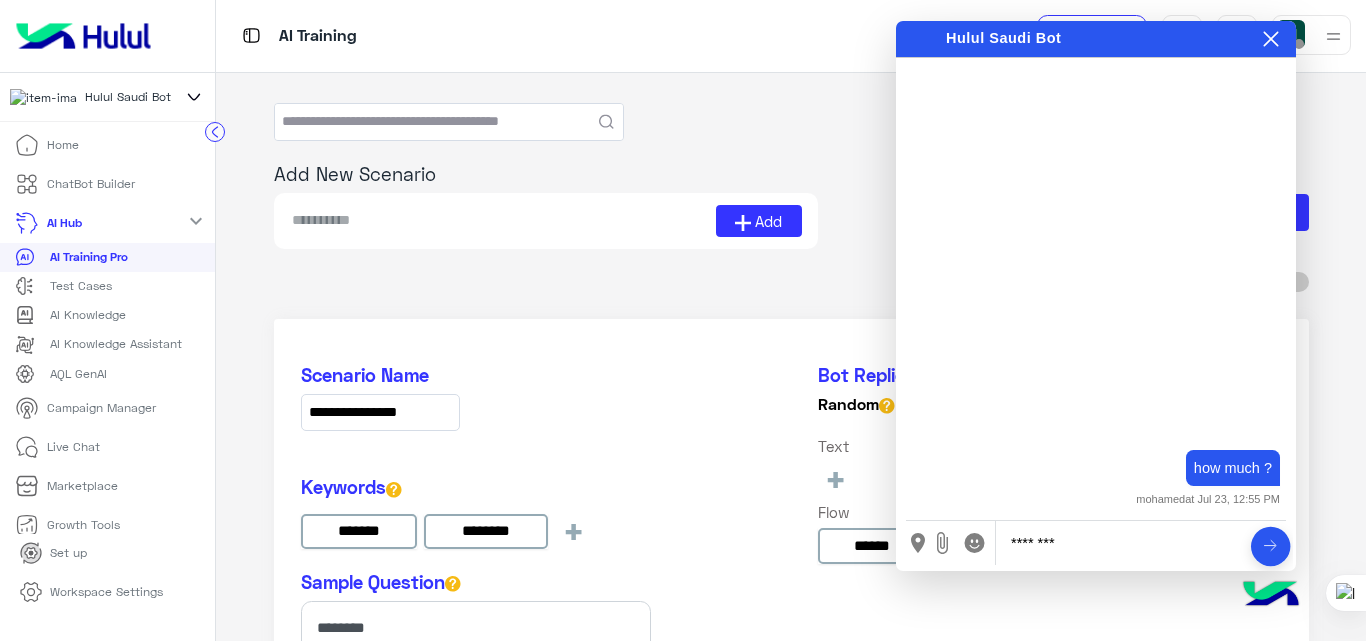 type on "**********" 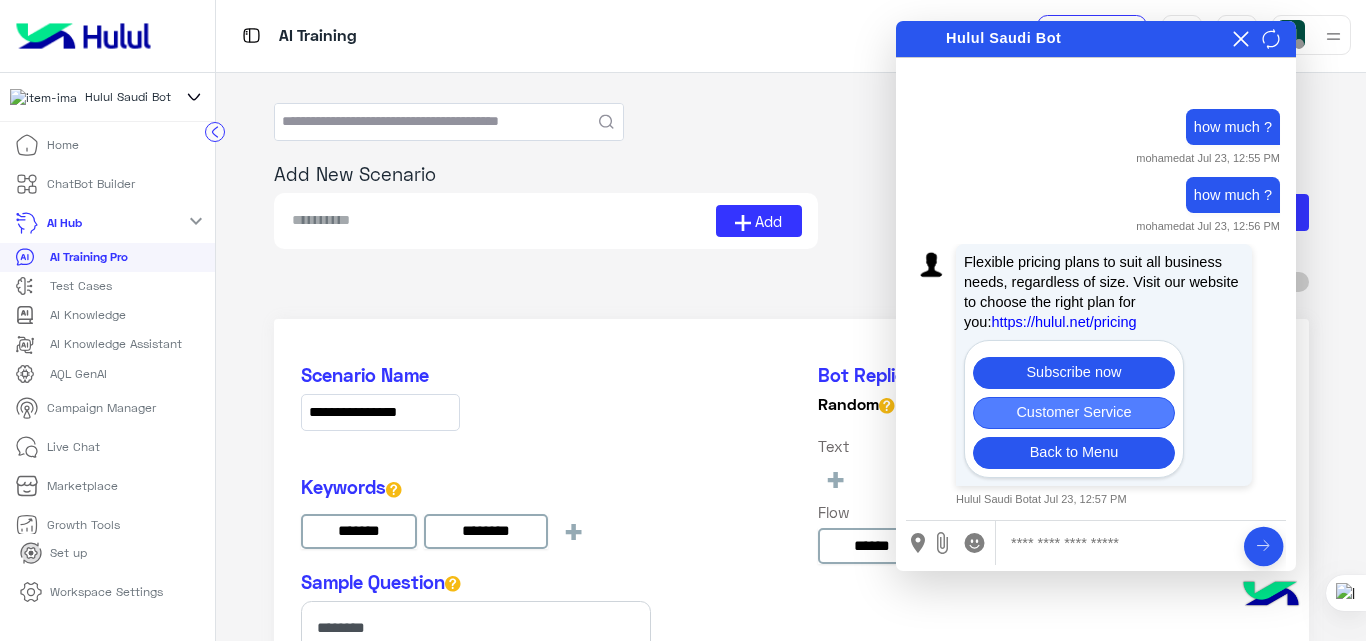 click on "Customer Service" at bounding box center [1074, 413] 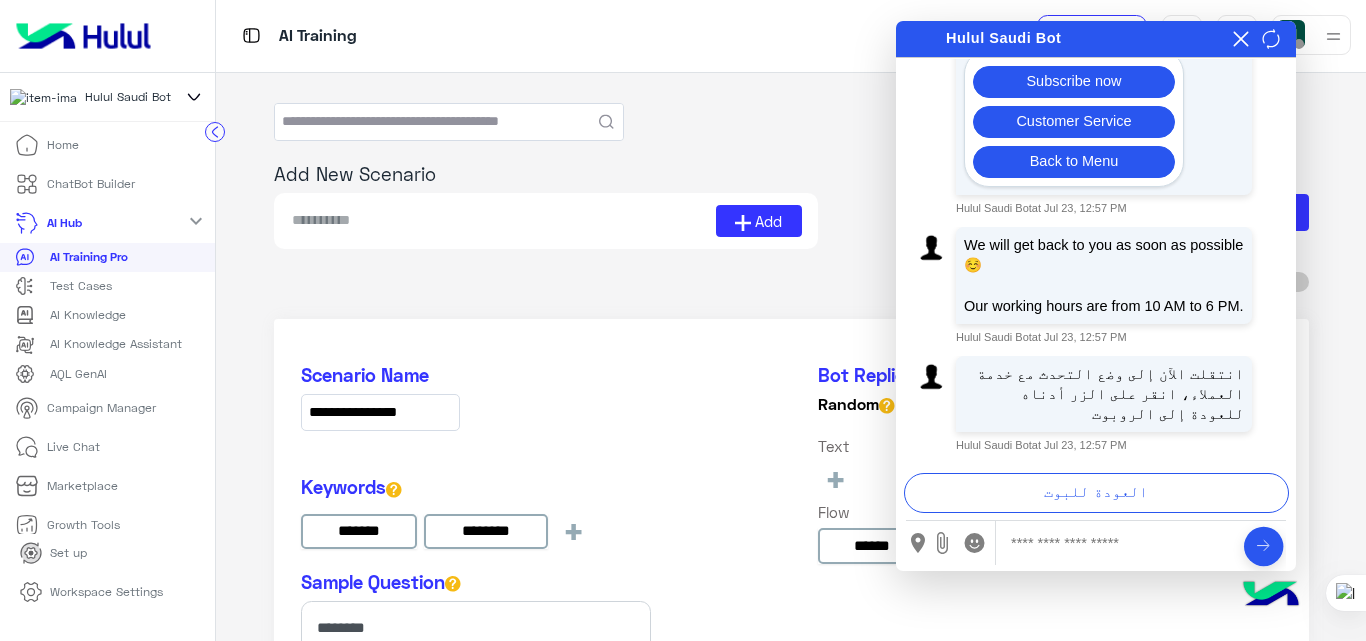 scroll, scrollTop: 251, scrollLeft: 0, axis: vertical 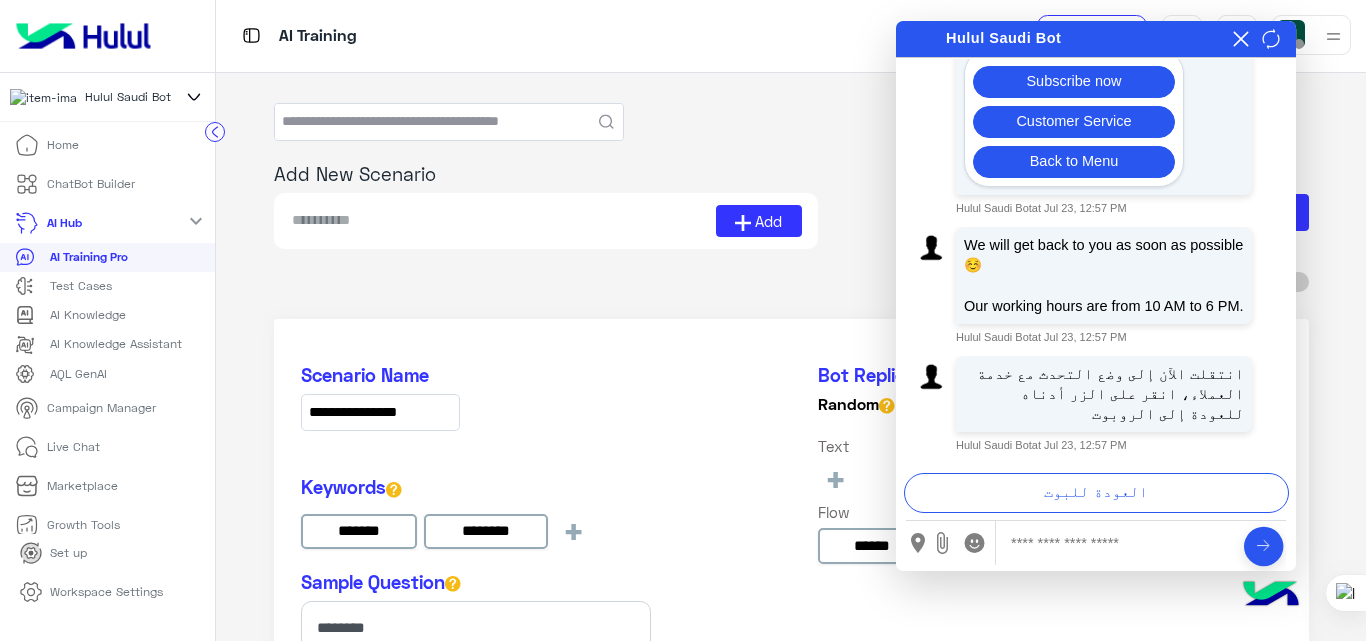 click on "Ambiguation Settings Show Tags" 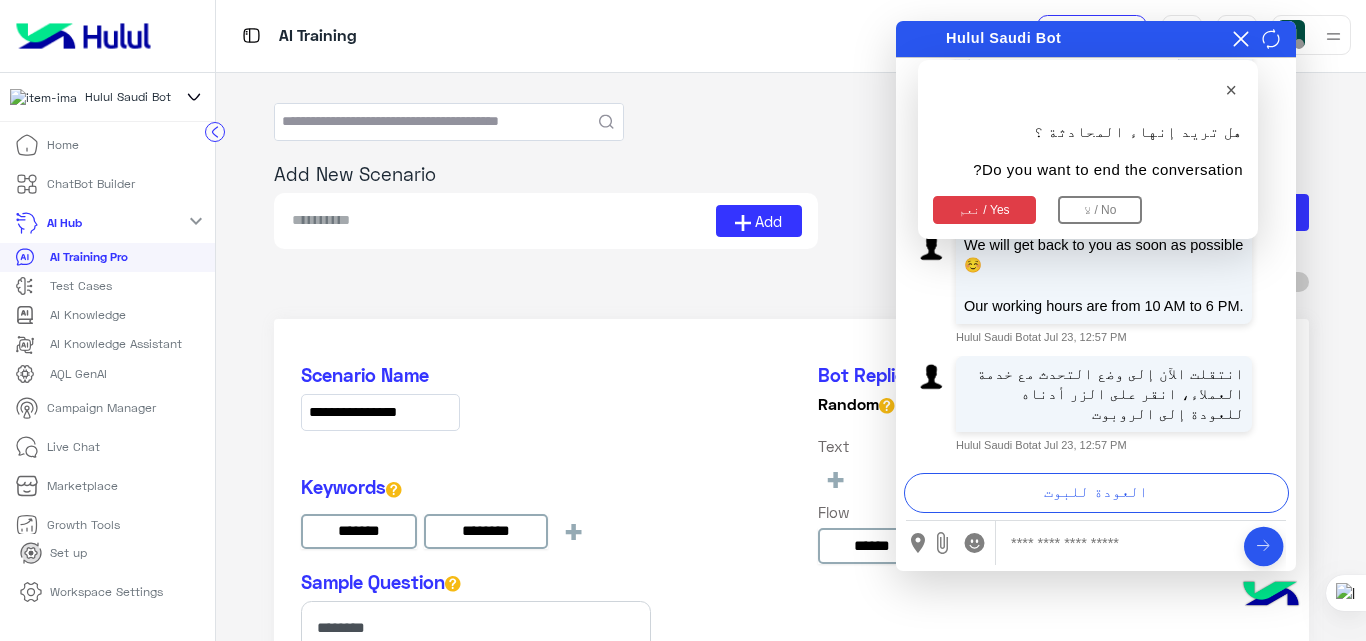 click at bounding box center [1096, 516] 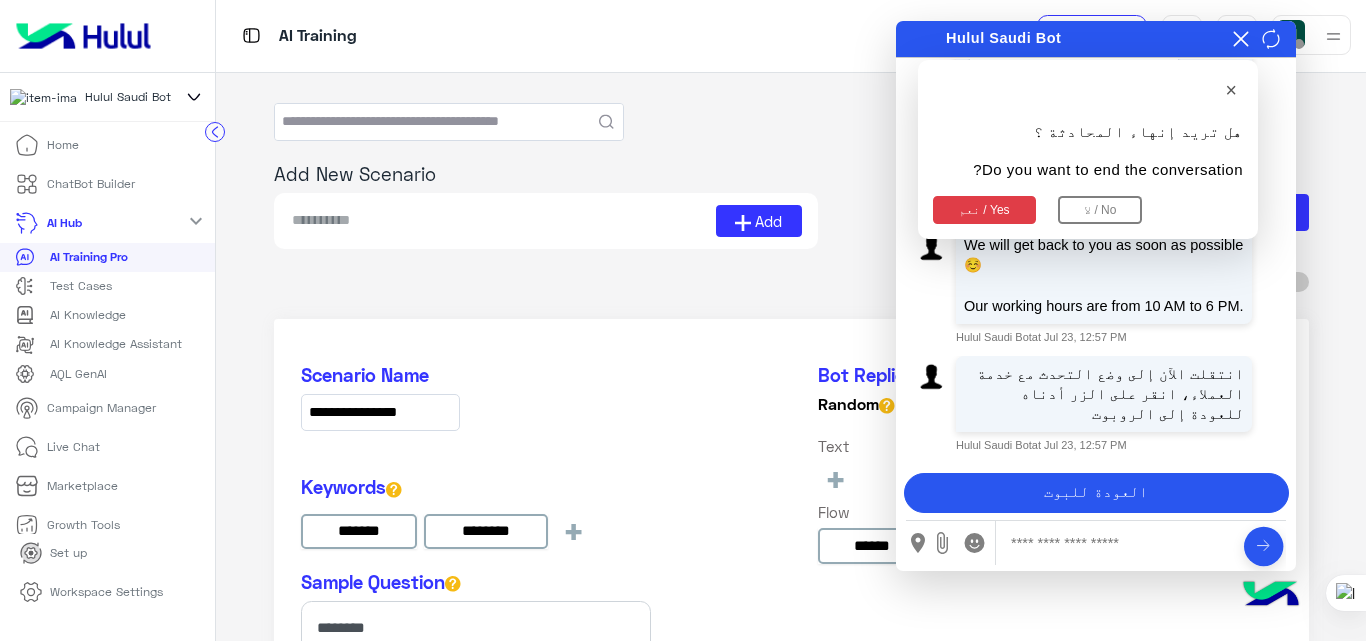 click on "العودة للبوت" at bounding box center [1096, 493] 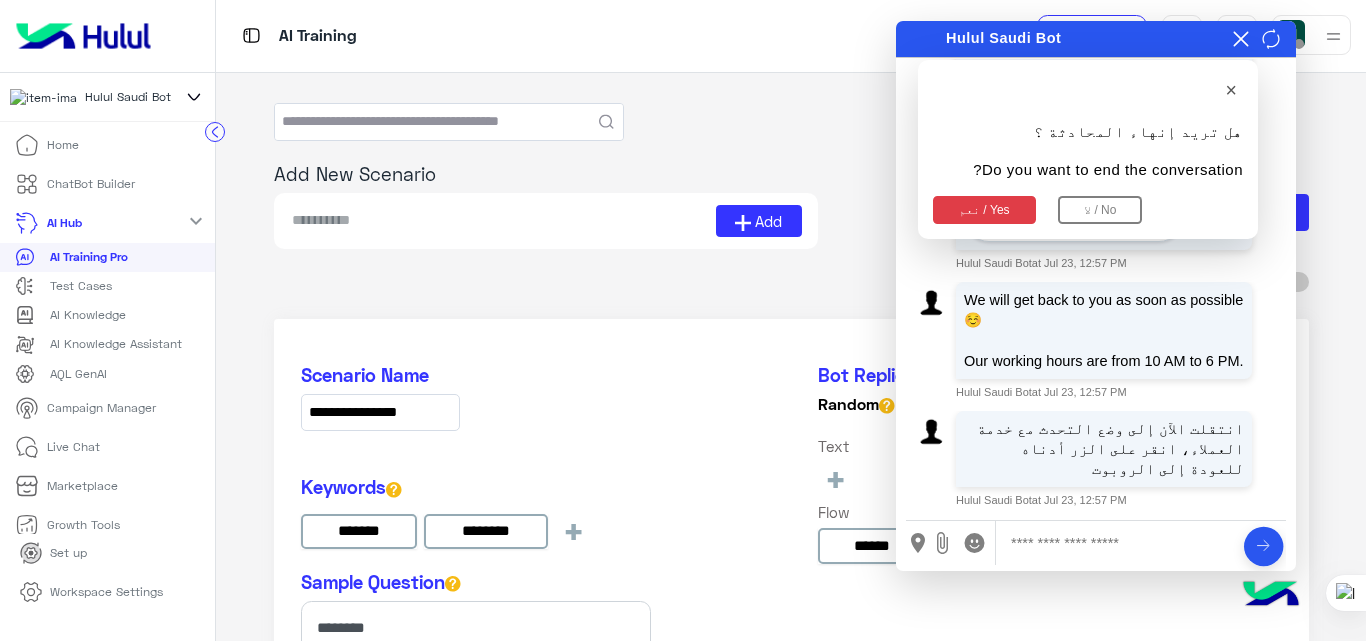 scroll, scrollTop: 196, scrollLeft: 0, axis: vertical 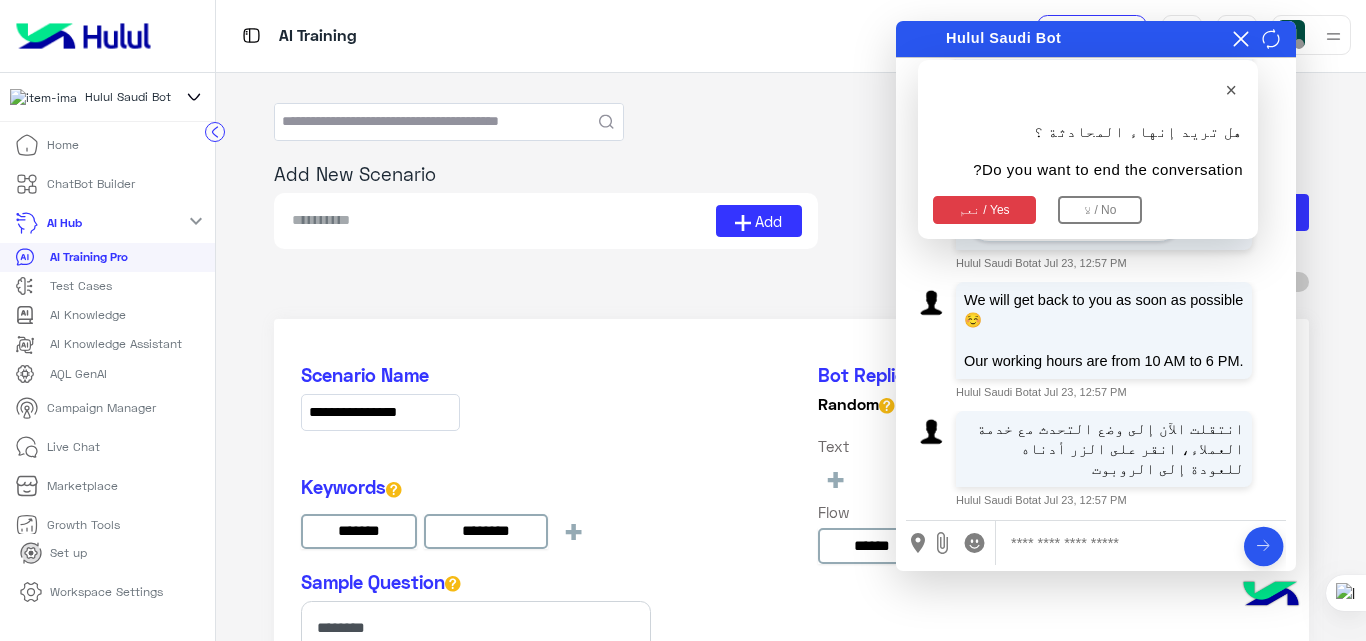 click at bounding box center [1118, 543] 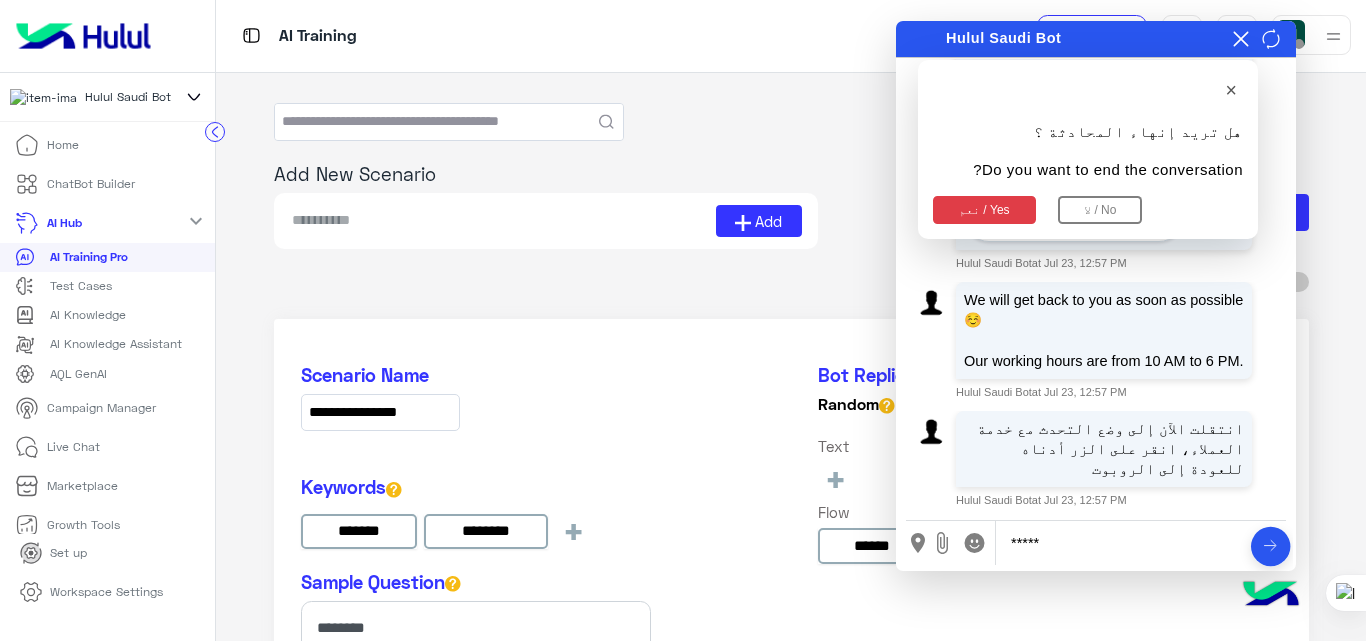type on "*******" 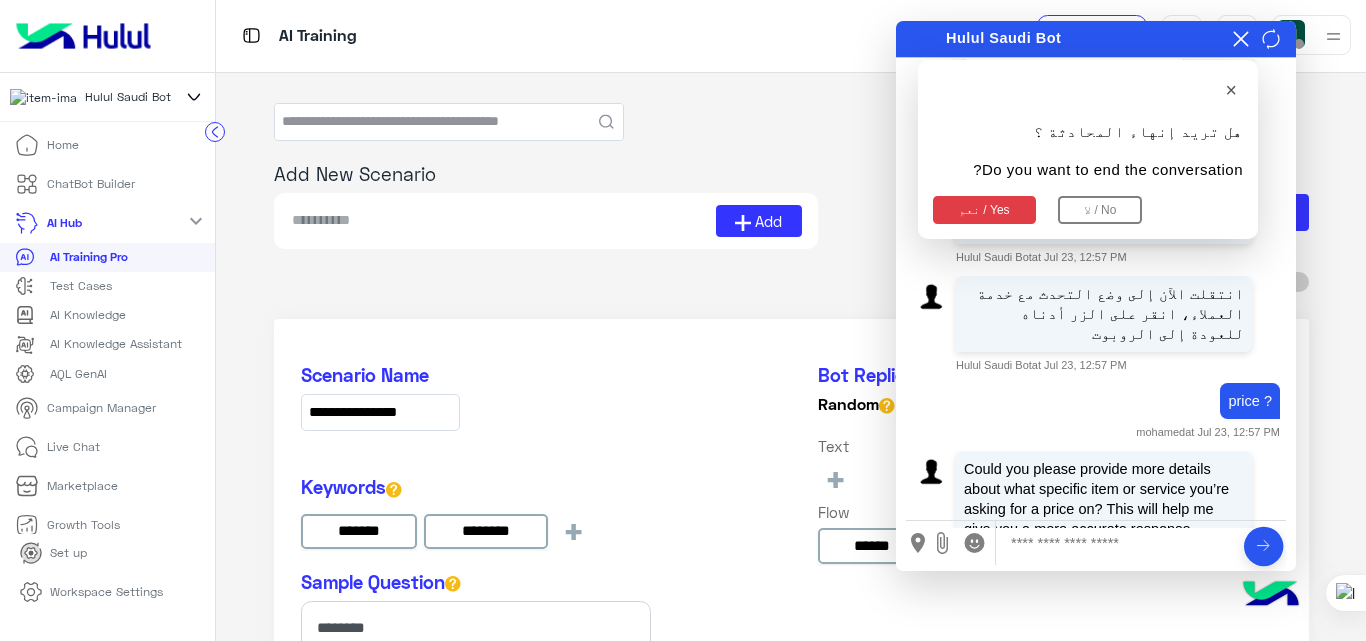 scroll, scrollTop: 391, scrollLeft: 0, axis: vertical 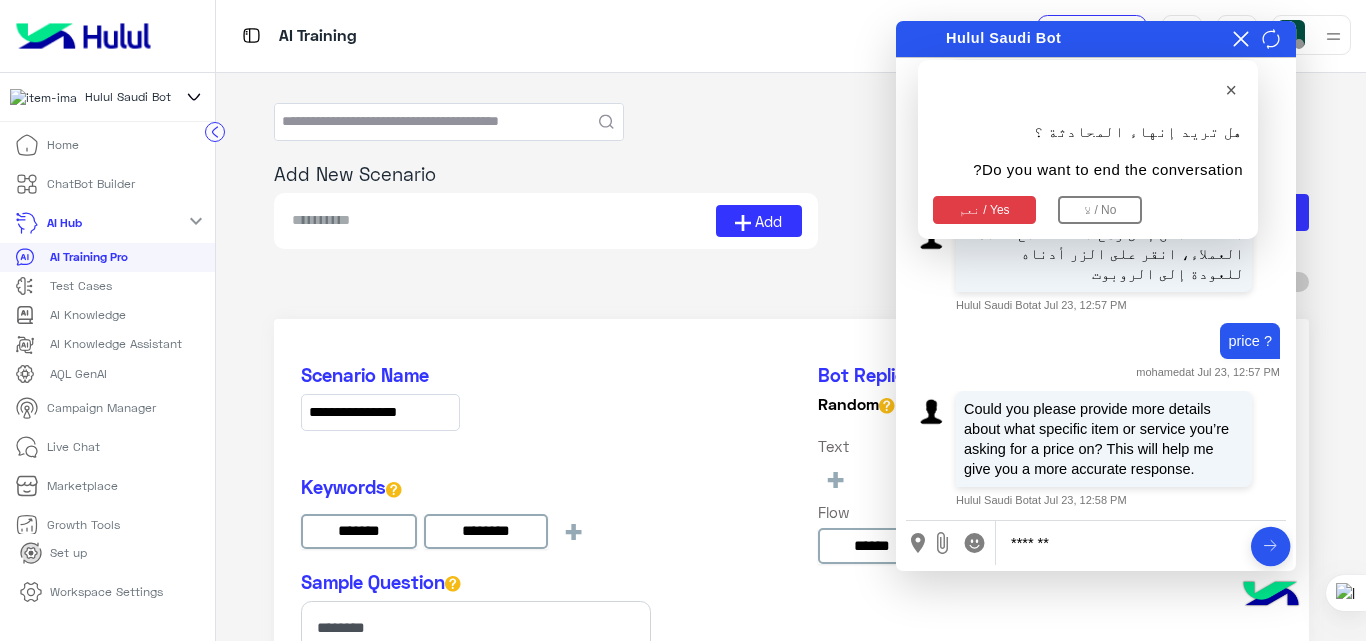 type on "*********" 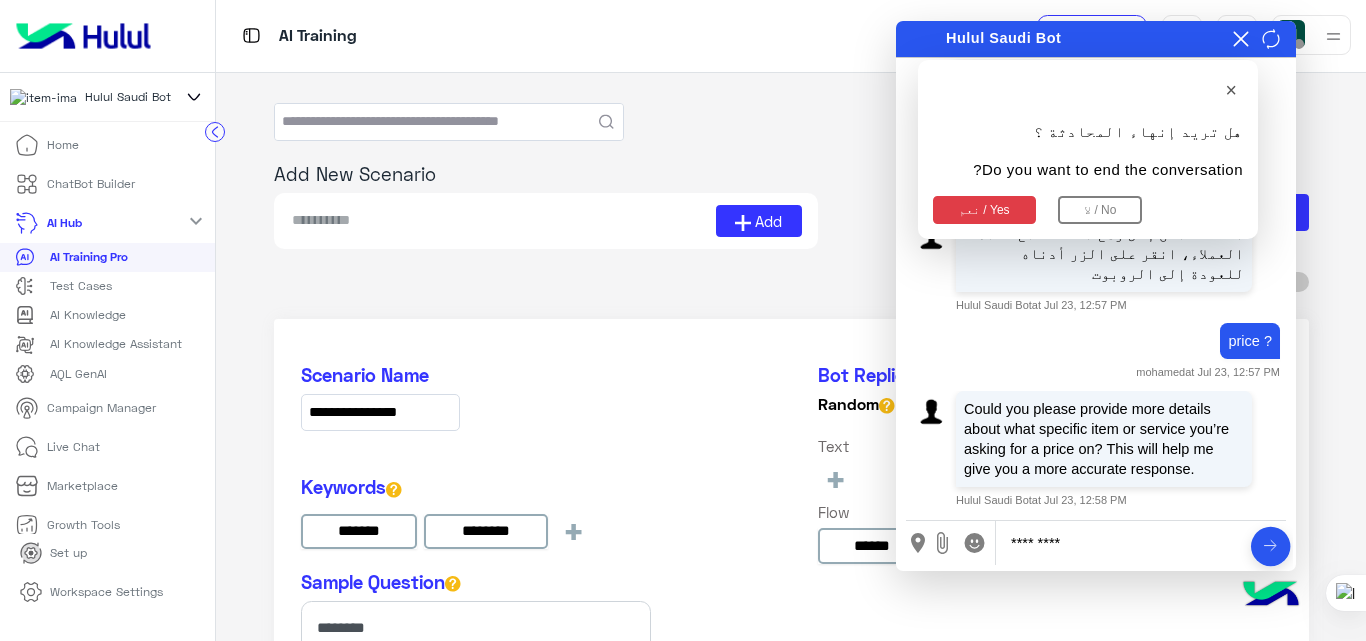 type 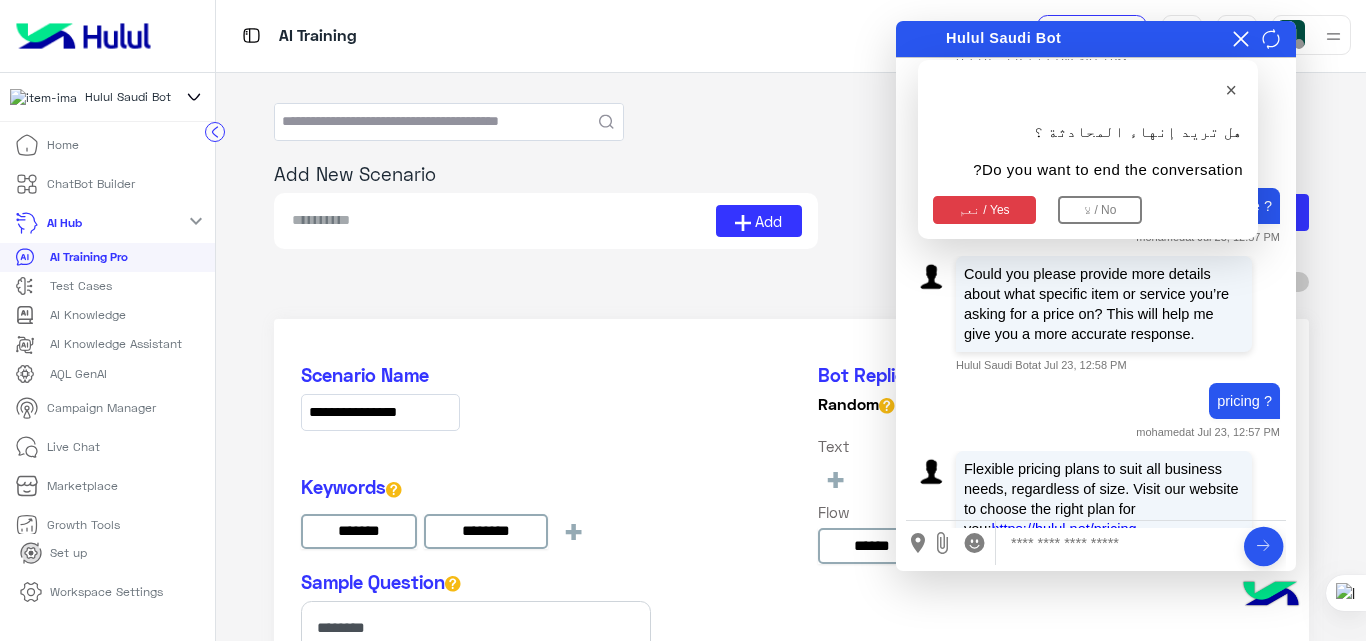 scroll, scrollTop: 732, scrollLeft: 0, axis: vertical 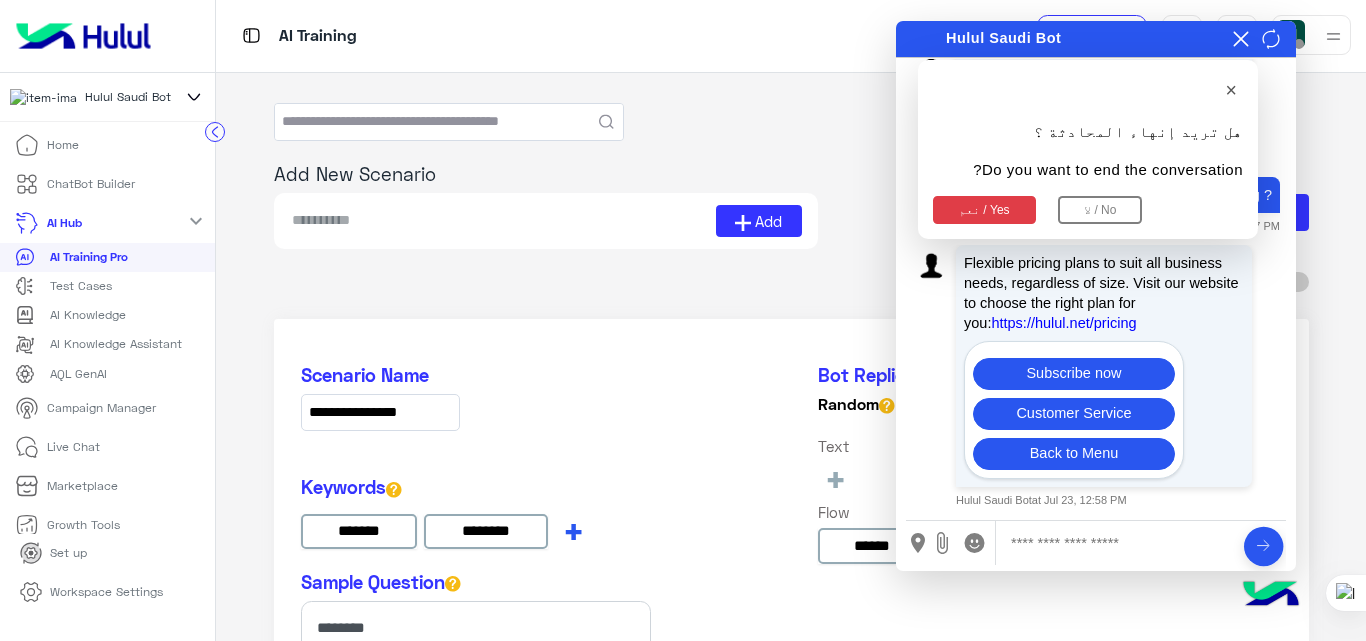 click on "+" at bounding box center [573, 530] 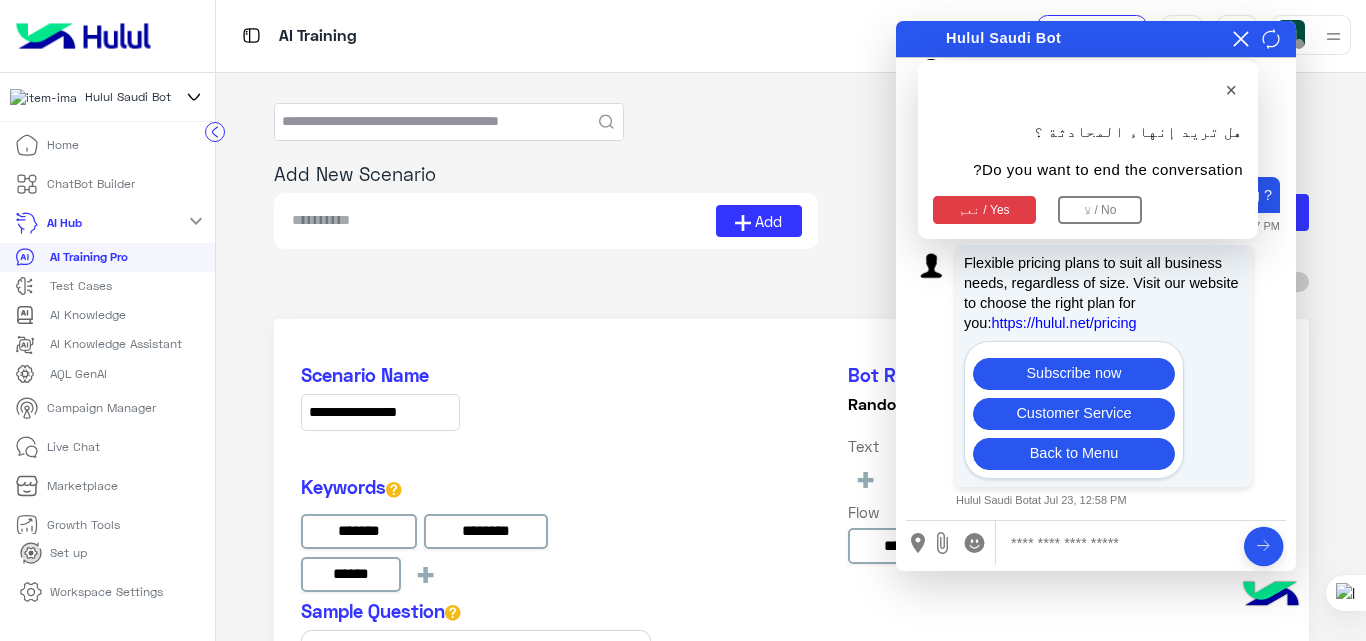 type on "*****" 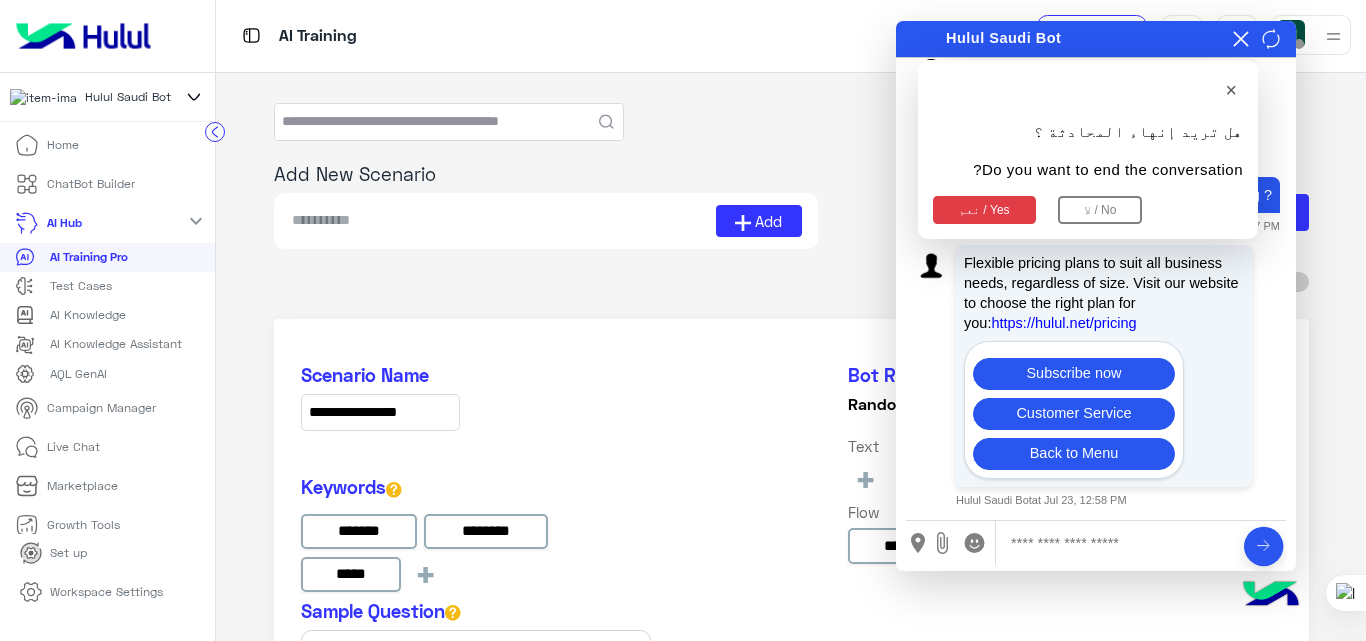 click on "**********" 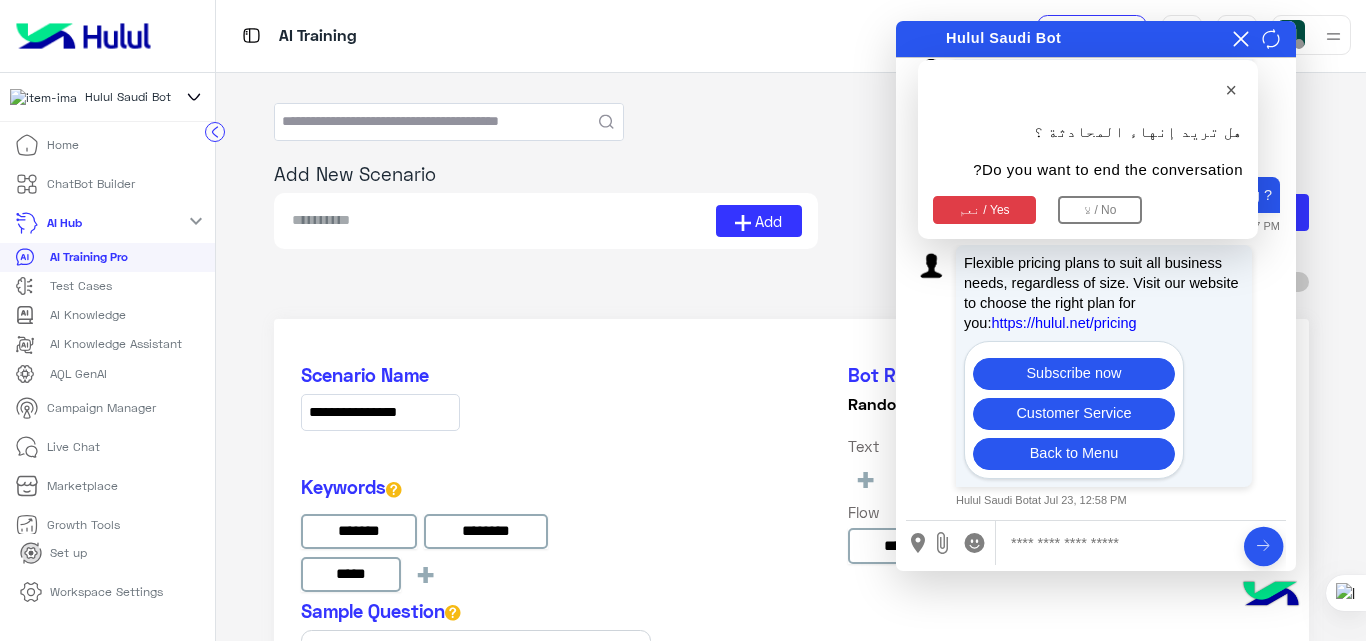 click on "**********" 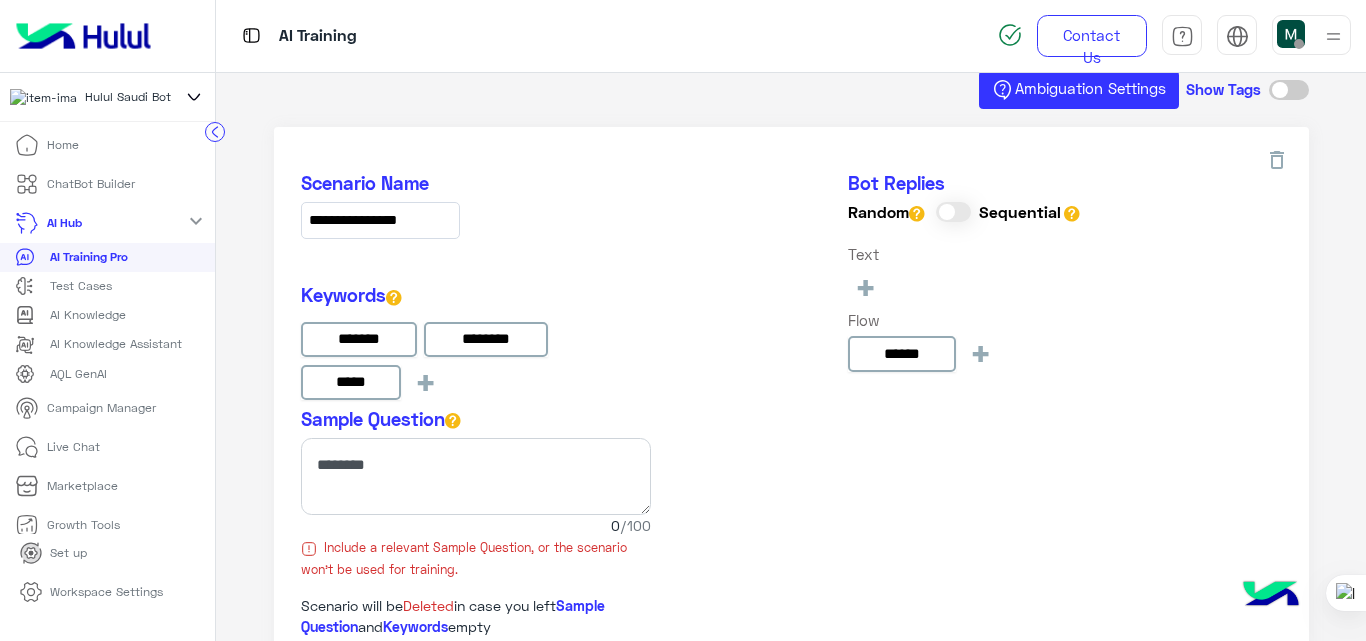 scroll, scrollTop: 0, scrollLeft: 0, axis: both 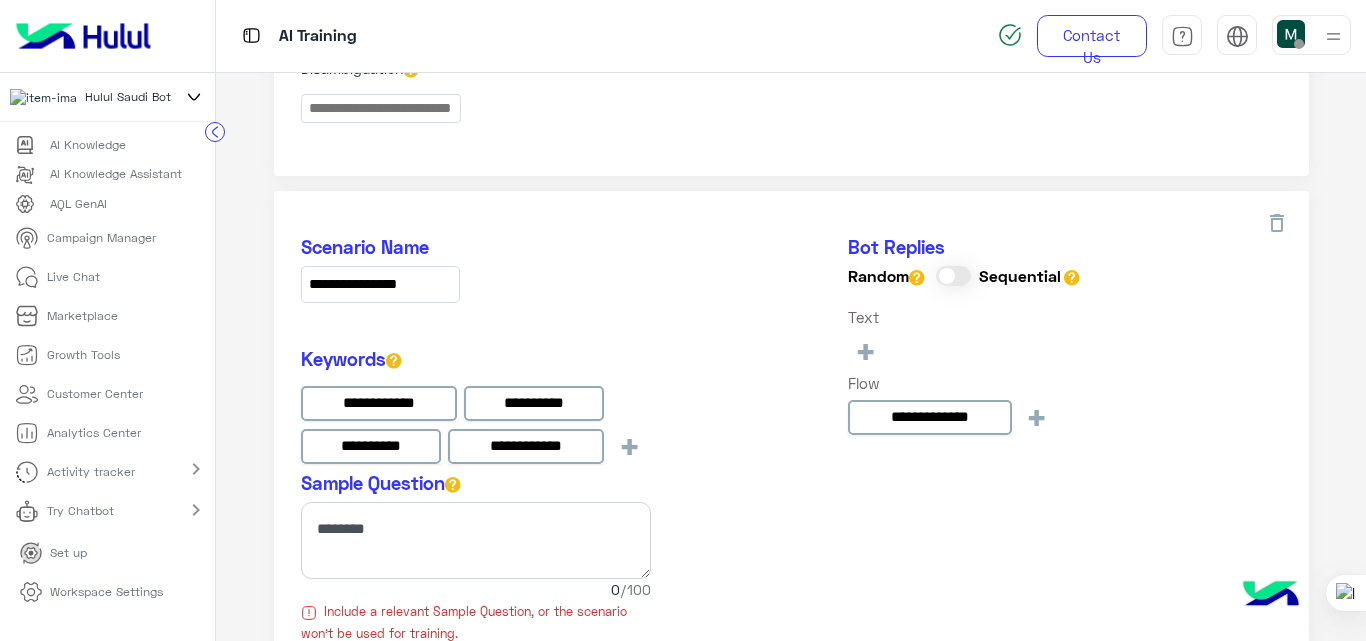 click on "**********" 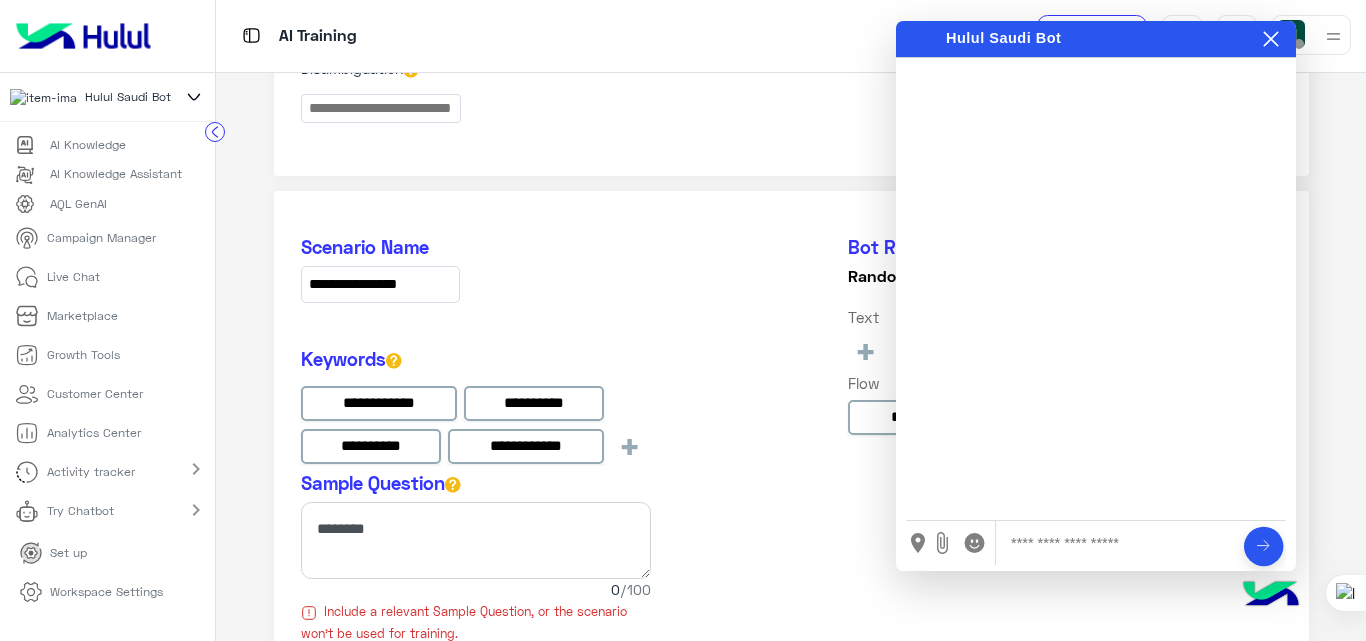 scroll, scrollTop: 0, scrollLeft: 0, axis: both 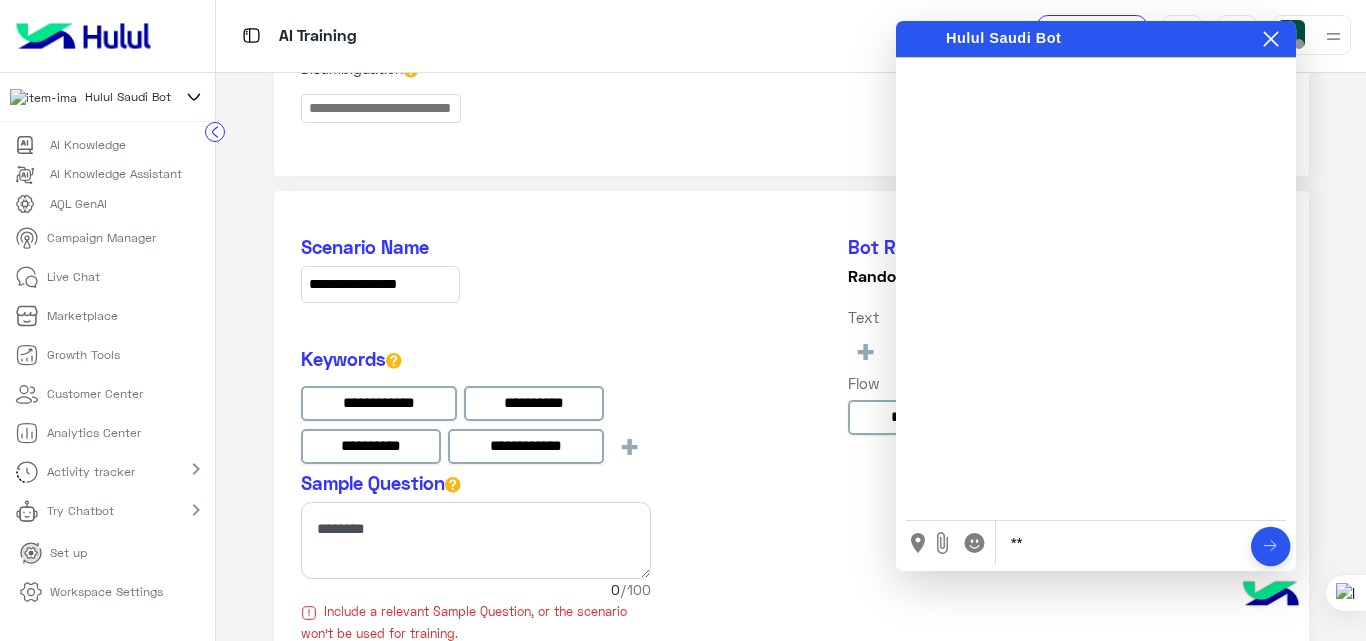 type on "*" 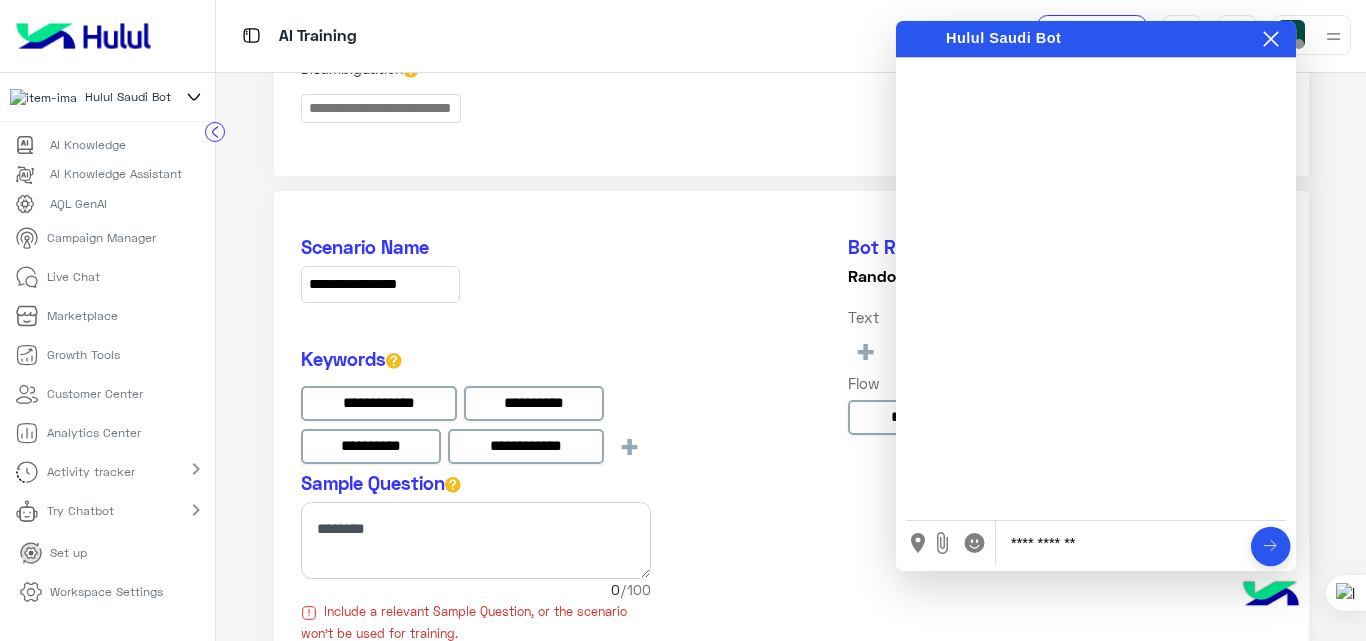 type on "**********" 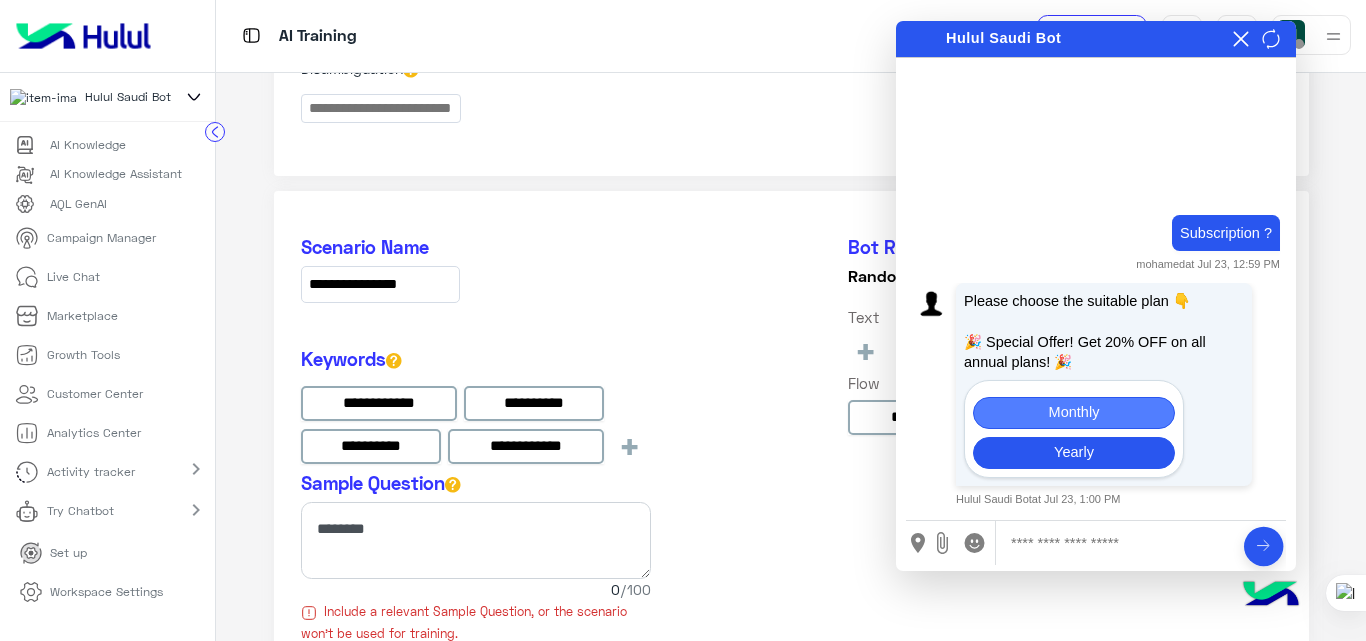 click on "Monthly" at bounding box center (1074, 413) 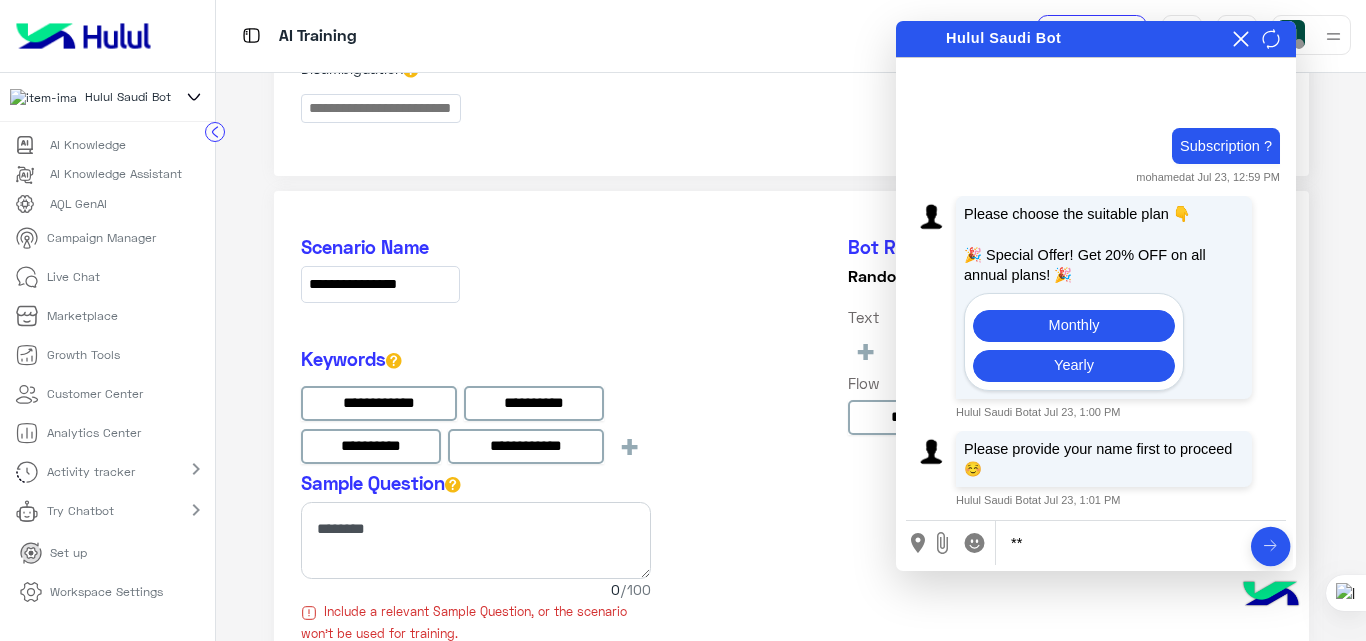 type on "*" 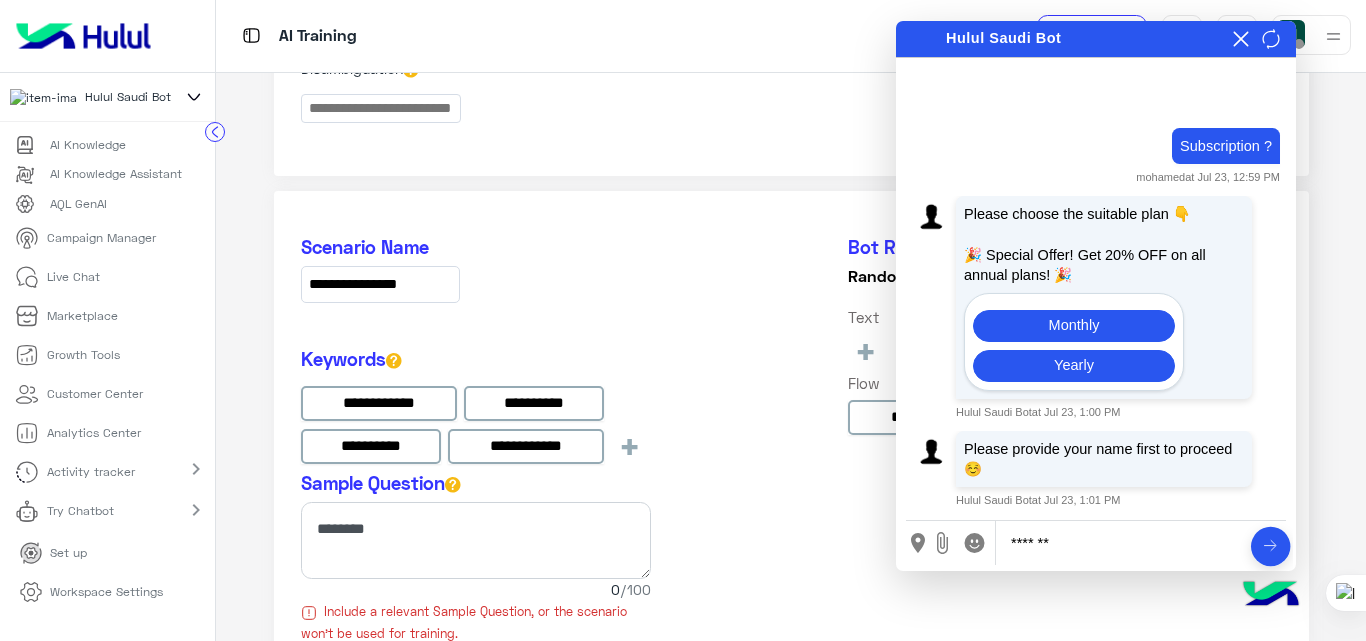 type on "*******" 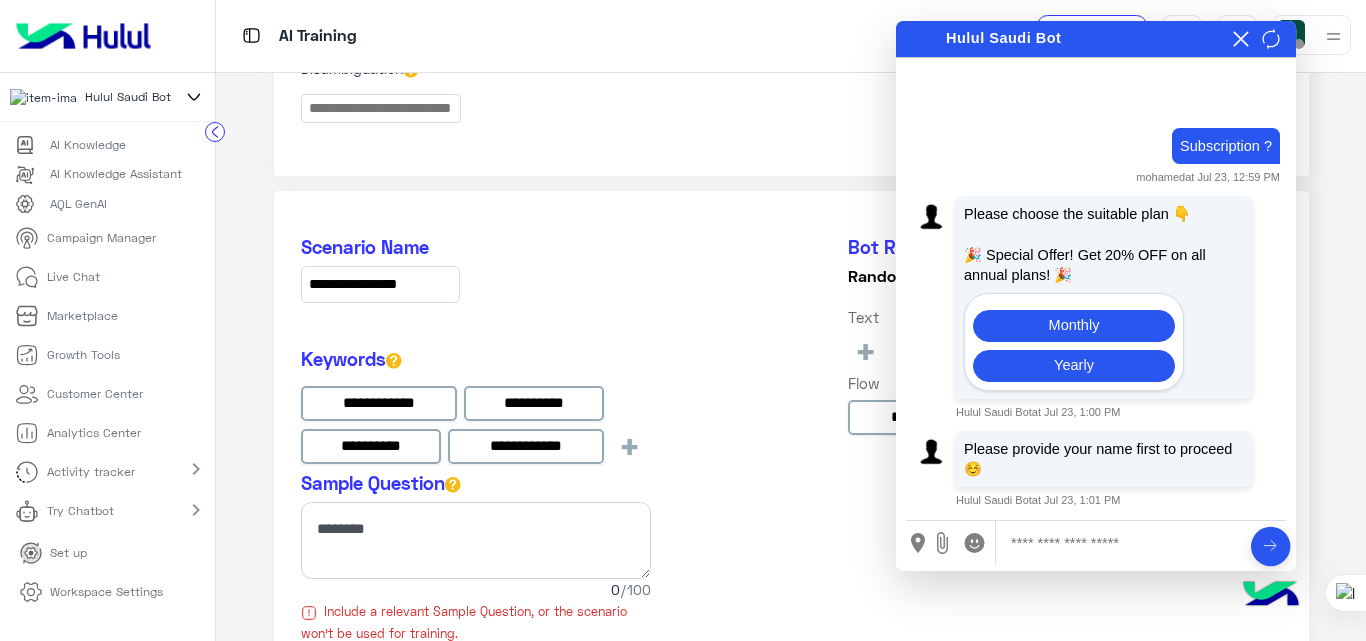 scroll, scrollTop: 9, scrollLeft: 0, axis: vertical 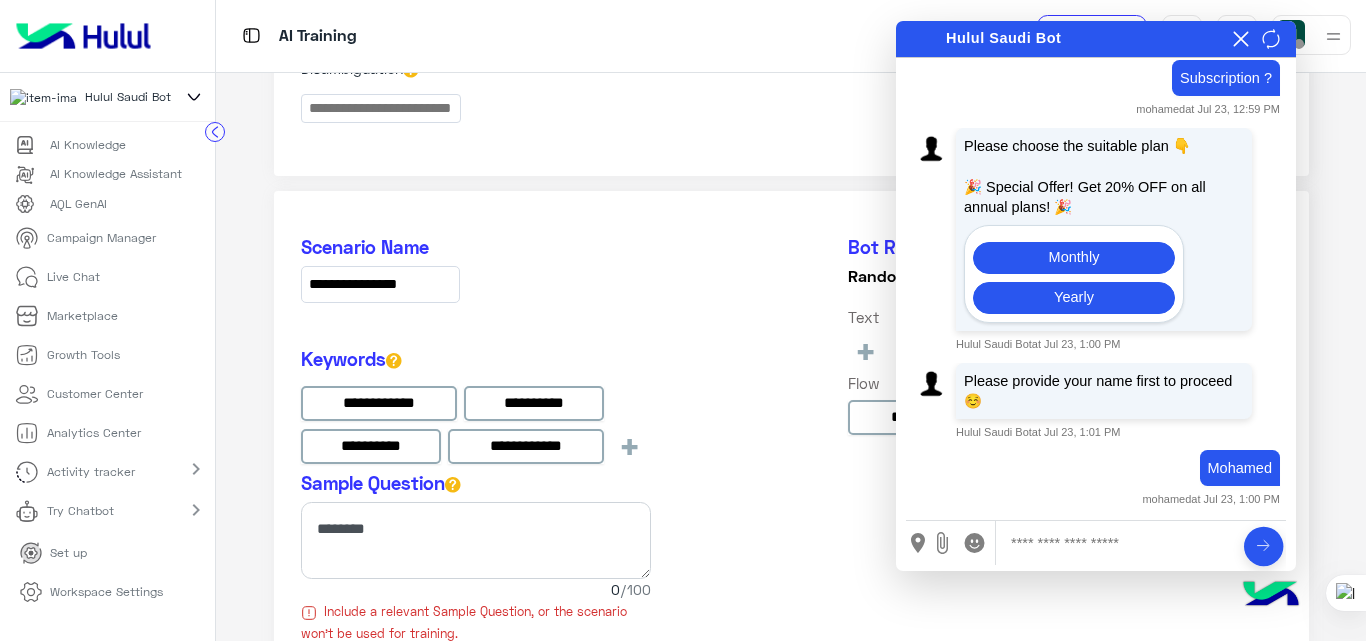 type on "*" 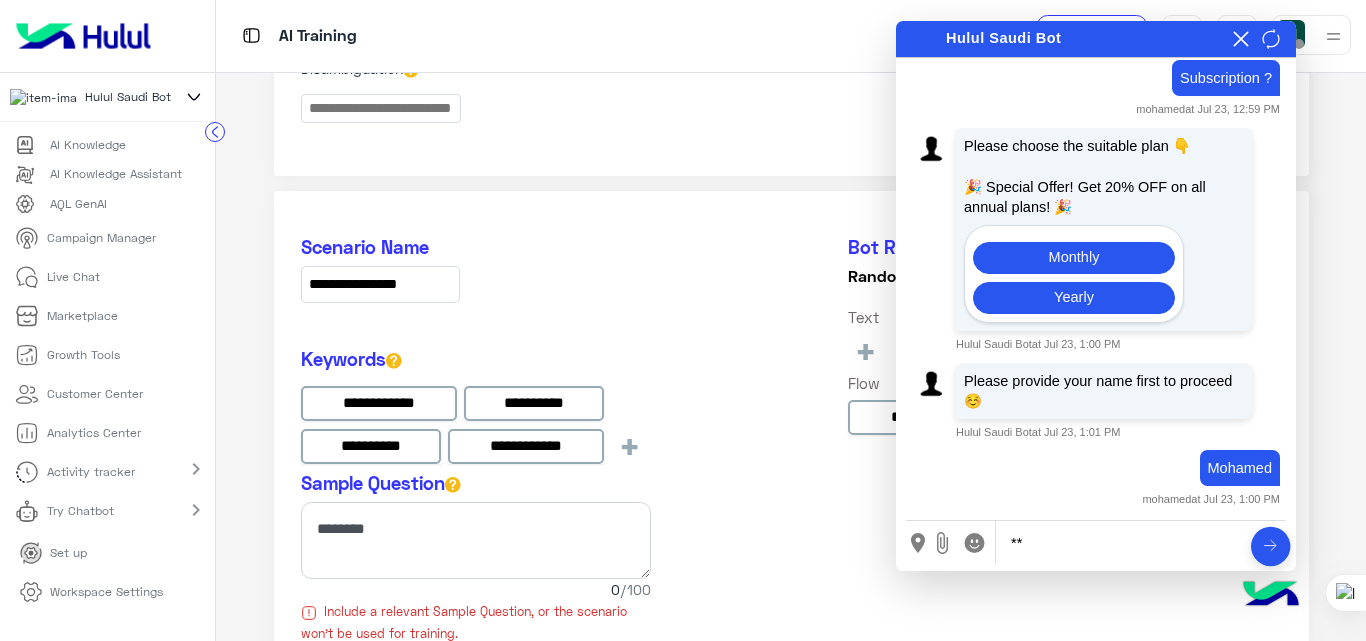 type on "*" 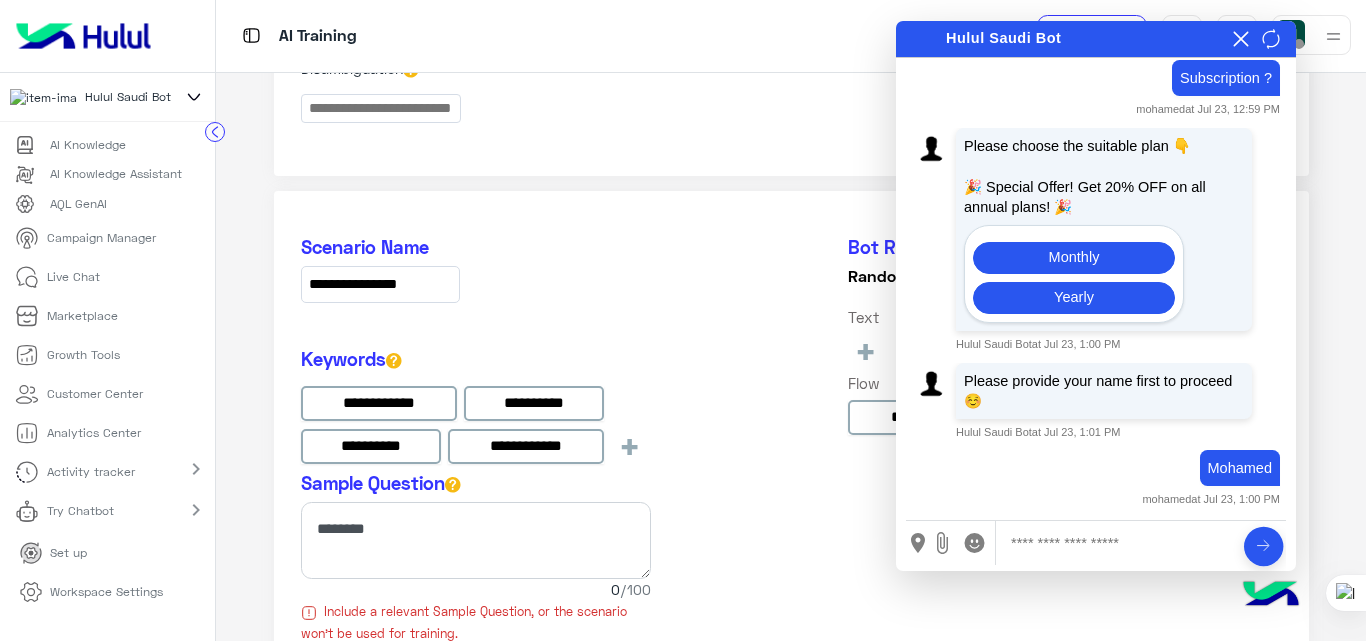 type on "*" 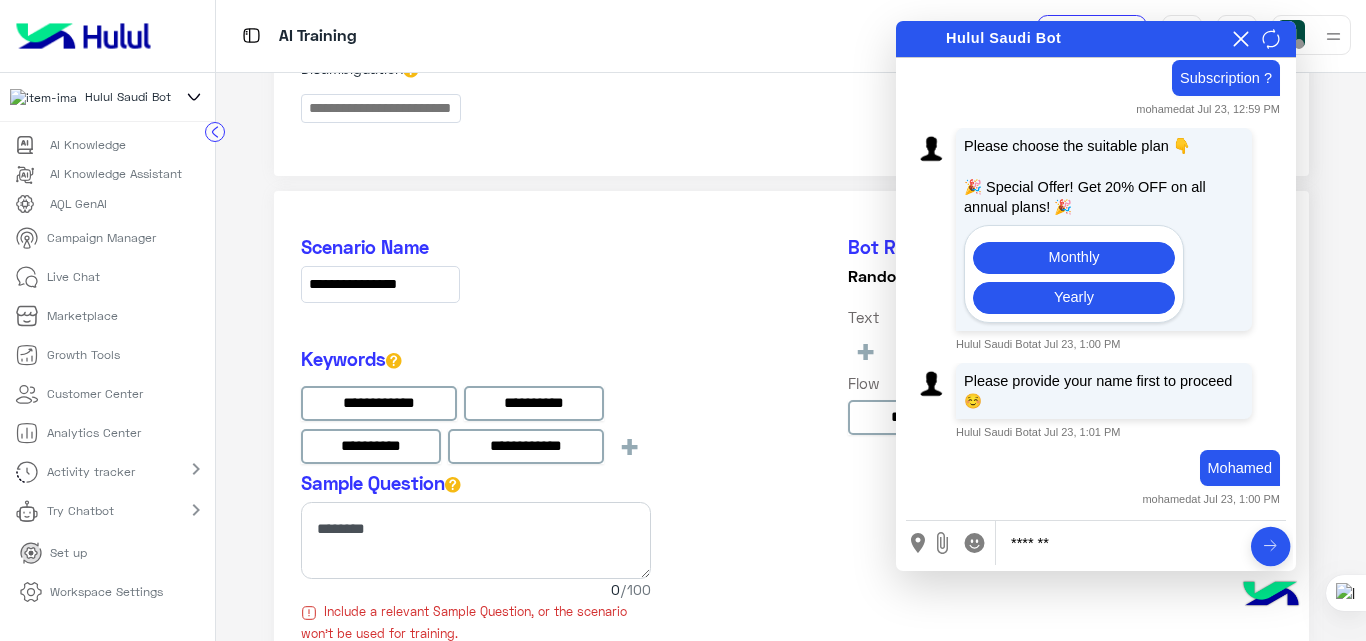 click on "*******" at bounding box center [1125, 543] 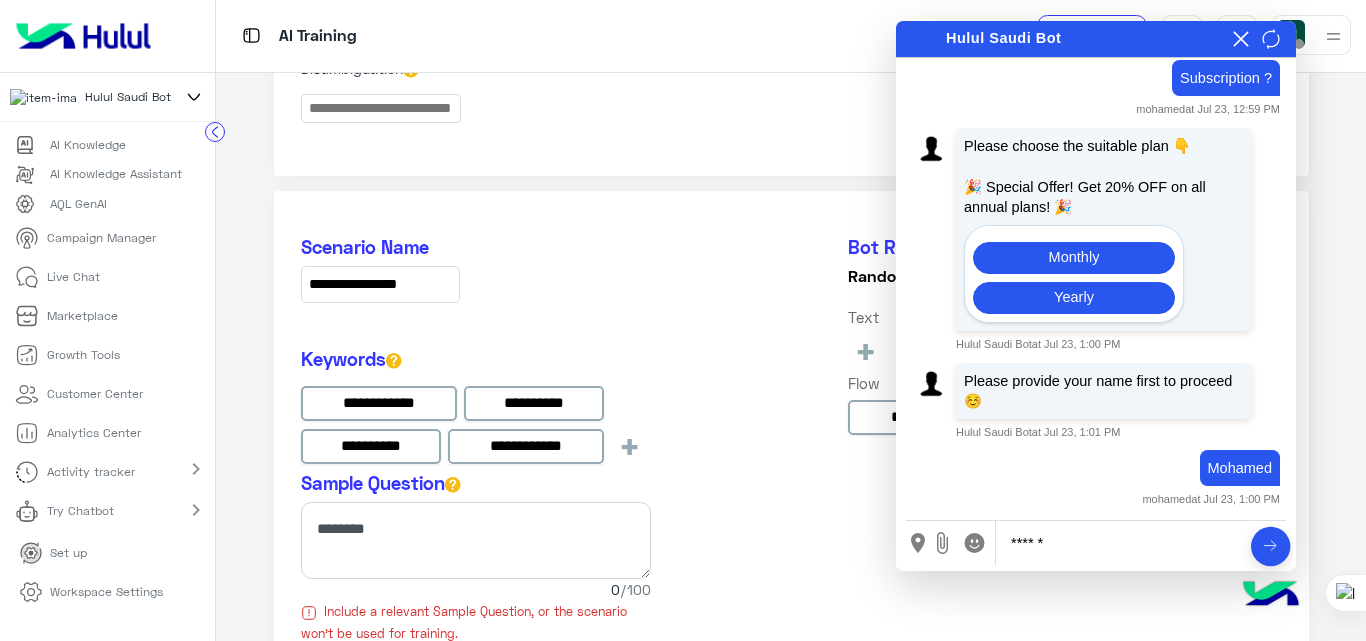 type on "*******" 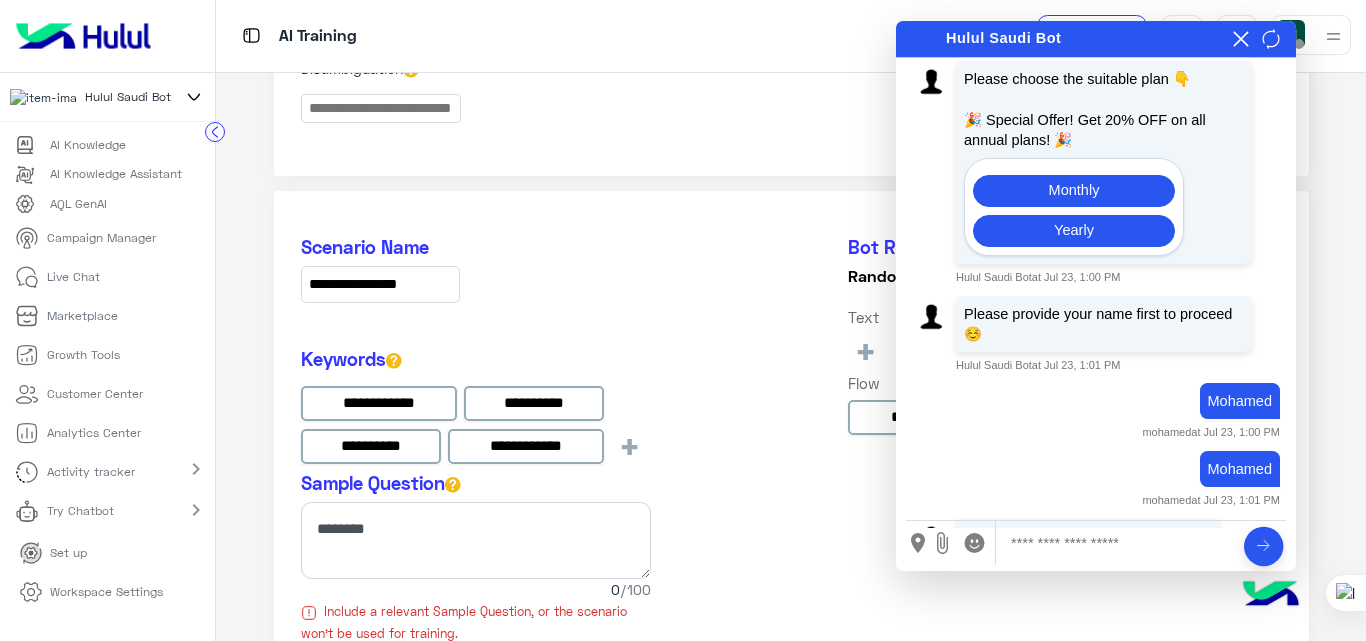 scroll, scrollTop: 144, scrollLeft: 0, axis: vertical 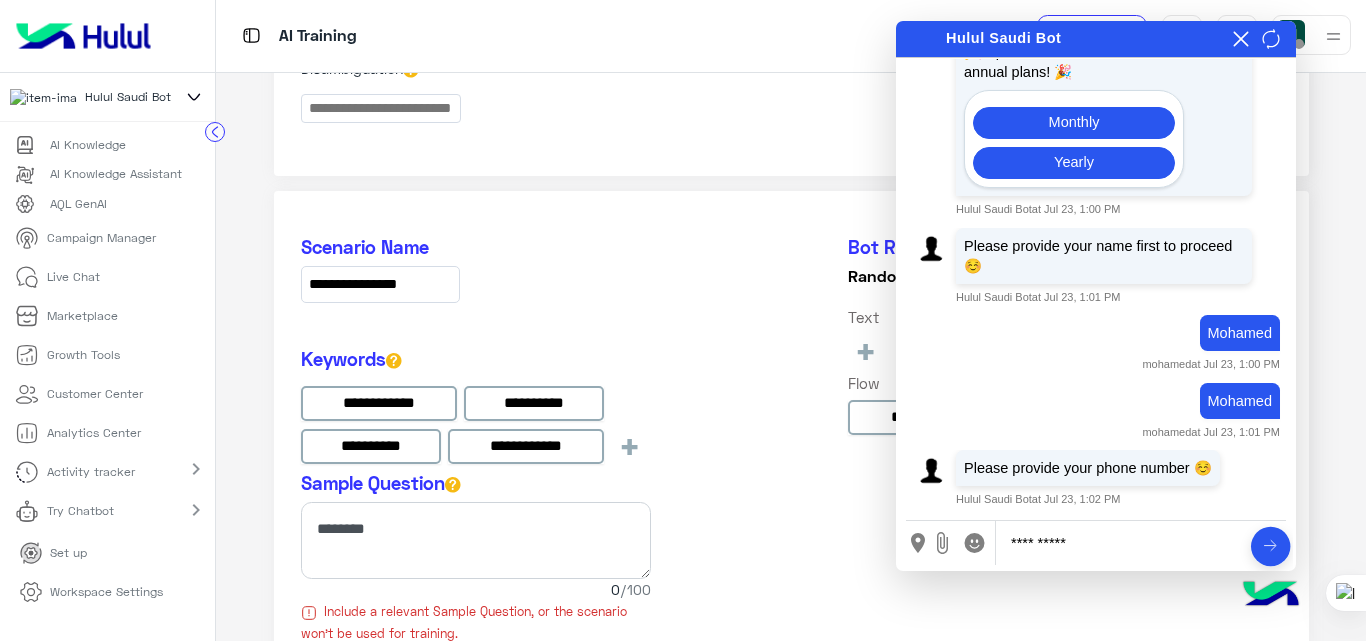 type on "**********" 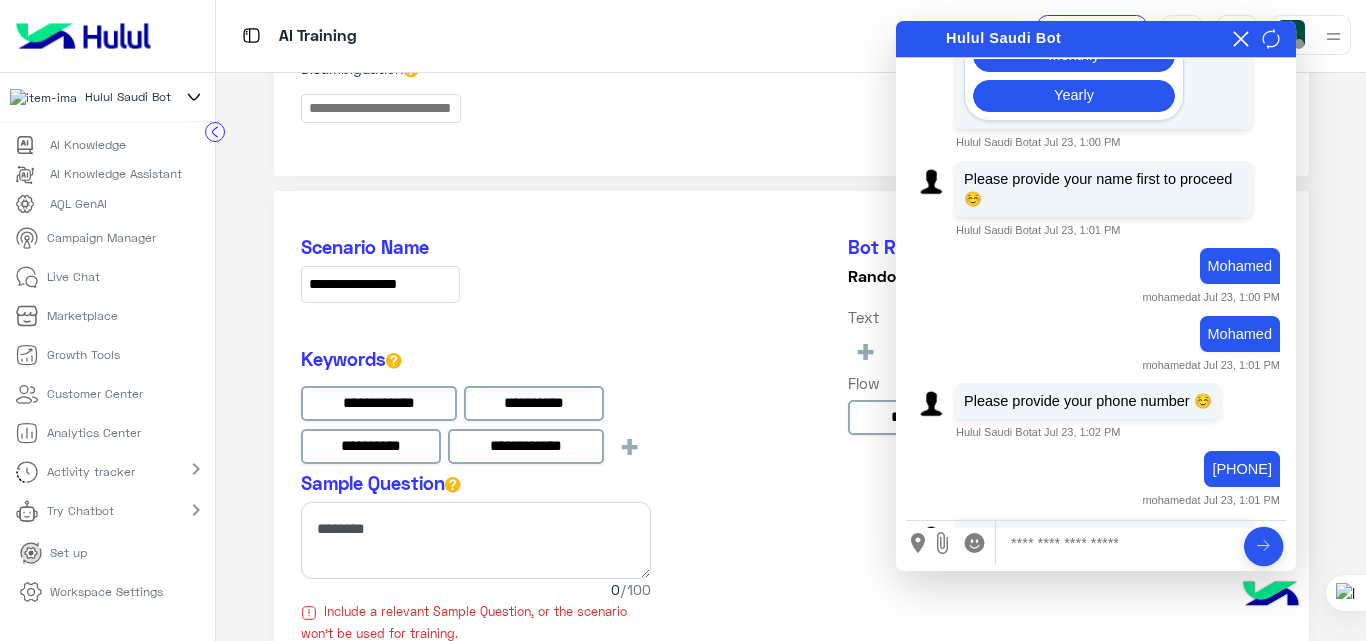 scroll, scrollTop: 425, scrollLeft: 0, axis: vertical 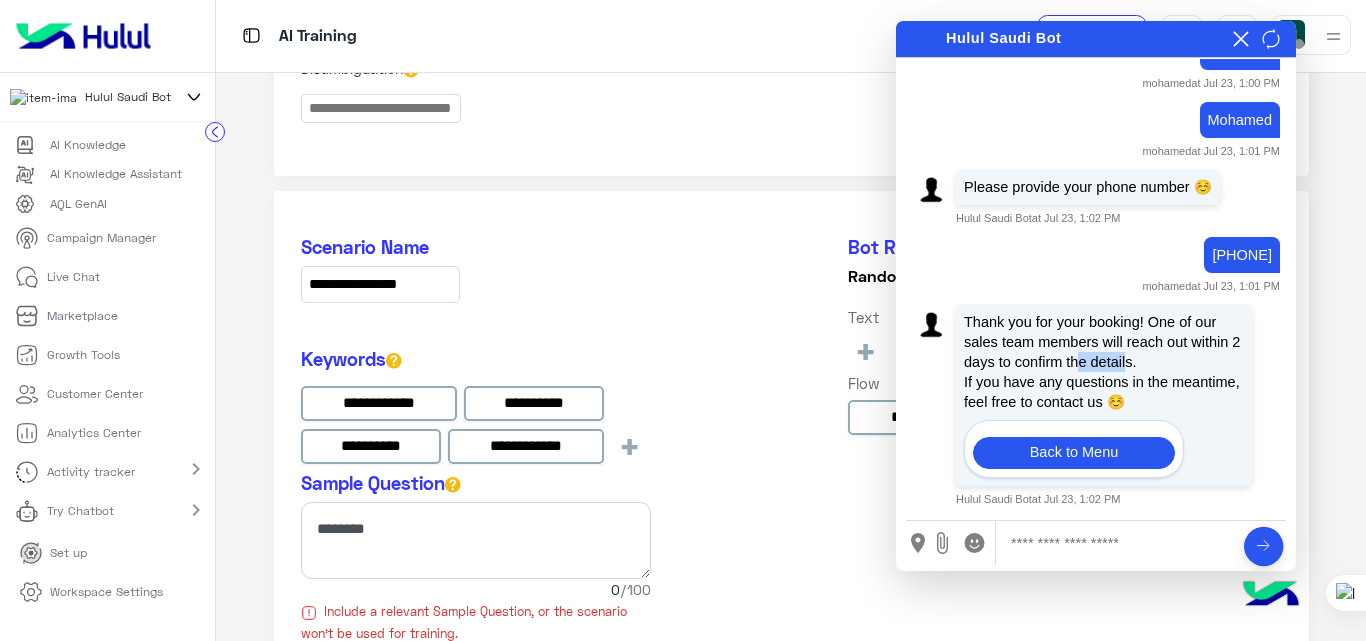 drag, startPoint x: 1092, startPoint y: 355, endPoint x: 1139, endPoint y: 353, distance: 47.042534 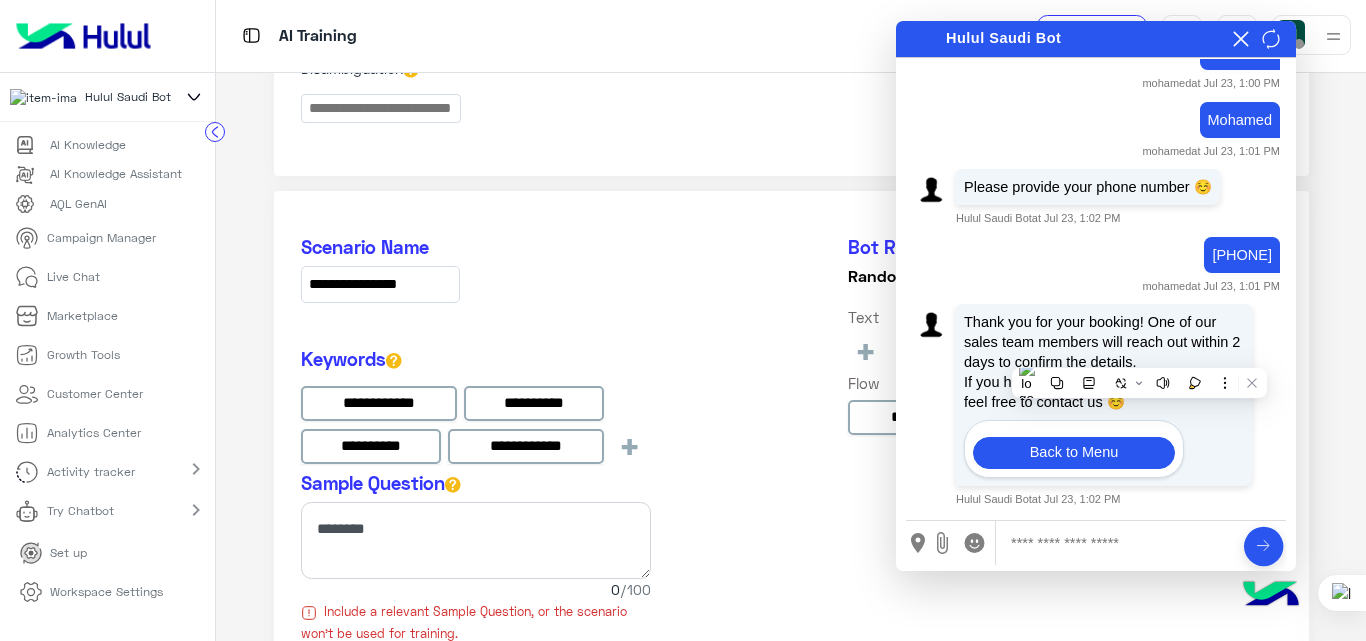 click on "Thank you for your booking! One of our sales team members will reach out within 2 days to confirm the details.
If you have any questions in the meantime, feel free to contact us ☺️" at bounding box center [1104, 362] 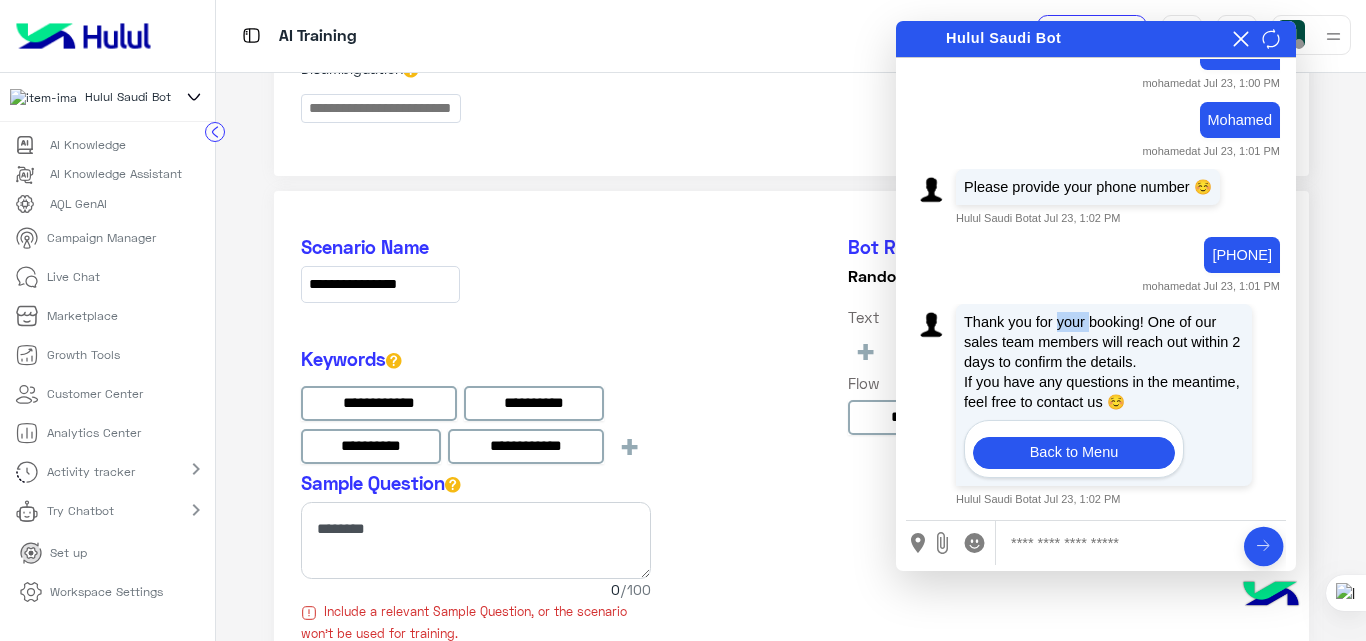click on "Thank you for your booking! One of our sales team members will reach out within 2 days to confirm the details.
If you have any questions in the meantime, feel free to contact us ☺️" at bounding box center (1104, 362) 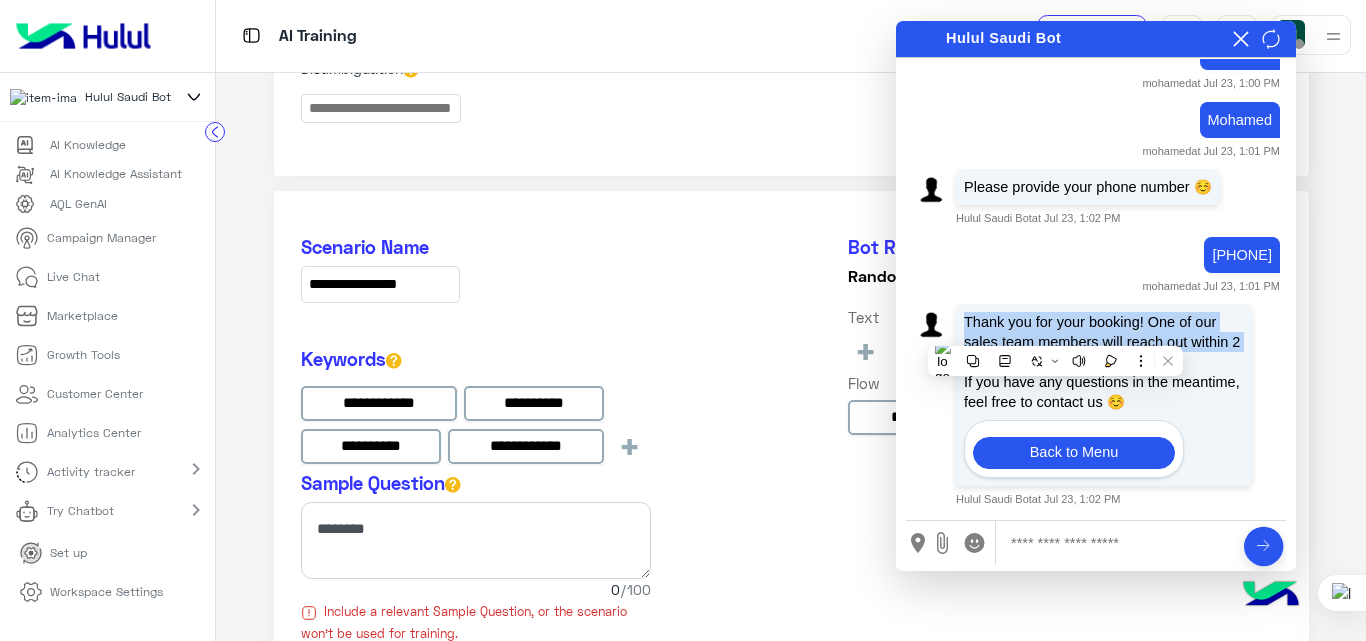click on "Thank you for your booking! One of our sales team members will reach out within 2 days to confirm the details.
If you have any questions in the meantime, feel free to contact us ☺️" at bounding box center [1104, 362] 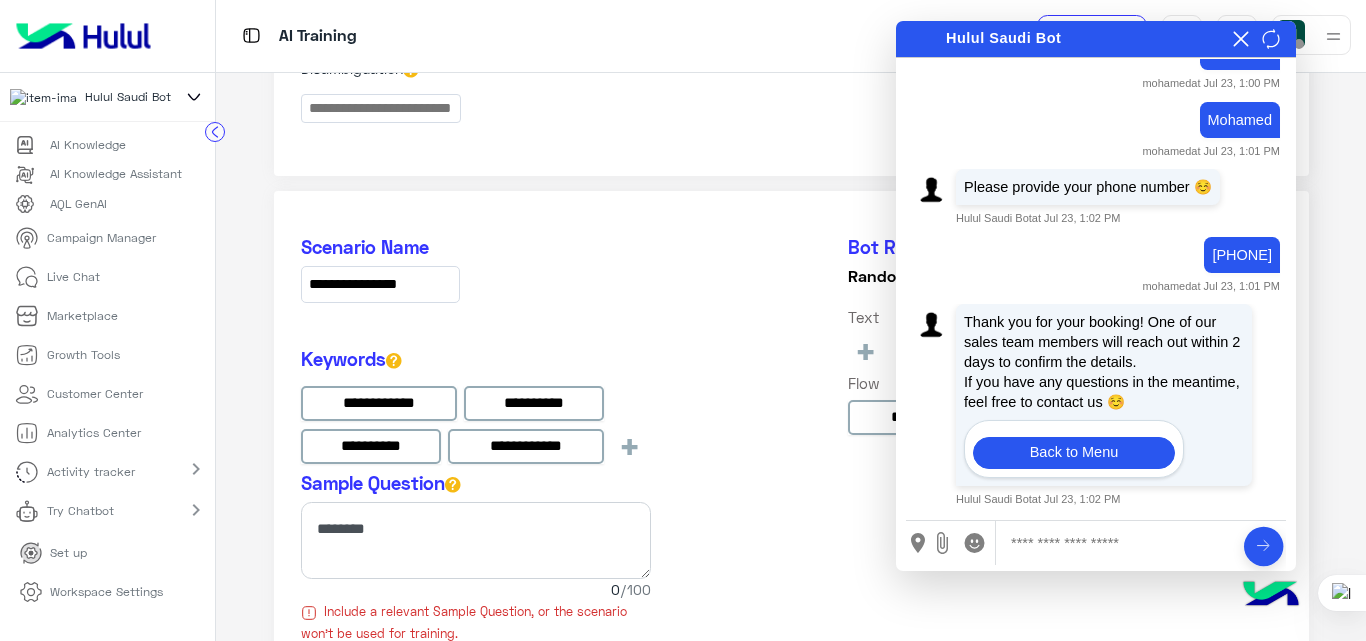 click on "Thank you for your booking! One of our sales team members will reach out within 2 days to confirm the details.
If you have any questions in the meantime, feel free to contact us ☺️" at bounding box center [1104, 362] 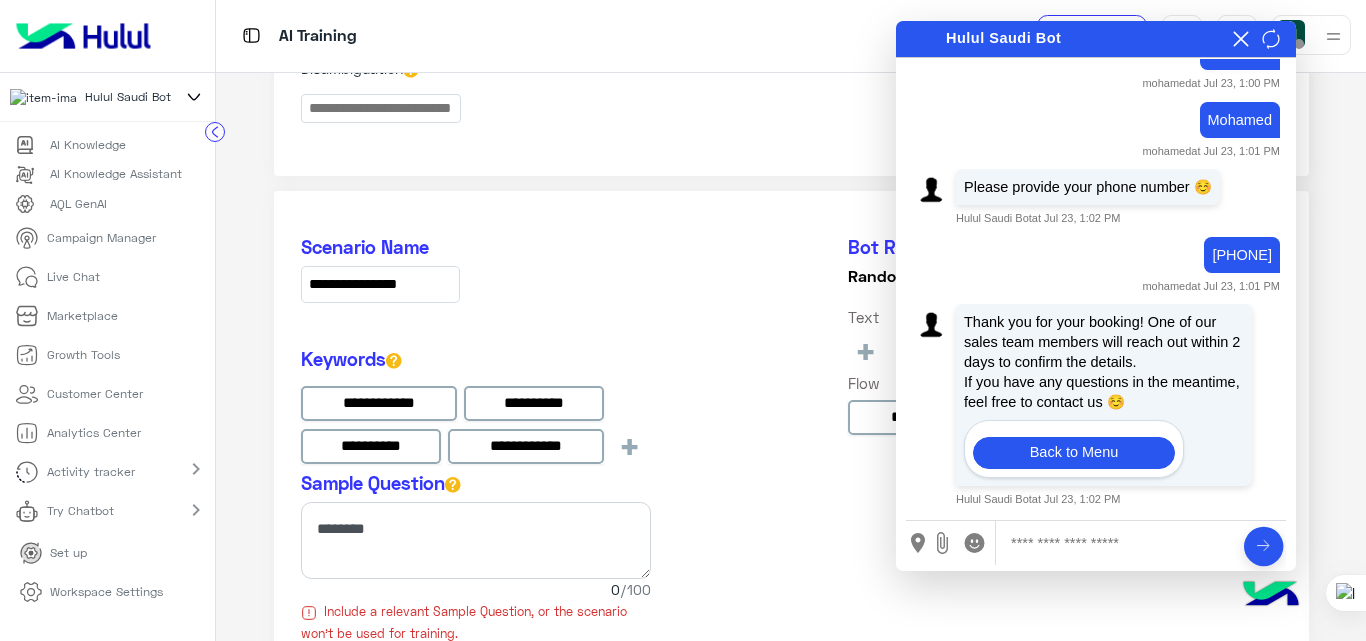 click on "Thank you for your booking! One of our sales team members will reach out within 2 days to confirm the details.
If you have any questions in the meantime, feel free to contact us ☺️" at bounding box center (1104, 362) 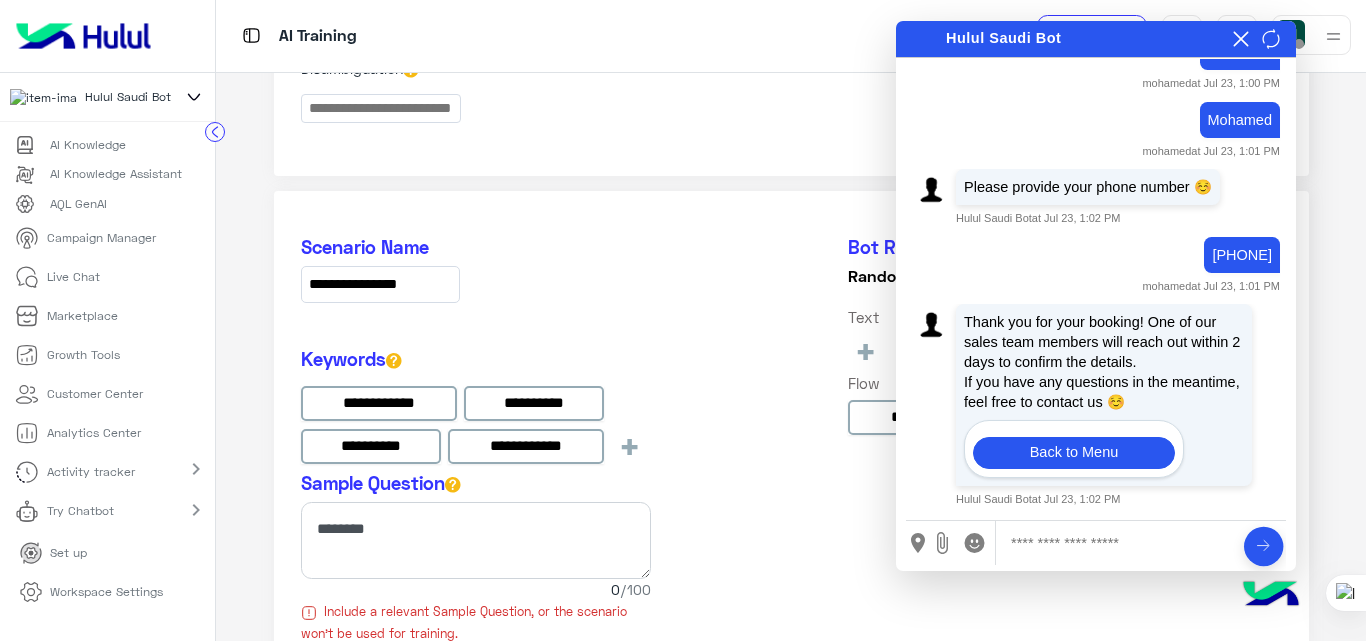 click on "Thank you for your booking! One of our sales team members will reach out within 2 days to confirm the details.
If you have any questions in the meantime, feel free to contact us ☺️" at bounding box center (1104, 362) 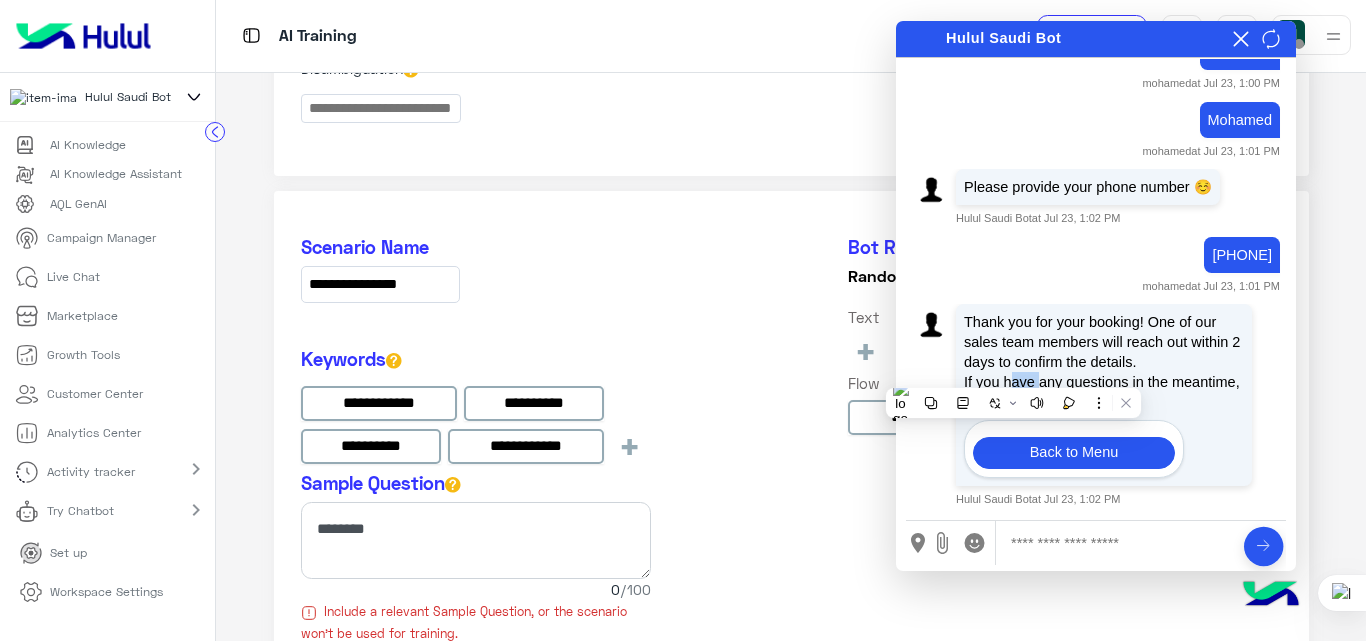 click on "Thank you for your booking! One of our sales team members will reach out within 2 days to confirm the details.
If you have any questions in the meantime, feel free to contact us ☺️" at bounding box center (1104, 362) 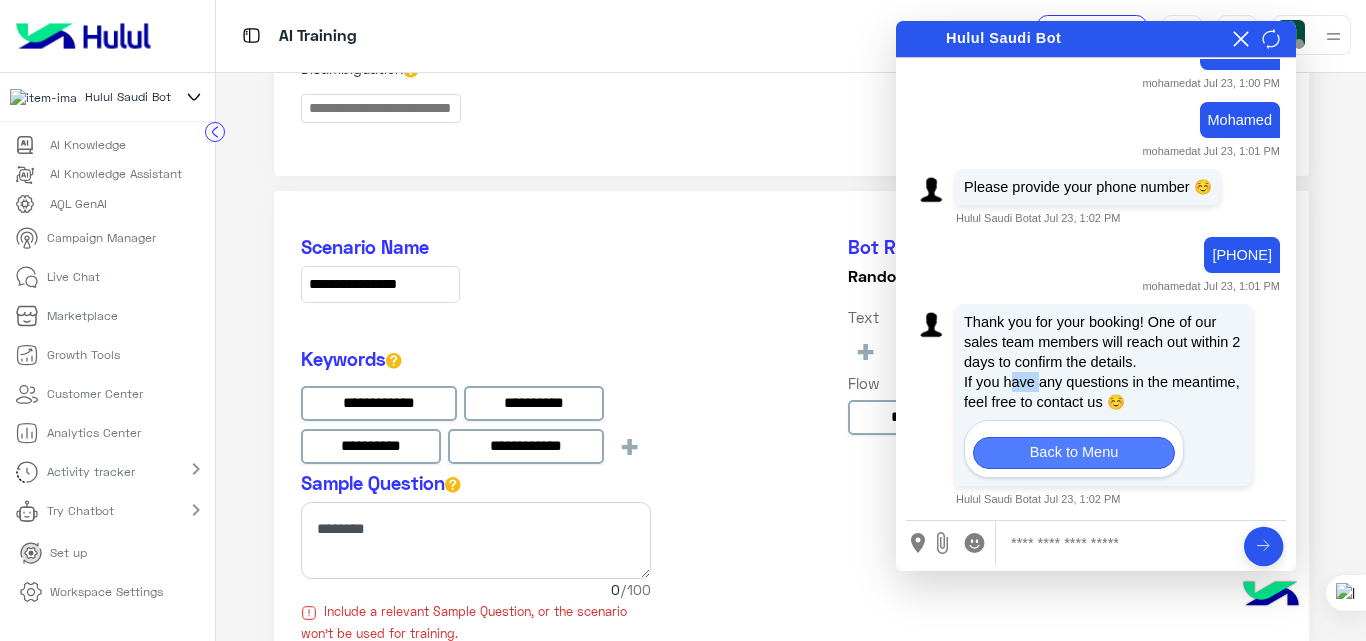 click on "Back to Menu" at bounding box center (1074, 453) 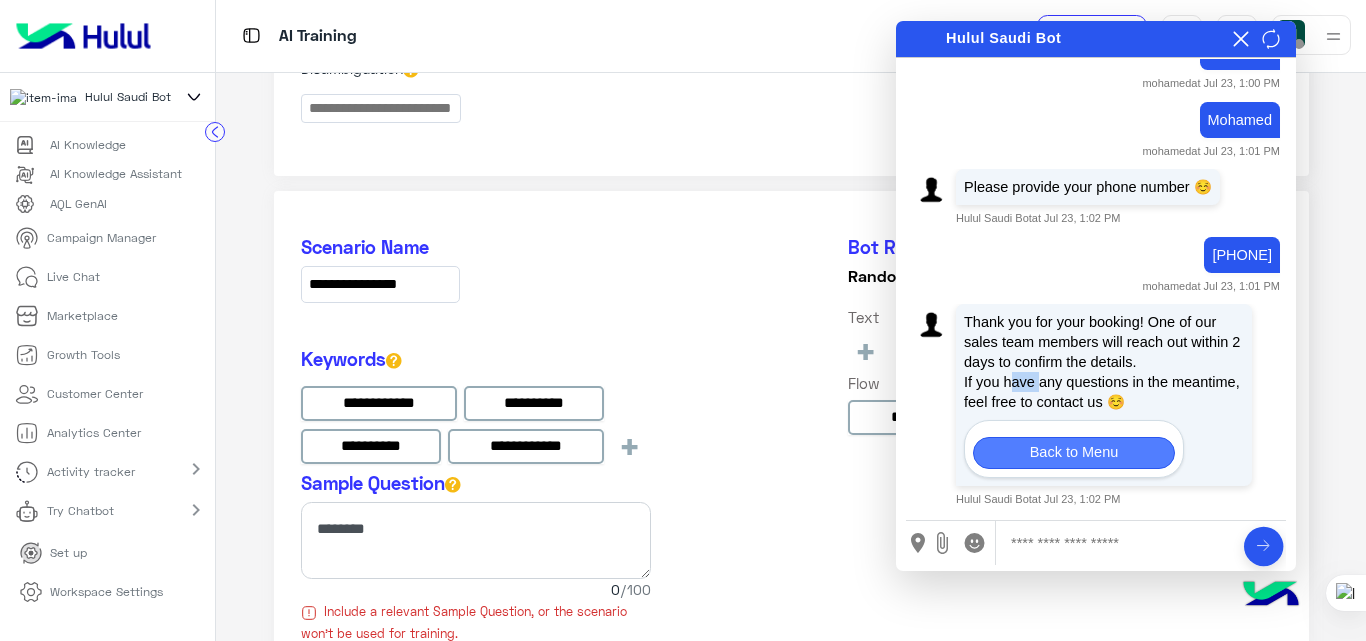 scroll, scrollTop: 626, scrollLeft: 0, axis: vertical 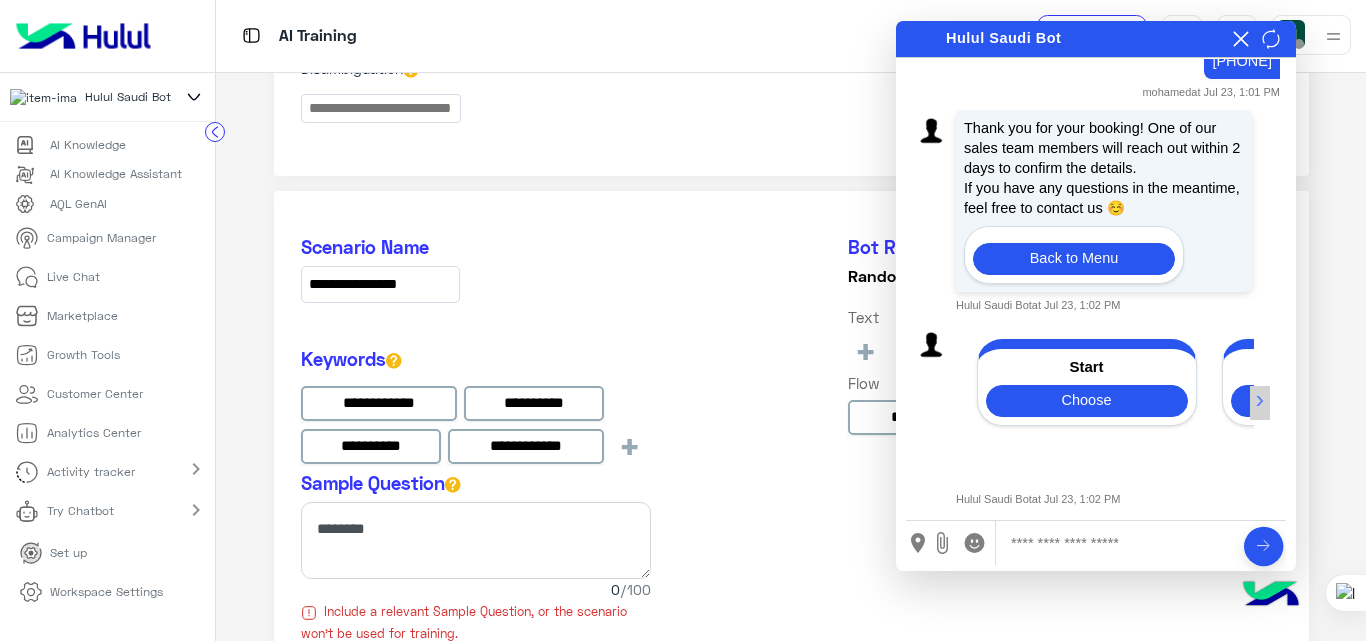 click on "Hulul Saudi Bot  at Jul 23, 1:02 PM" at bounding box center (1038, 499) 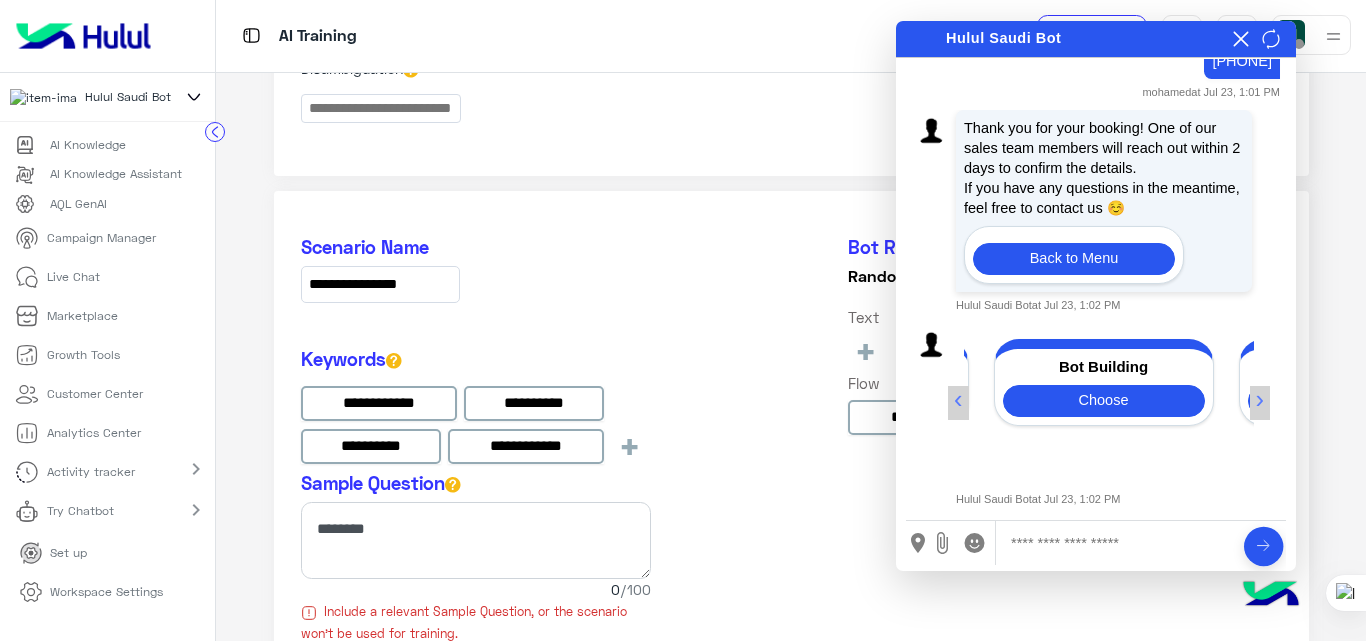 click on "›" at bounding box center [1260, 403] 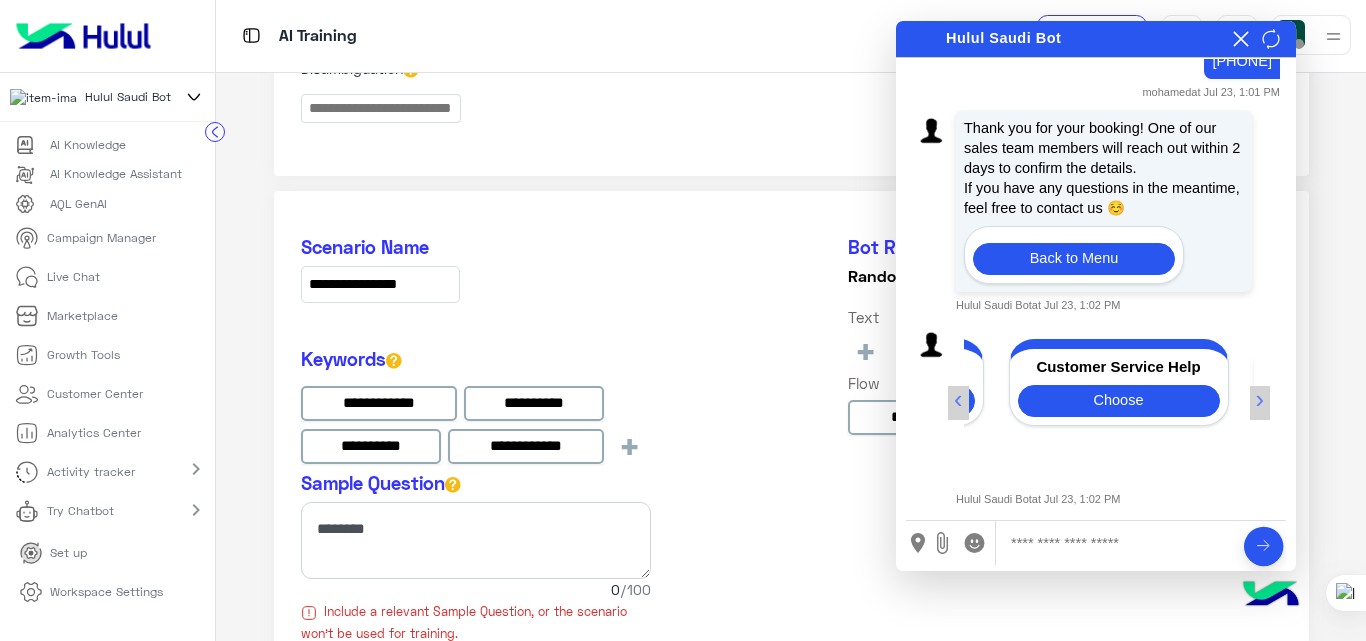 click on "›" at bounding box center [1260, 403] 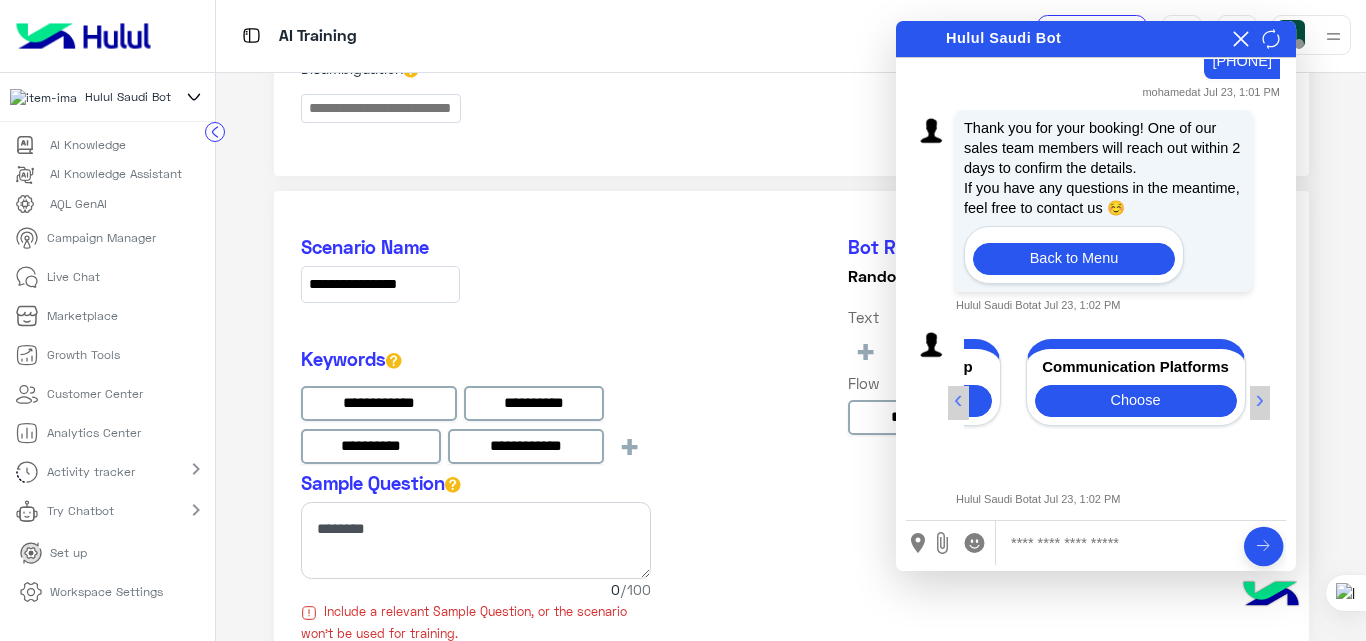 scroll, scrollTop: 0, scrollLeft: 687, axis: horizontal 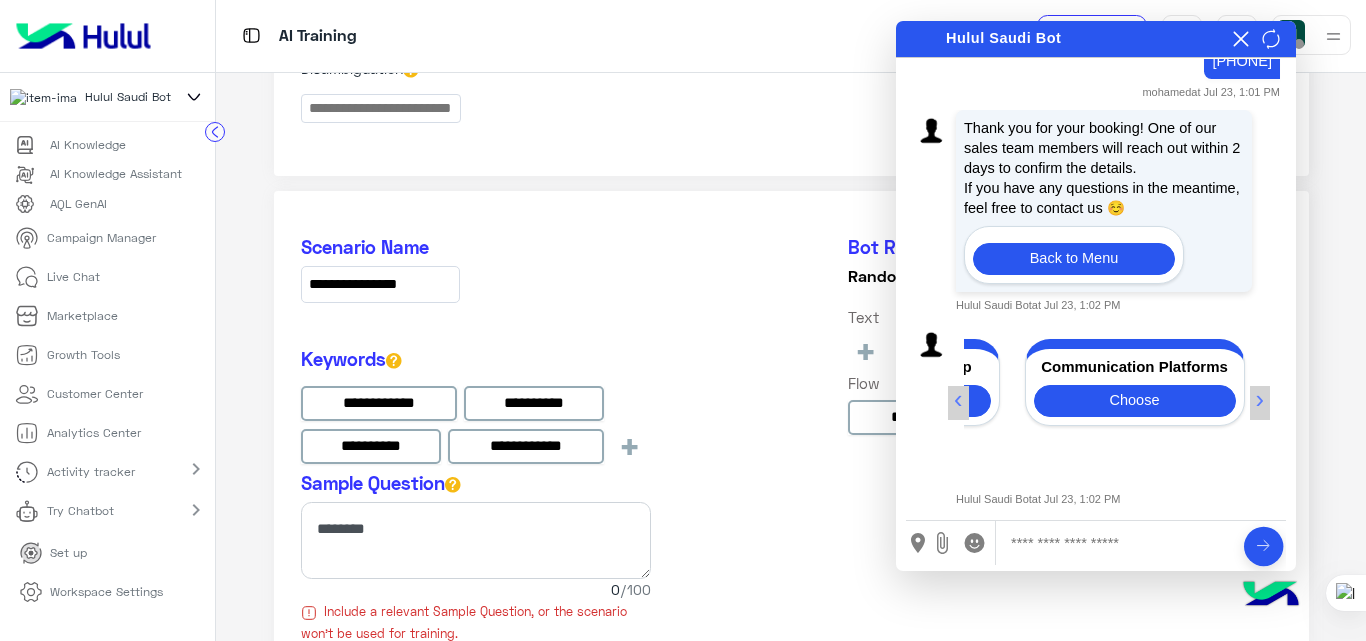 click on "**********" 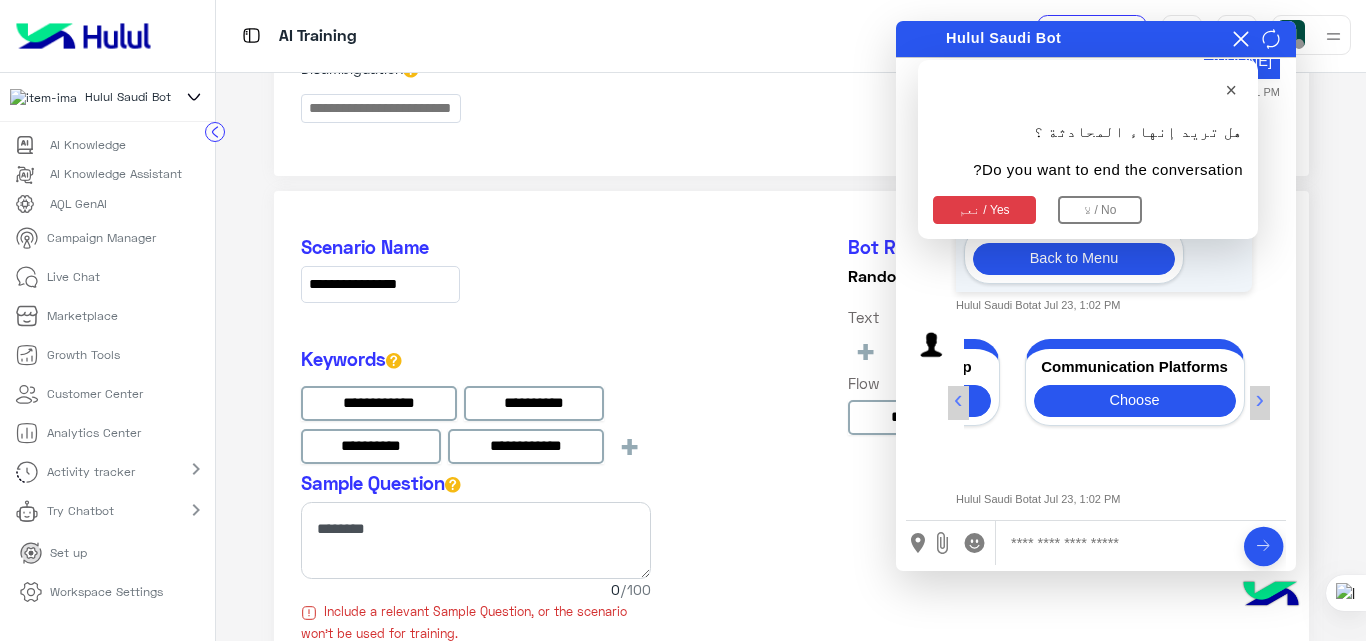 click on "نعم / Yes" at bounding box center [984, 210] 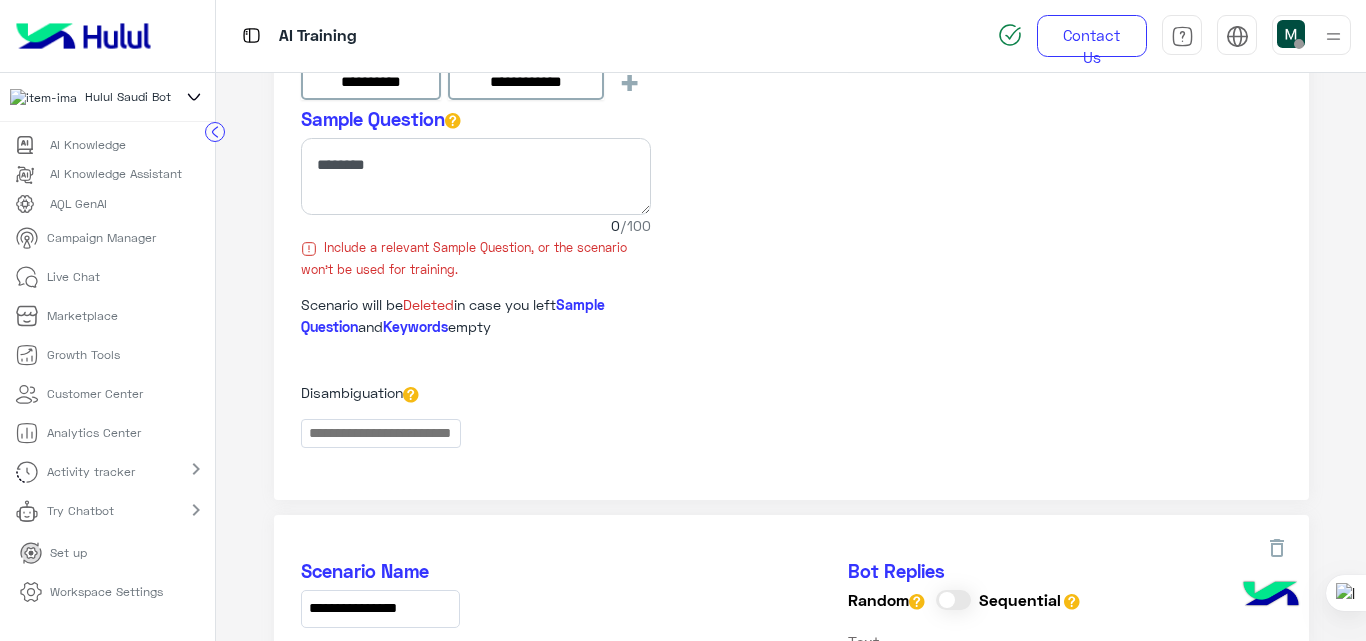 scroll, scrollTop: 1182, scrollLeft: 0, axis: vertical 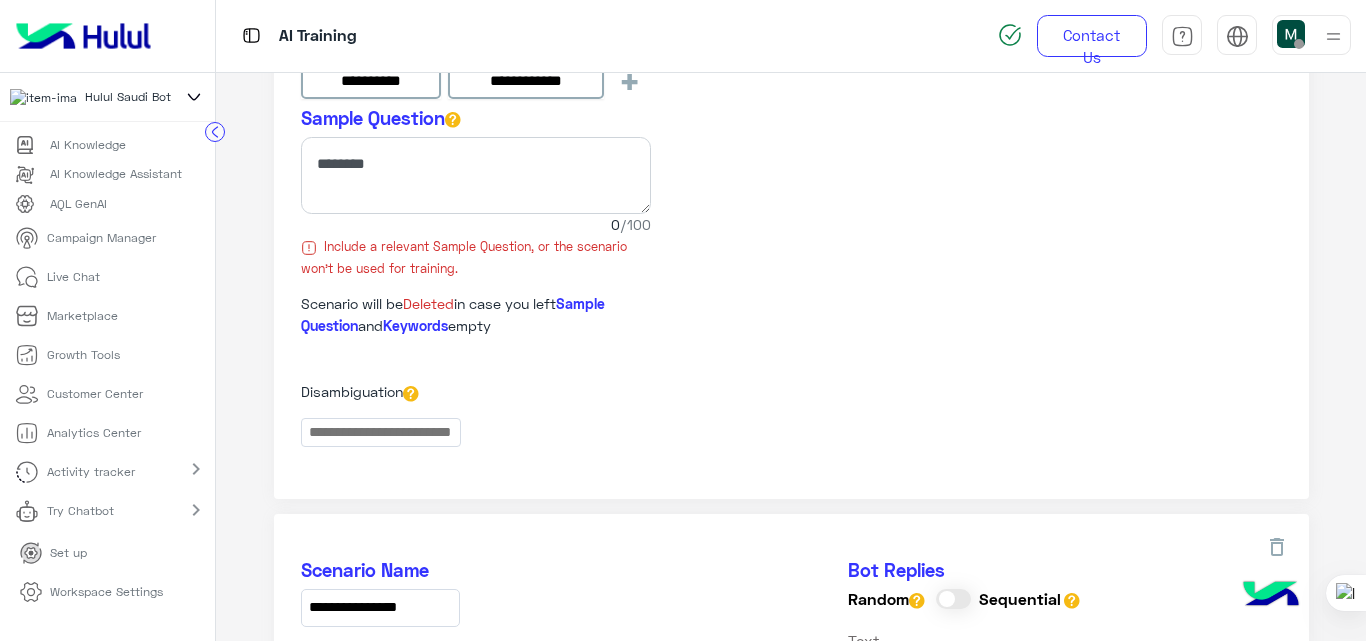 click at bounding box center [1271, 596] 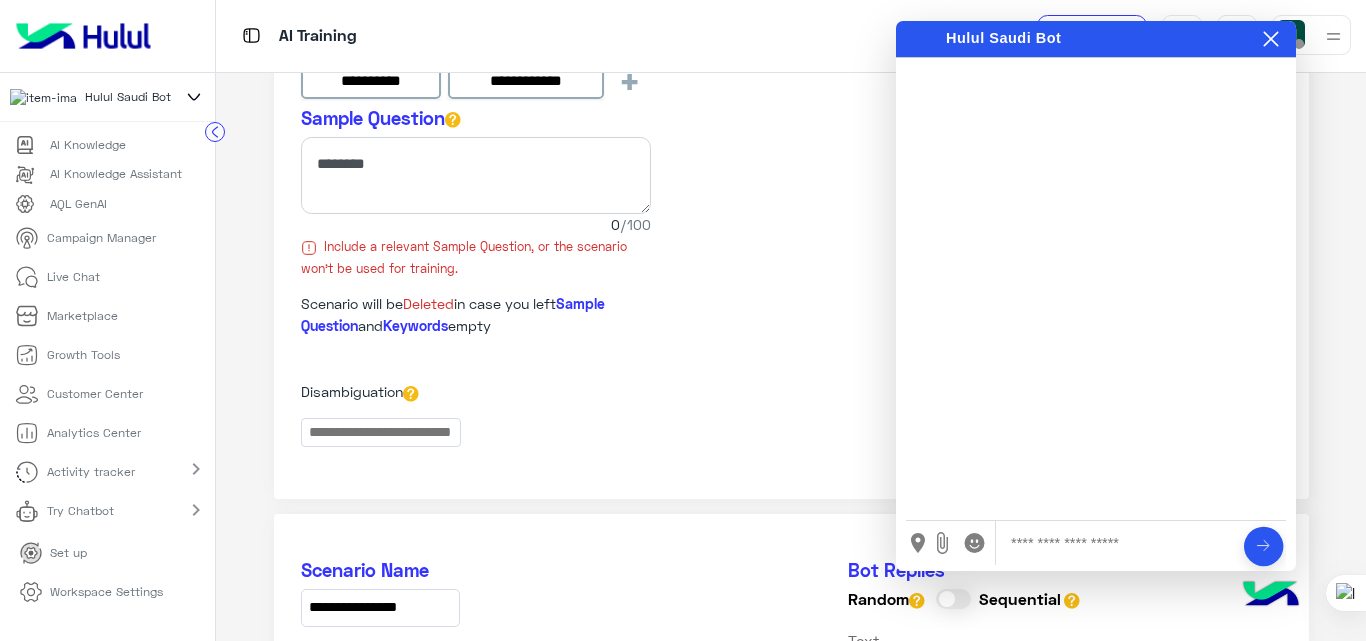 scroll, scrollTop: 0, scrollLeft: 0, axis: both 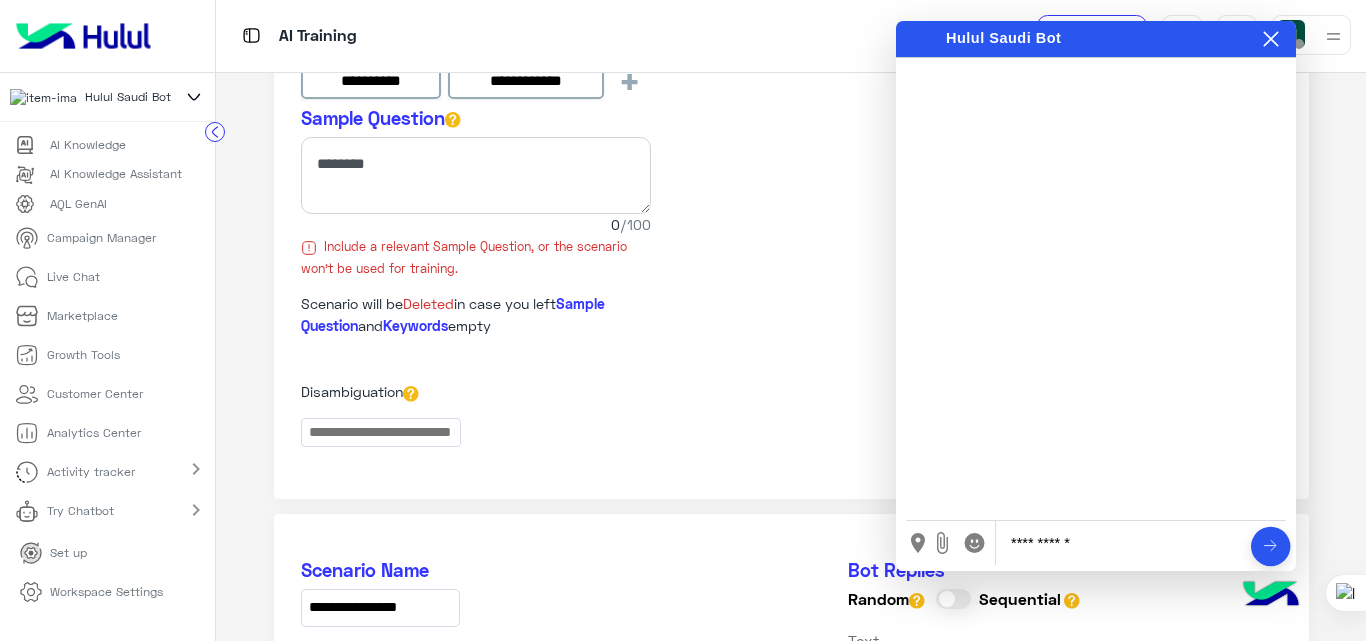 type on "**********" 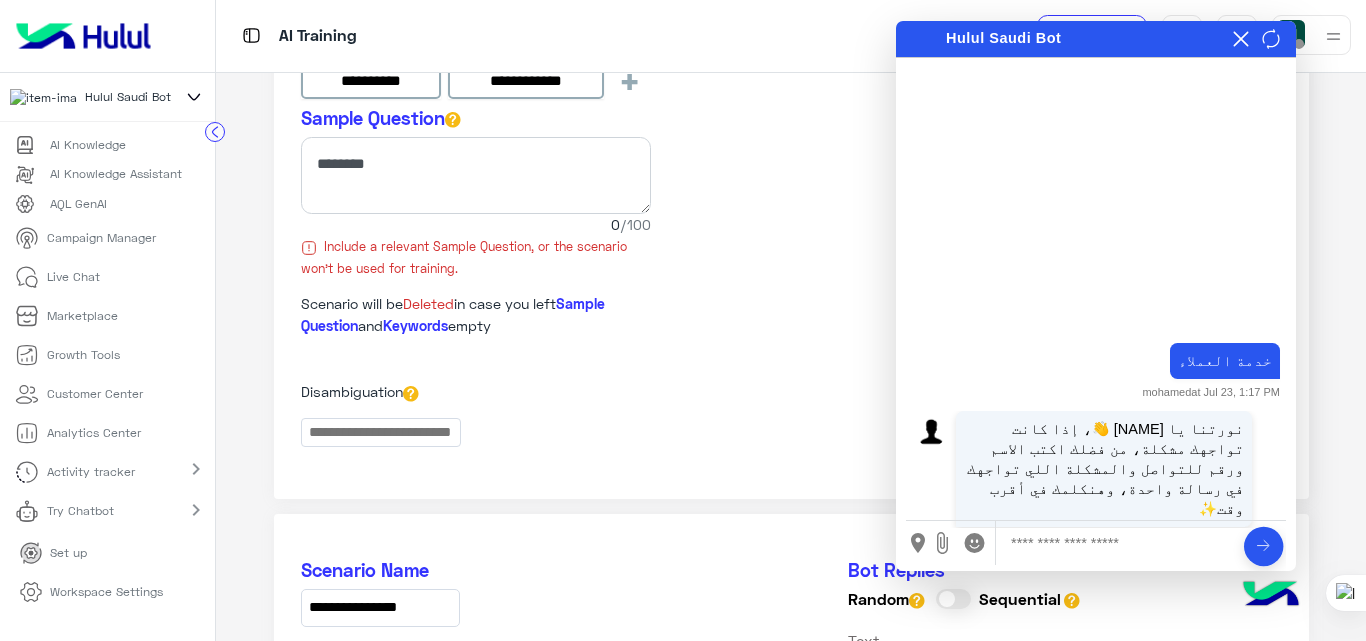 type on "*" 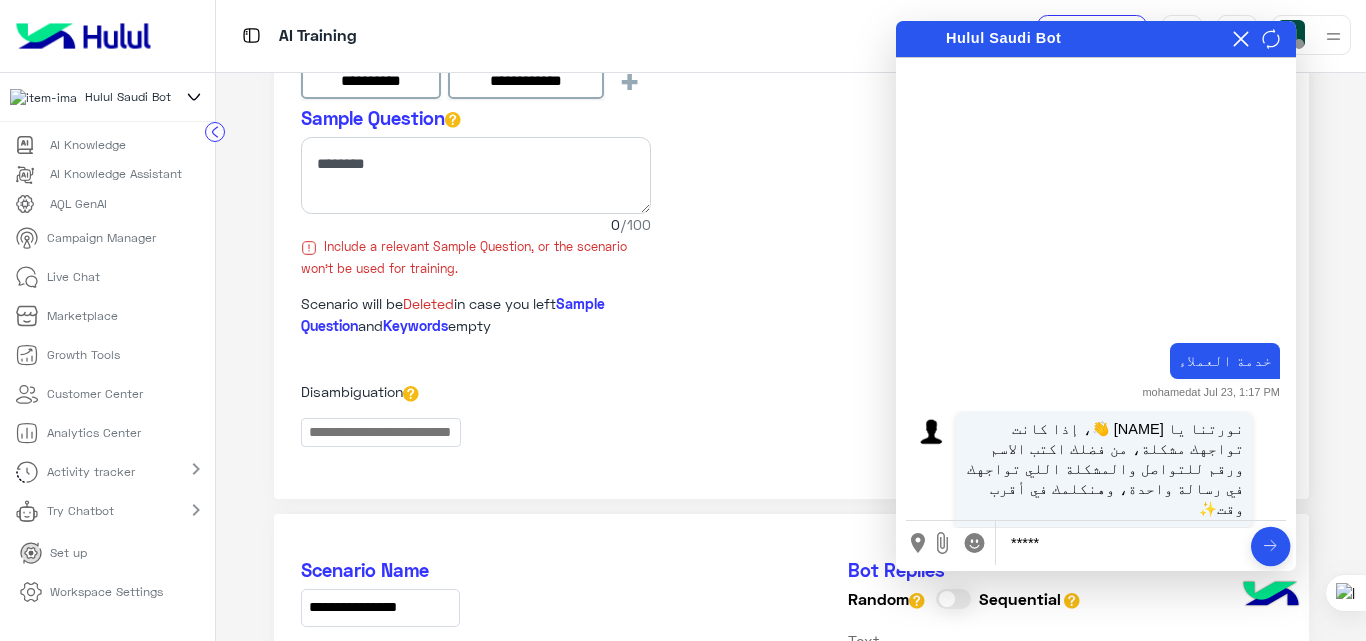 type on "******" 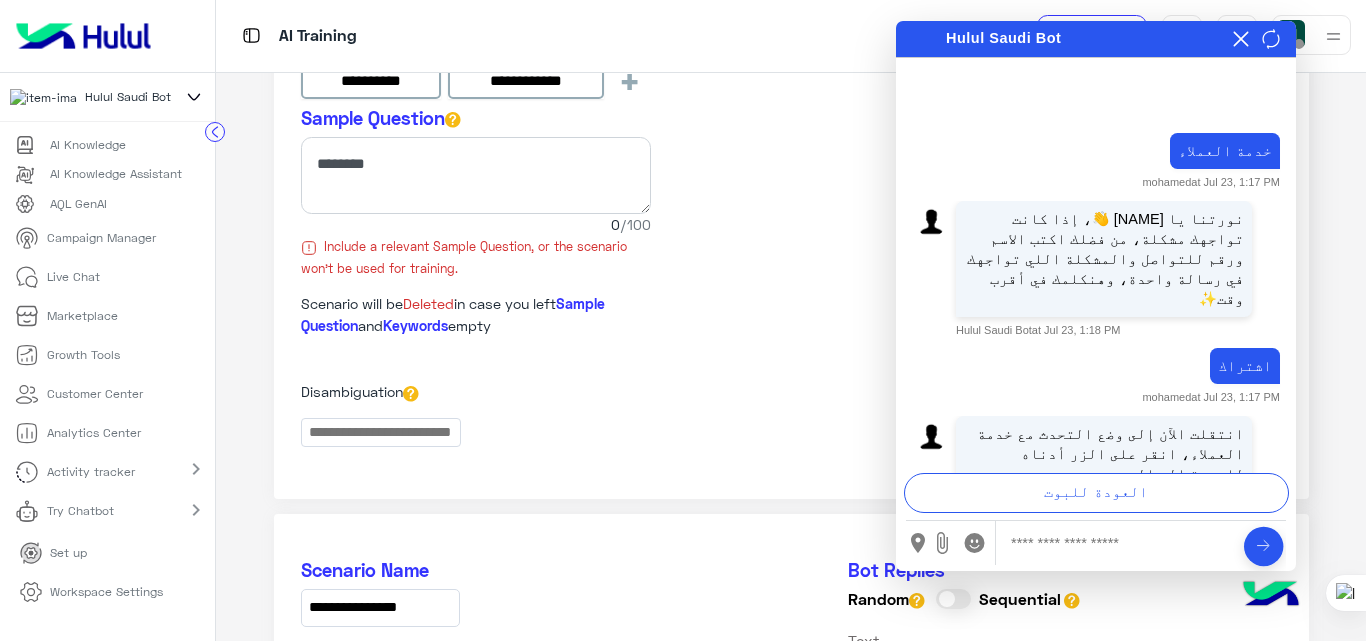 click at bounding box center [1096, 516] 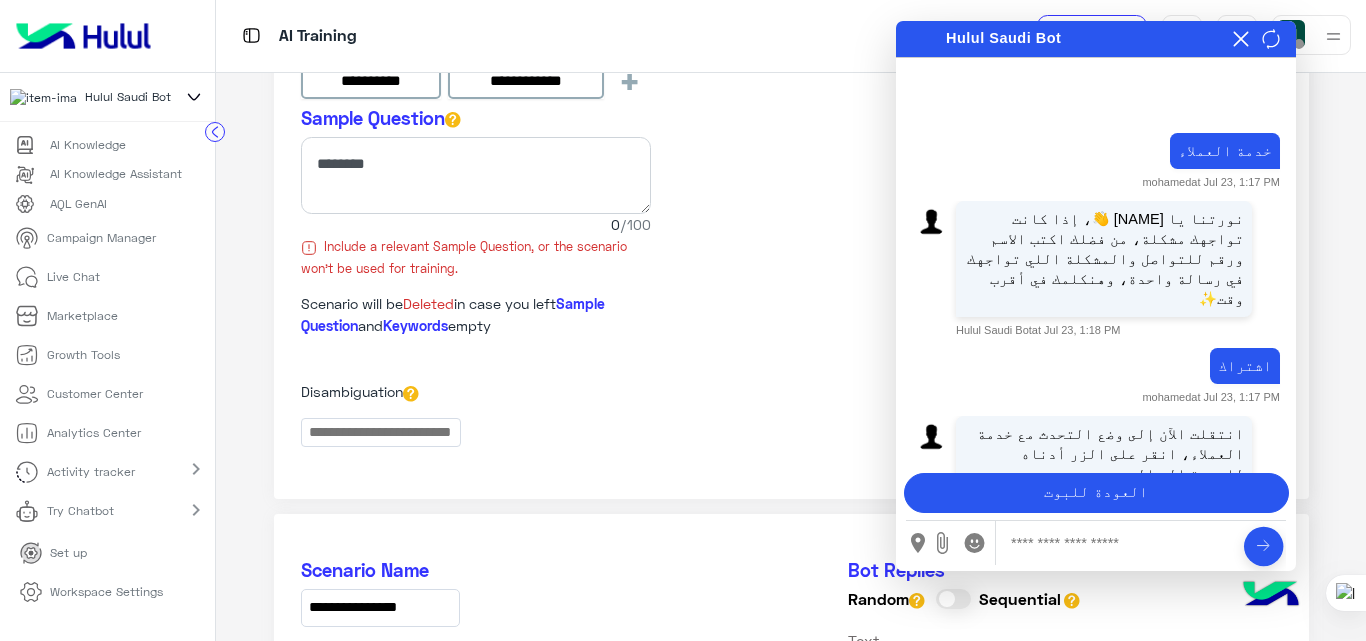 click on "العودة للبوت" at bounding box center (1096, 493) 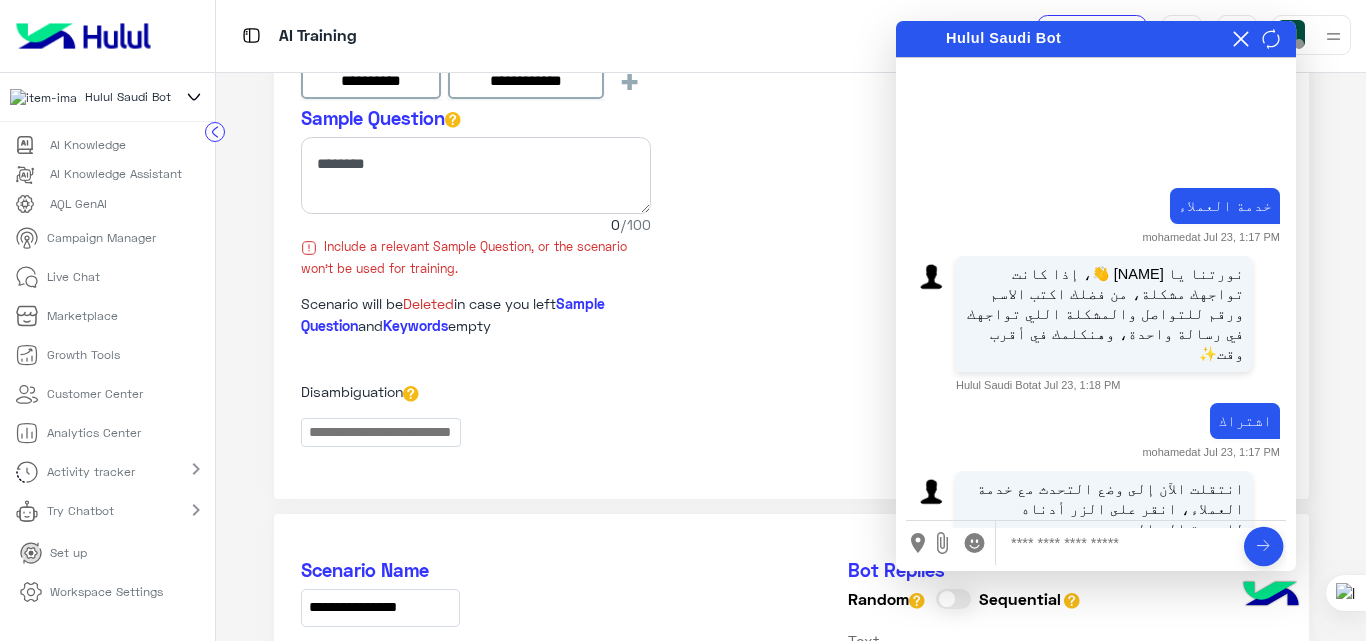 click at bounding box center (1118, 543) 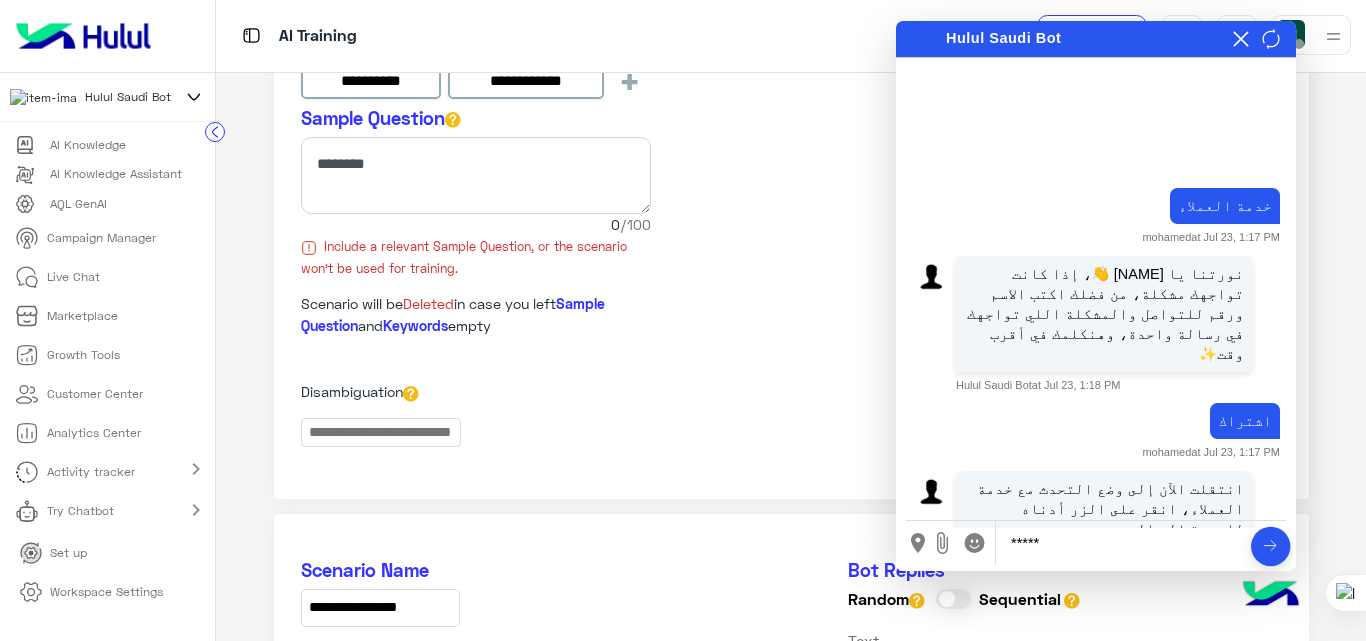 type on "******" 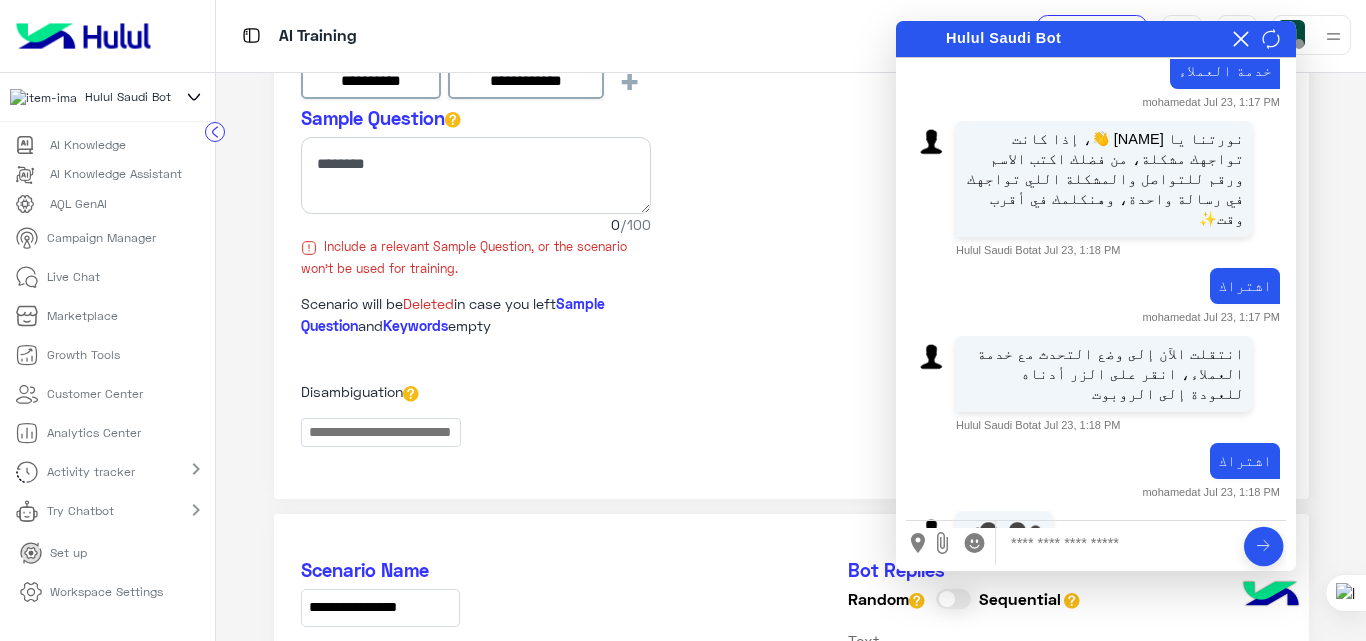 scroll, scrollTop: 162, scrollLeft: 0, axis: vertical 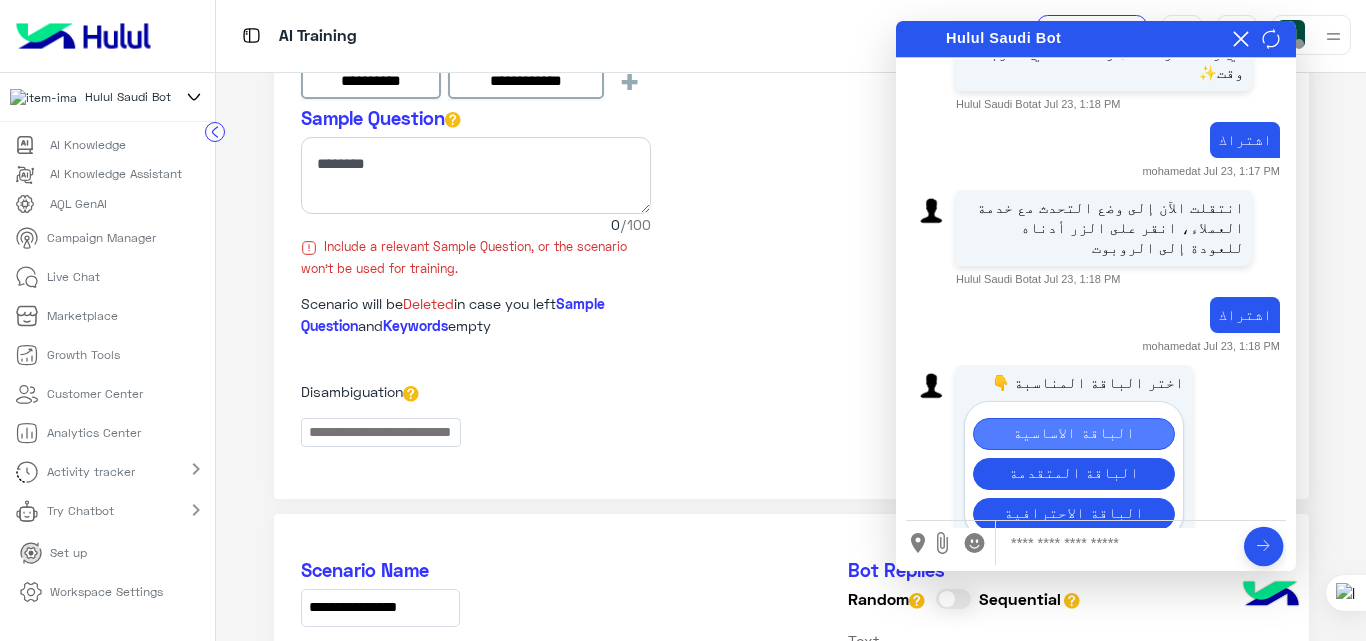 click on "الباقة الاساسية" at bounding box center (1074, 434) 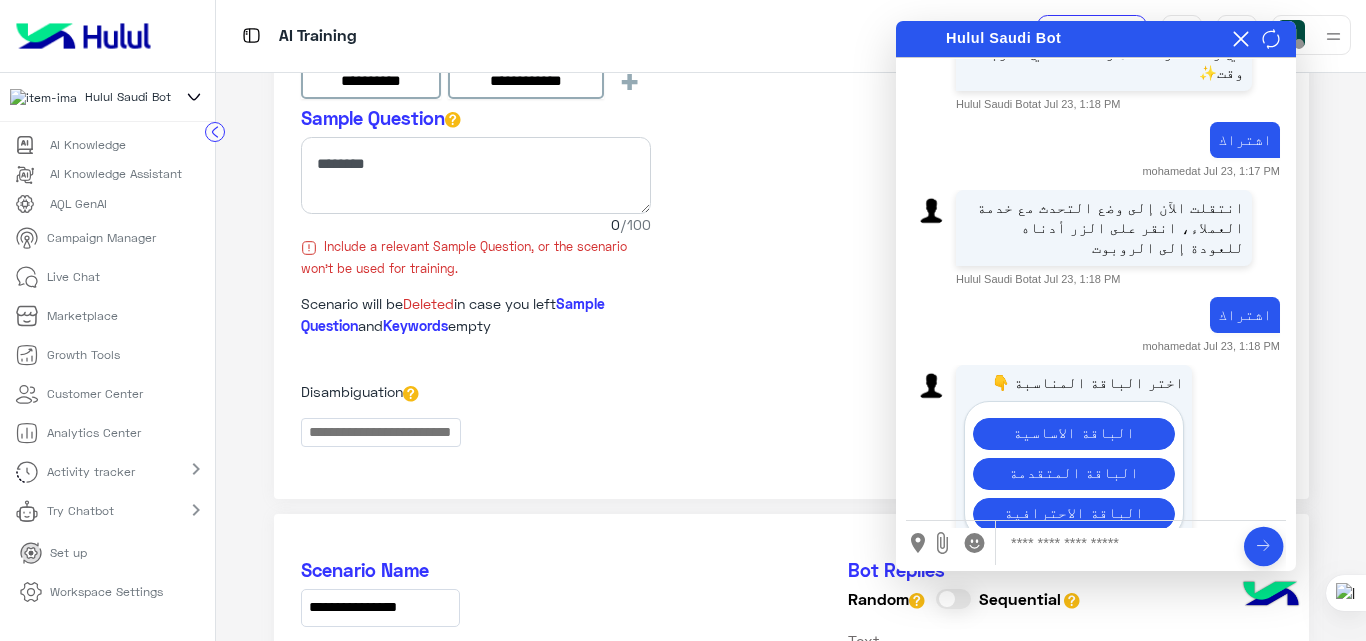 scroll, scrollTop: 663, scrollLeft: 0, axis: vertical 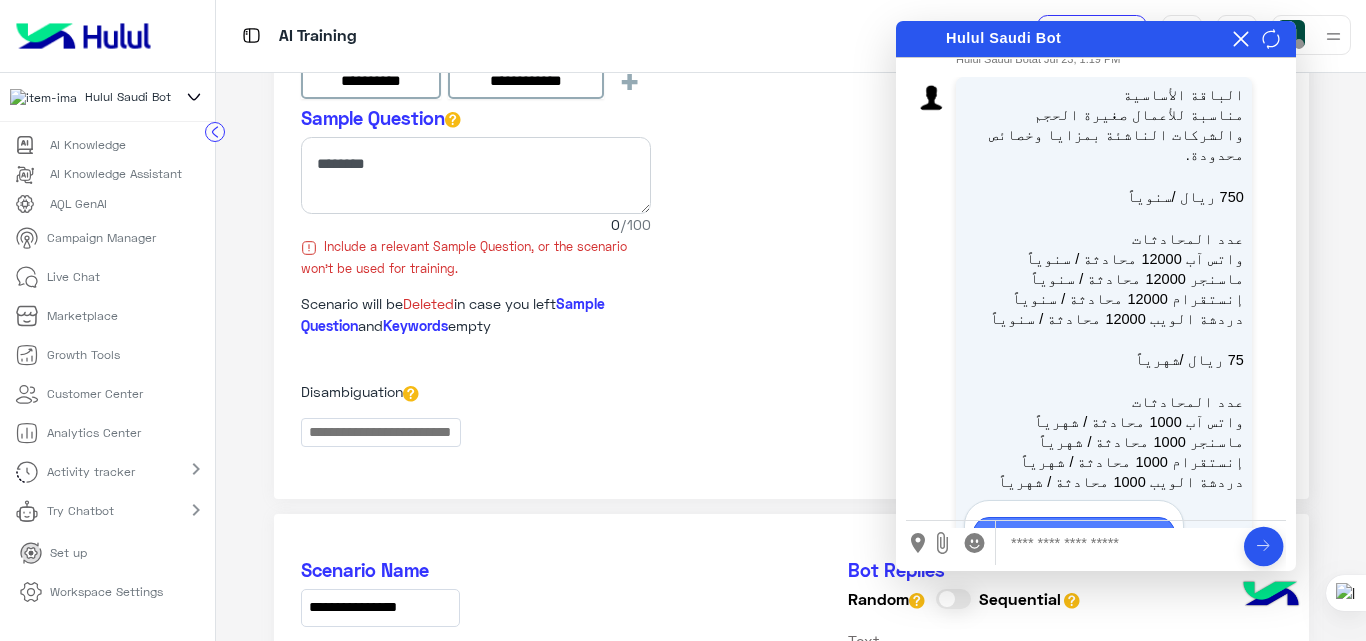 click on "اشترك الان" at bounding box center [1074, 533] 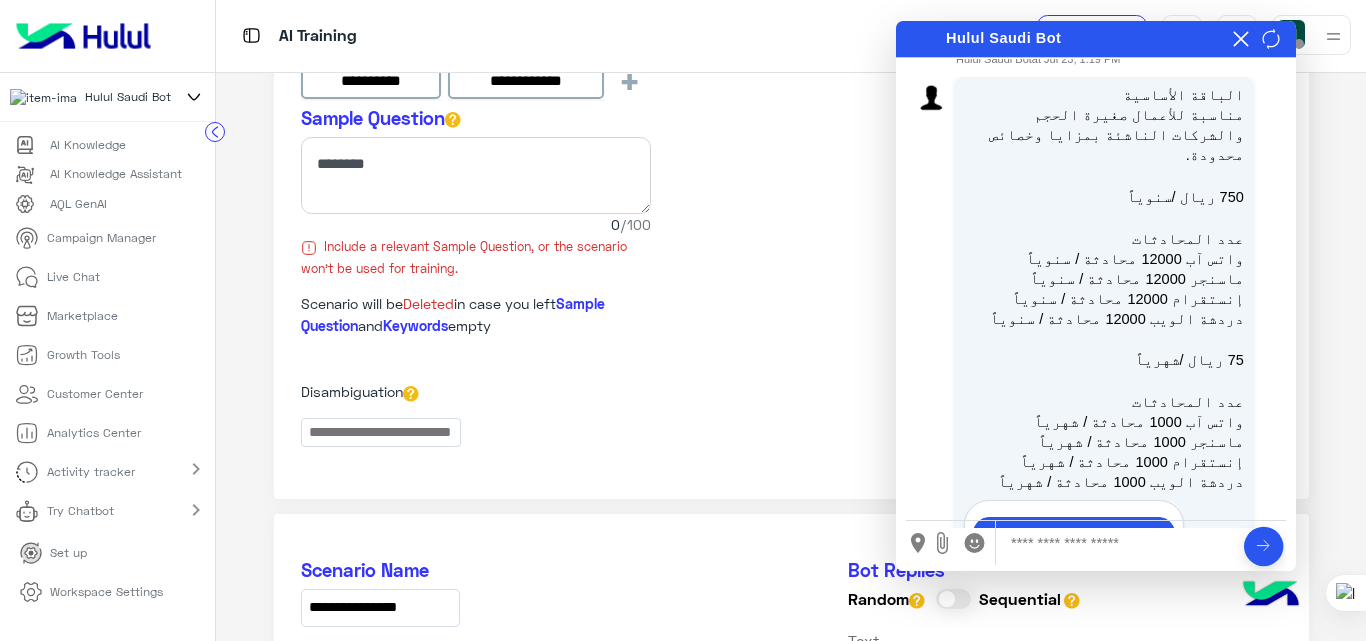 scroll, scrollTop: 878, scrollLeft: 0, axis: vertical 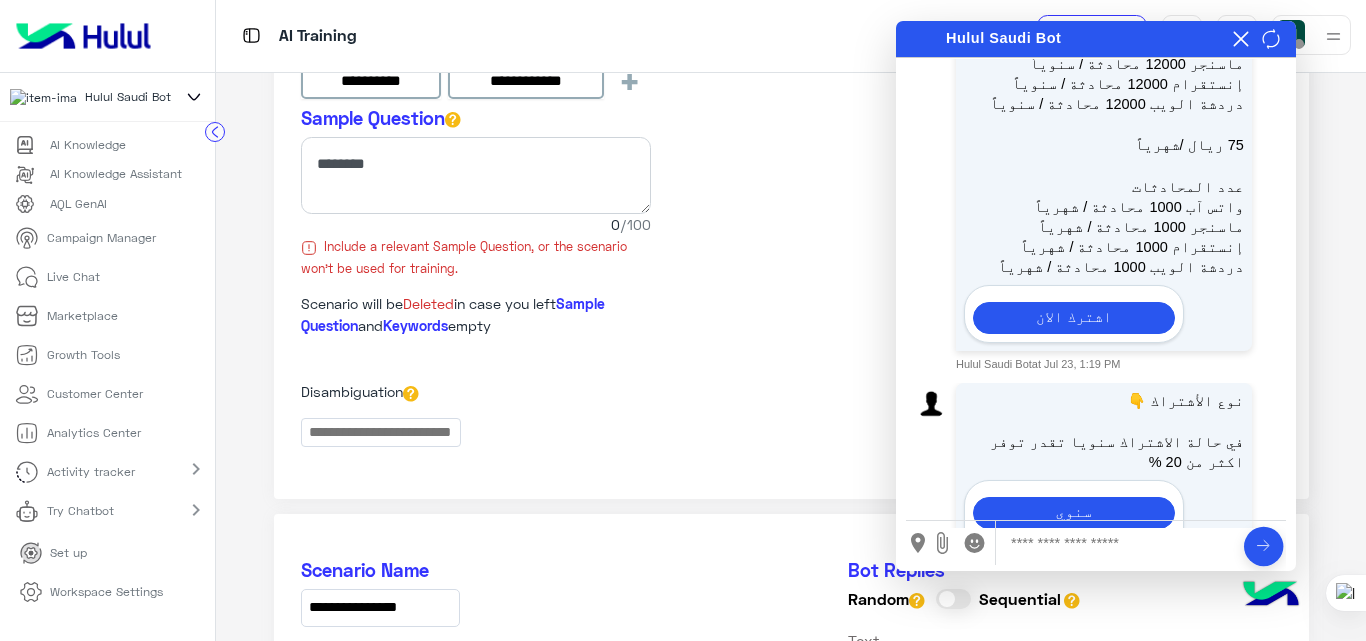 click at bounding box center [1118, 543] 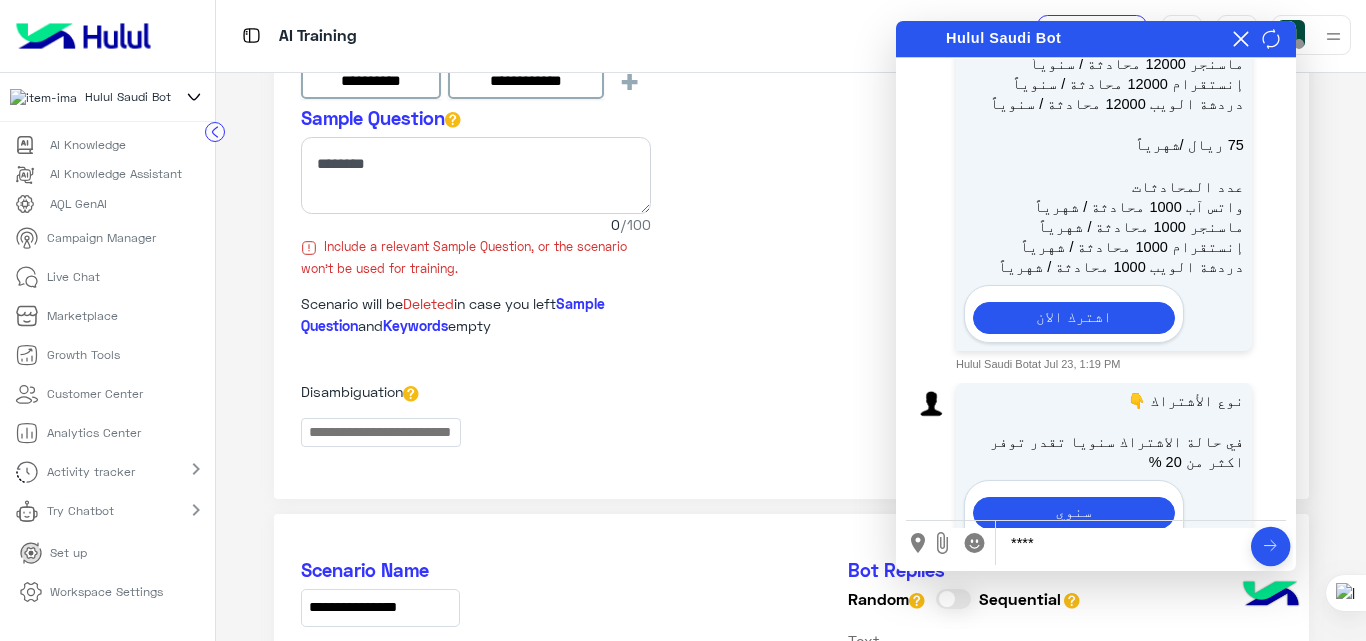 type on "******" 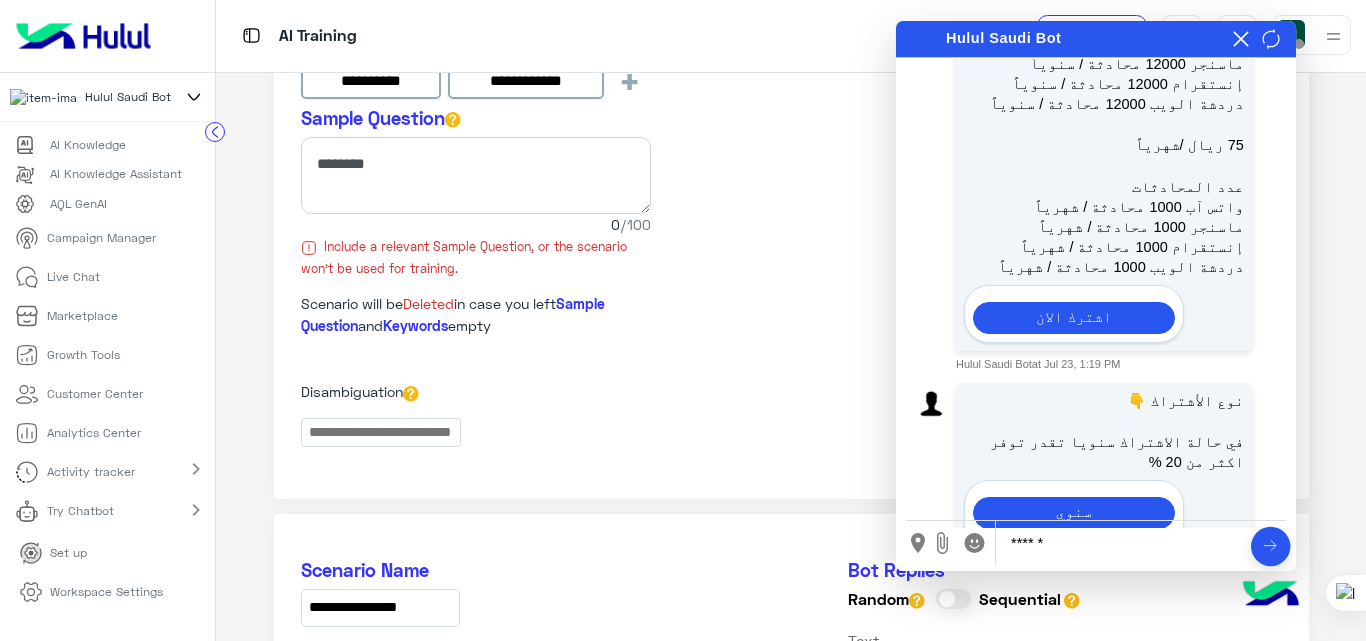 type 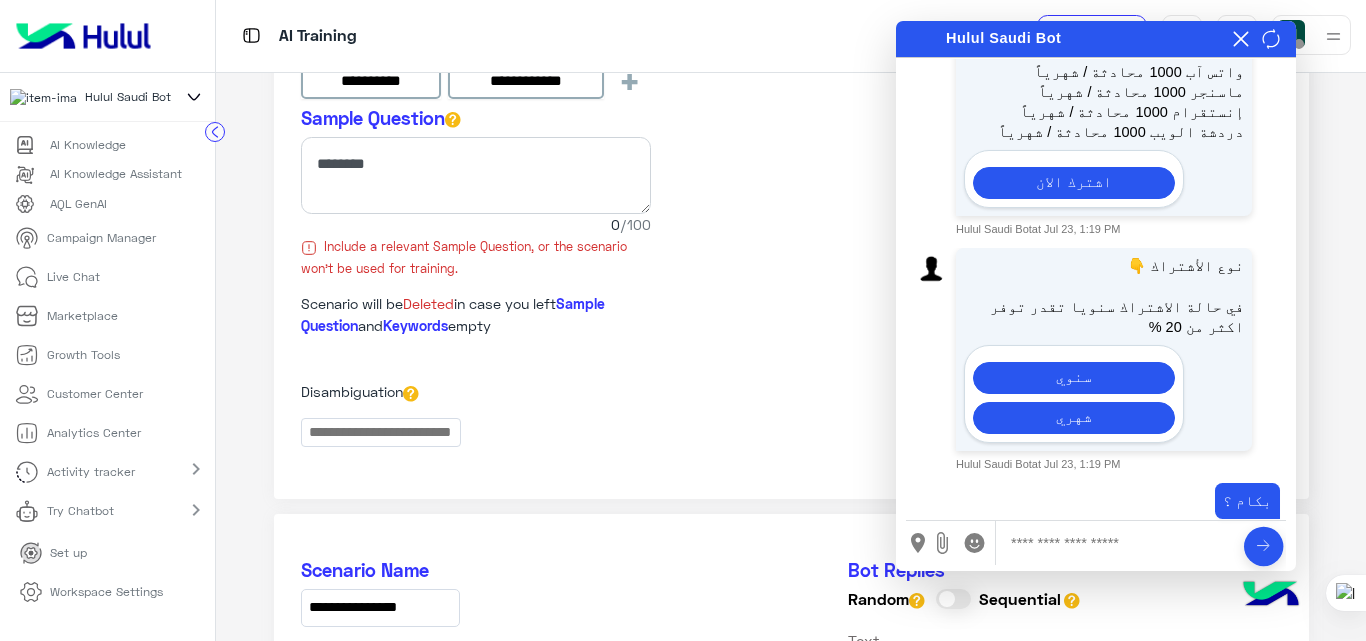 scroll, scrollTop: 1261, scrollLeft: 0, axis: vertical 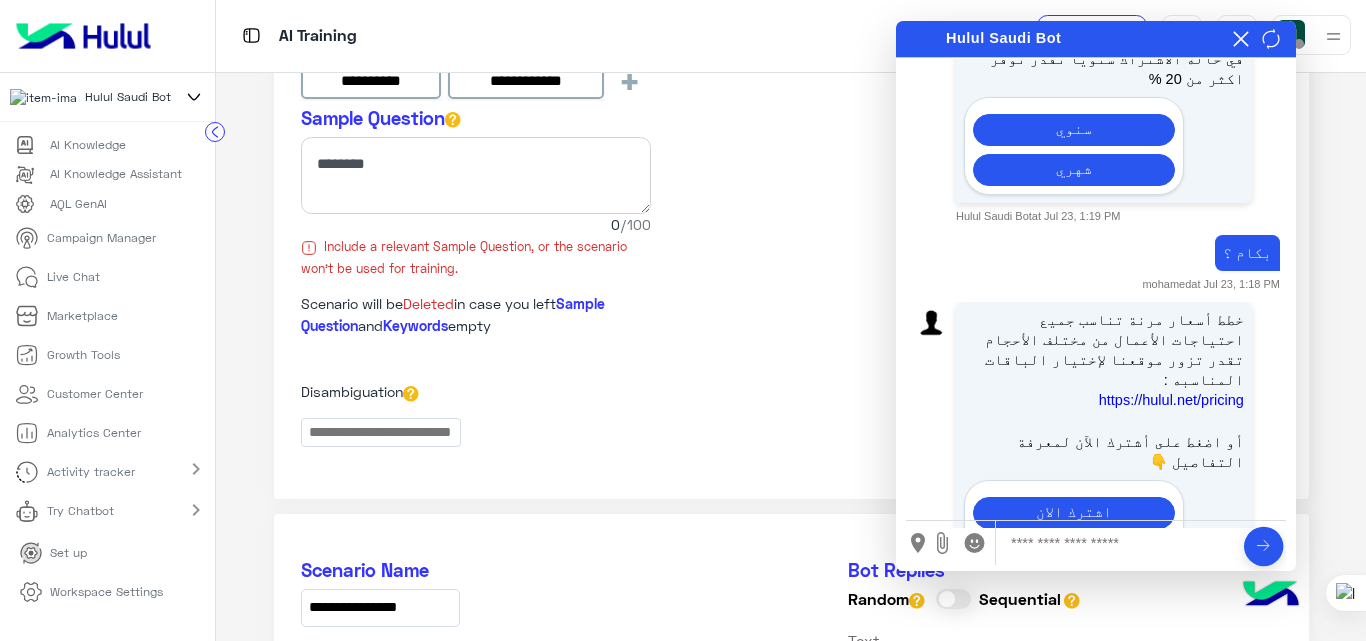 click on "التحدث مع المبيعات" at bounding box center [1074, 553] 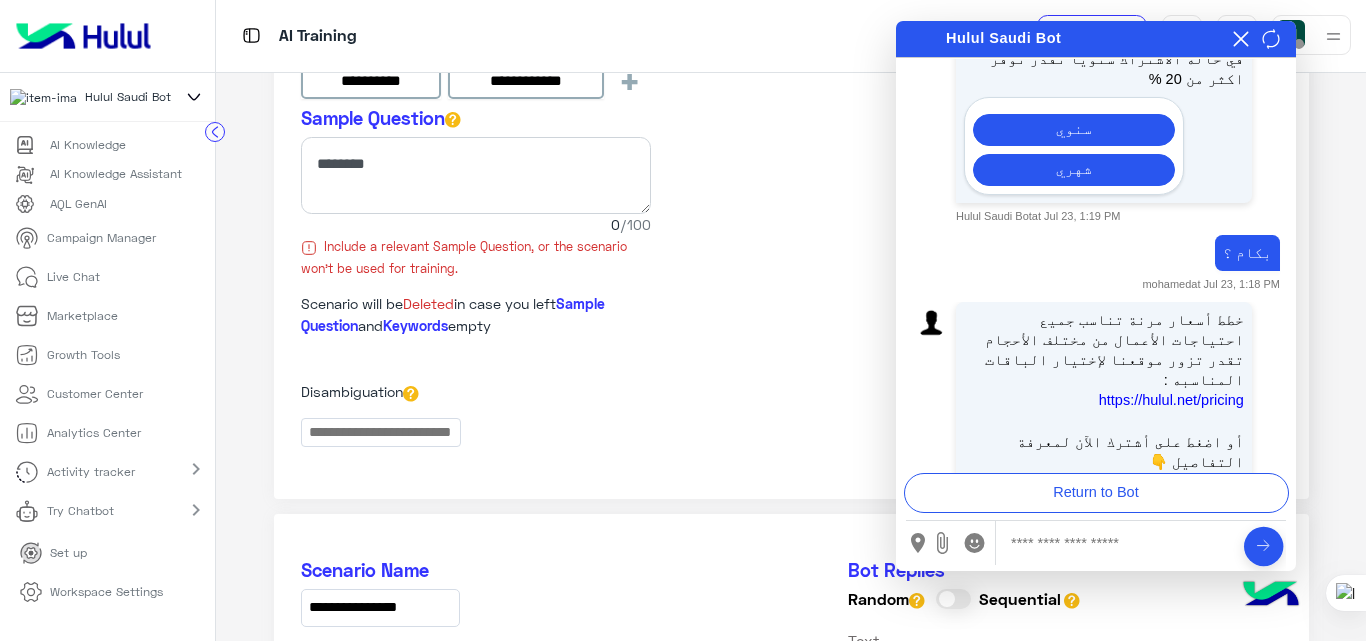 scroll, scrollTop: 1425, scrollLeft: 0, axis: vertical 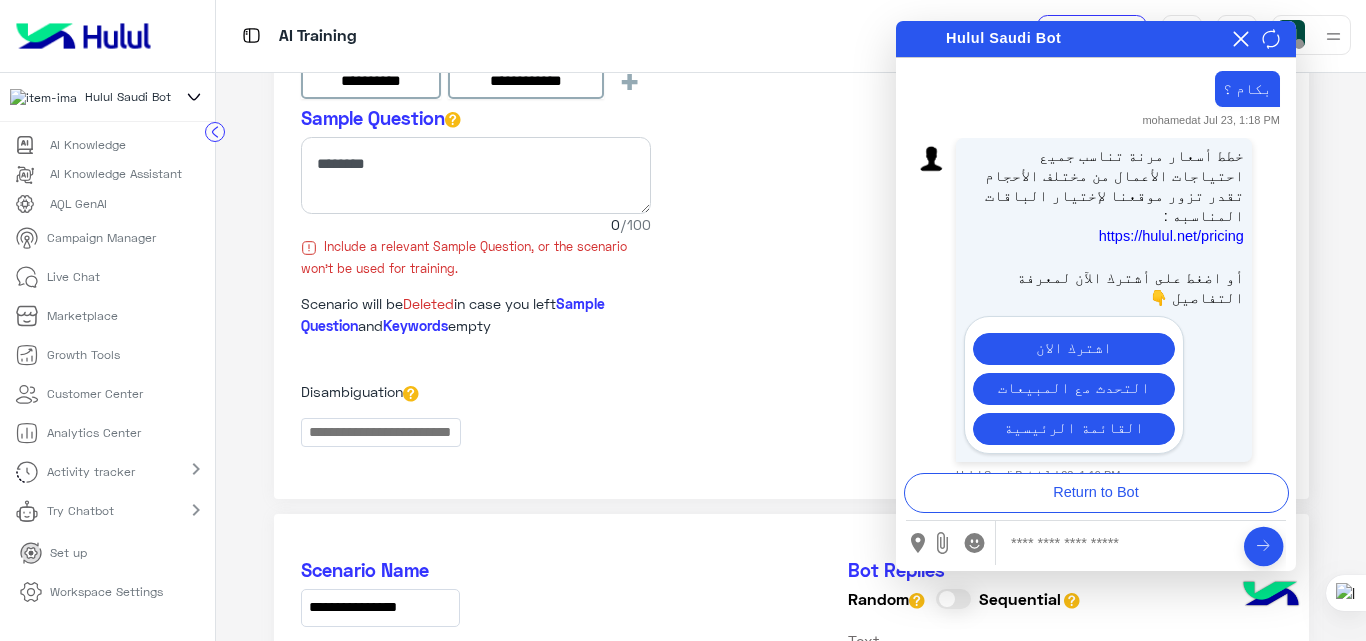 click at bounding box center [1118, 543] 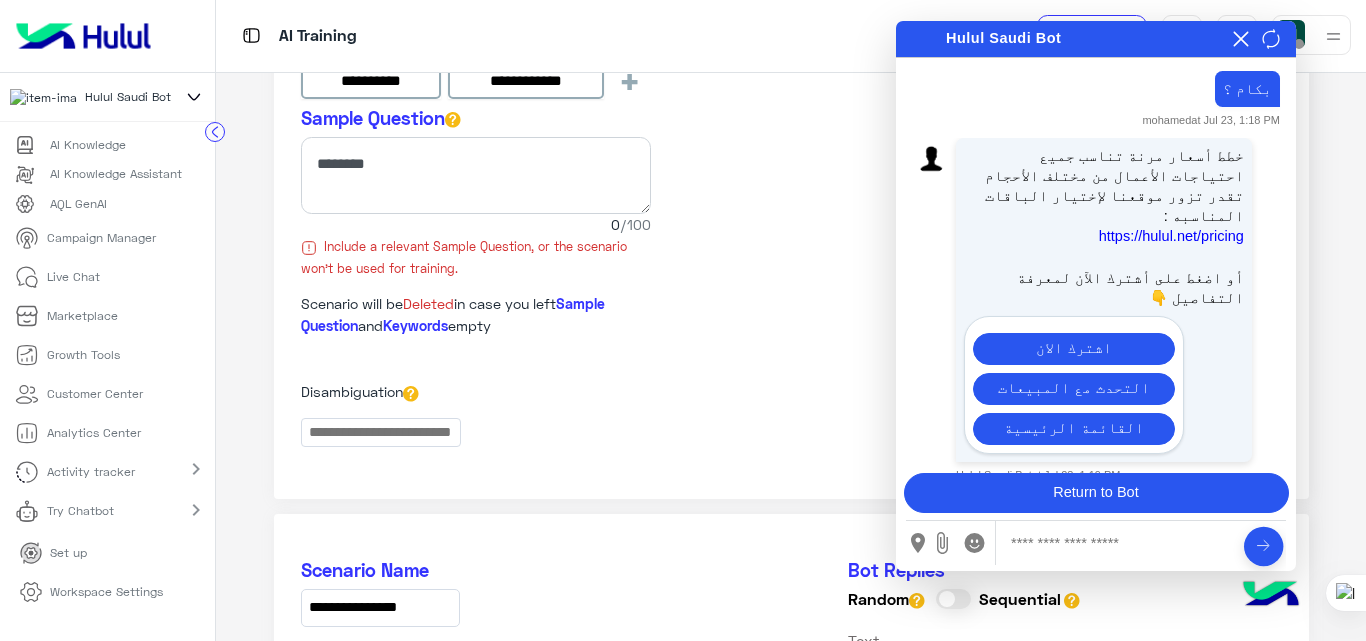 click on "Return to Bot" at bounding box center [1096, 493] 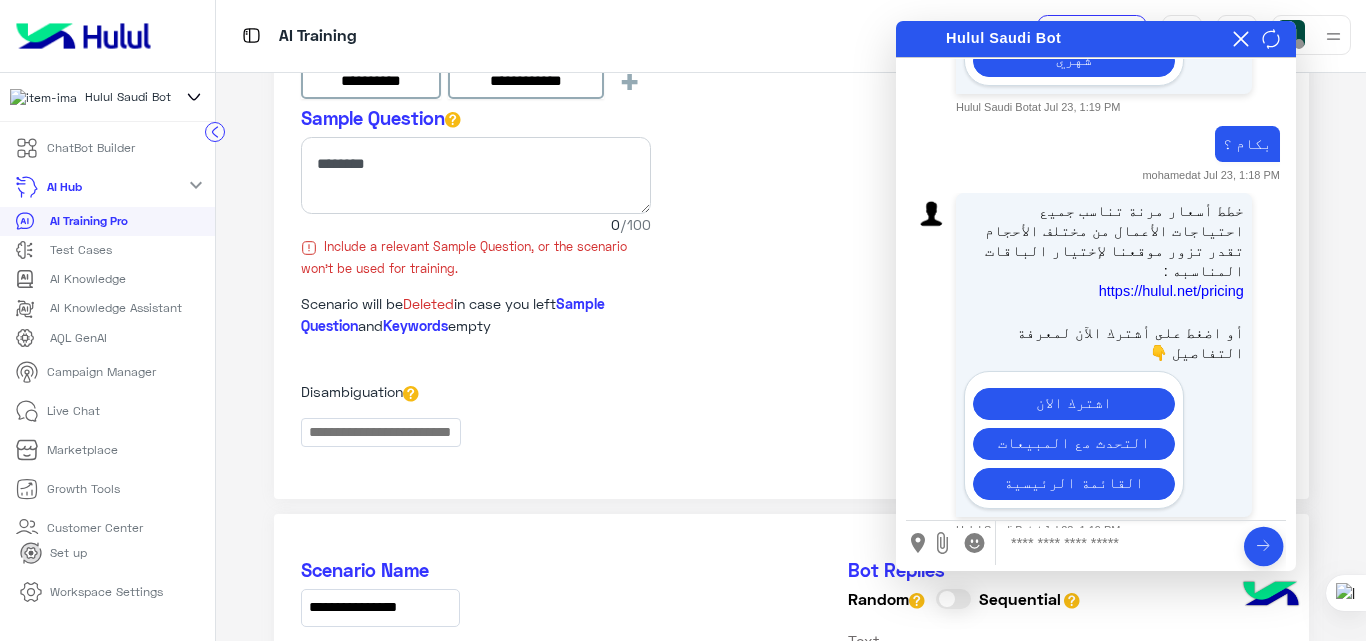 scroll, scrollTop: 35, scrollLeft: 0, axis: vertical 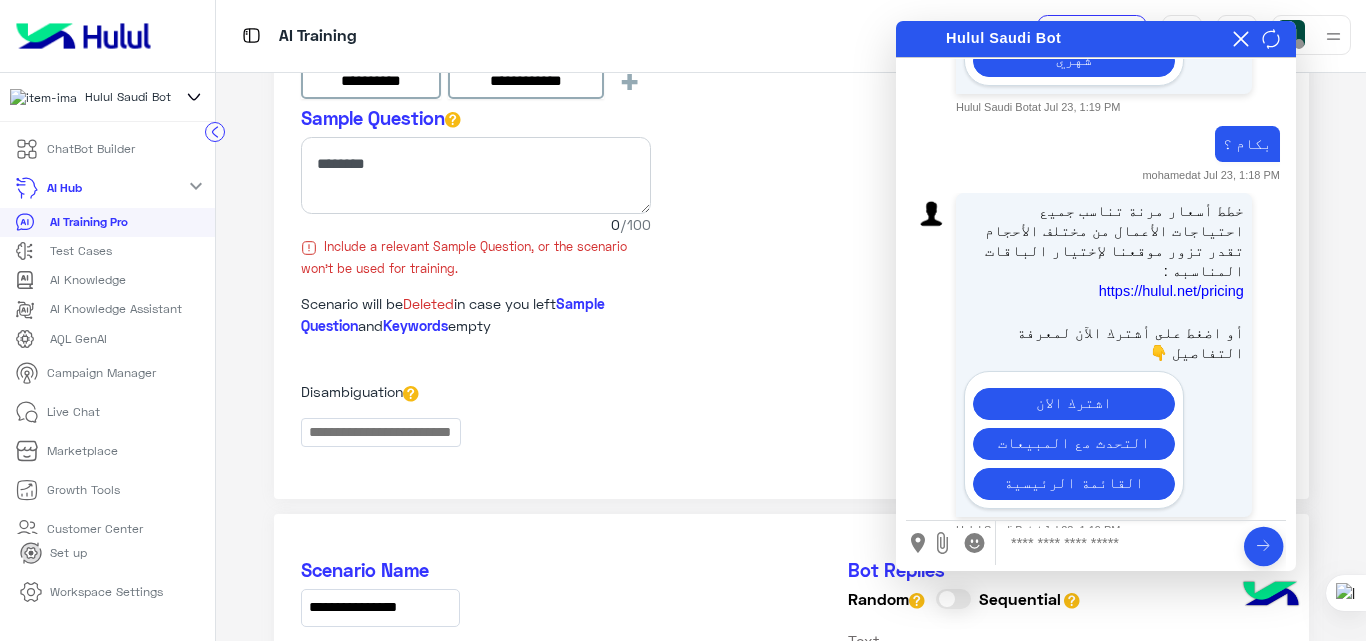 click 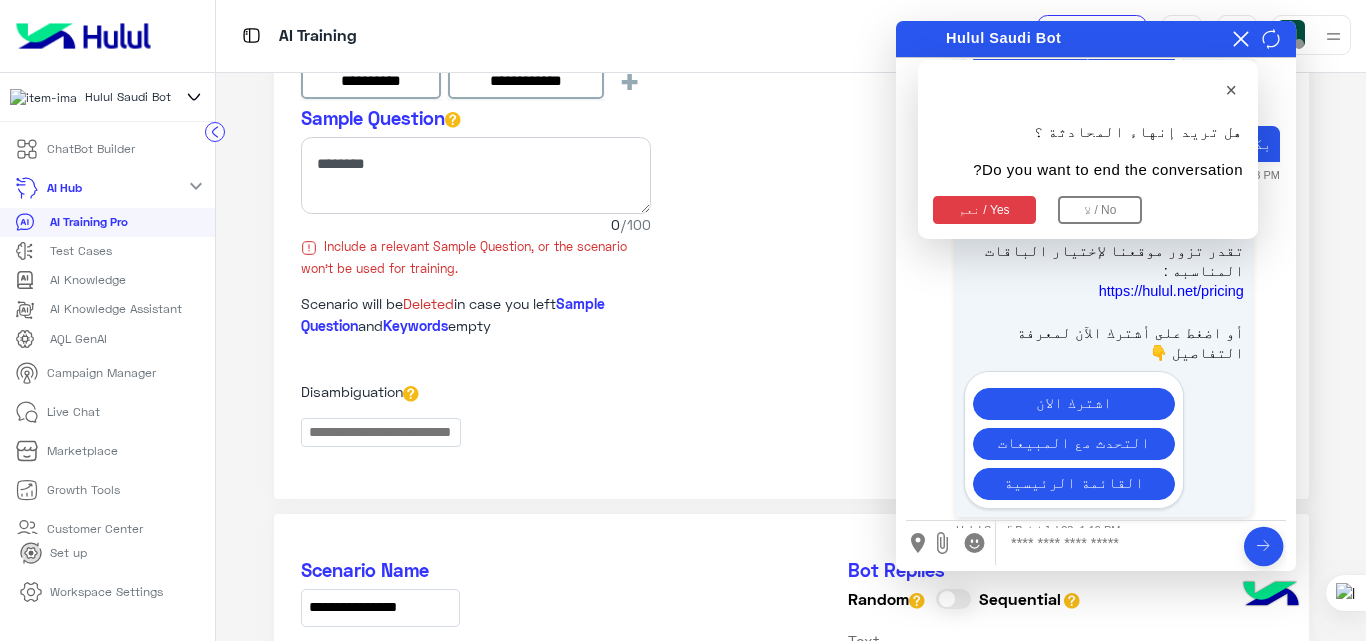 click on "نعم / Yes" at bounding box center [984, 210] 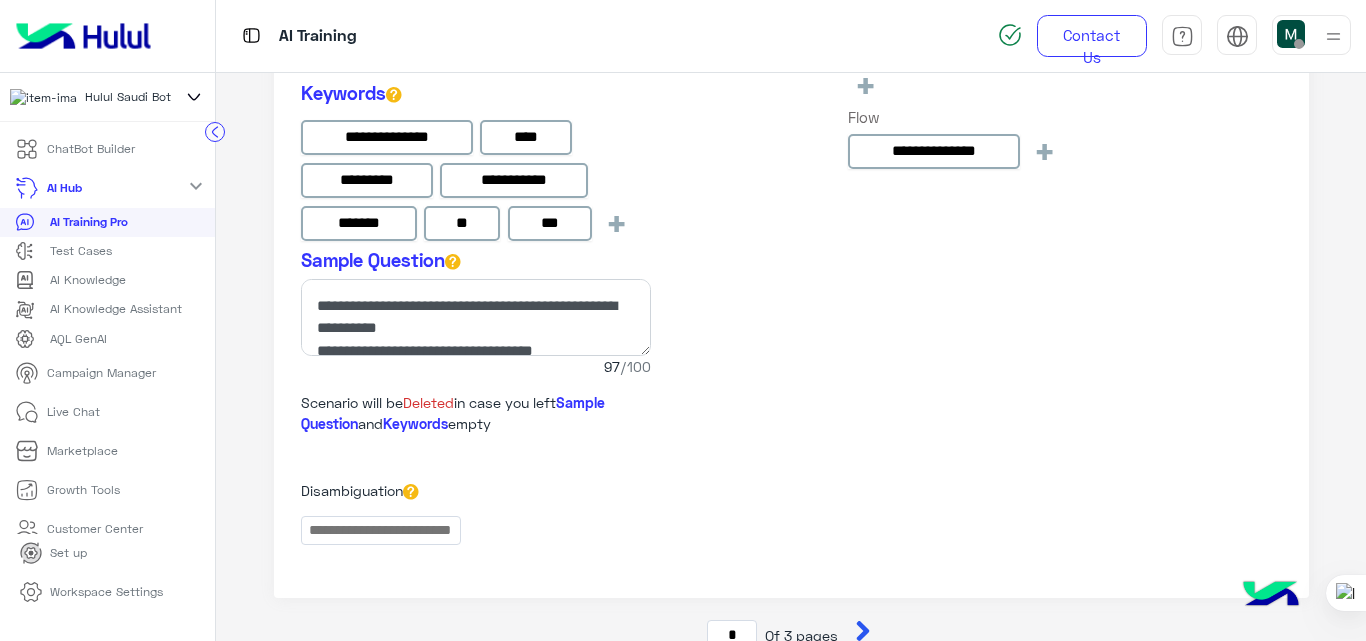 scroll, scrollTop: 3336, scrollLeft: 0, axis: vertical 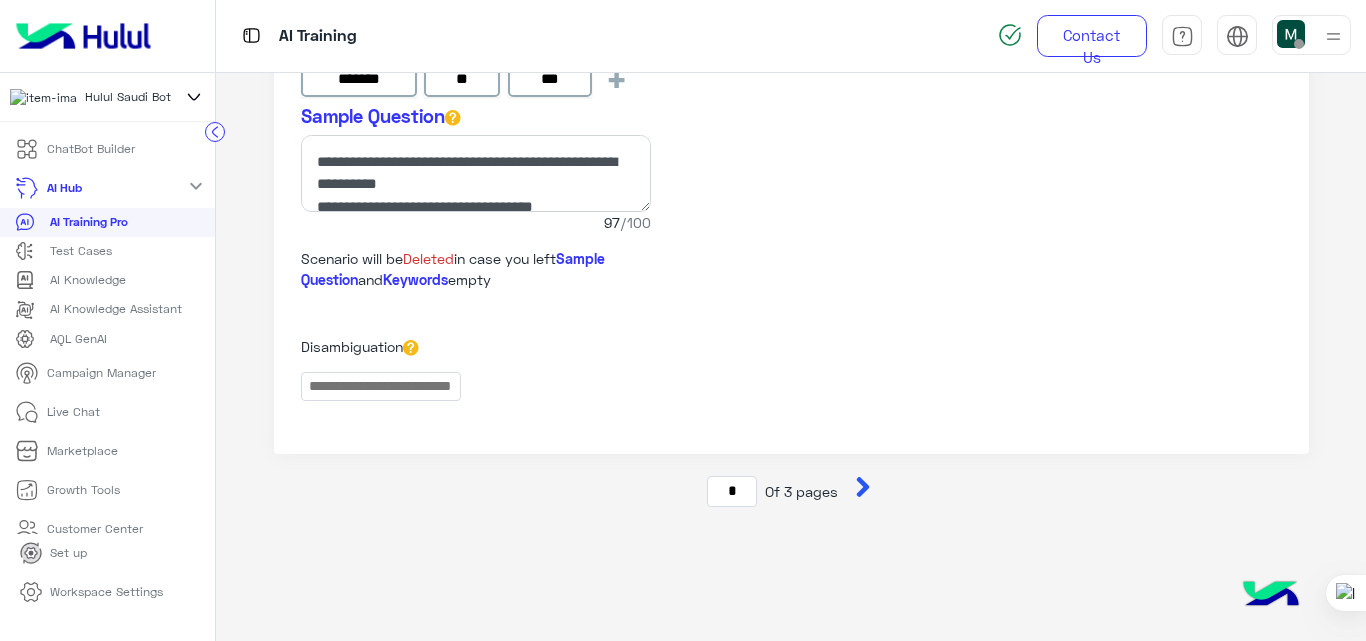 click 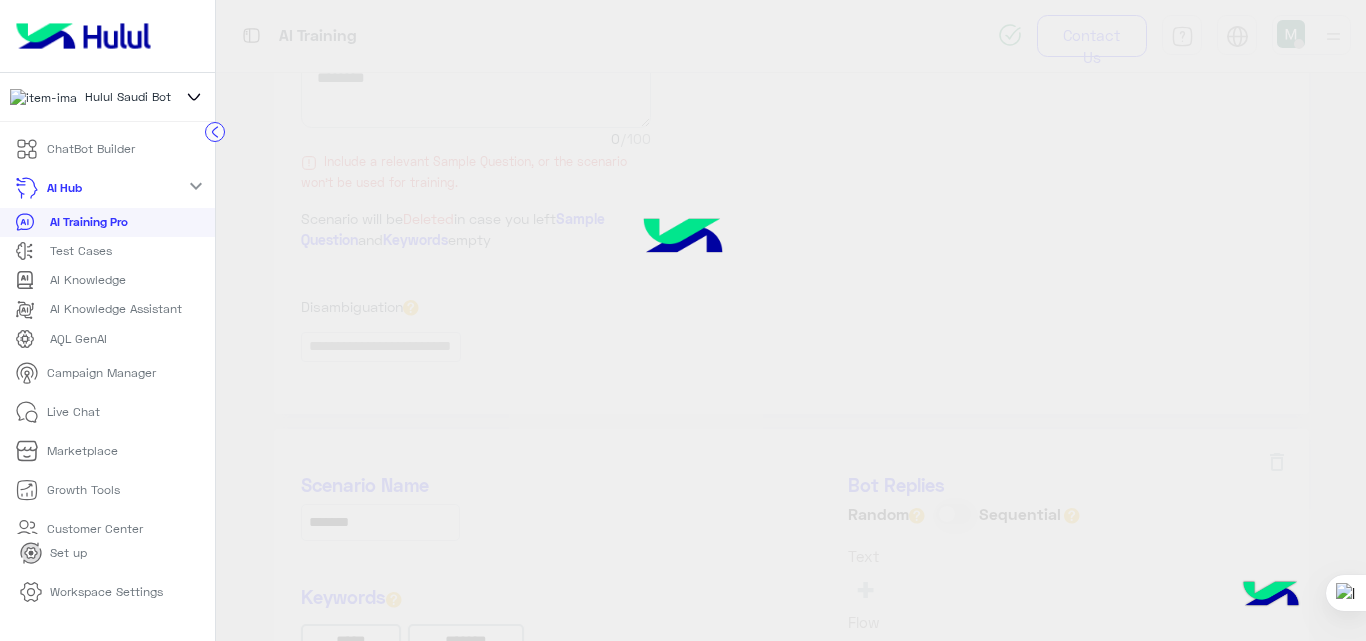 type on "**********" 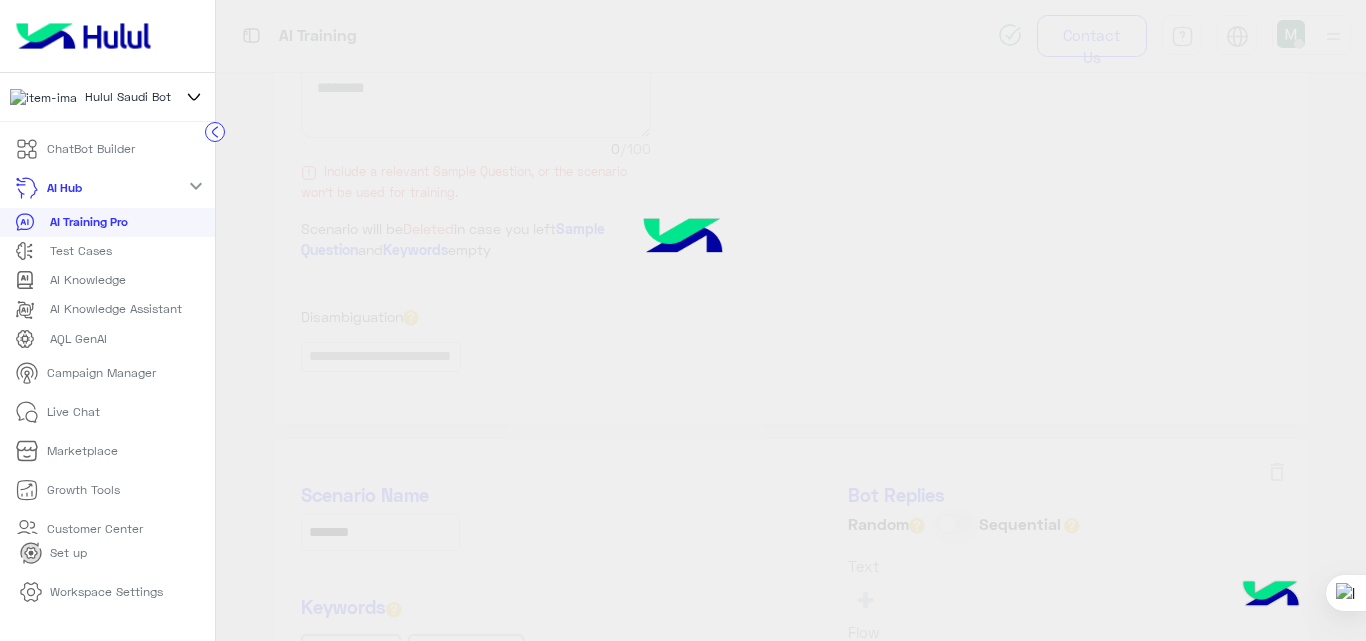 type on "*******" 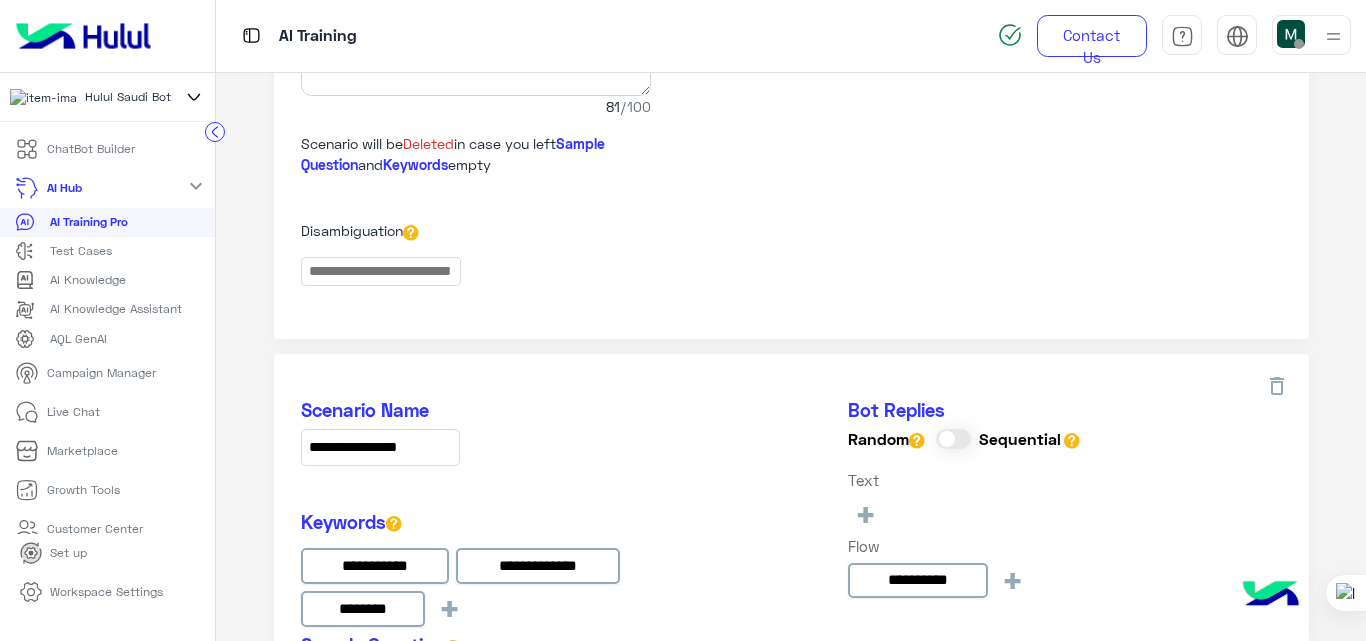 scroll, scrollTop: 585, scrollLeft: 0, axis: vertical 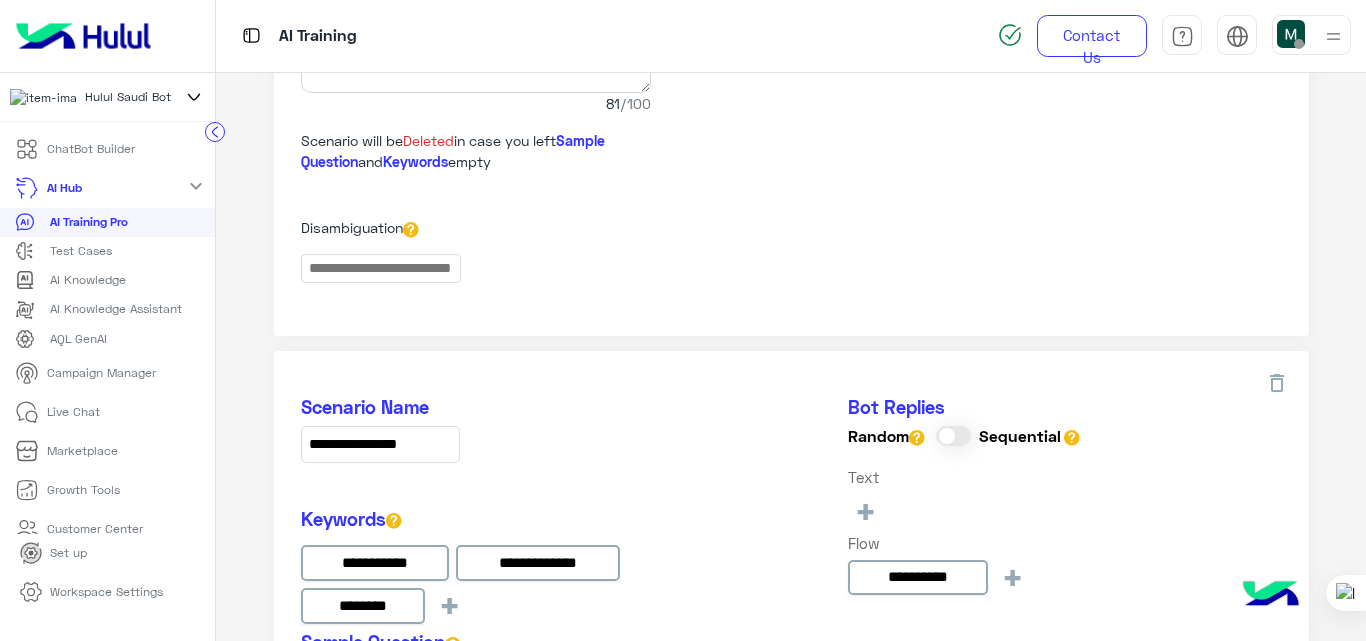 click at bounding box center [1271, 596] 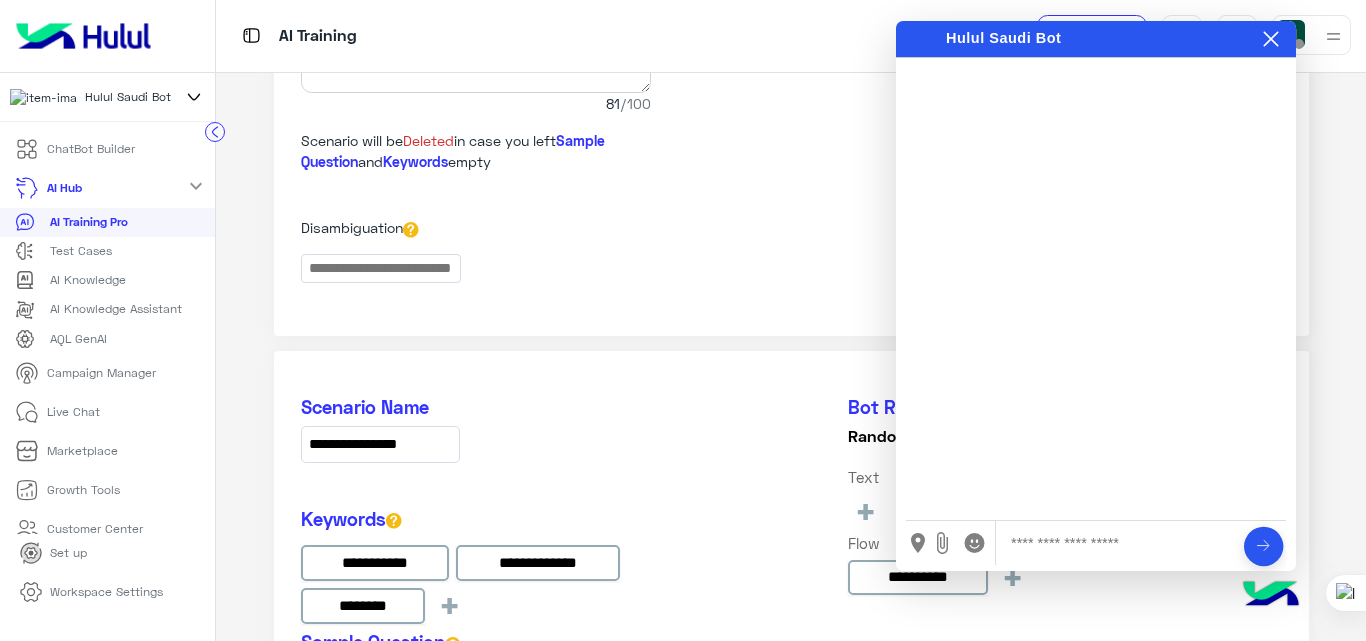 scroll, scrollTop: 0, scrollLeft: 0, axis: both 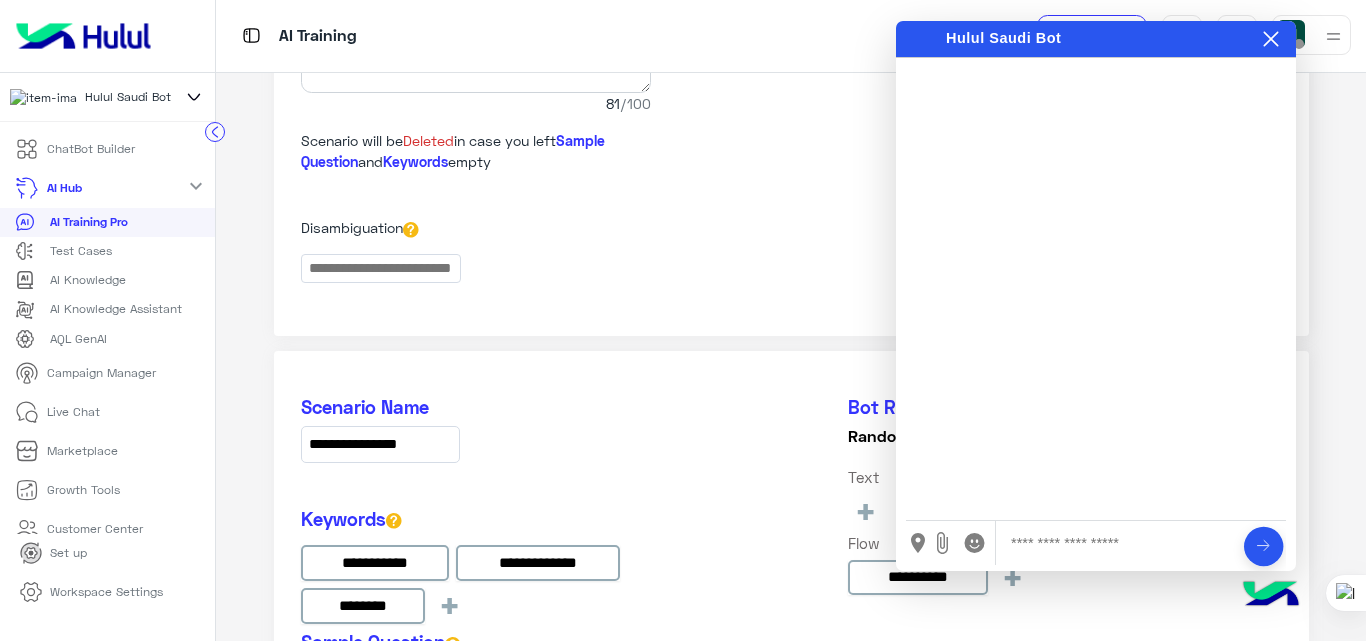 click at bounding box center [1118, 543] 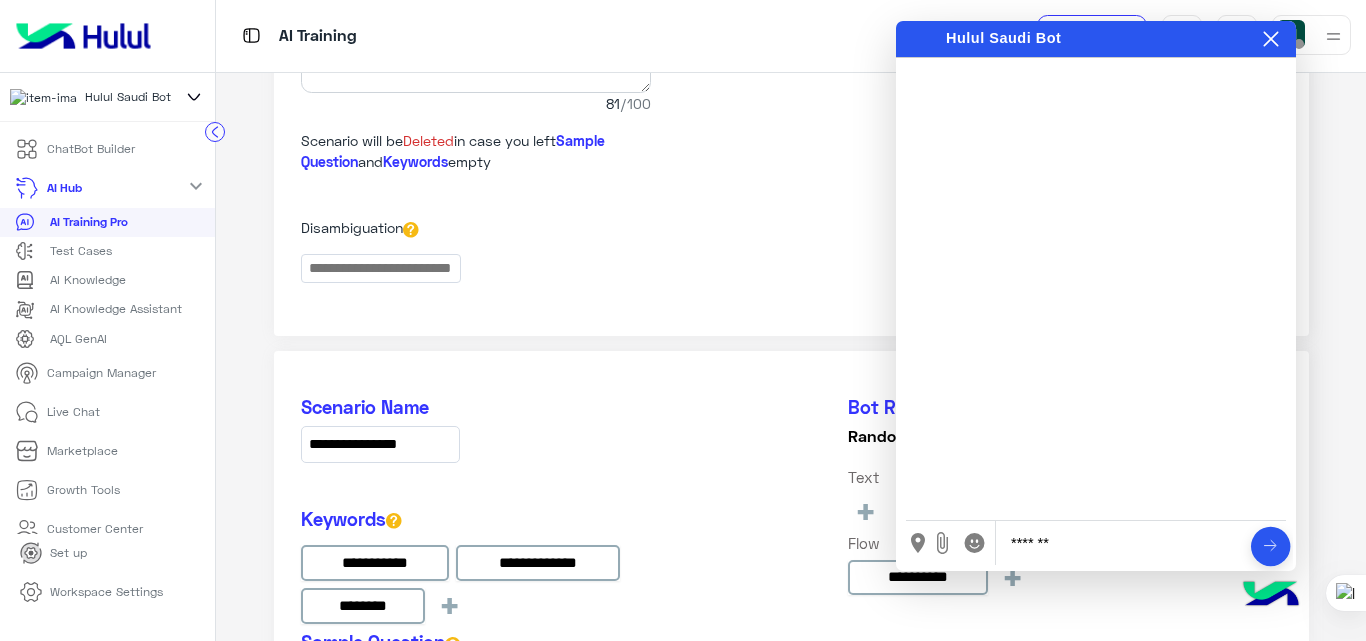 type on "********" 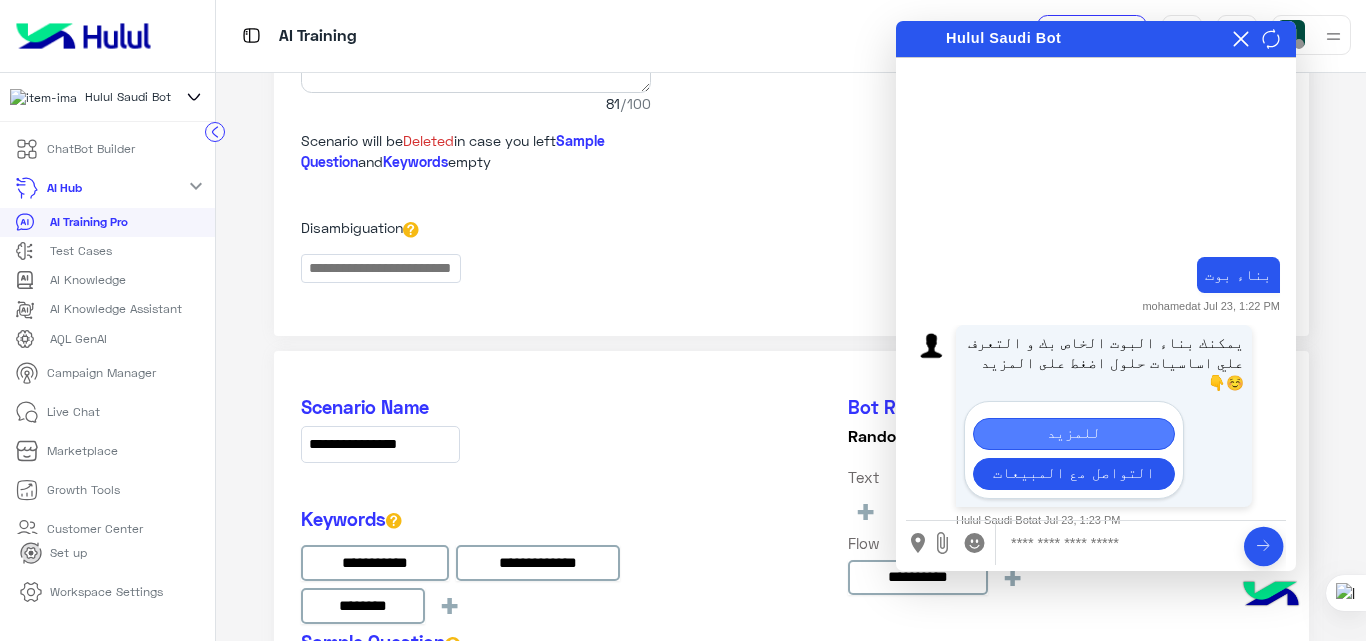 click on "للمزيد" at bounding box center (1074, 434) 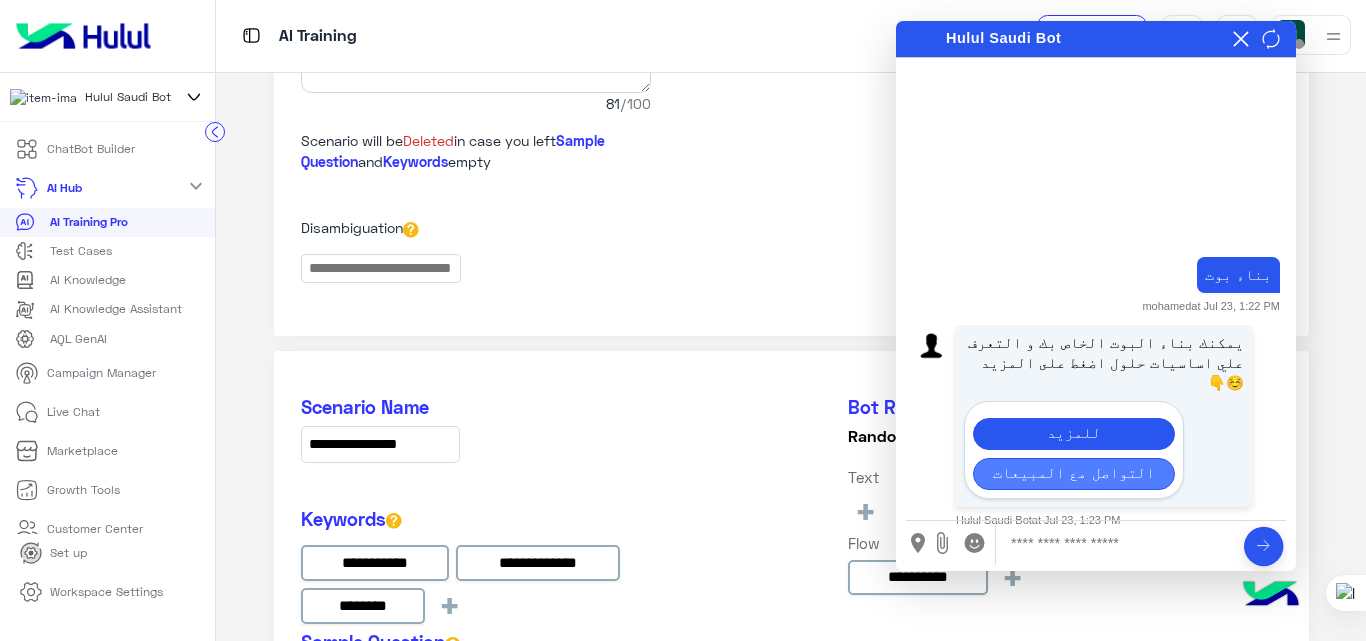 click on "التواصل مع المبيعات" at bounding box center [1074, 474] 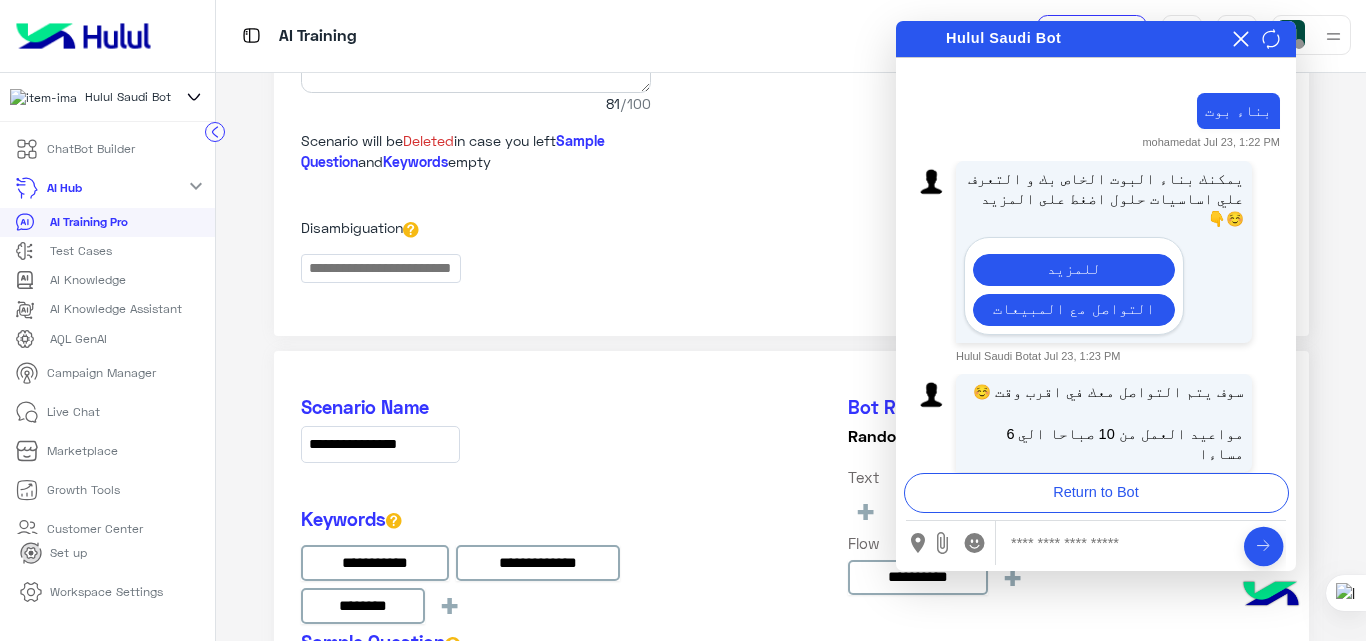 click at bounding box center (1096, 516) 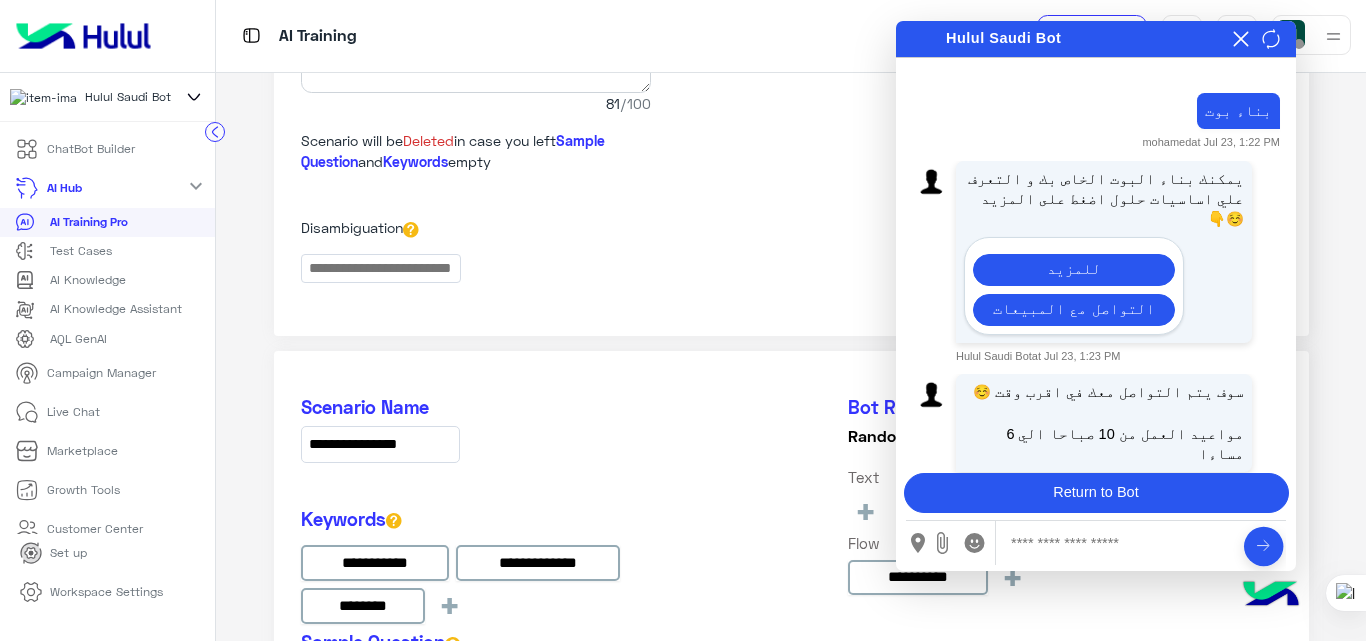 click on "Return to Bot" at bounding box center (1096, 493) 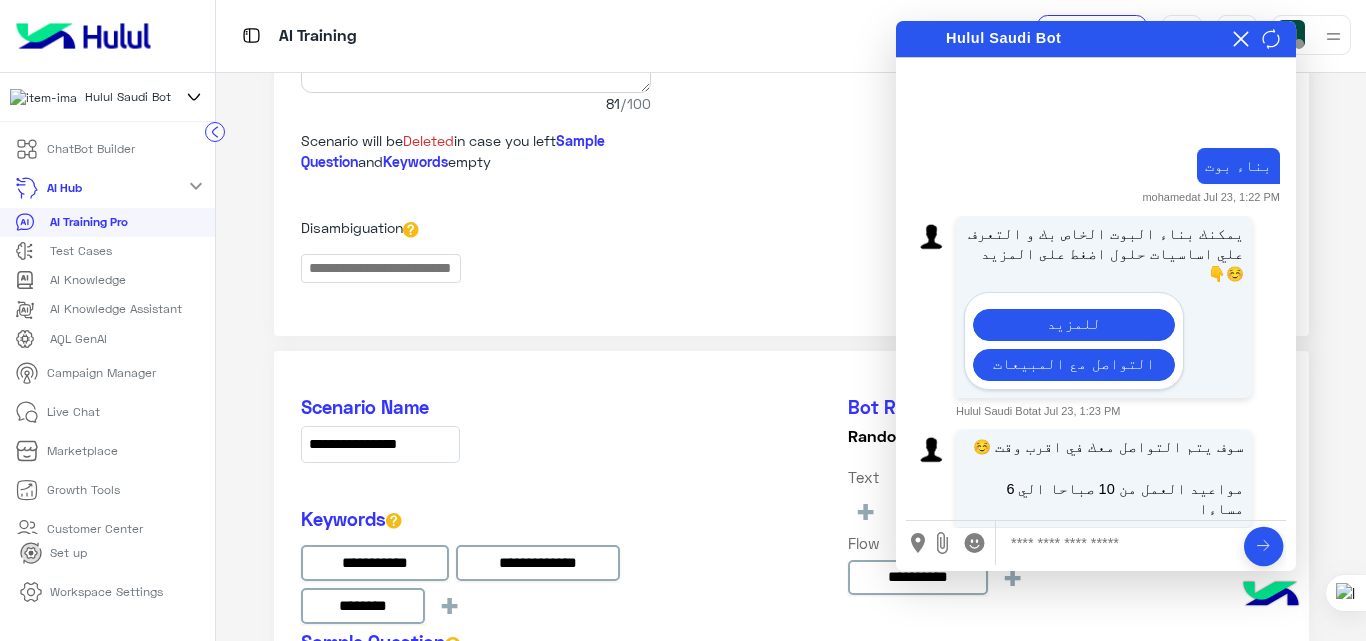 click at bounding box center (1118, 543) 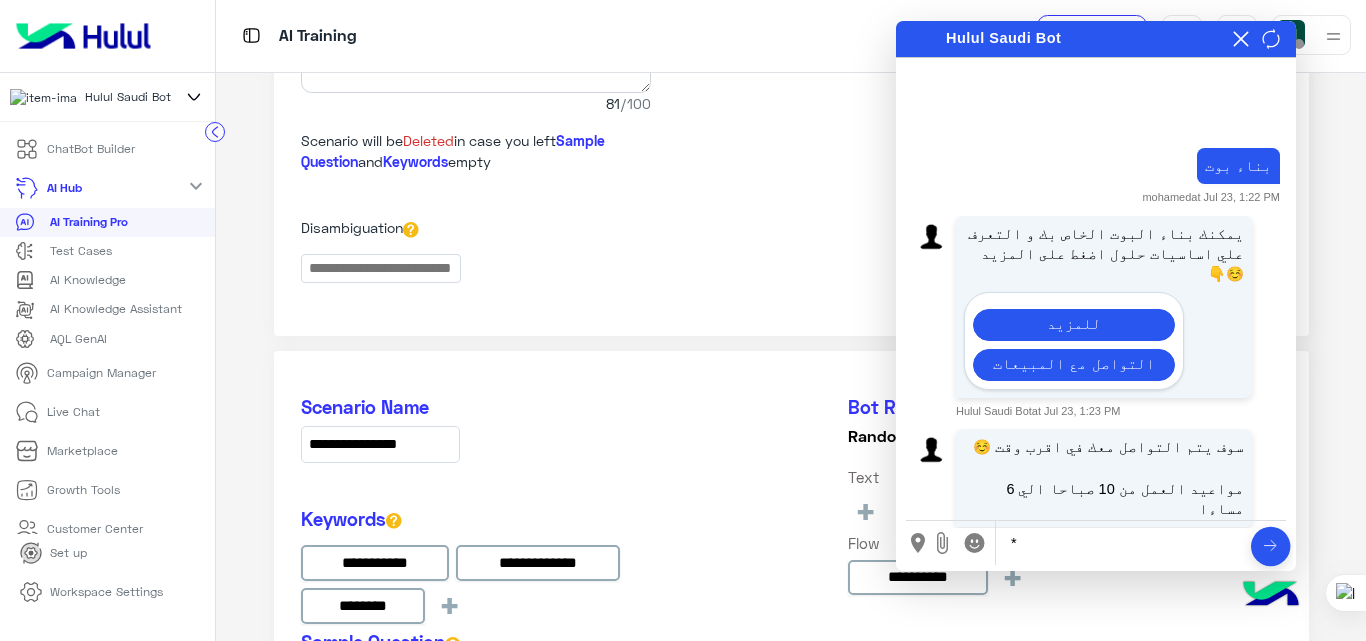 type 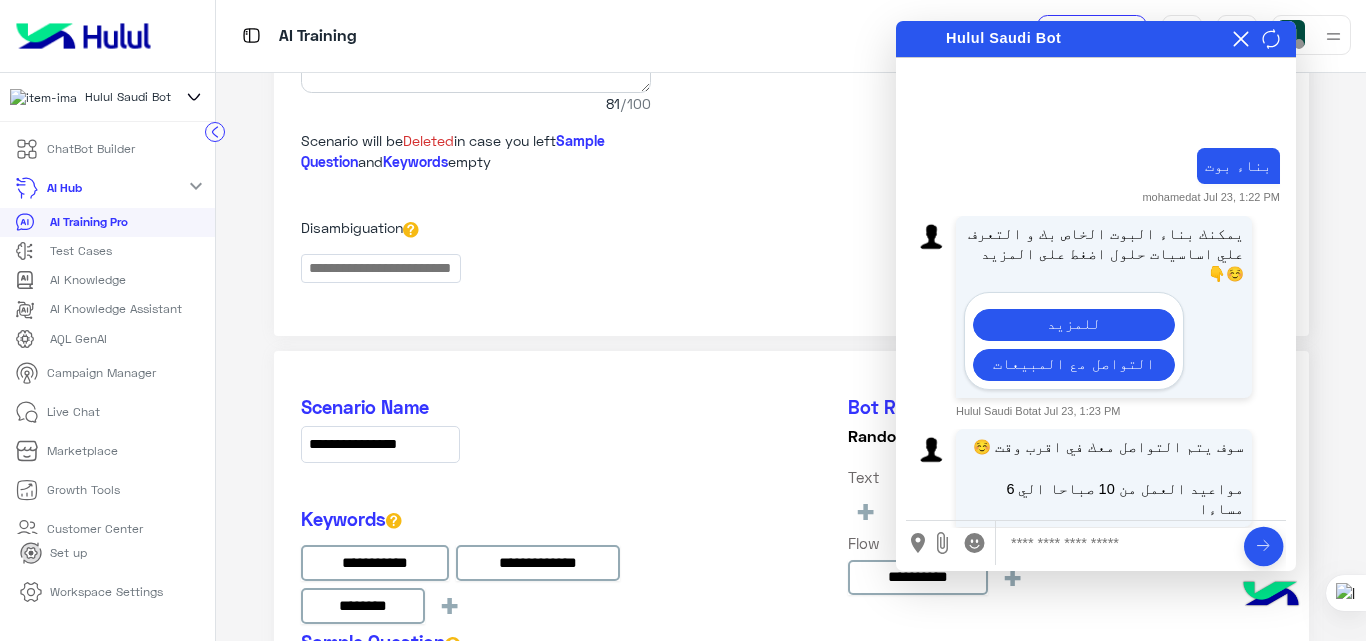 click on "**********" 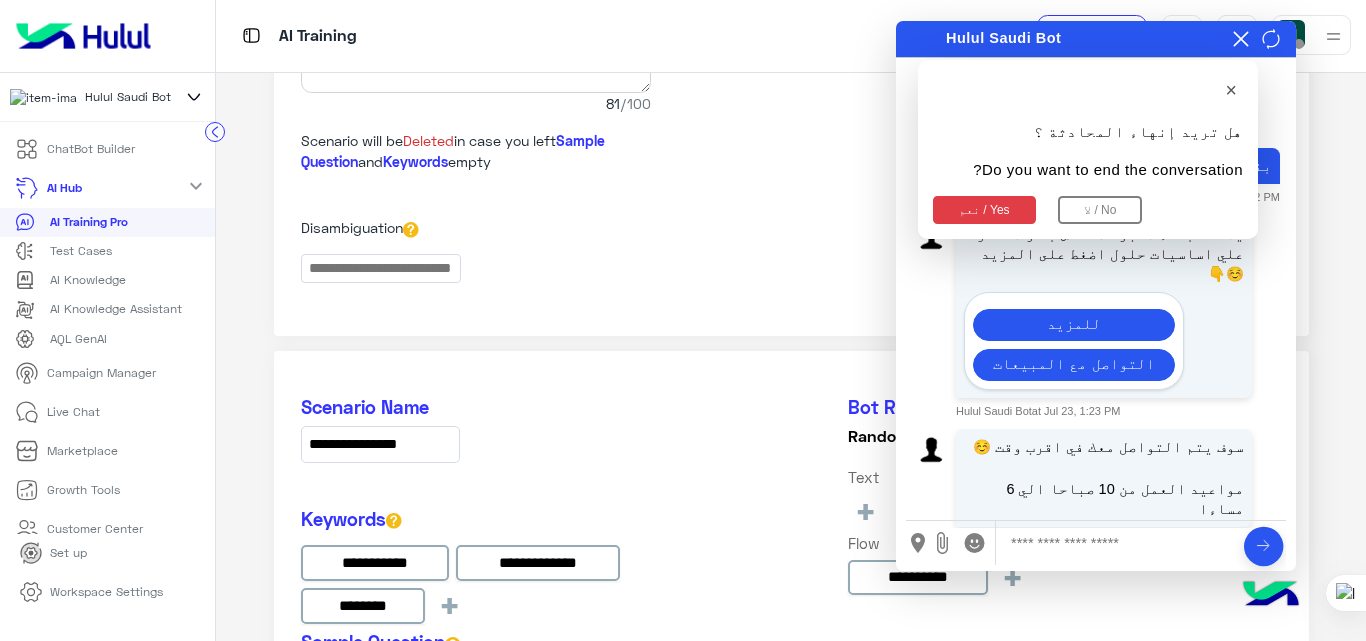 click on "نعم / Yes" at bounding box center (984, 210) 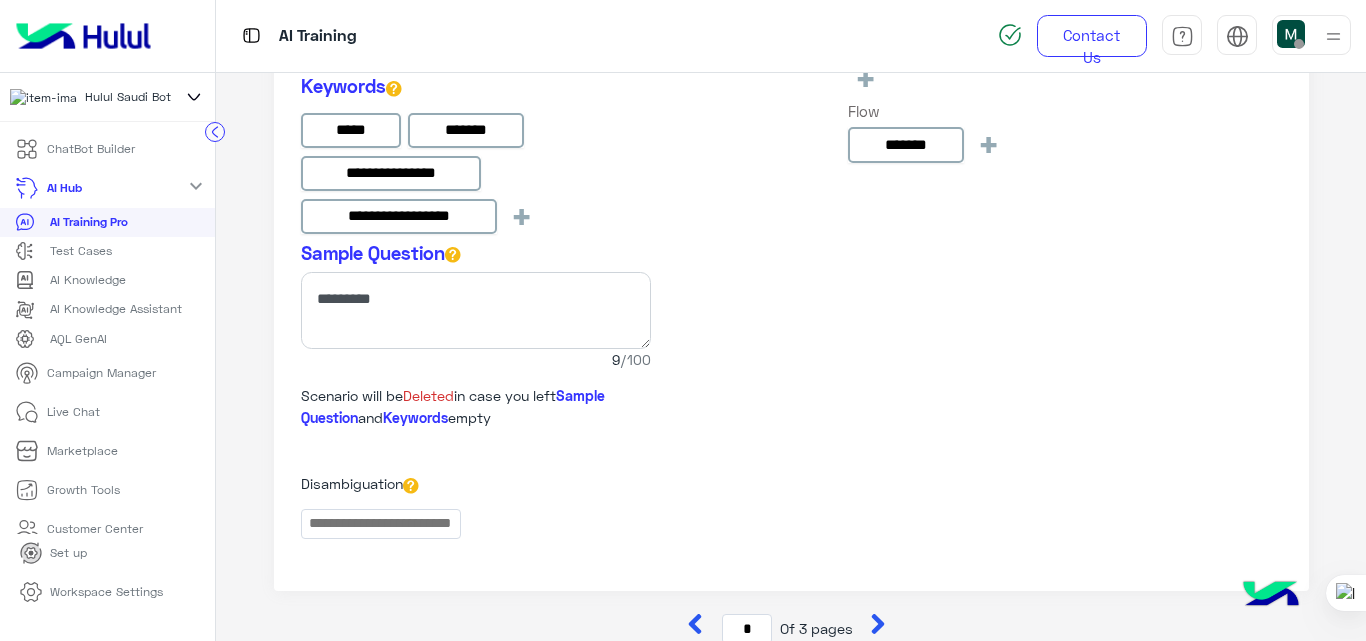scroll, scrollTop: 3995, scrollLeft: 0, axis: vertical 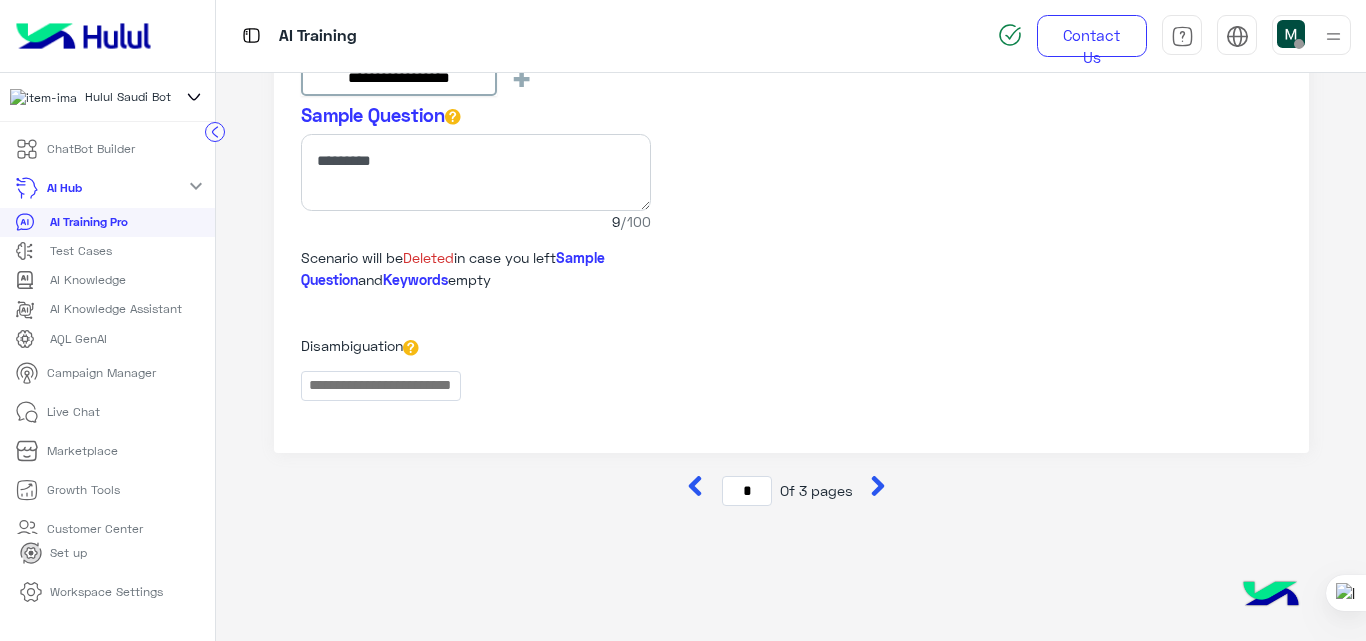 click 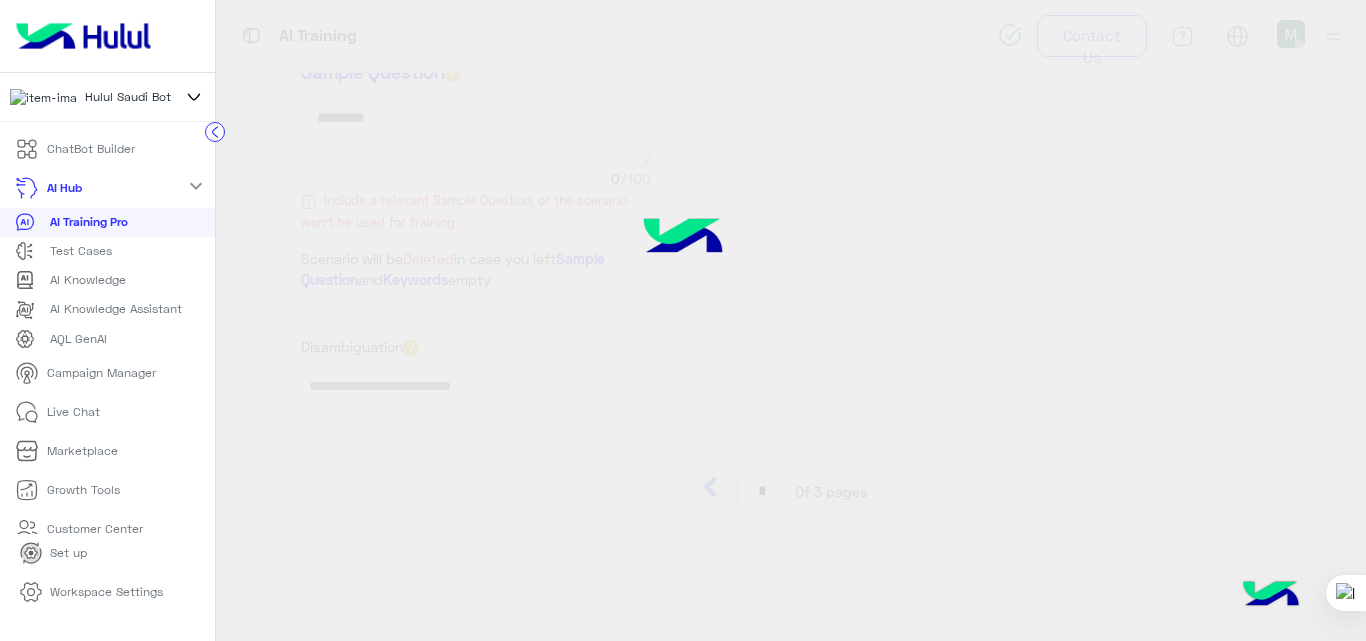 scroll, scrollTop: 754, scrollLeft: 0, axis: vertical 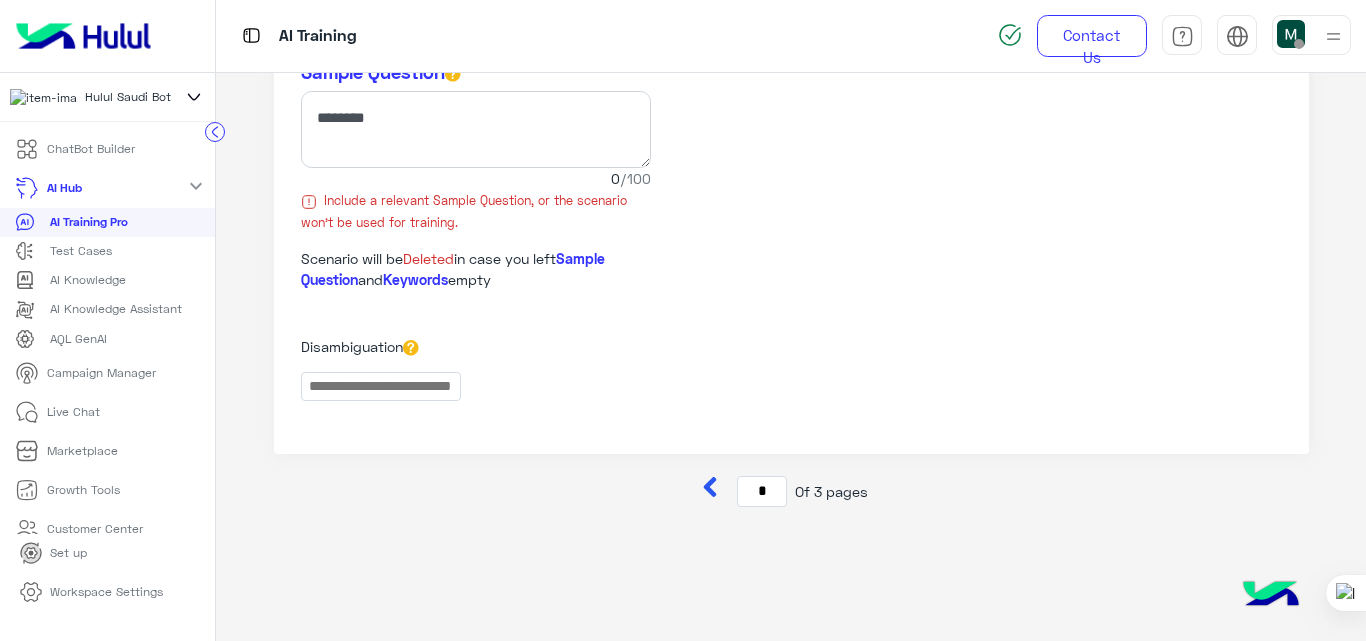 click 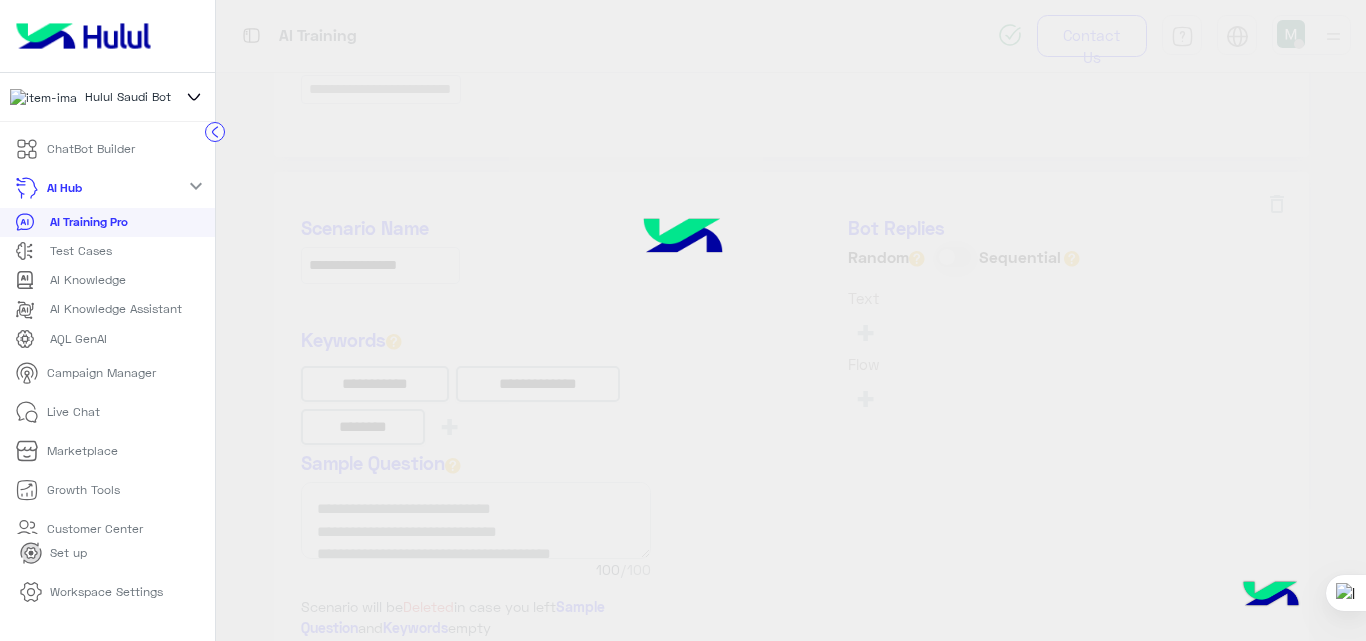 type on "**********" 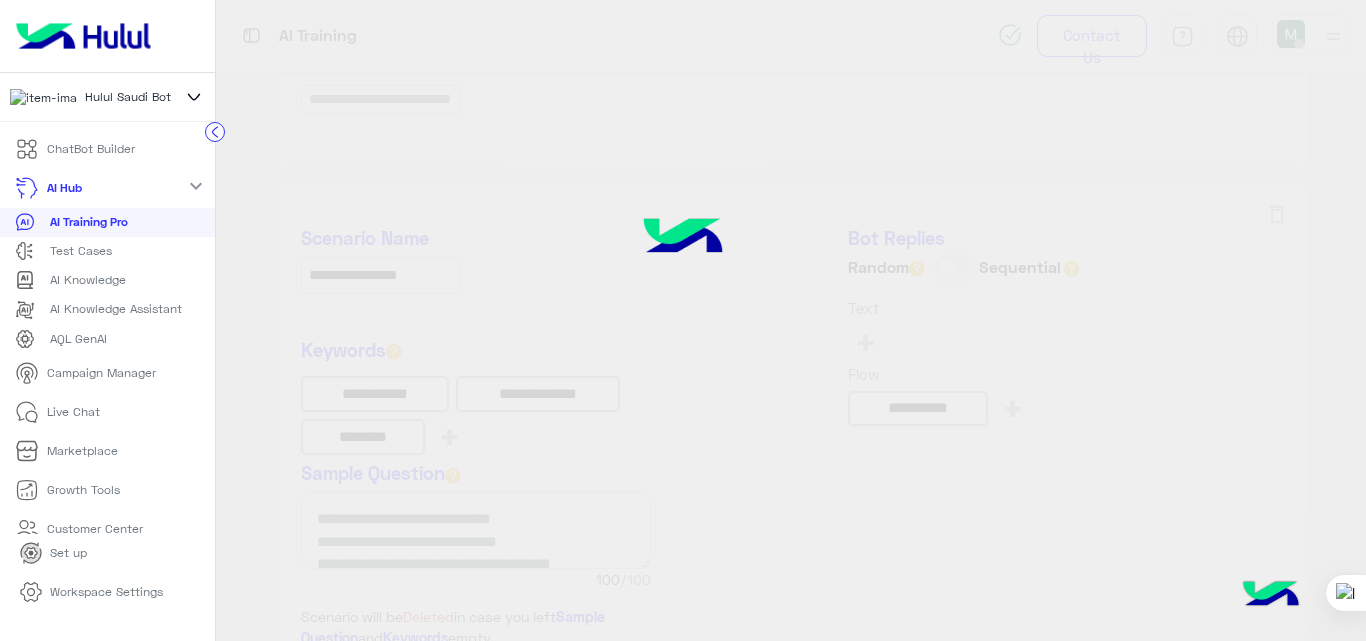type on "*******" 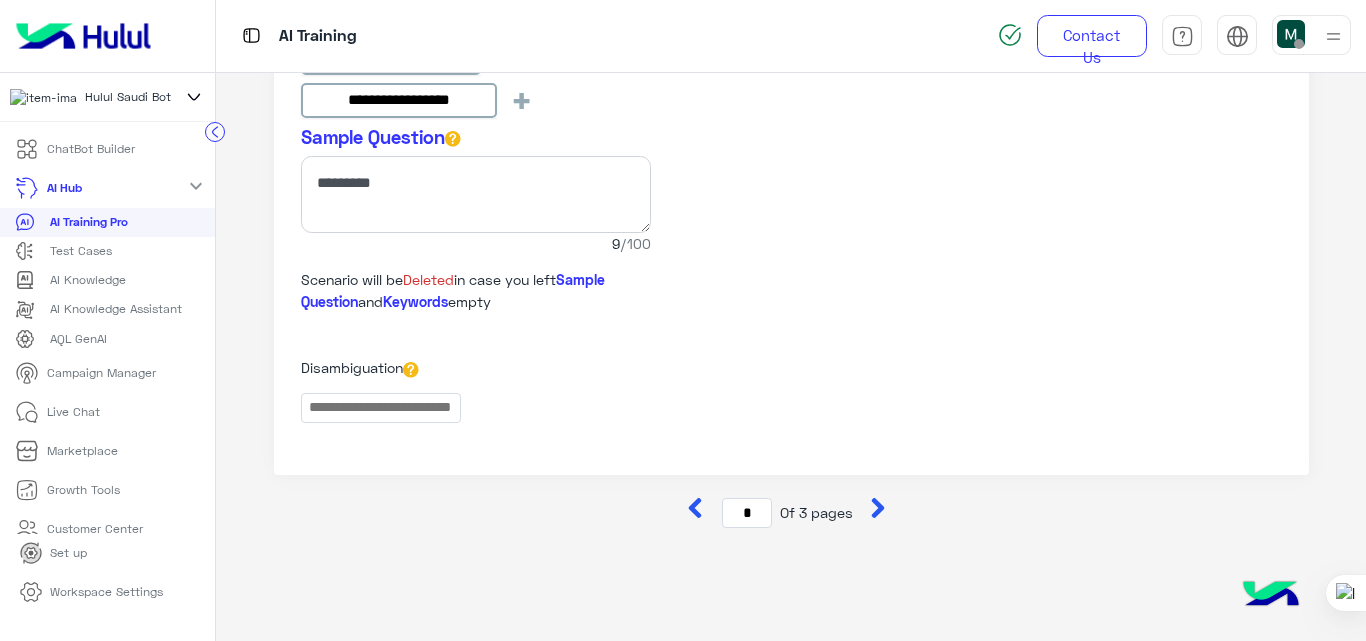 scroll, scrollTop: 3995, scrollLeft: 0, axis: vertical 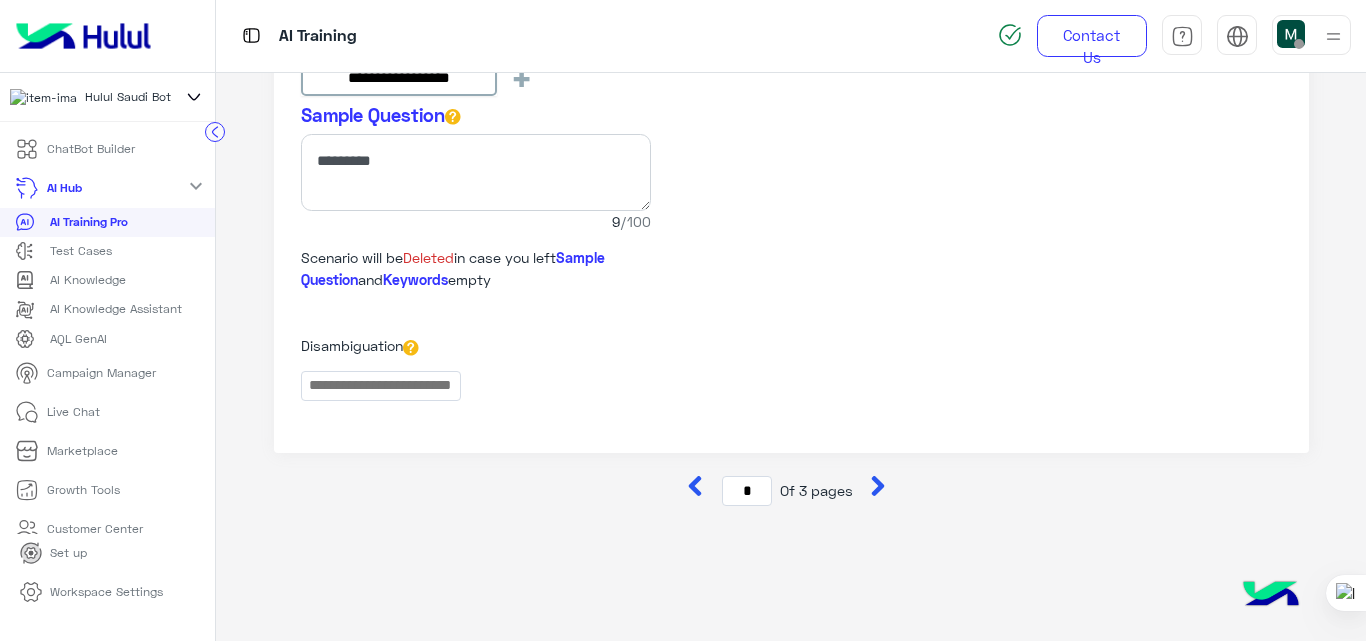 click 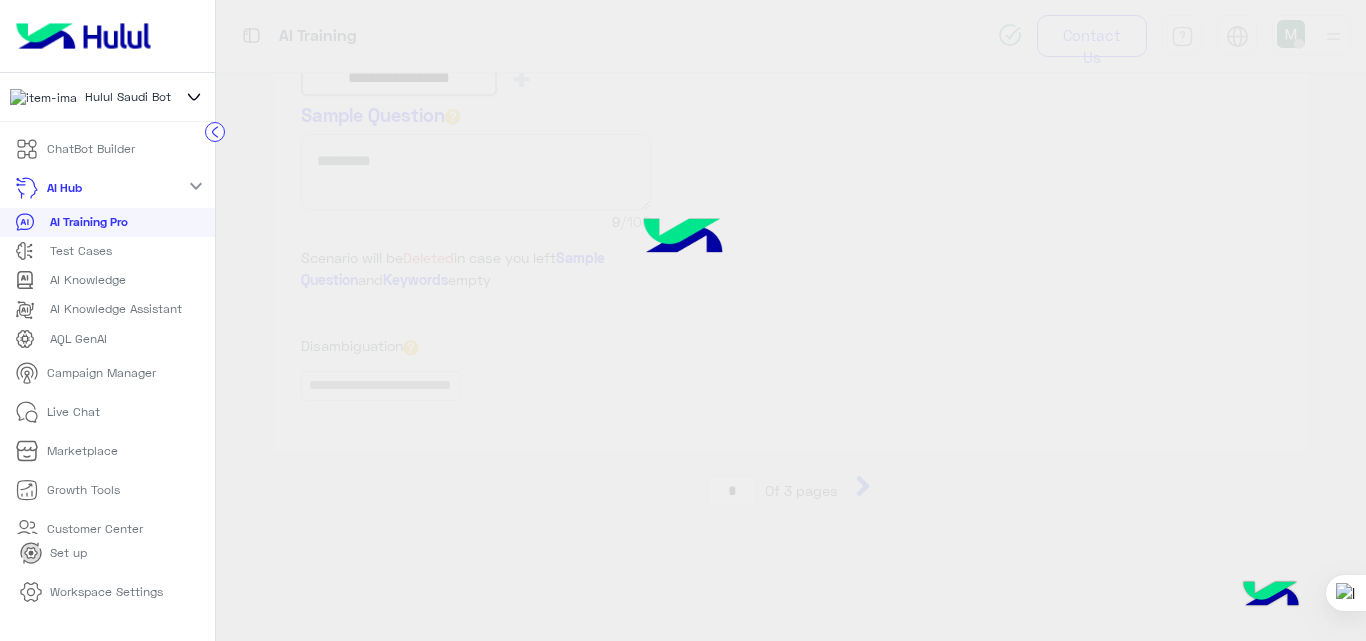 scroll, scrollTop: 3336, scrollLeft: 0, axis: vertical 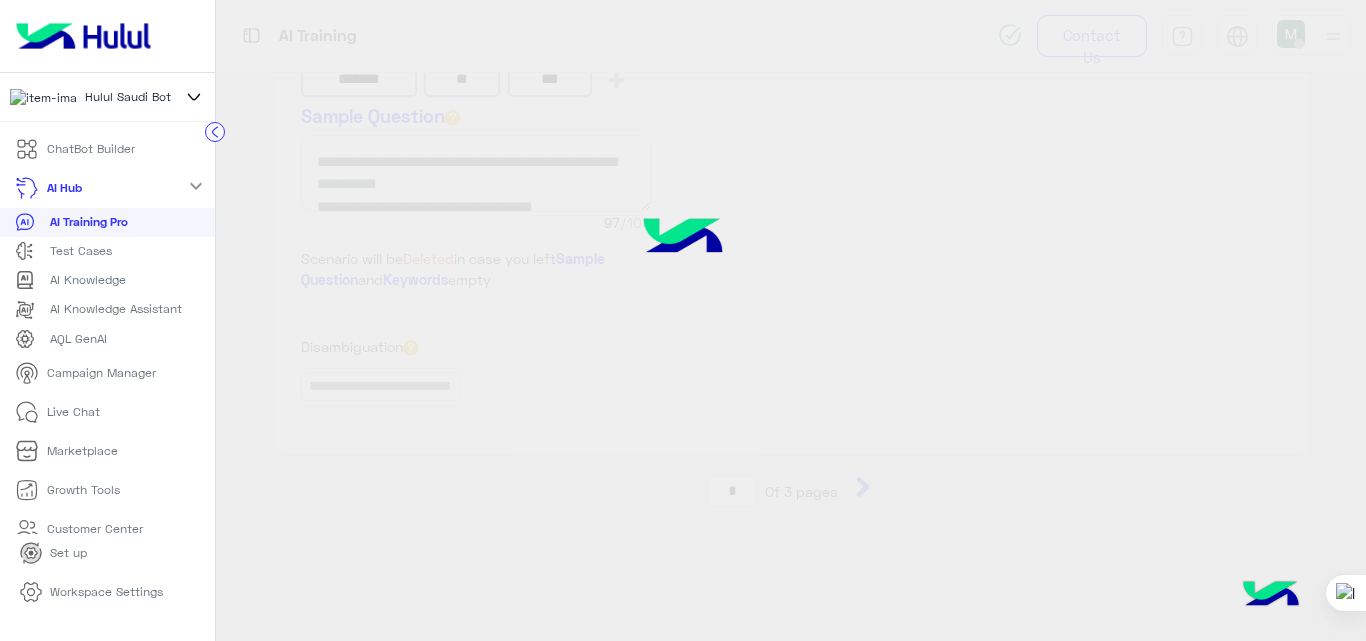 type on "******" 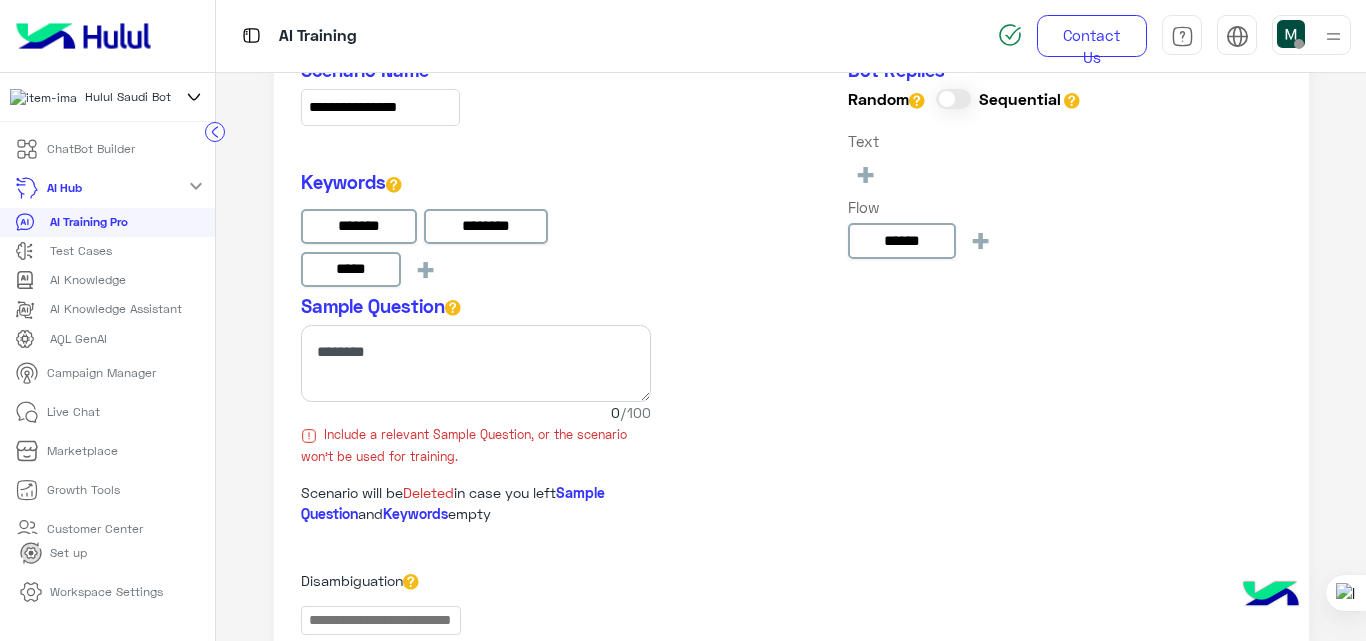 scroll, scrollTop: 304, scrollLeft: 0, axis: vertical 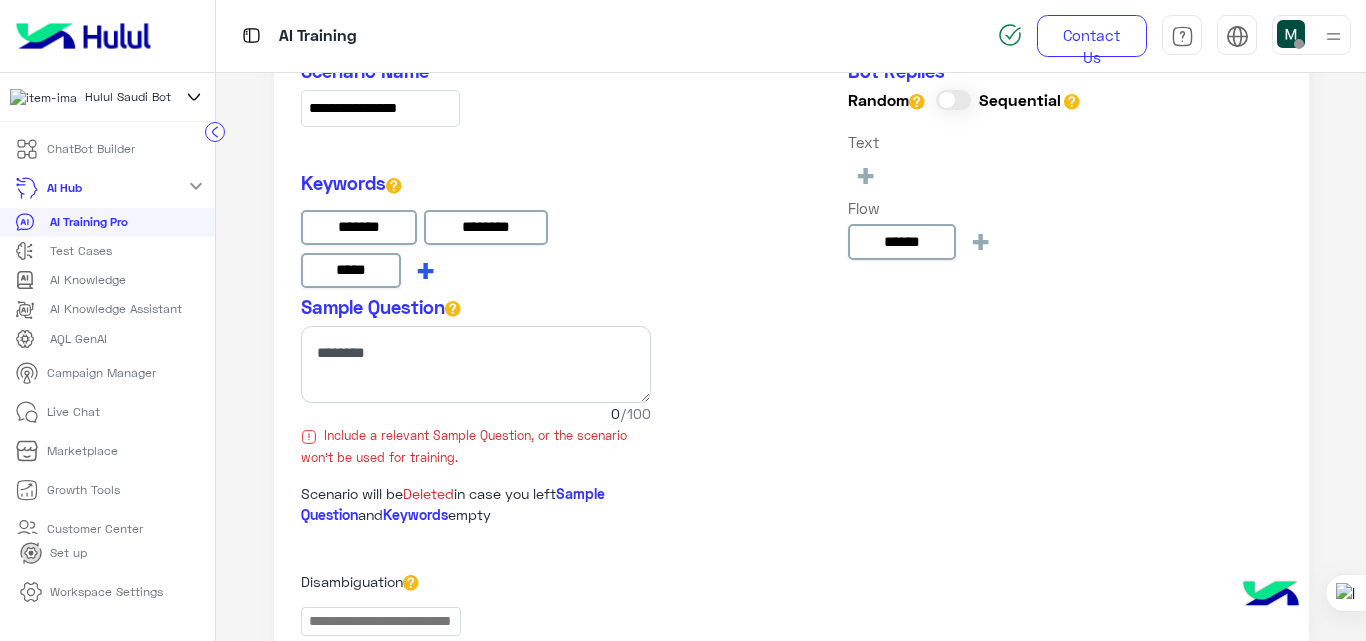 click on "+" at bounding box center [425, 269] 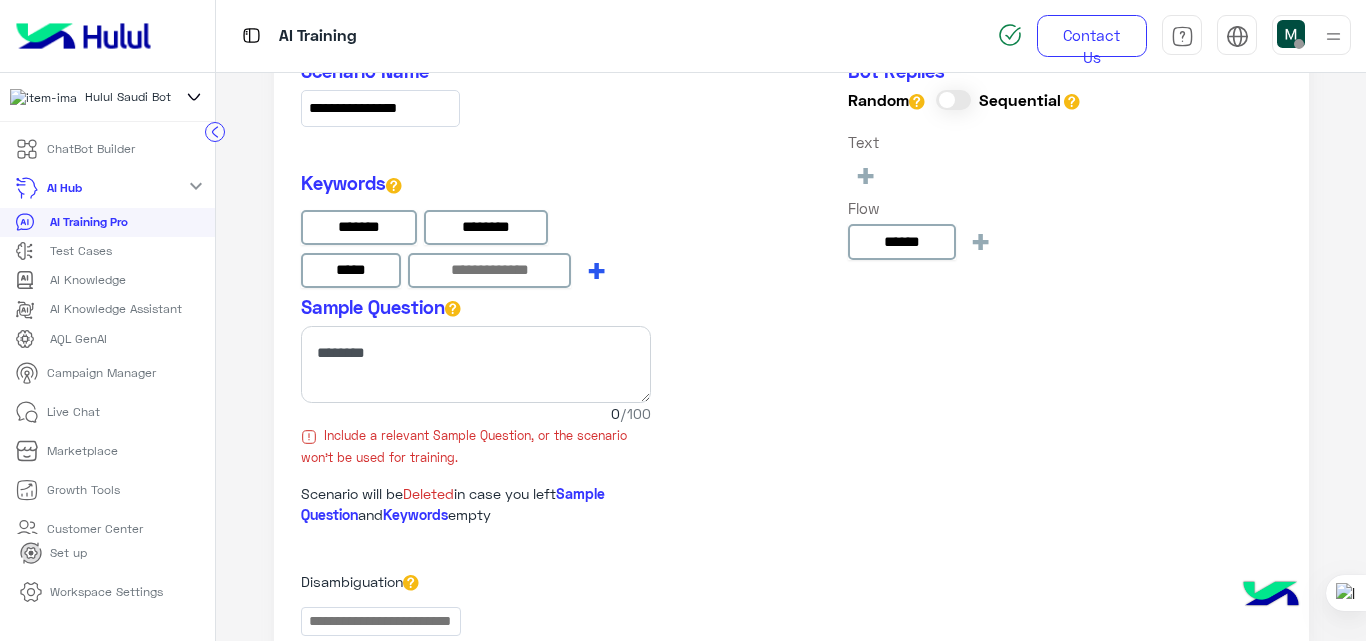 type on "*" 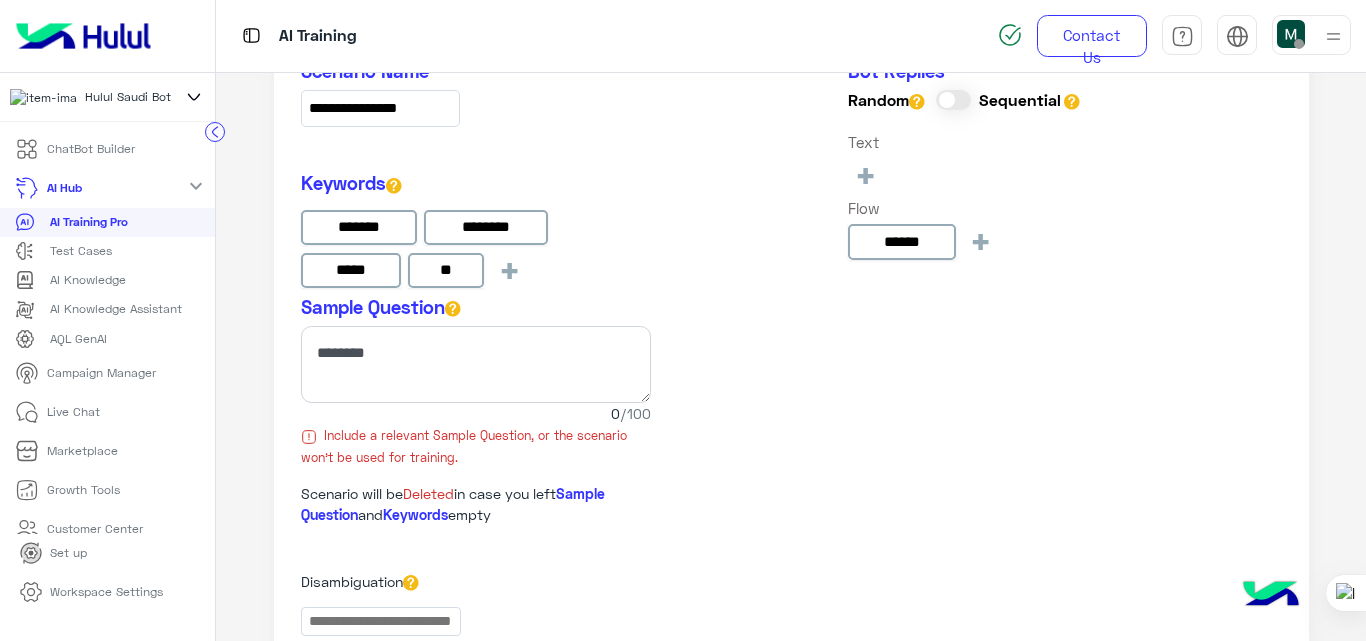 type on "**" 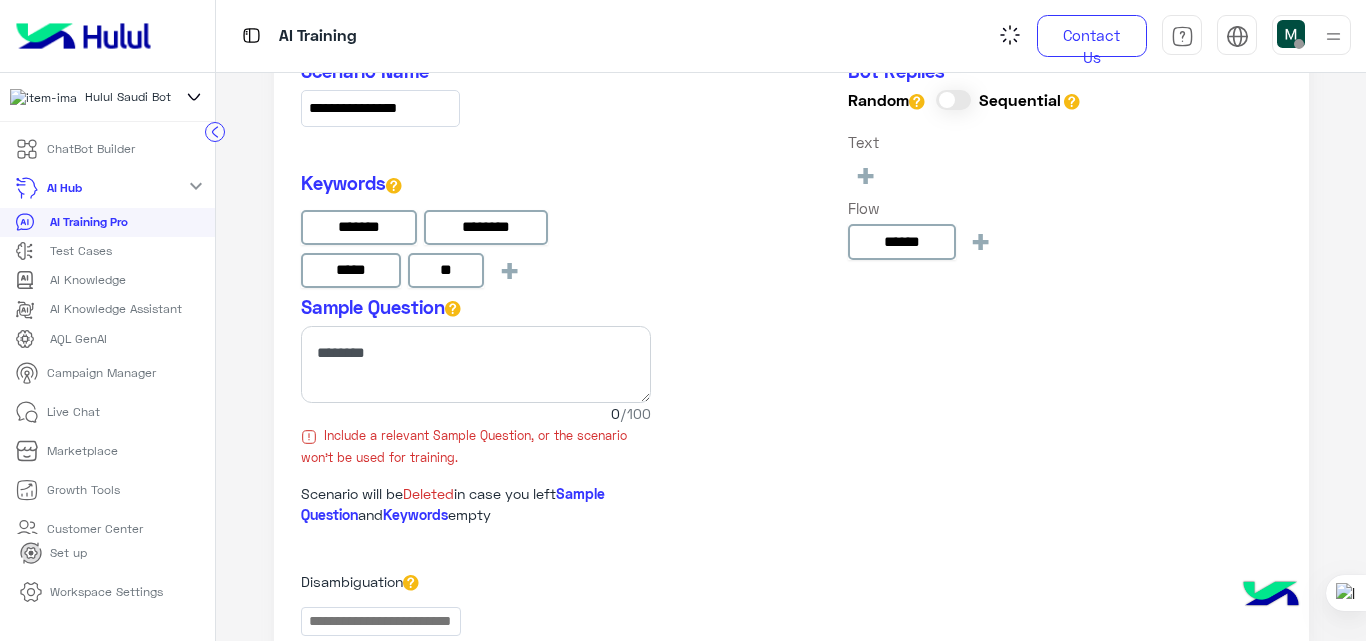 click on "**********" 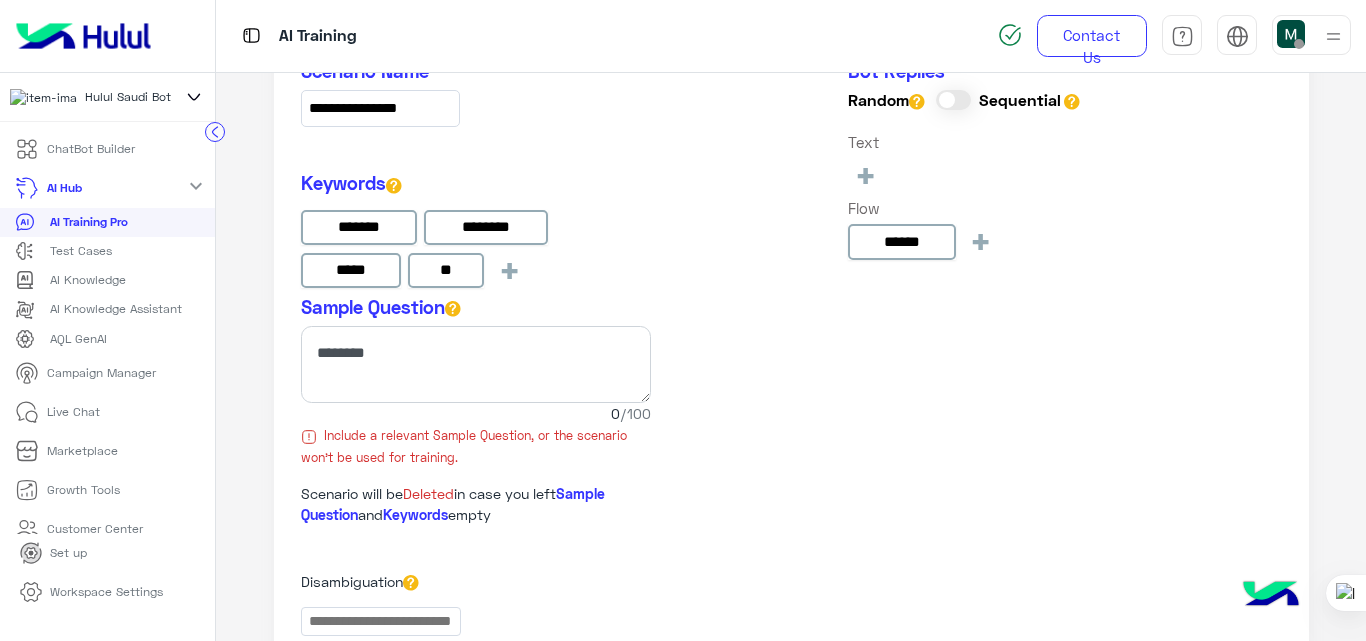 click on "**********" 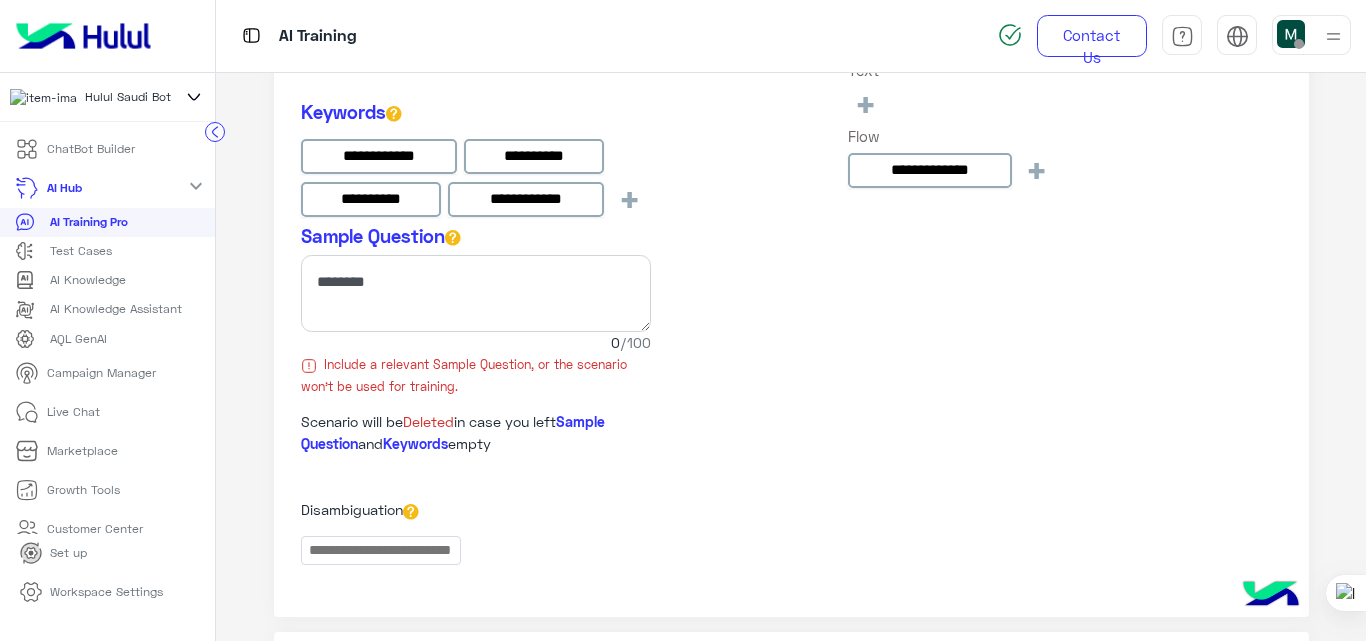 scroll, scrollTop: 1072, scrollLeft: 0, axis: vertical 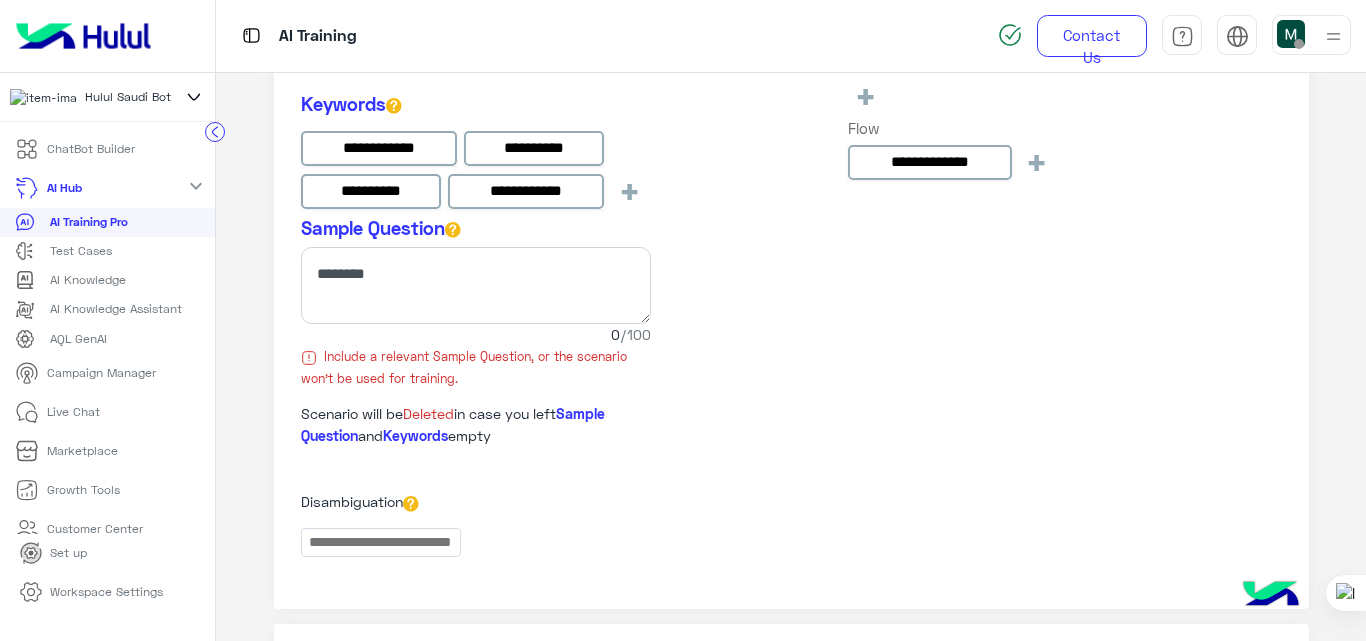 click 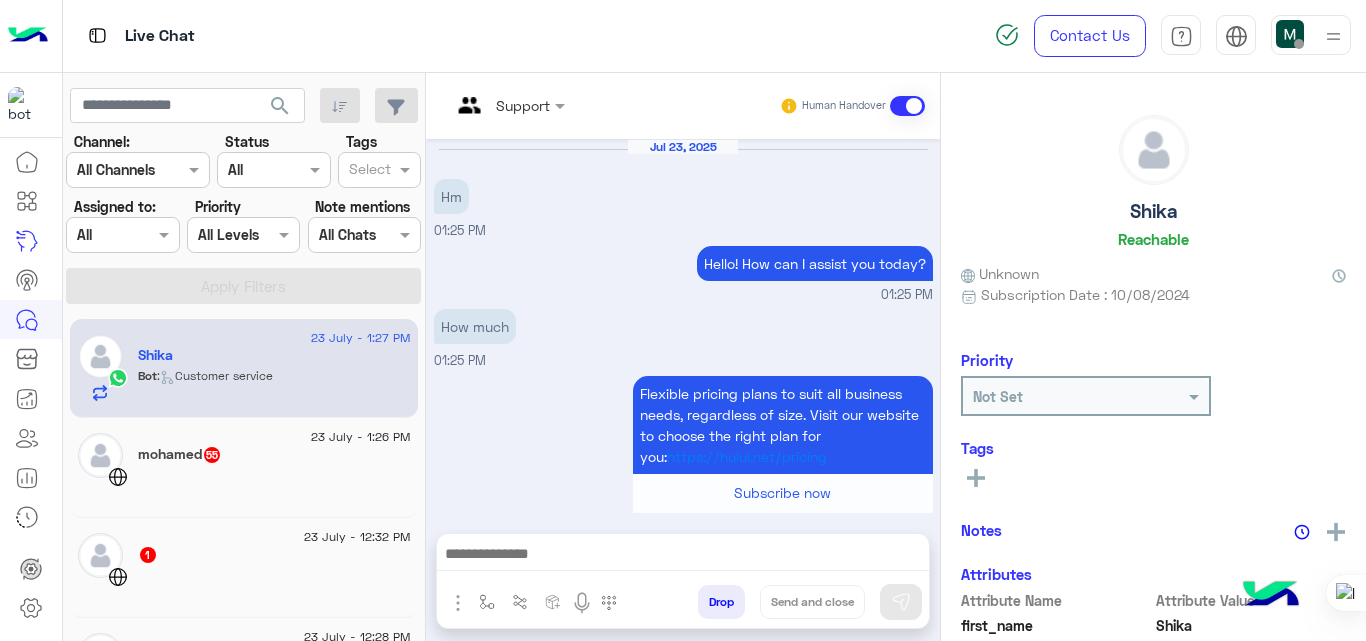 scroll, scrollTop: 759, scrollLeft: 0, axis: vertical 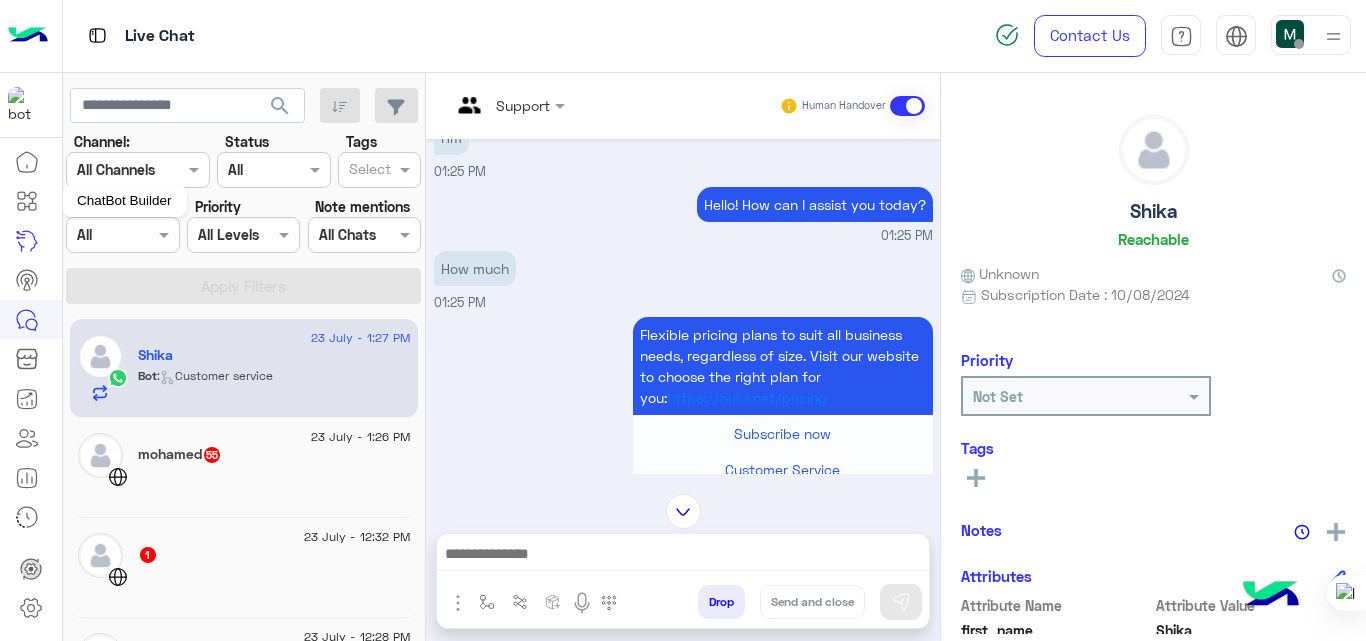 click 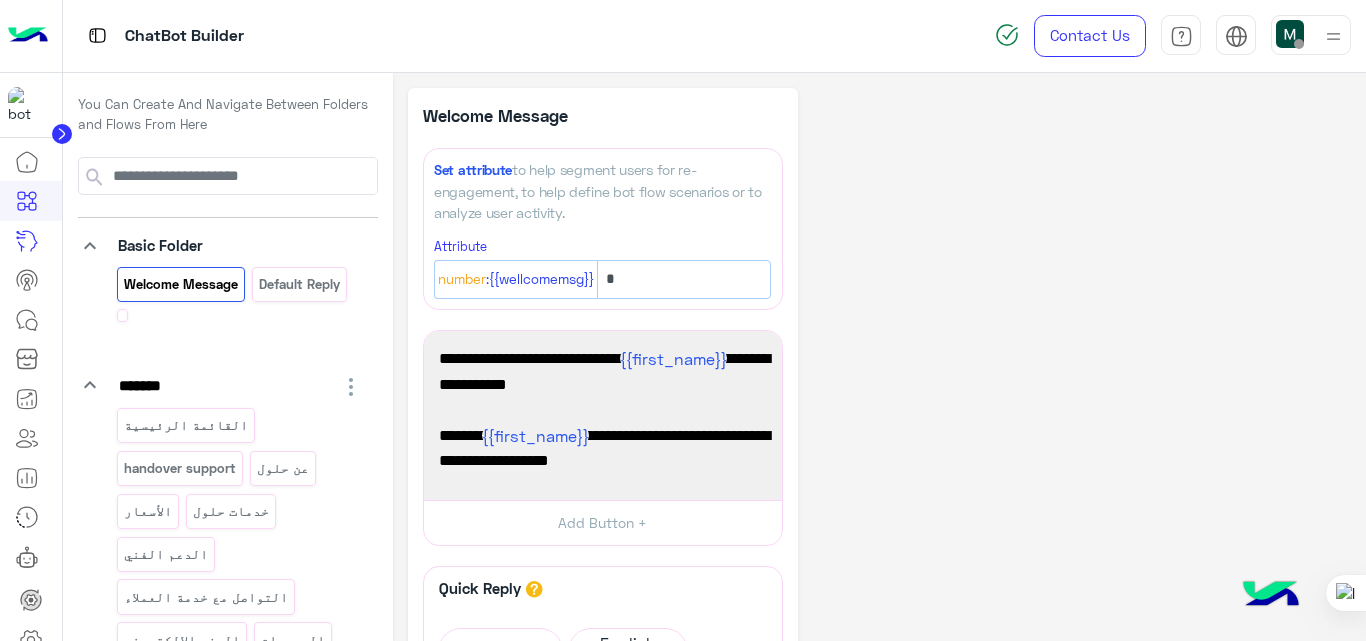 click on "**********" 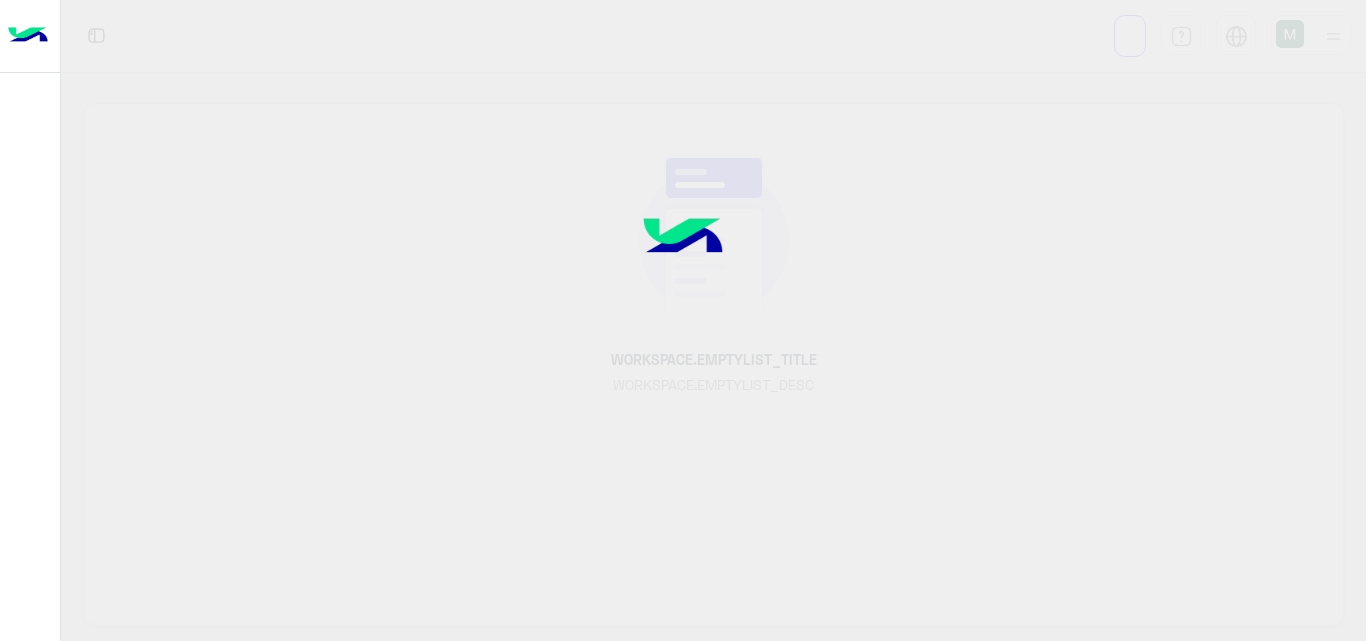 scroll, scrollTop: 0, scrollLeft: 0, axis: both 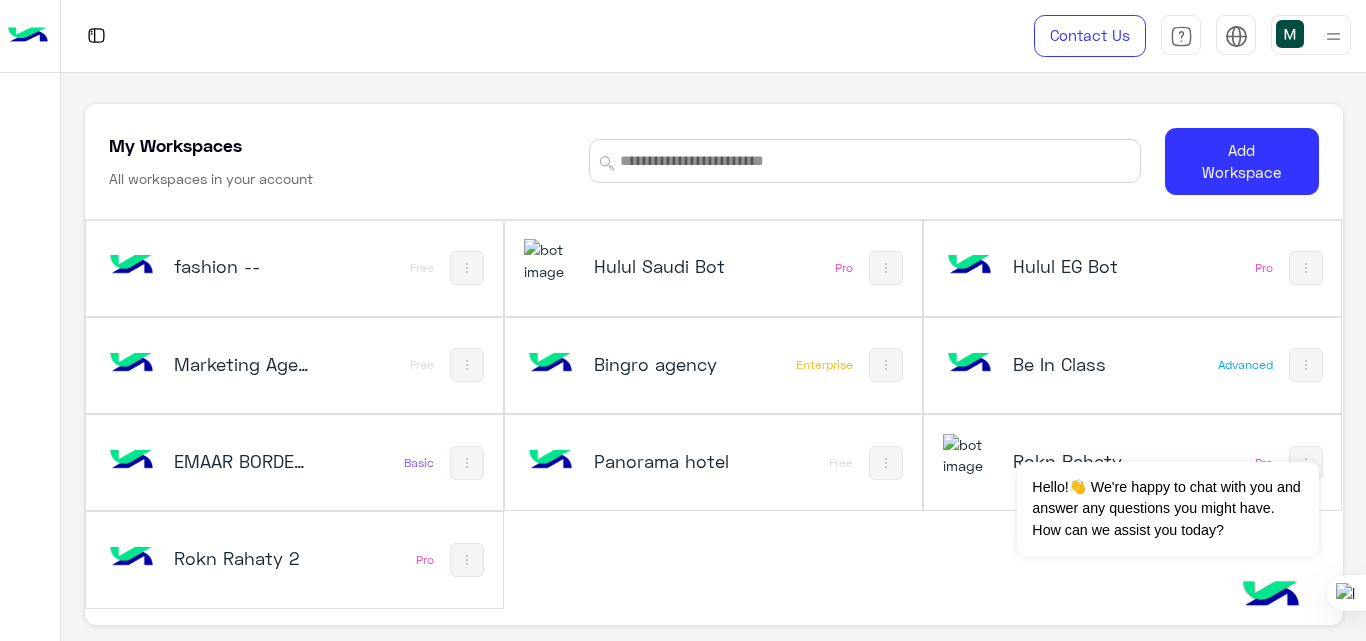 click on "Hulul EG Bot" at bounding box center (1081, 266) 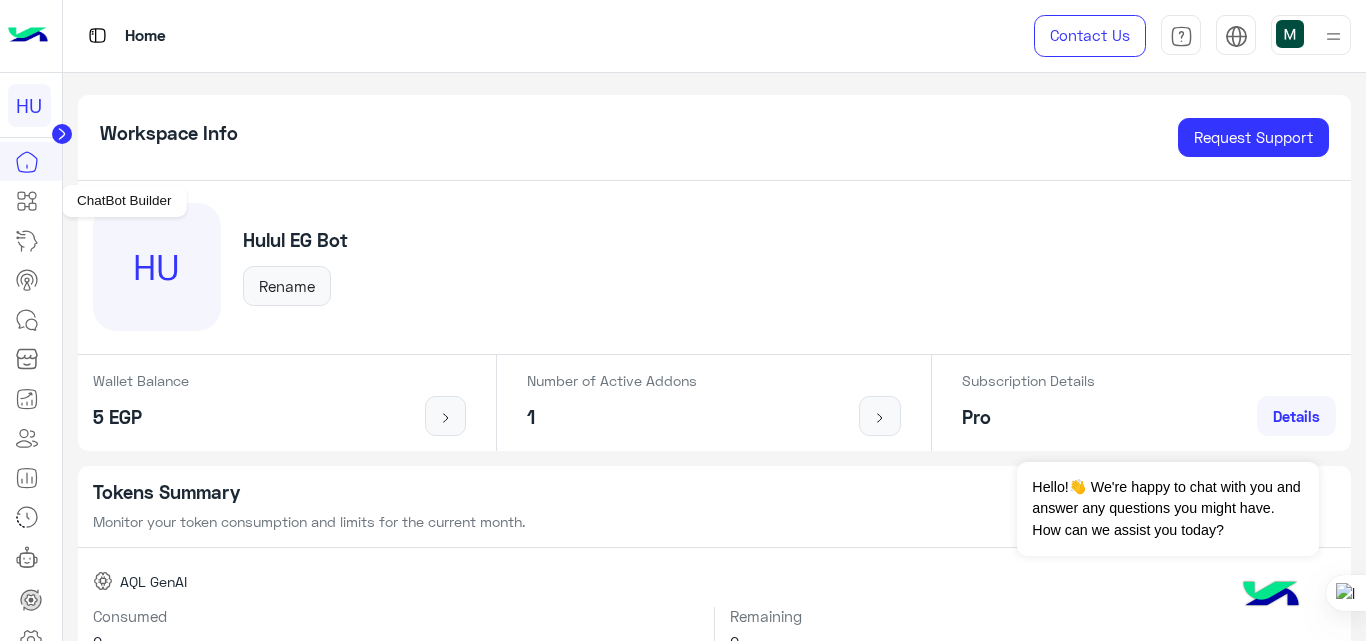 click 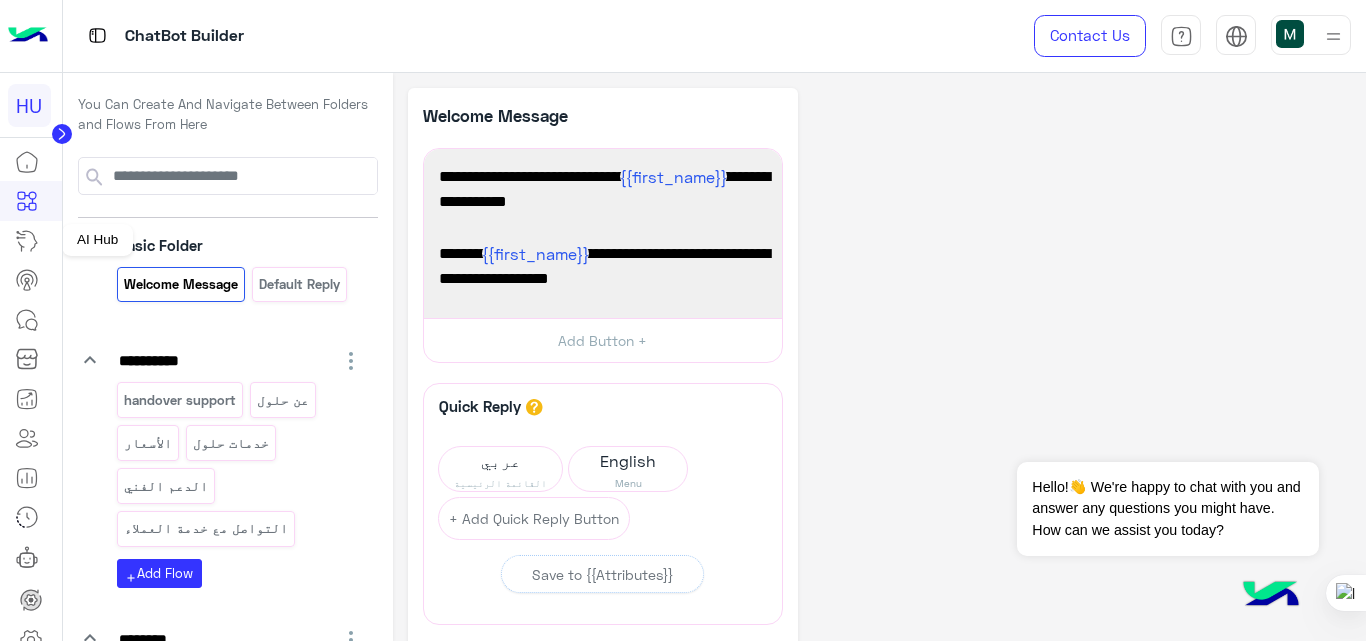 click at bounding box center [27, 241] 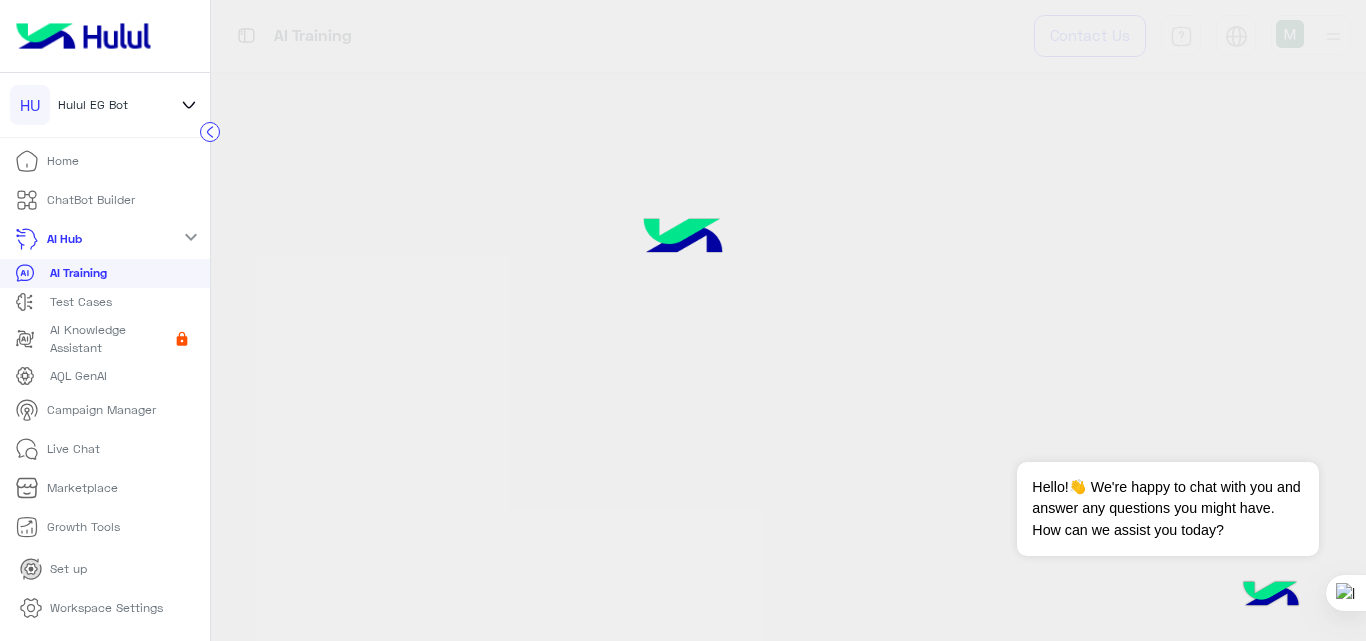 click on "AI Training" 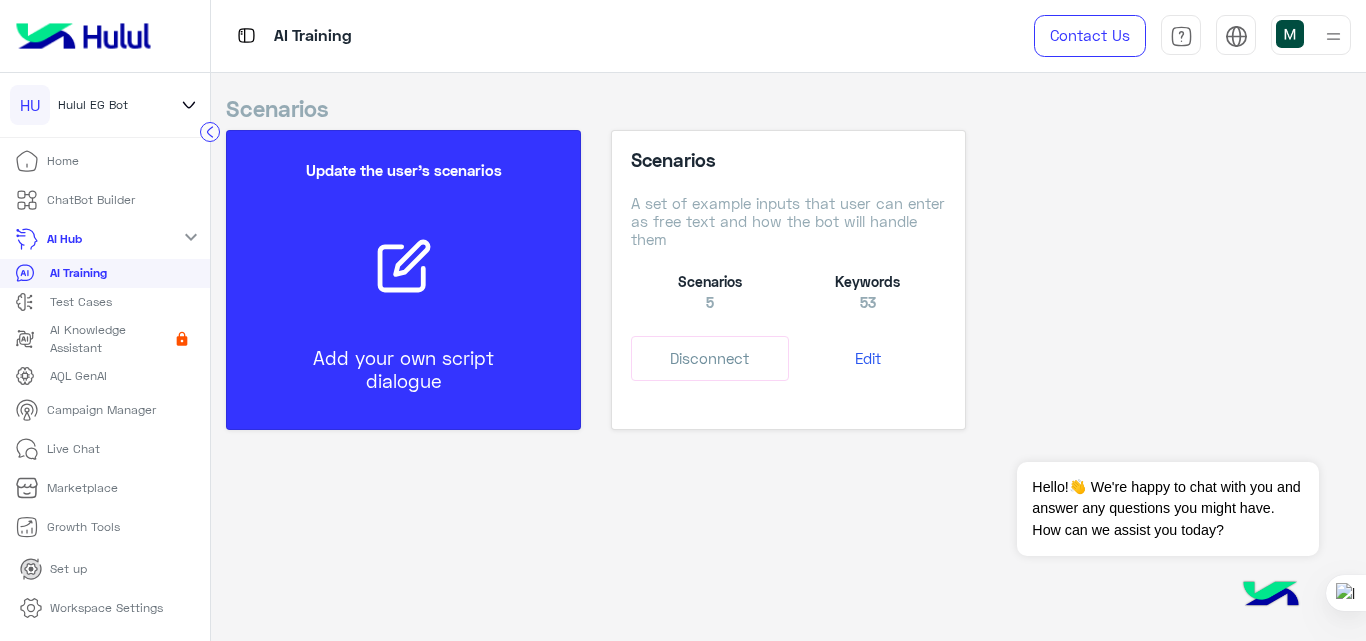 click at bounding box center (404, 267) 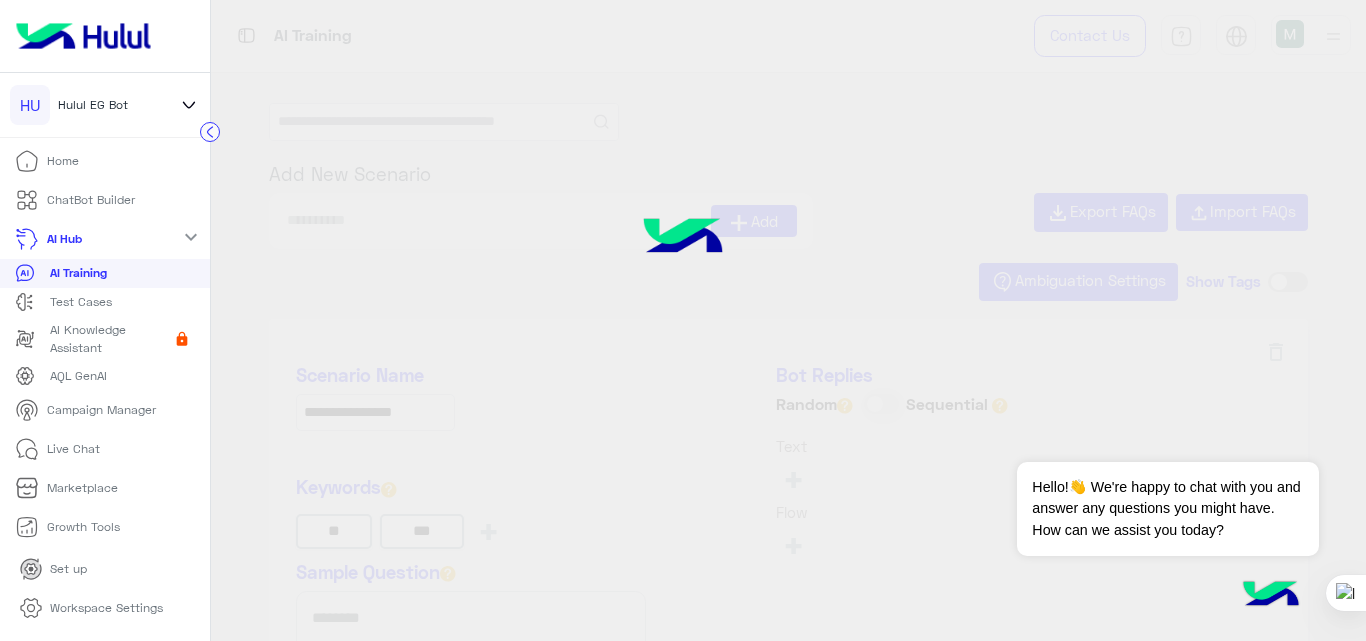 type on "**********" 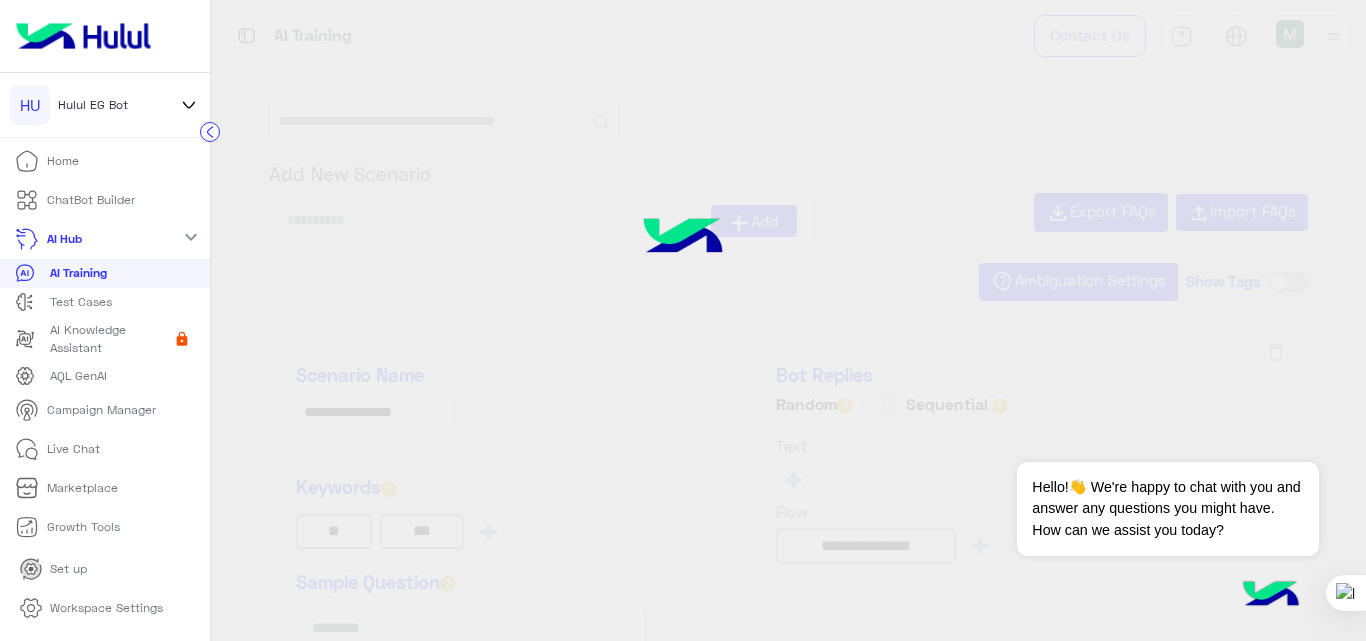 type on "**********" 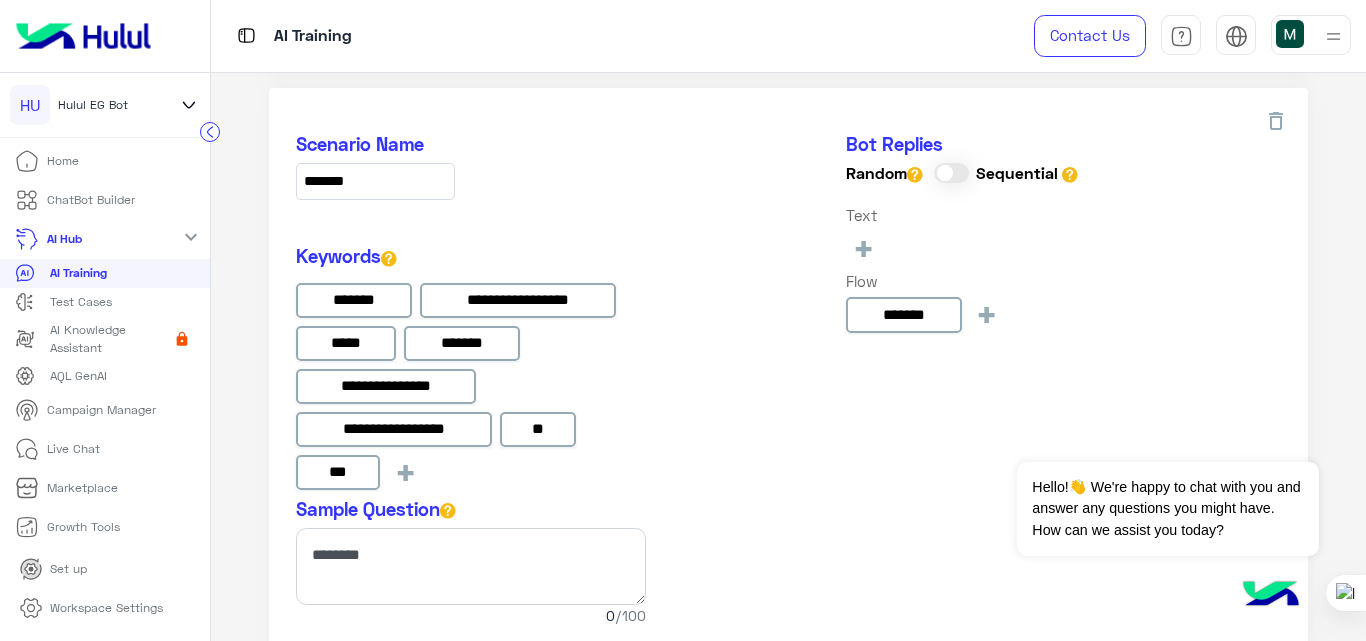 scroll, scrollTop: 2954, scrollLeft: 0, axis: vertical 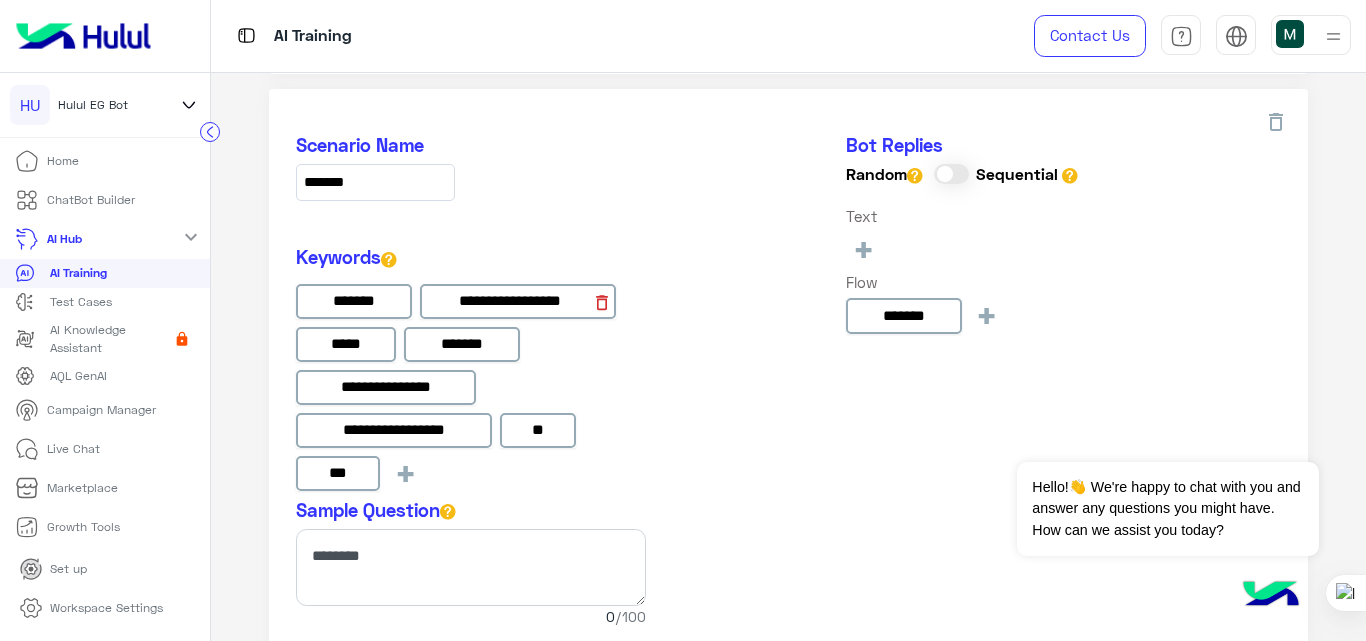 click 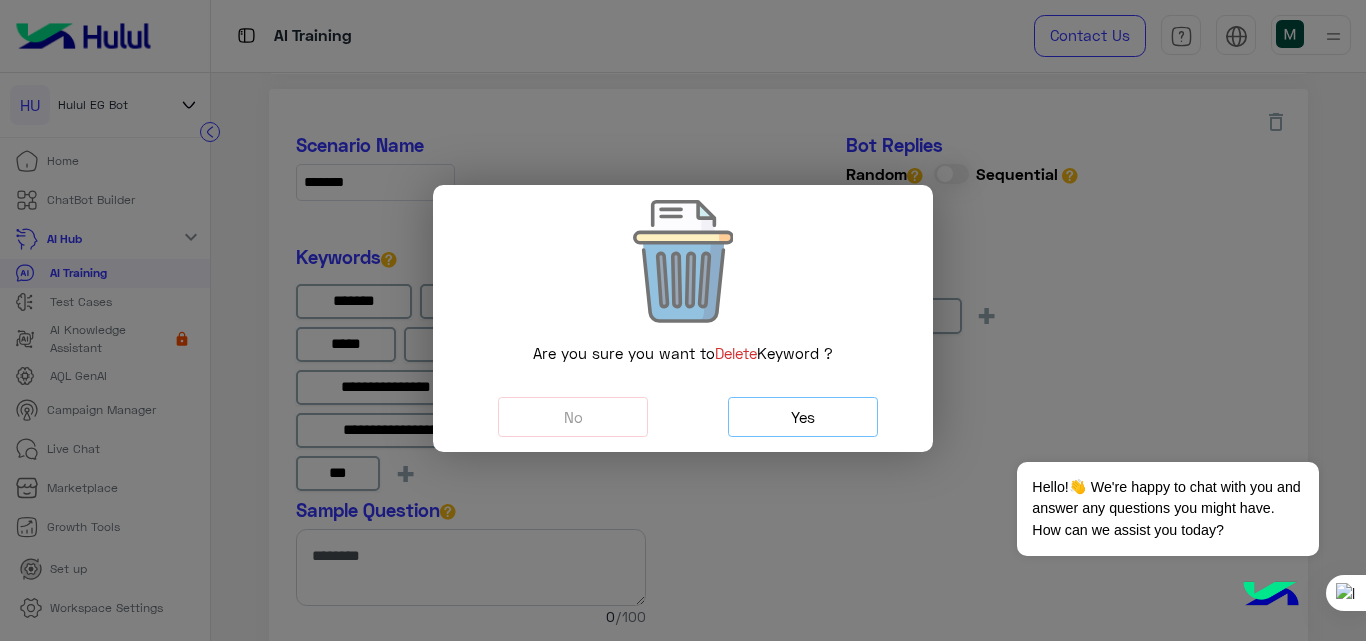 click on "Yes" 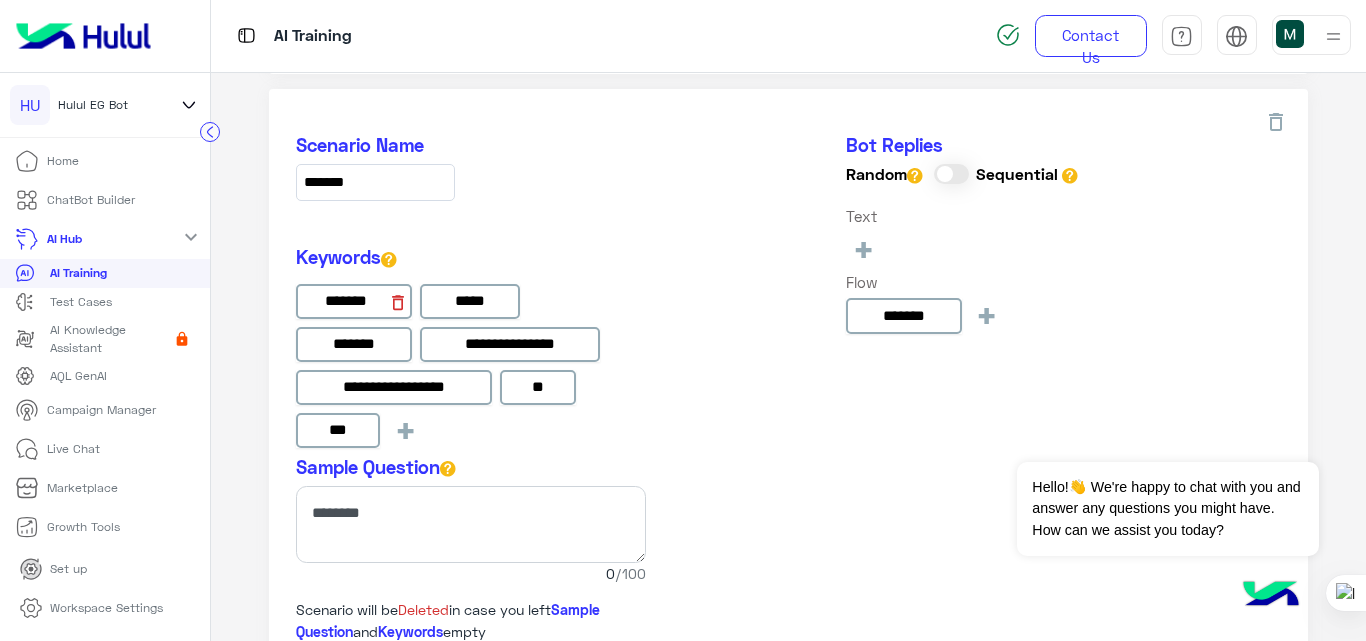click 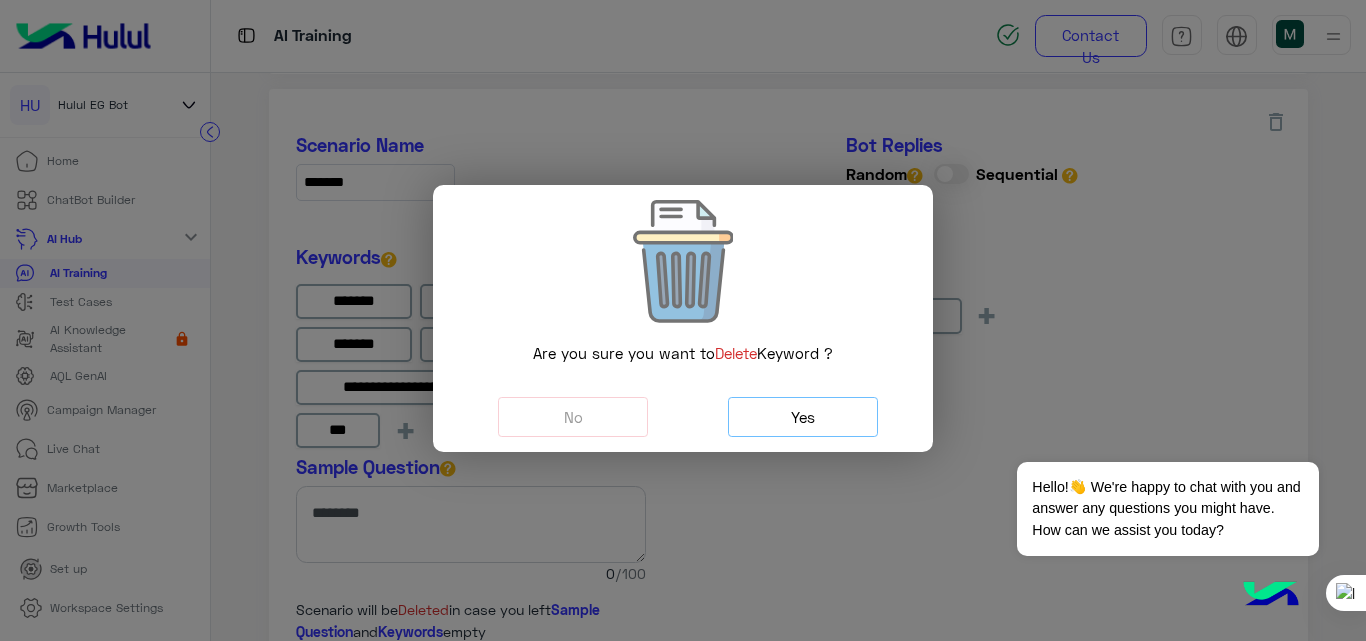 click on "Yes" 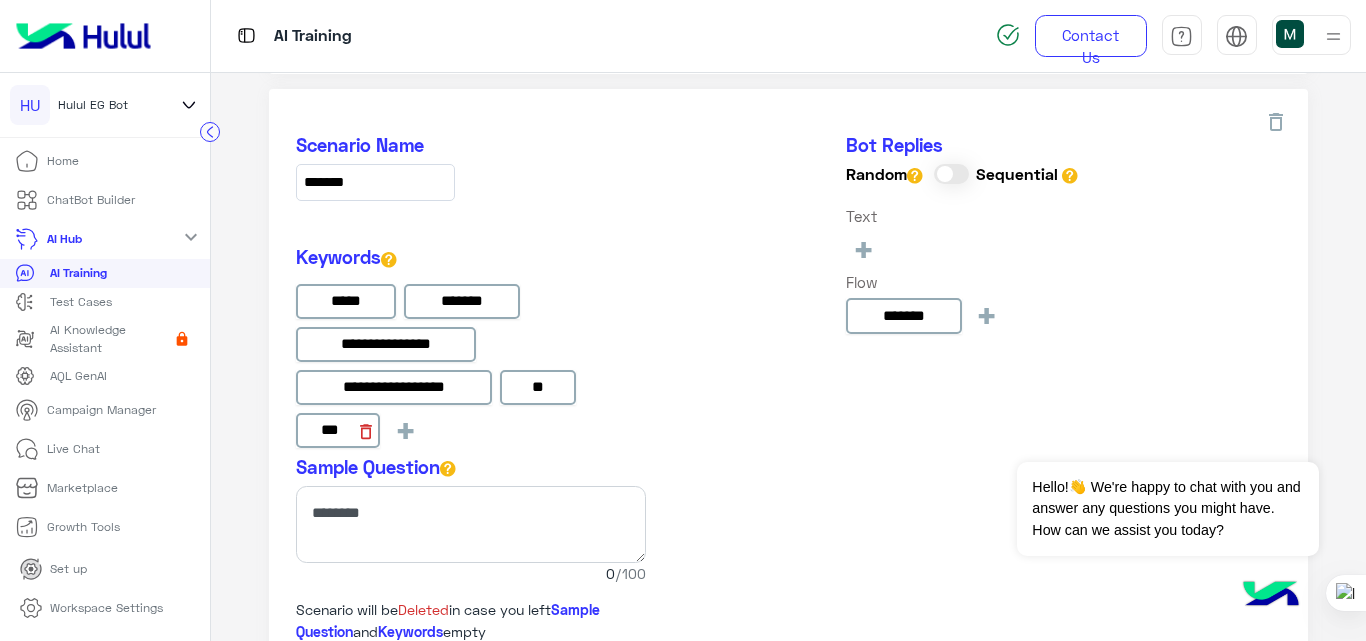 click 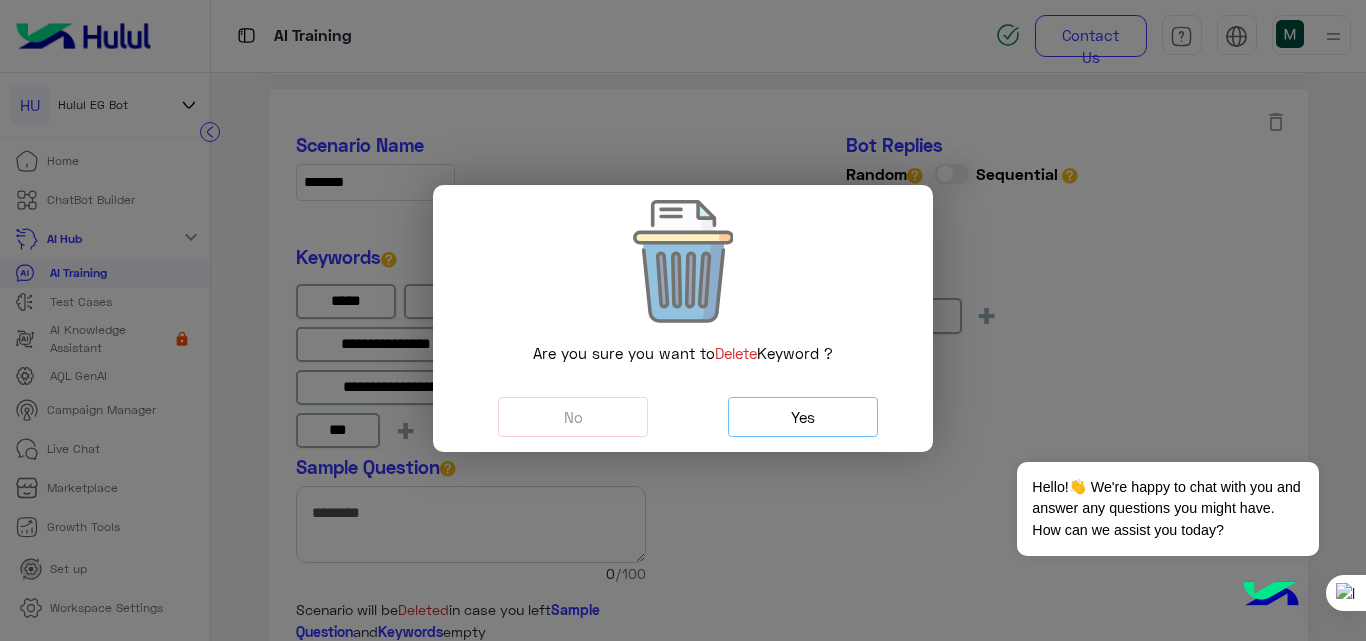 click on "Yes" 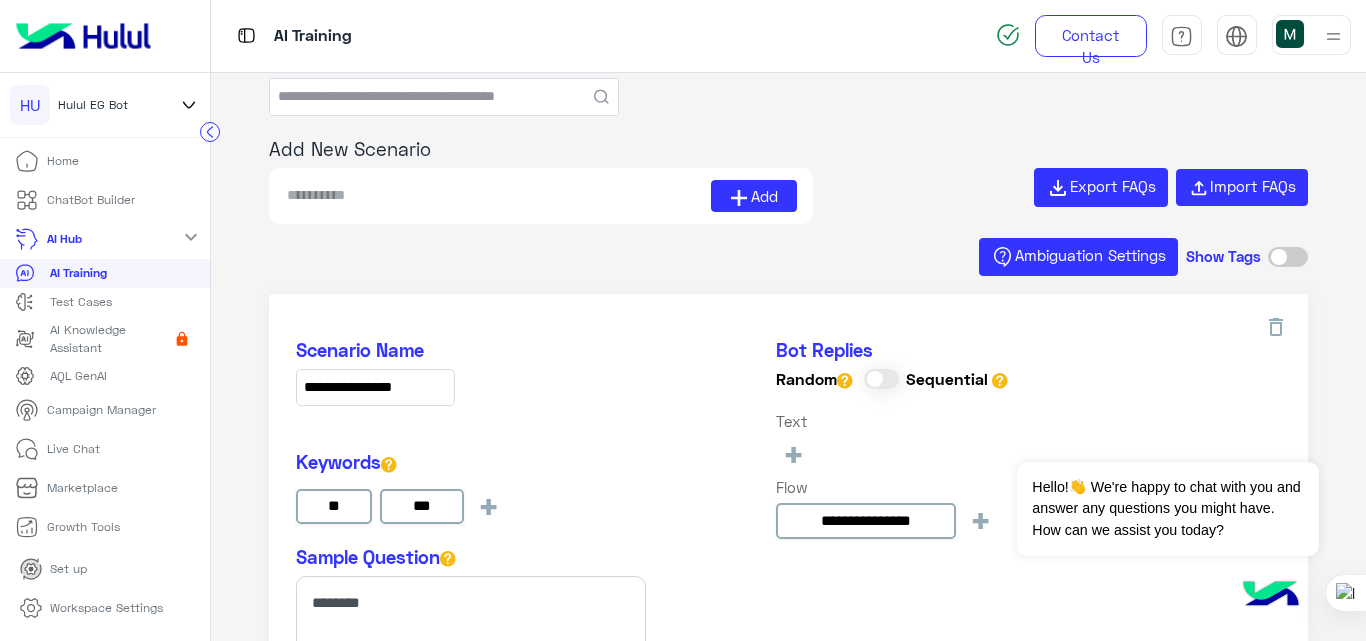 scroll, scrollTop: 0, scrollLeft: 0, axis: both 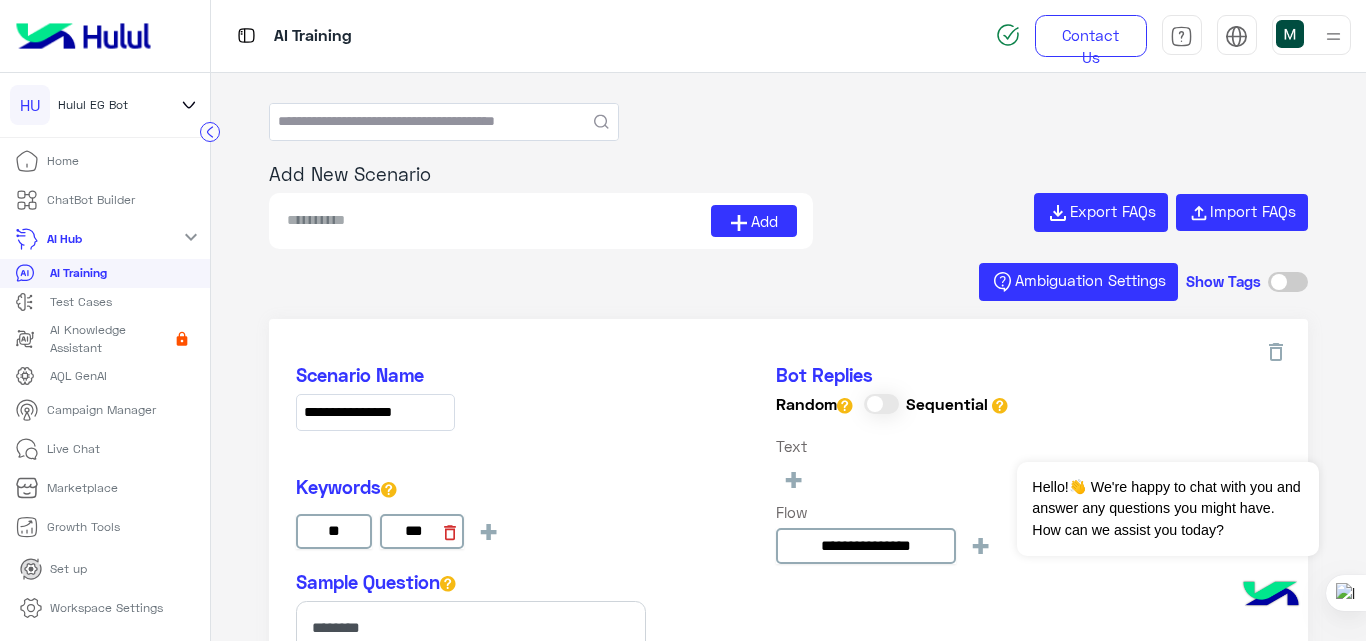 click 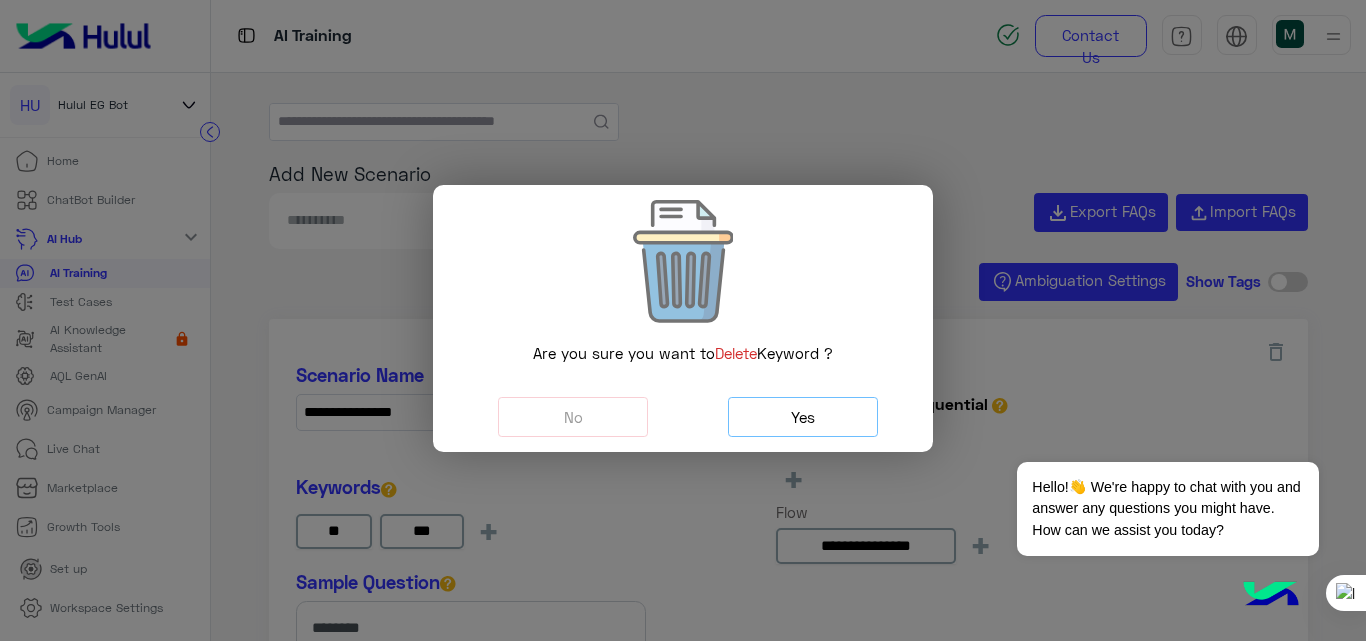 click on "Yes" 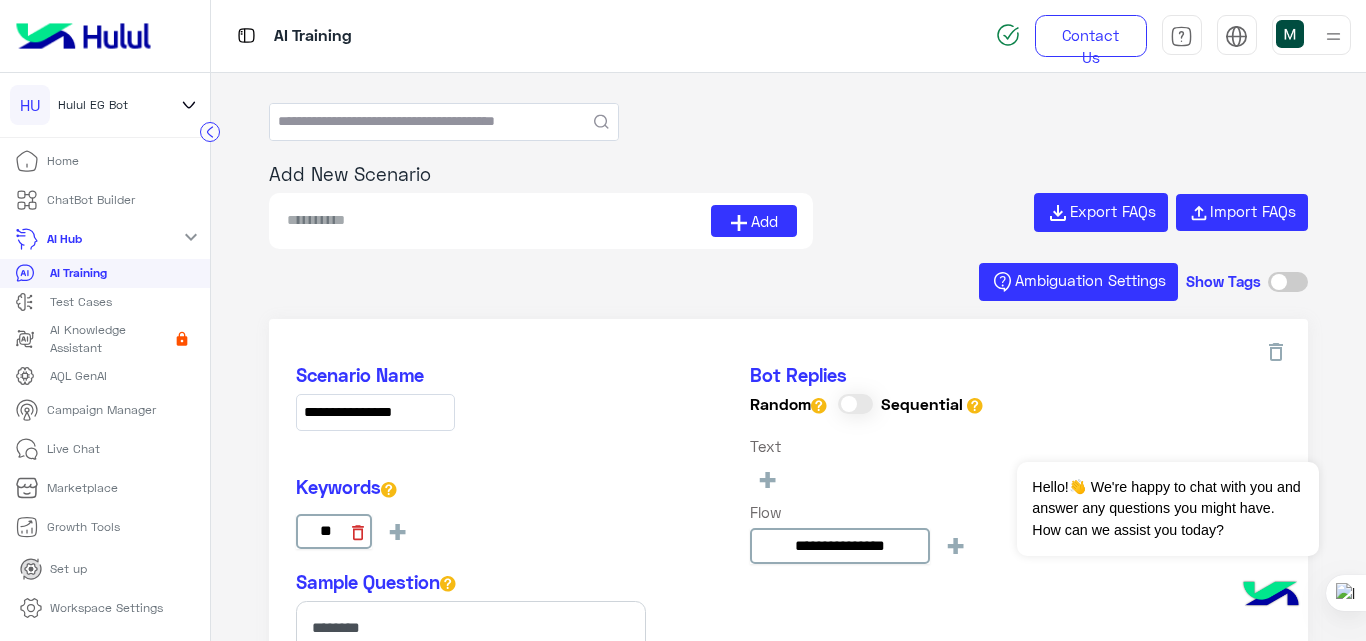 click 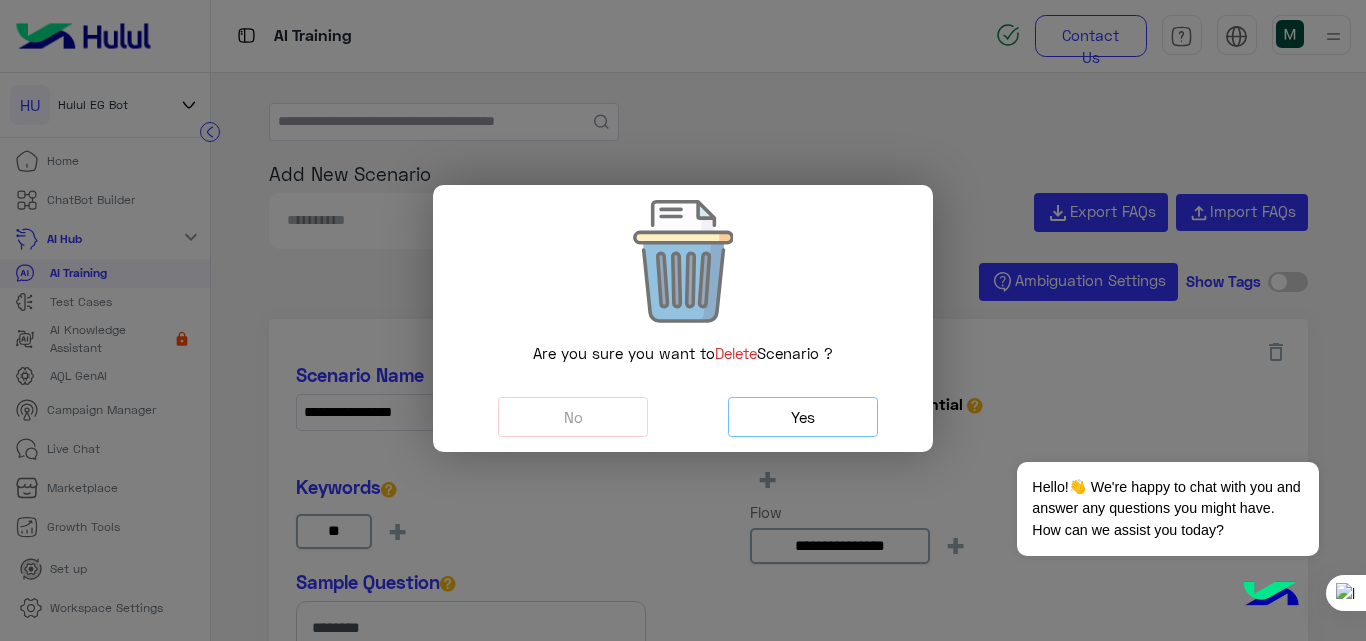 click on "Yes" 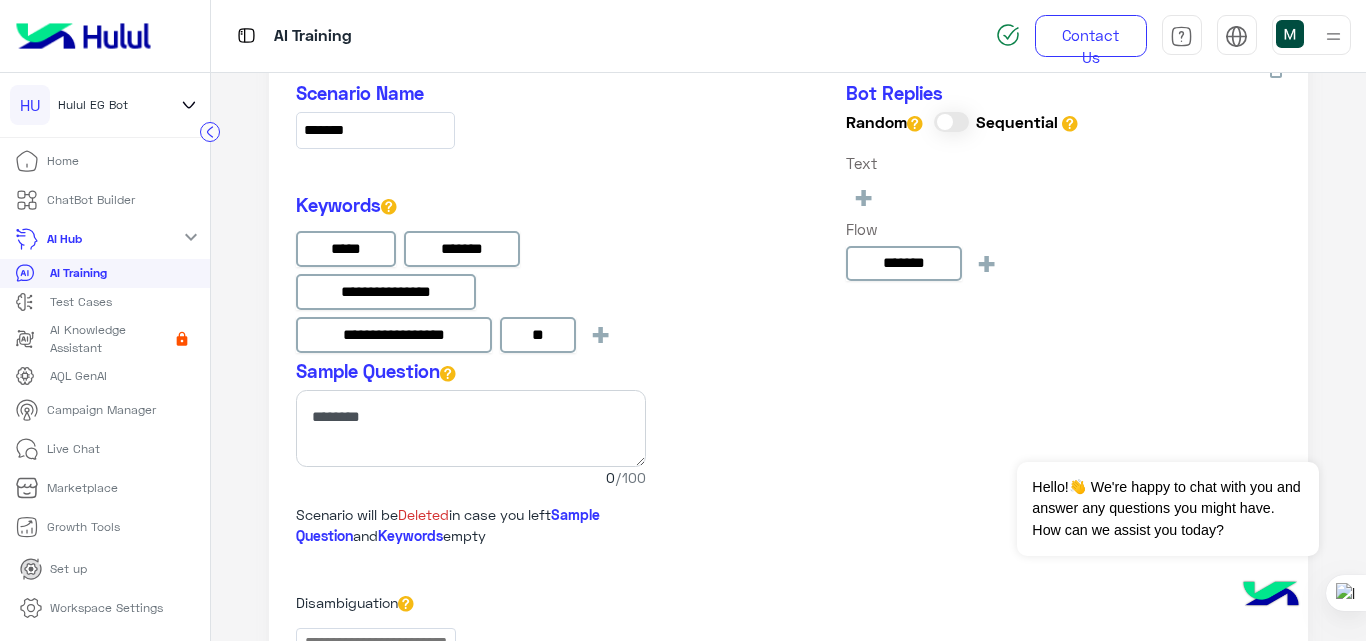 scroll, scrollTop: 2391, scrollLeft: 0, axis: vertical 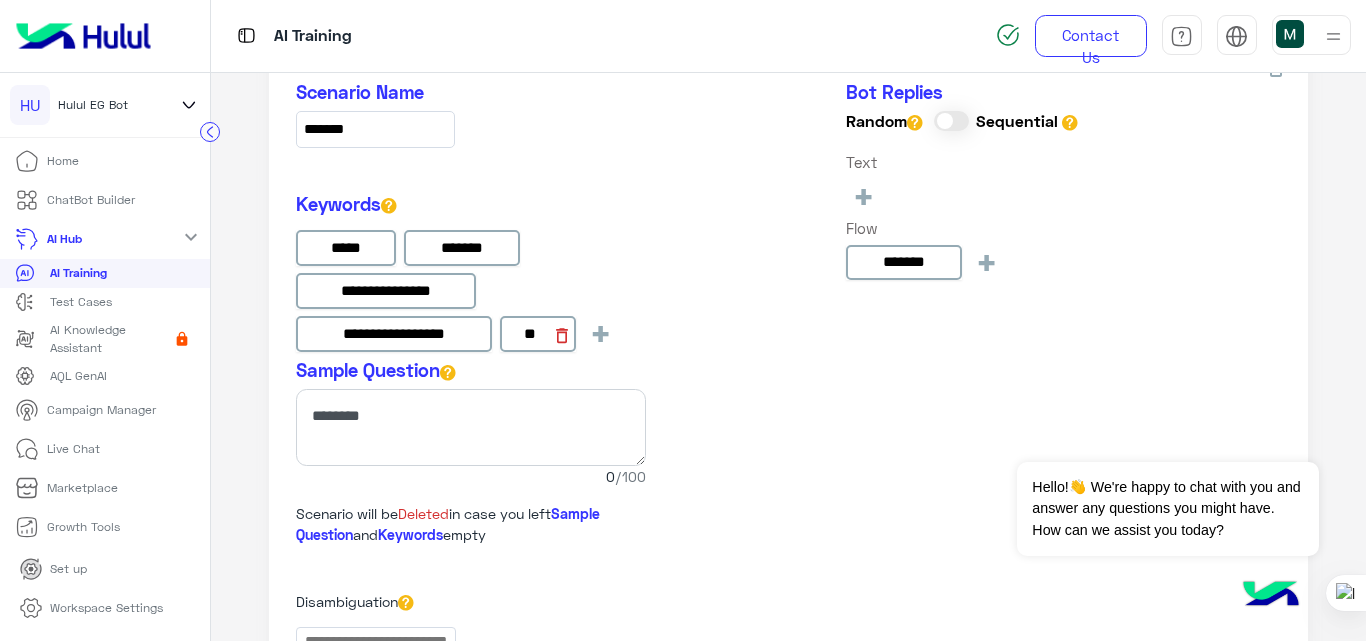 click 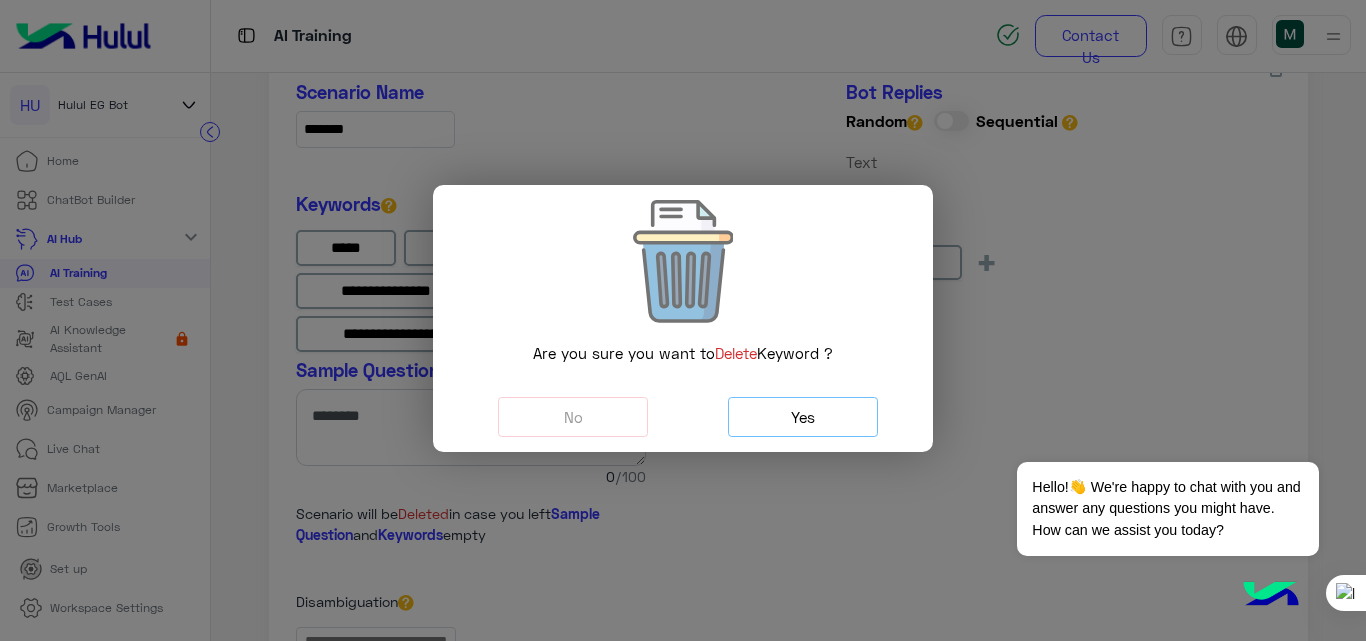 click on "Yes" 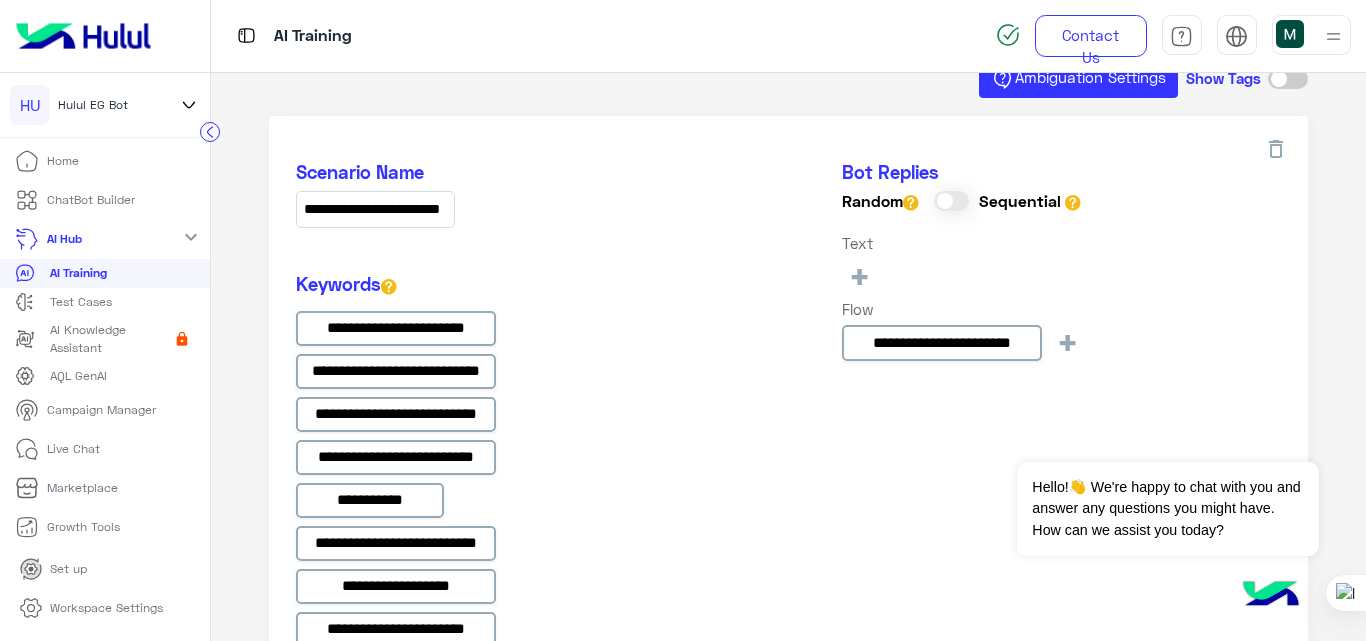 scroll, scrollTop: 0, scrollLeft: 0, axis: both 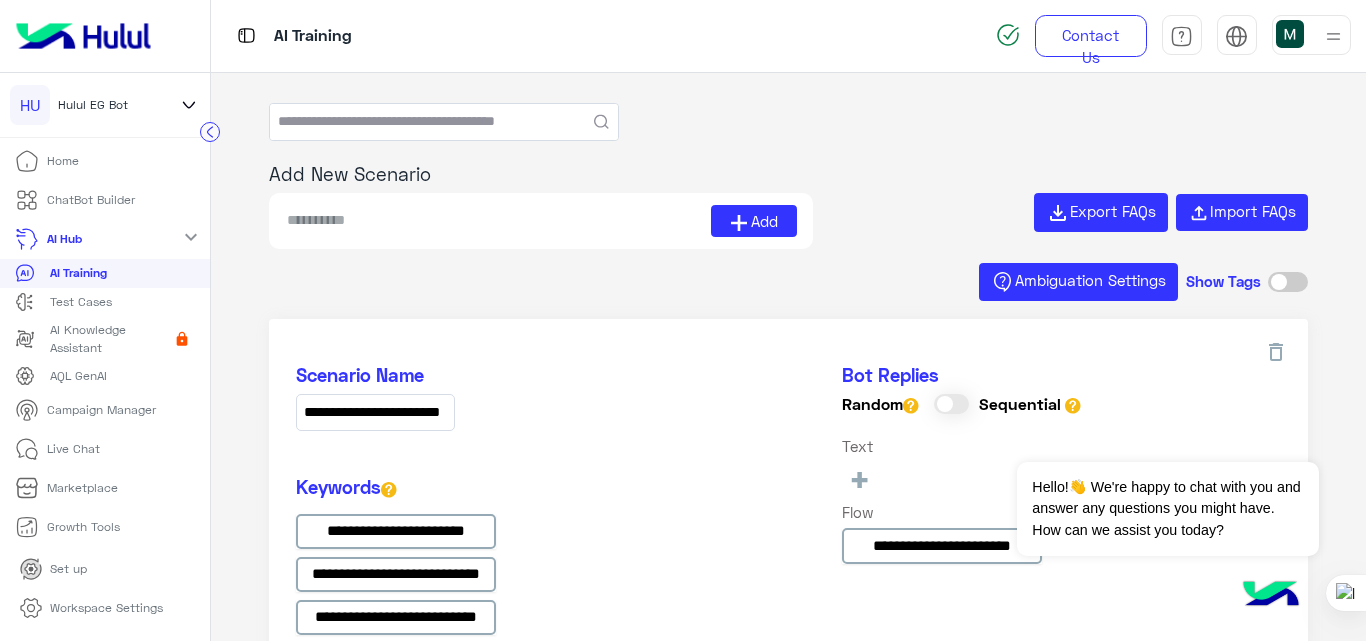 click at bounding box center [498, 221] 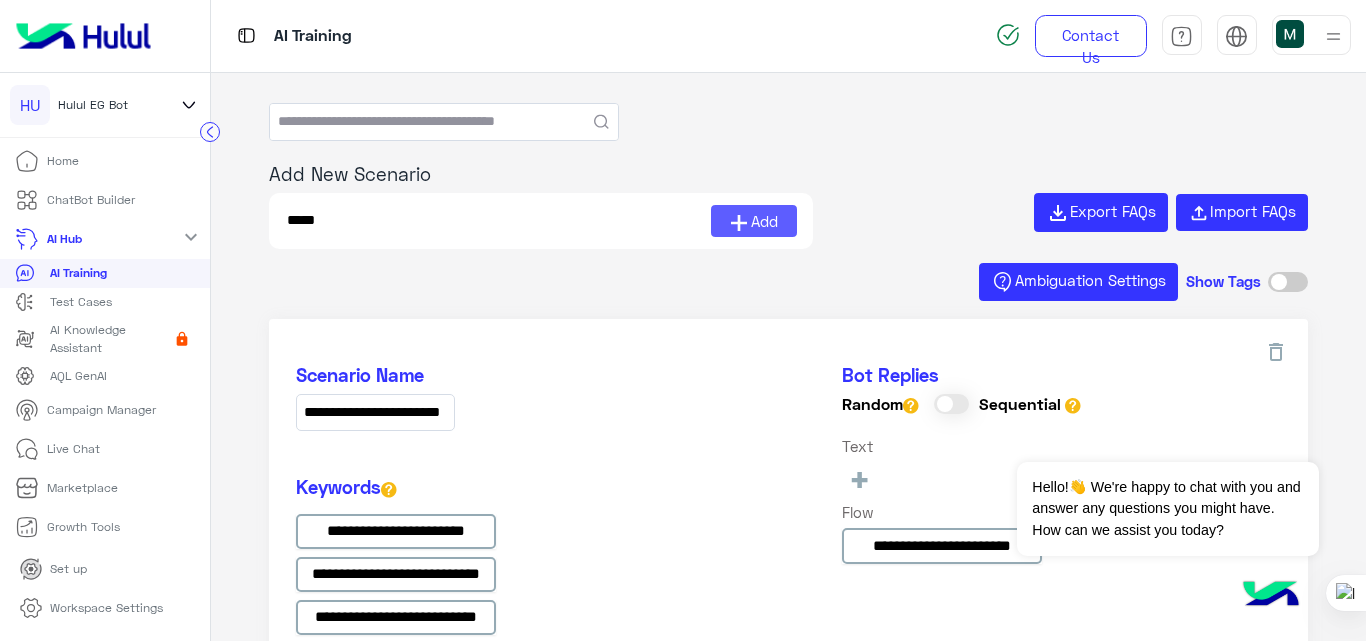type on "*****" 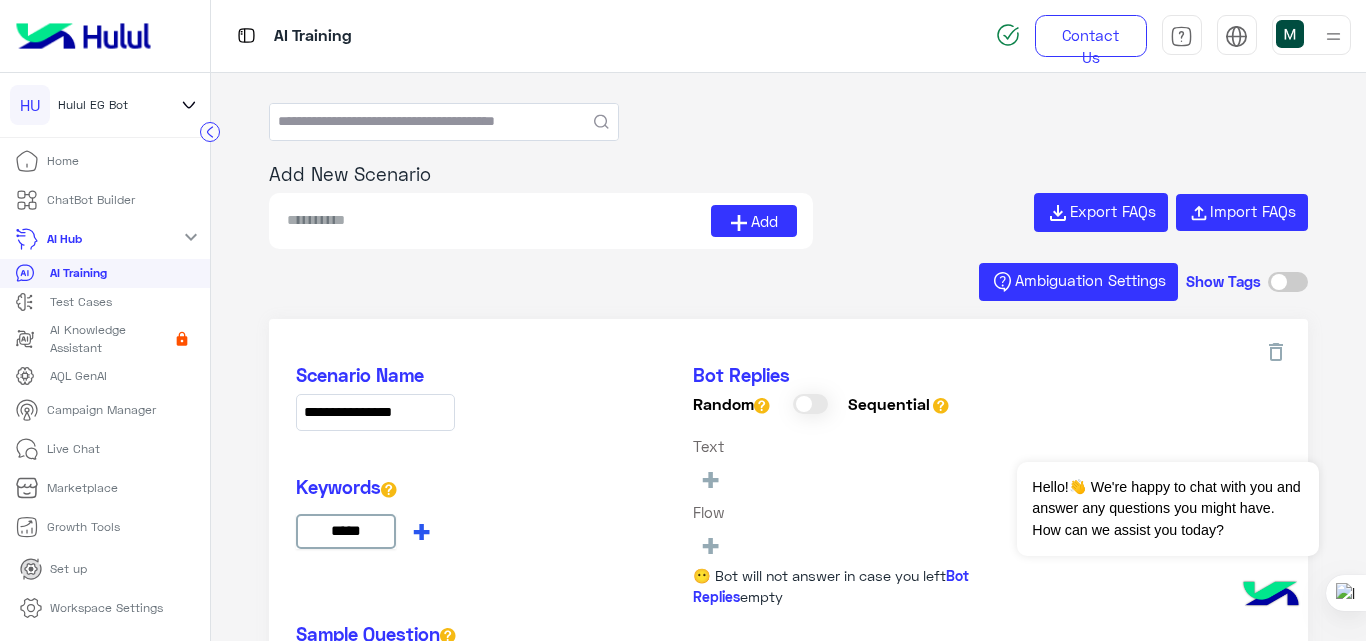 click on "+" at bounding box center (421, 530) 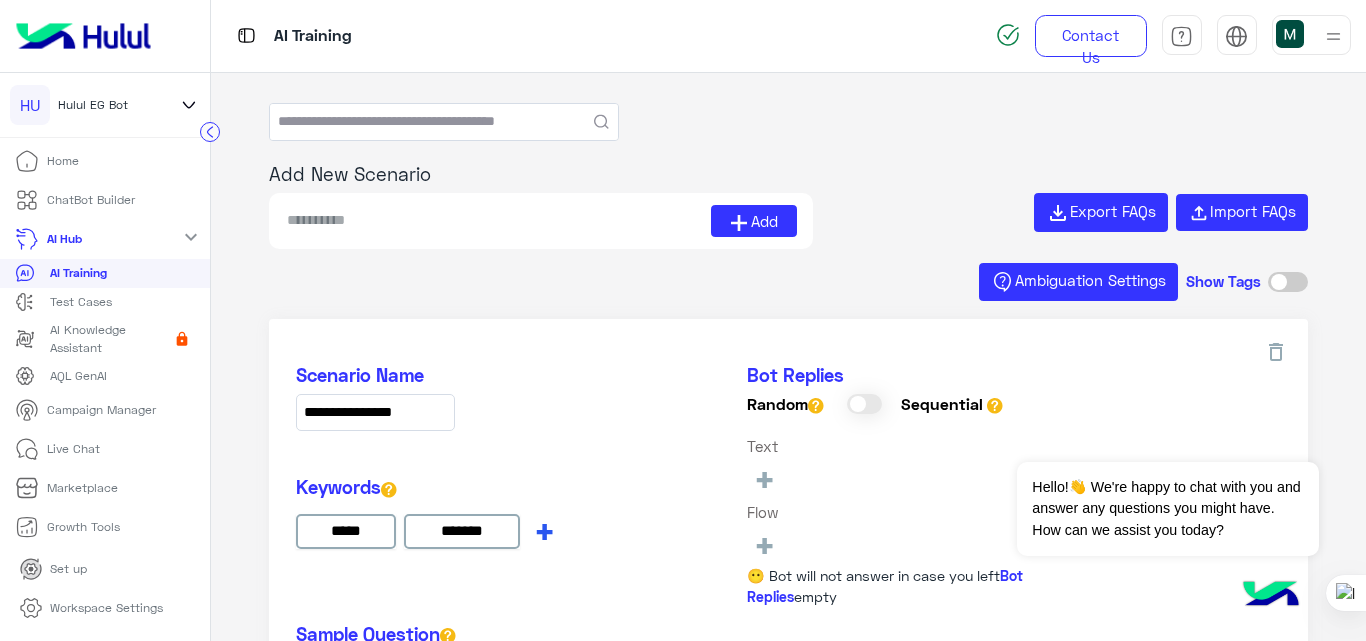 type on "*******" 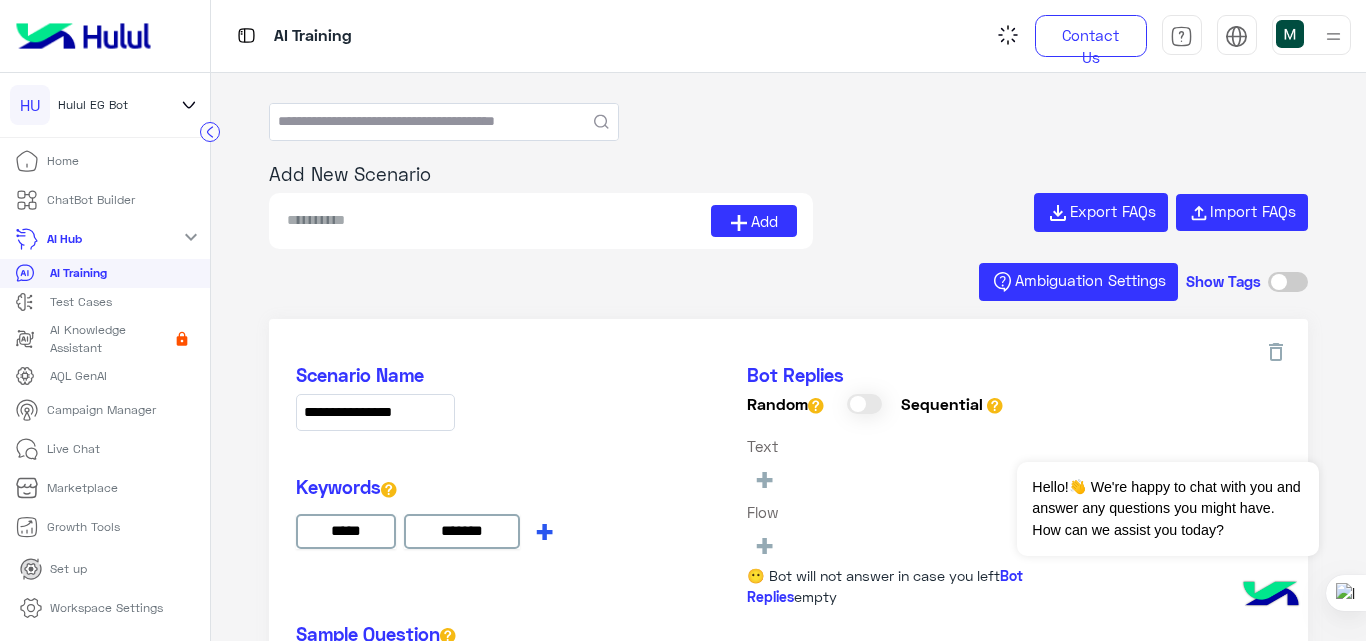 click on "Keywords  ***** ******* +" at bounding box center [429, 516] 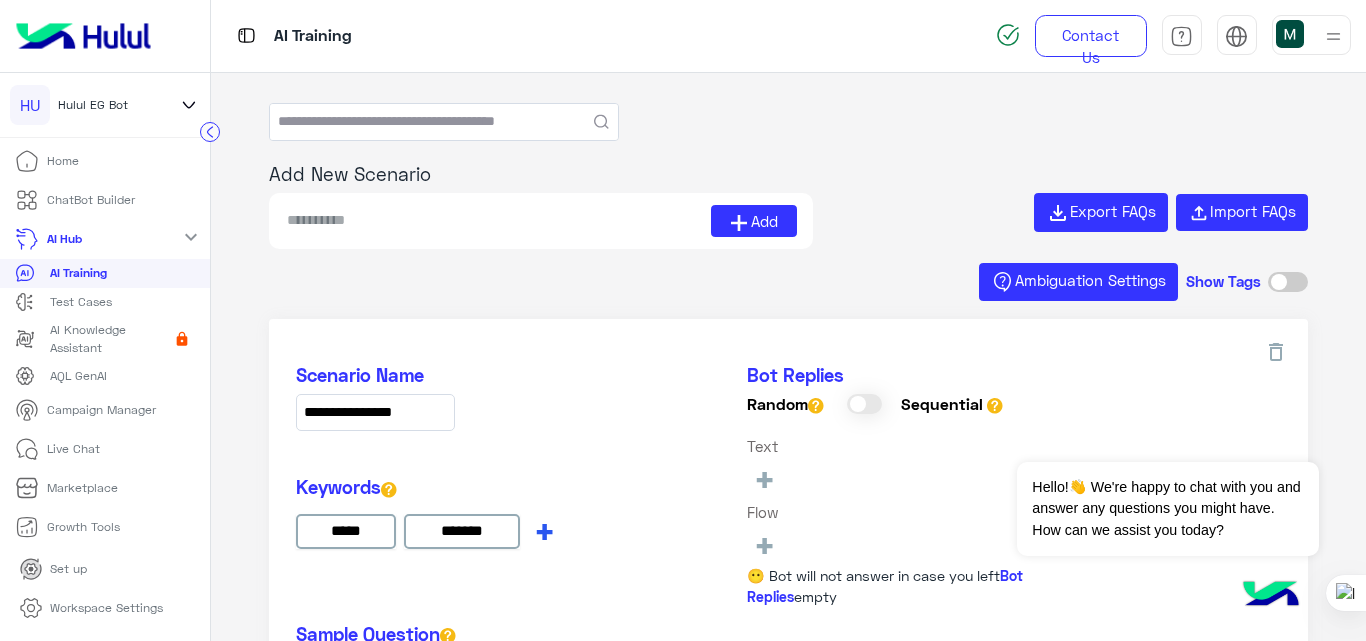click on "+" at bounding box center (544, 530) 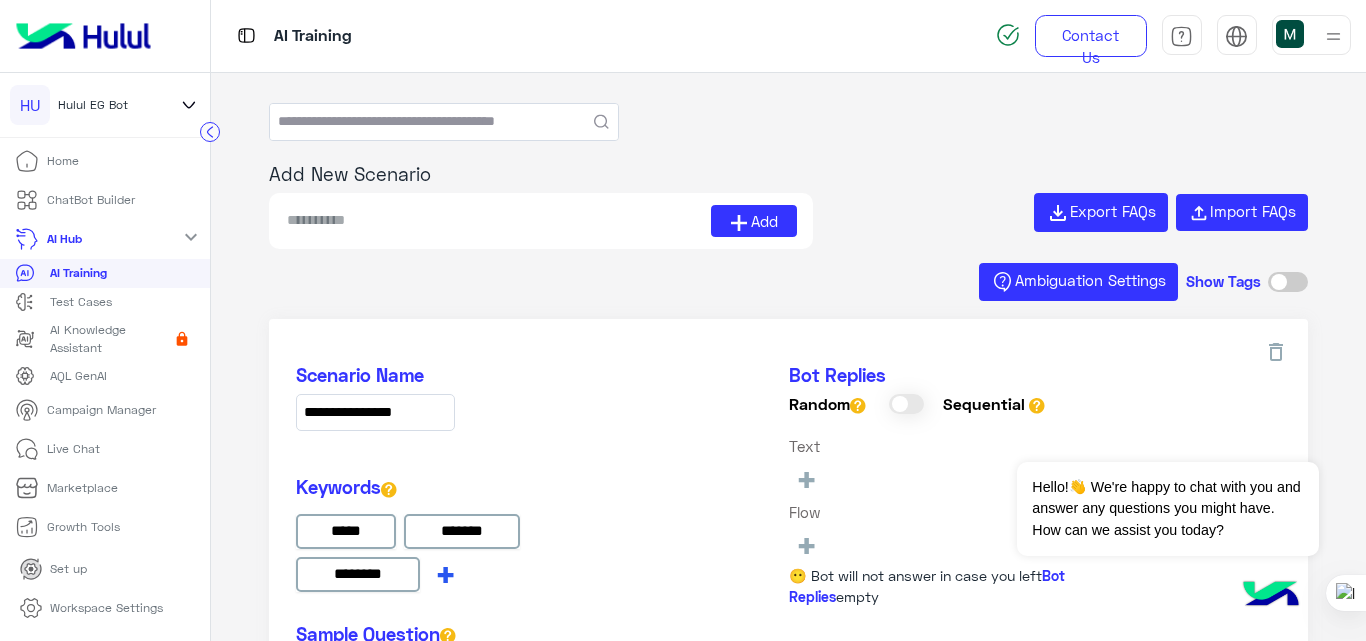 type on "********" 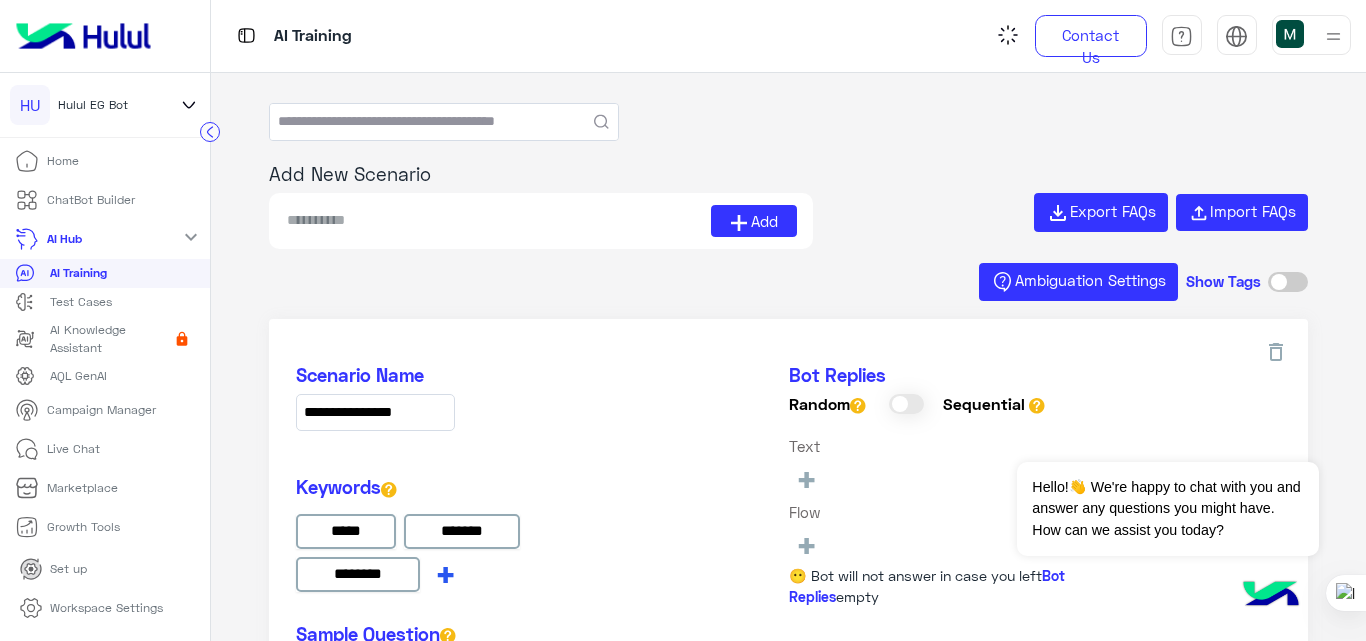 click on "Keywords  ***** ******* ******** +" at bounding box center [471, 538] 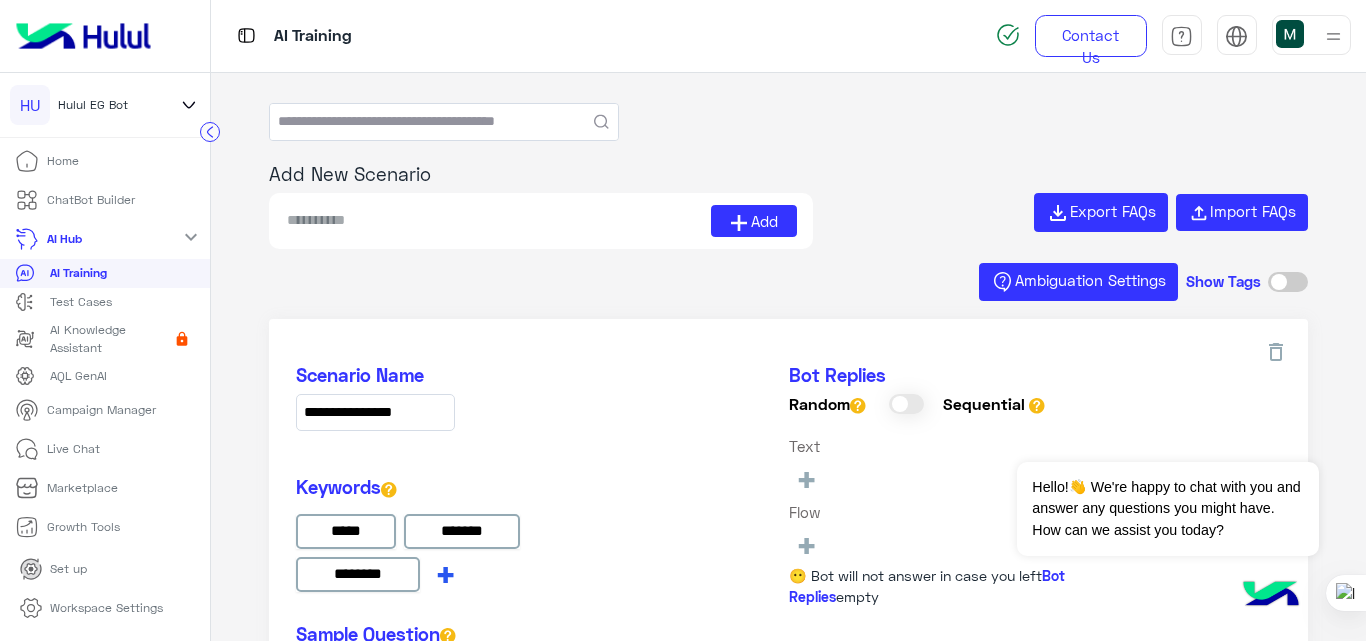 click on "+" at bounding box center (445, 573) 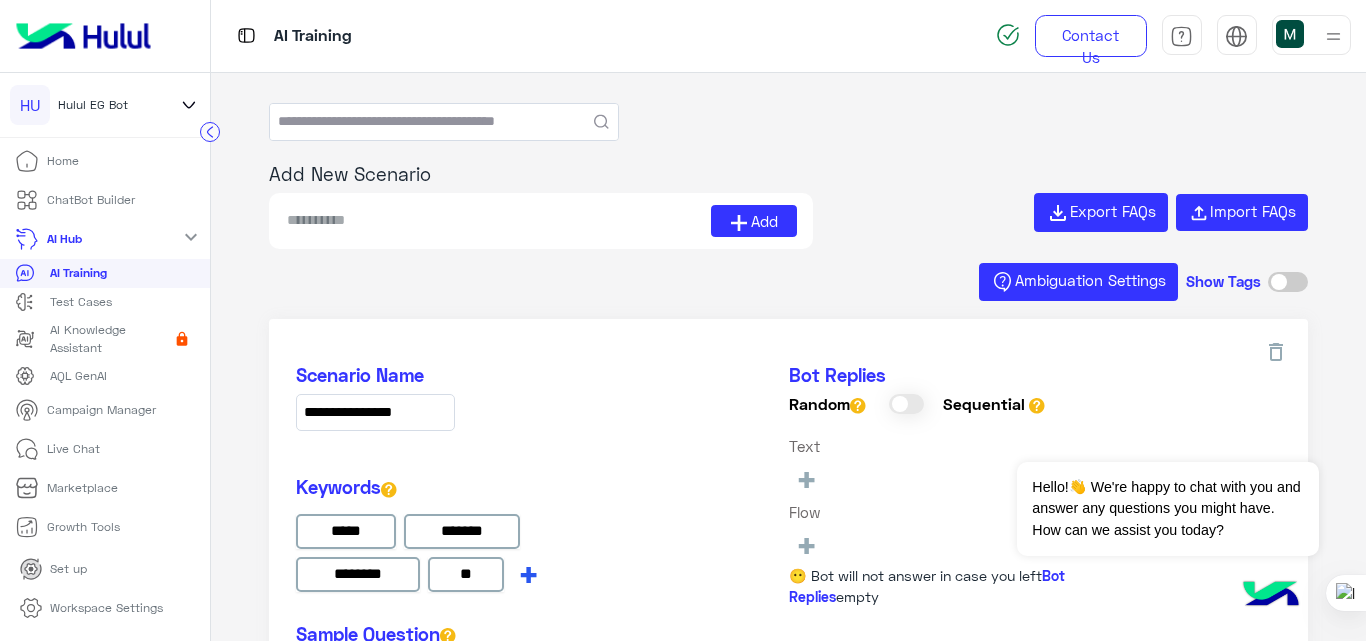 type on "*" 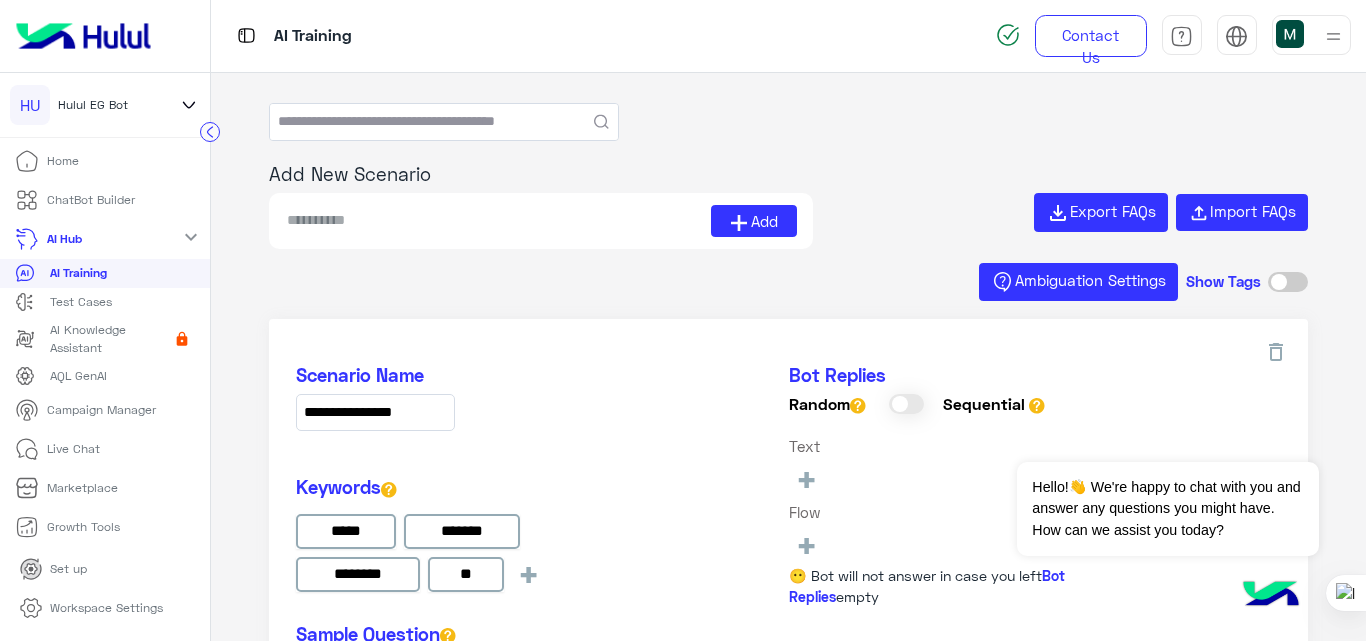 type on "**" 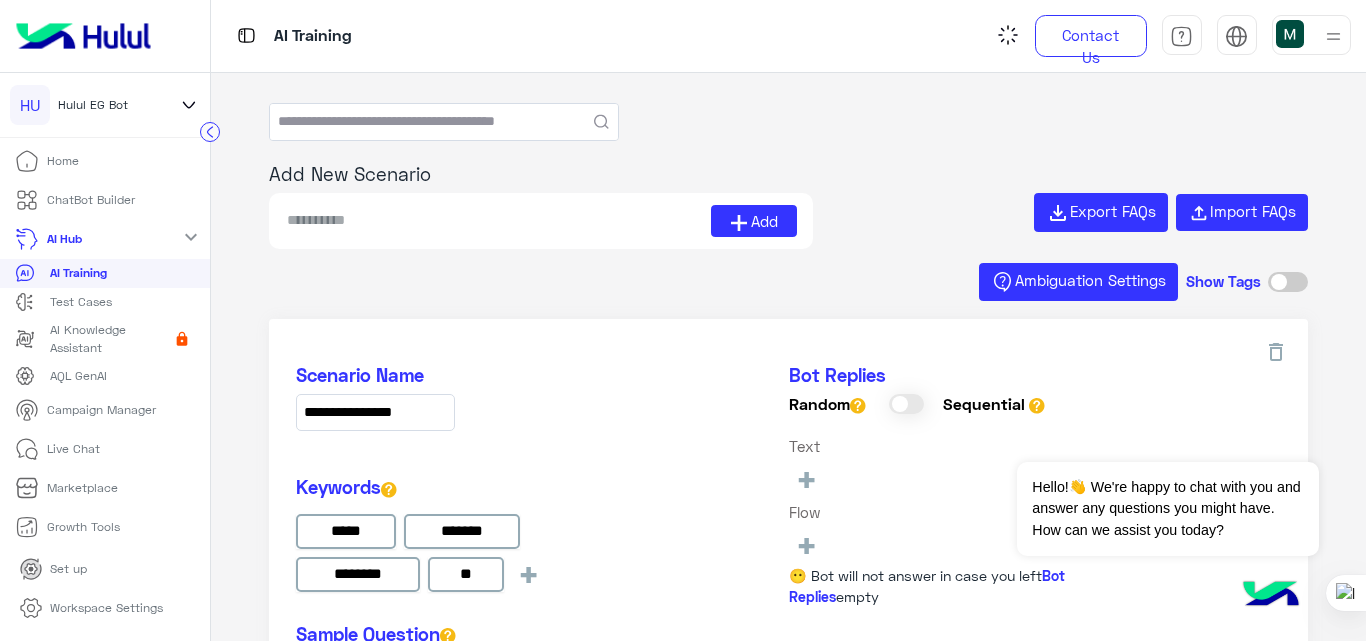 click on "**********" 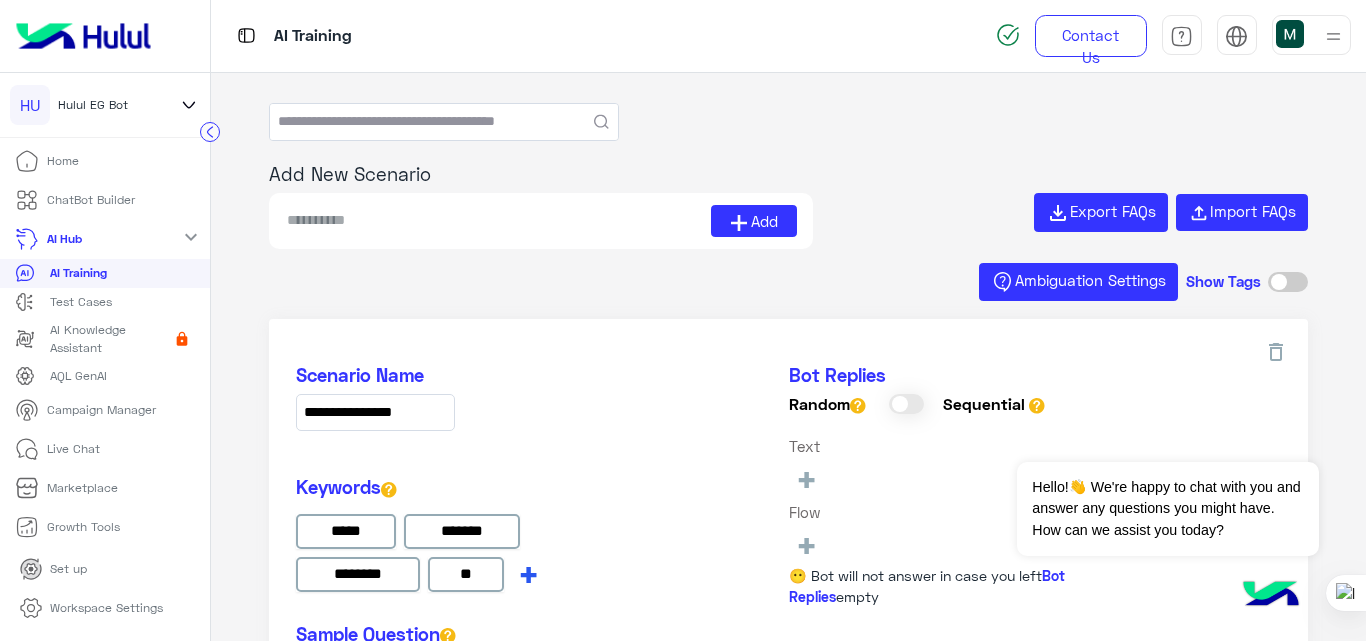 click on "+" at bounding box center (528, 573) 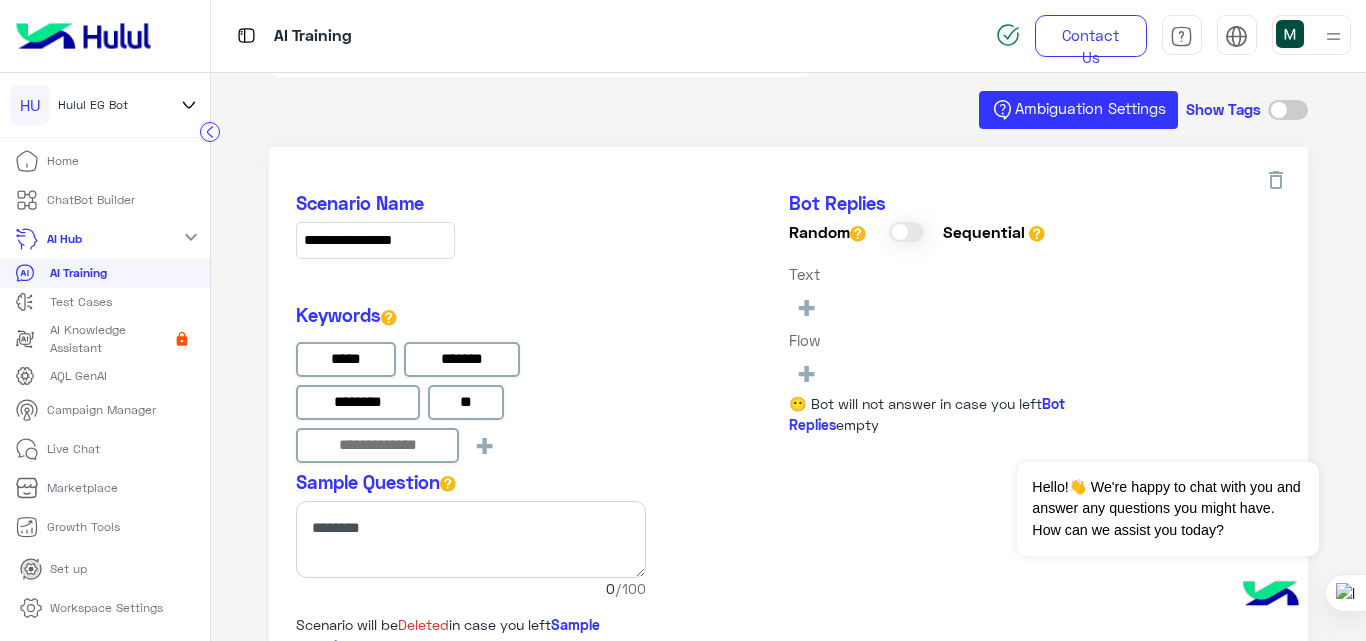 scroll, scrollTop: 175, scrollLeft: 0, axis: vertical 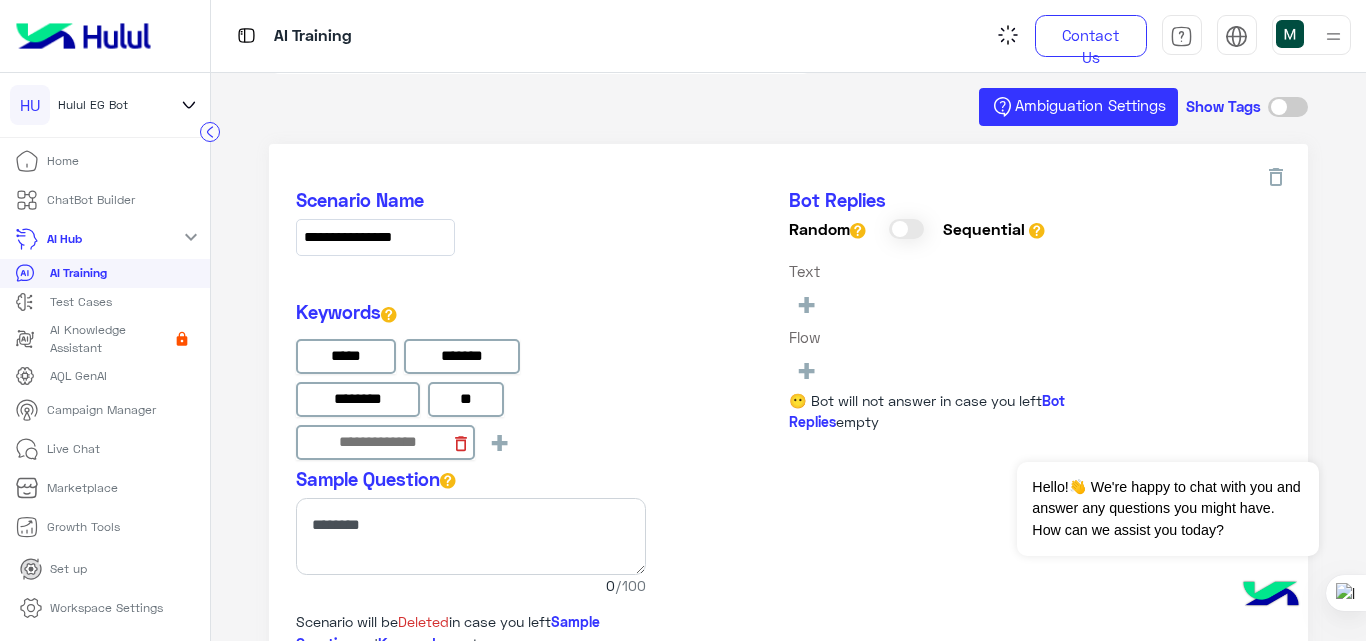 click on "Keywords  ***** ******* ******** ** +" at bounding box center [471, 384] 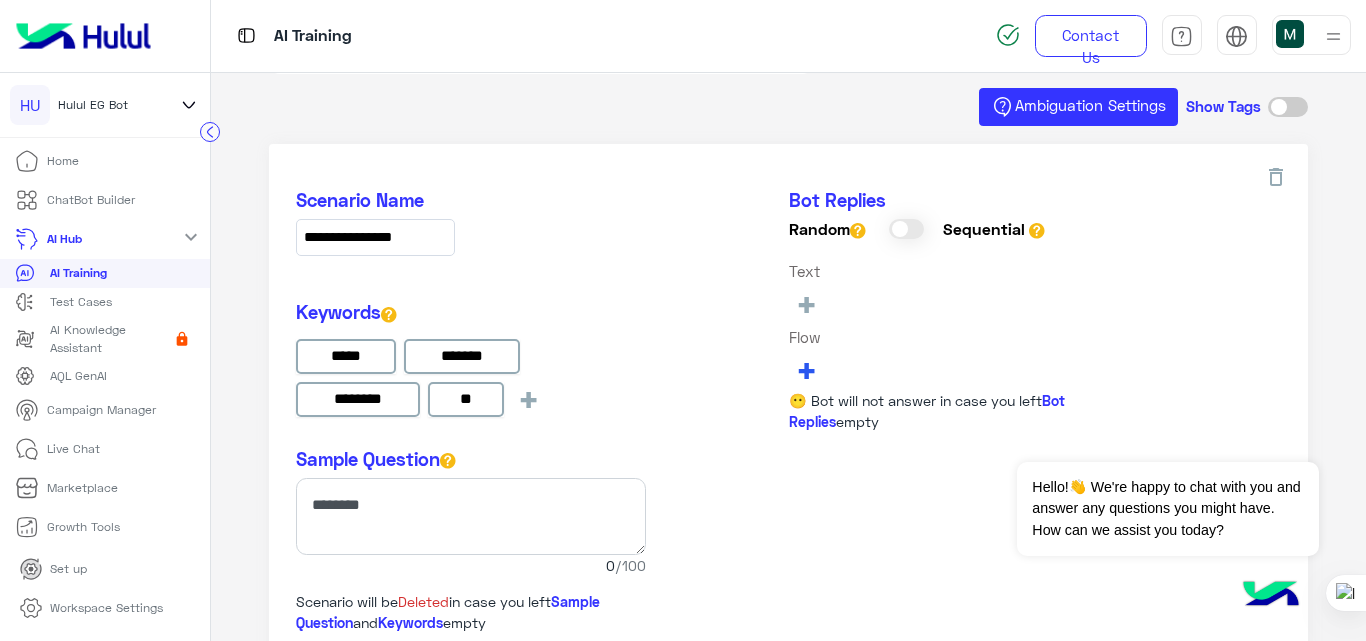 click on "+" at bounding box center [806, 369] 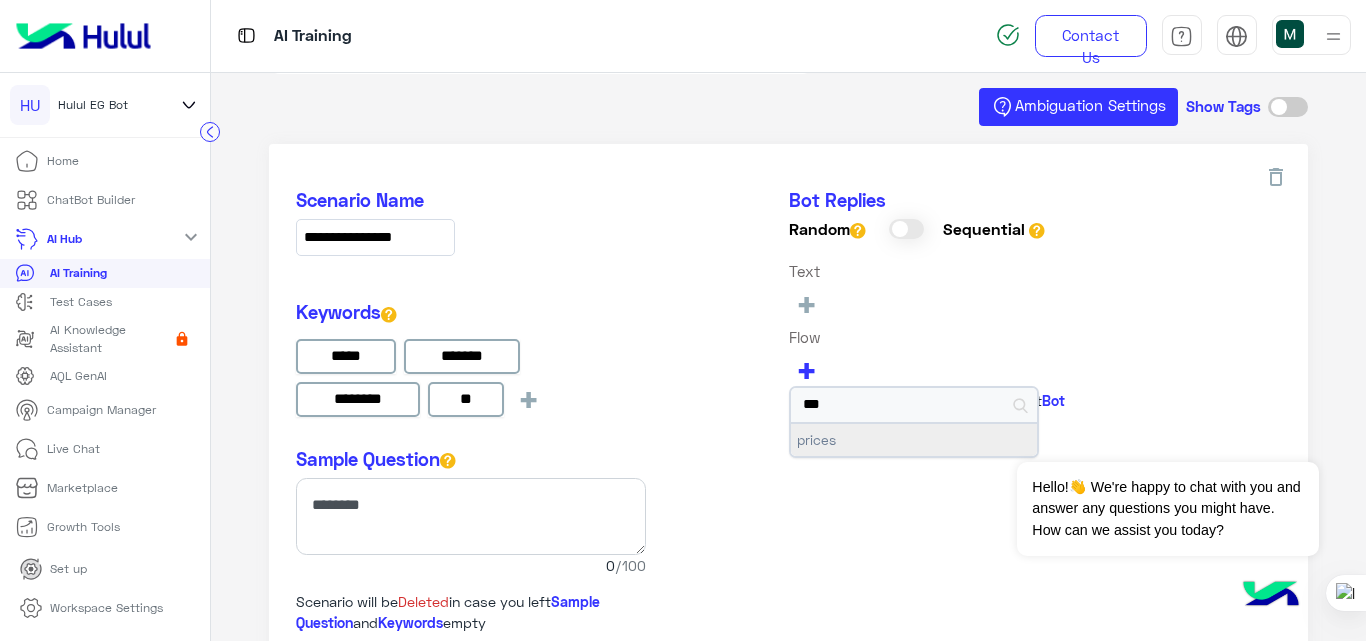 type on "******" 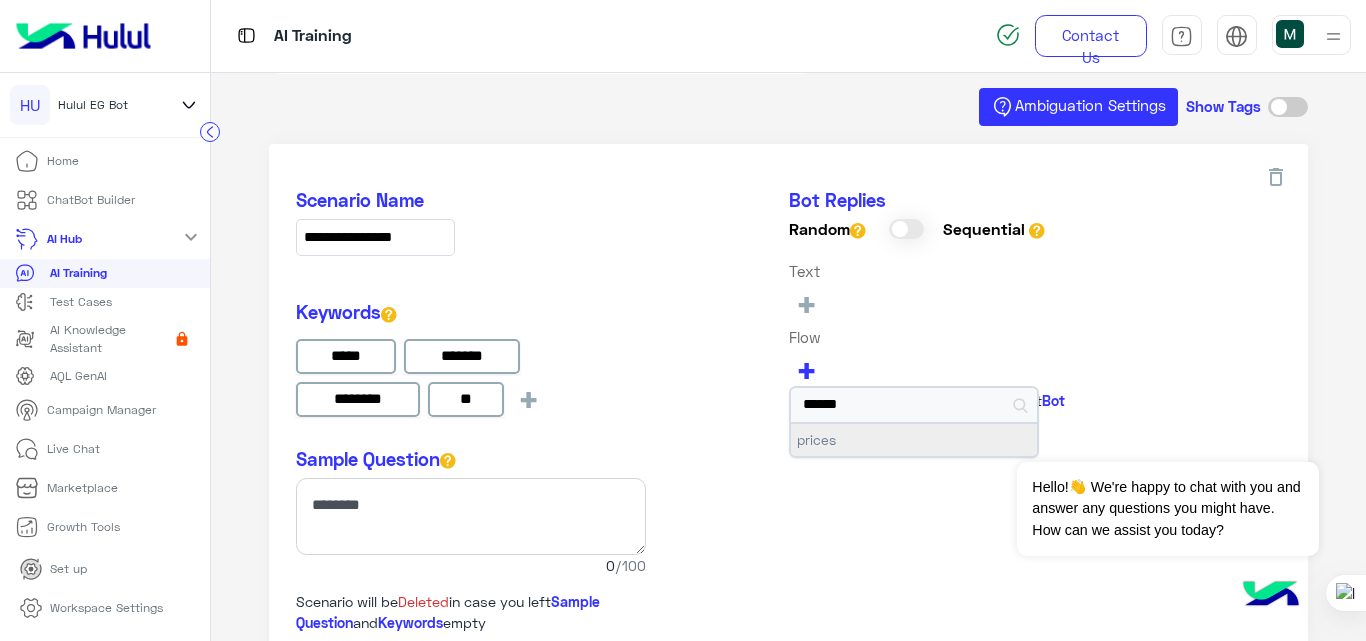 click on "prices" at bounding box center [914, 440] 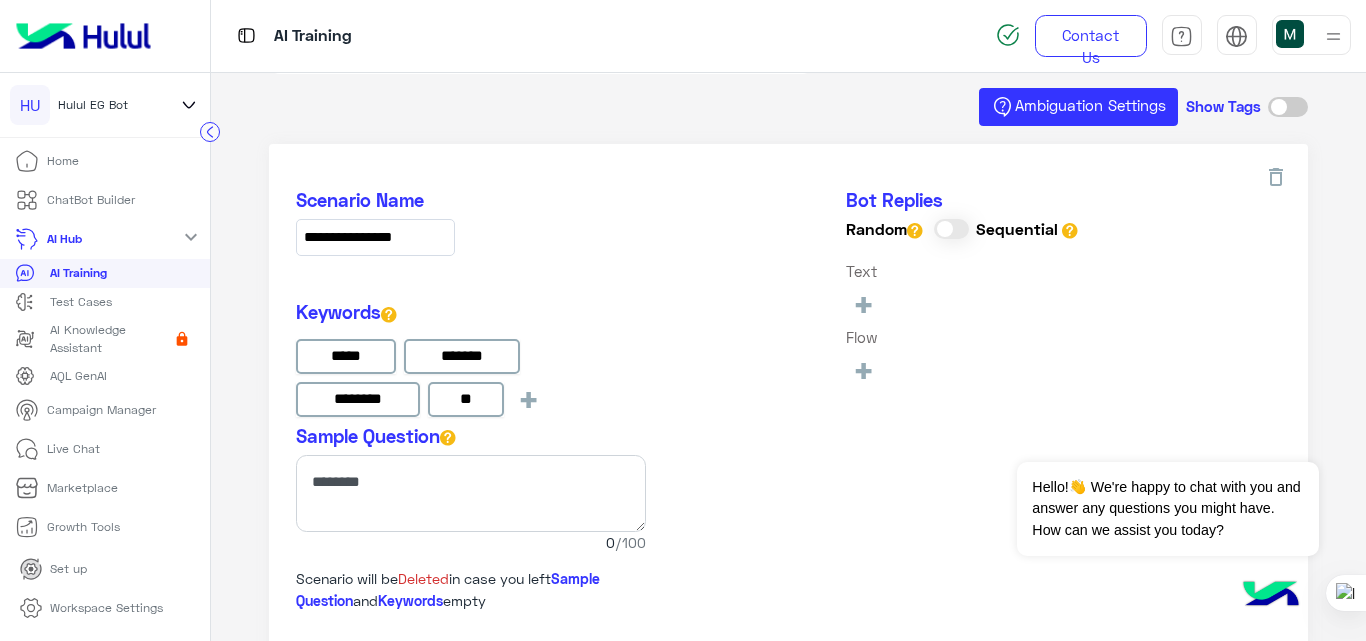 type on "******" 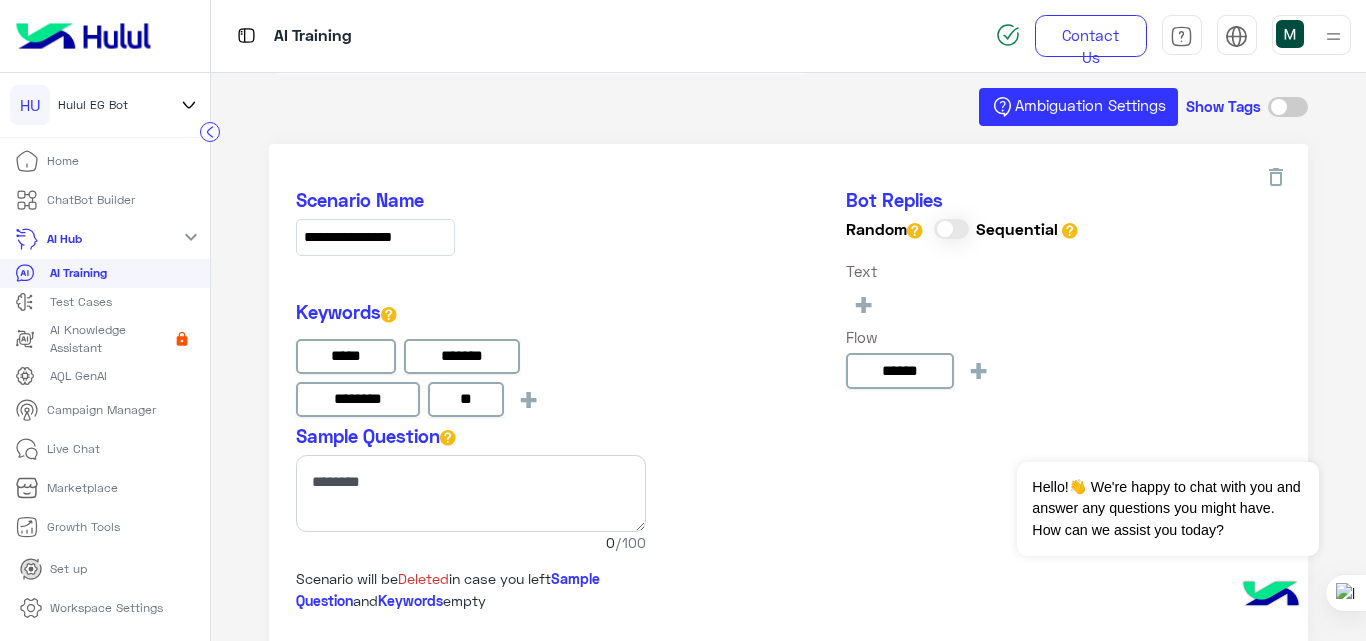click at bounding box center (1271, 596) 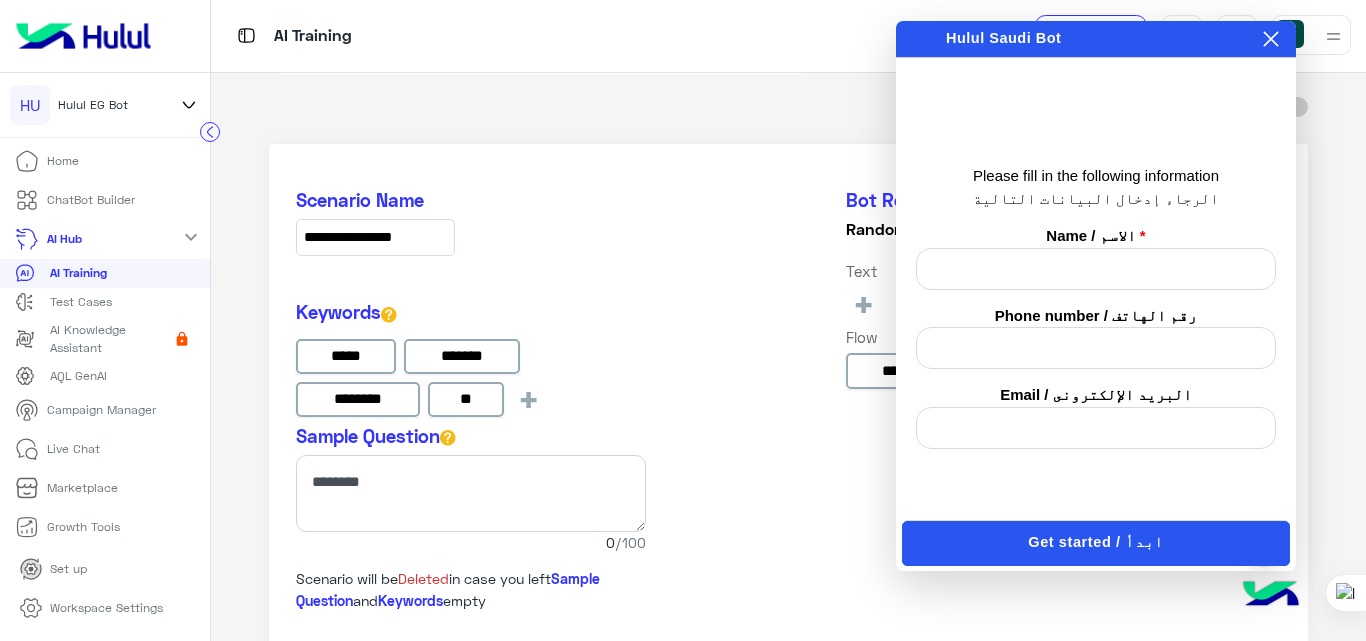 click at bounding box center [1096, 269] 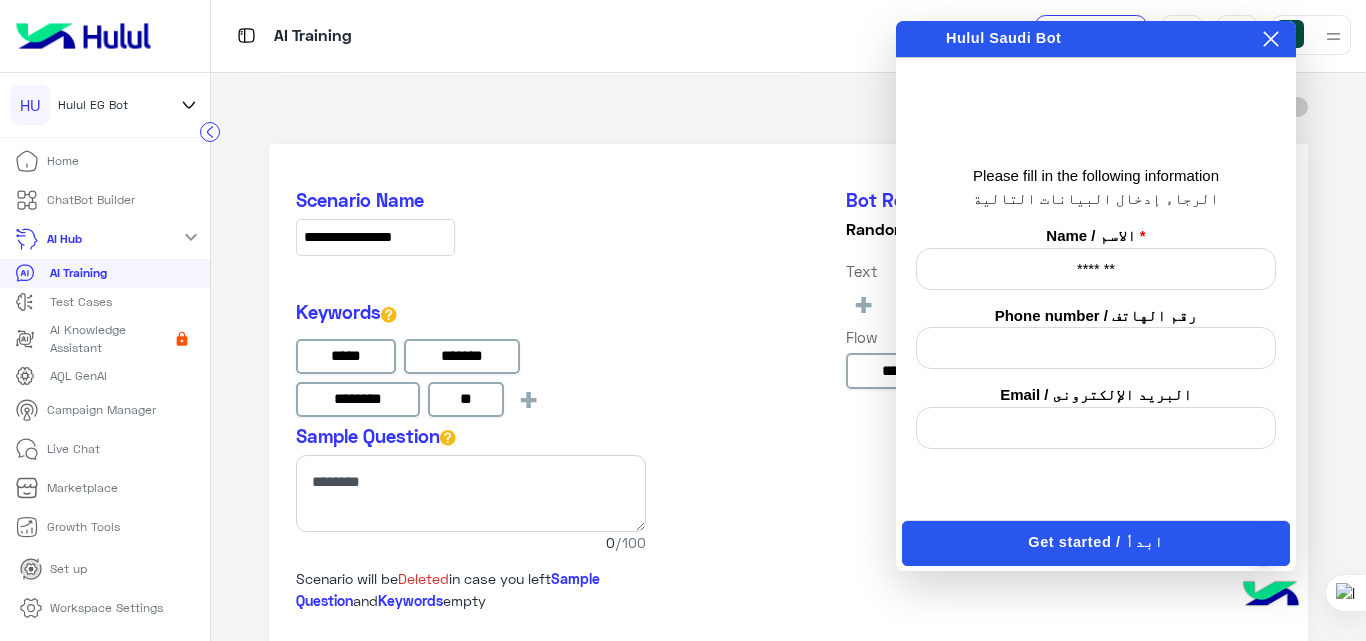 type on "*******" 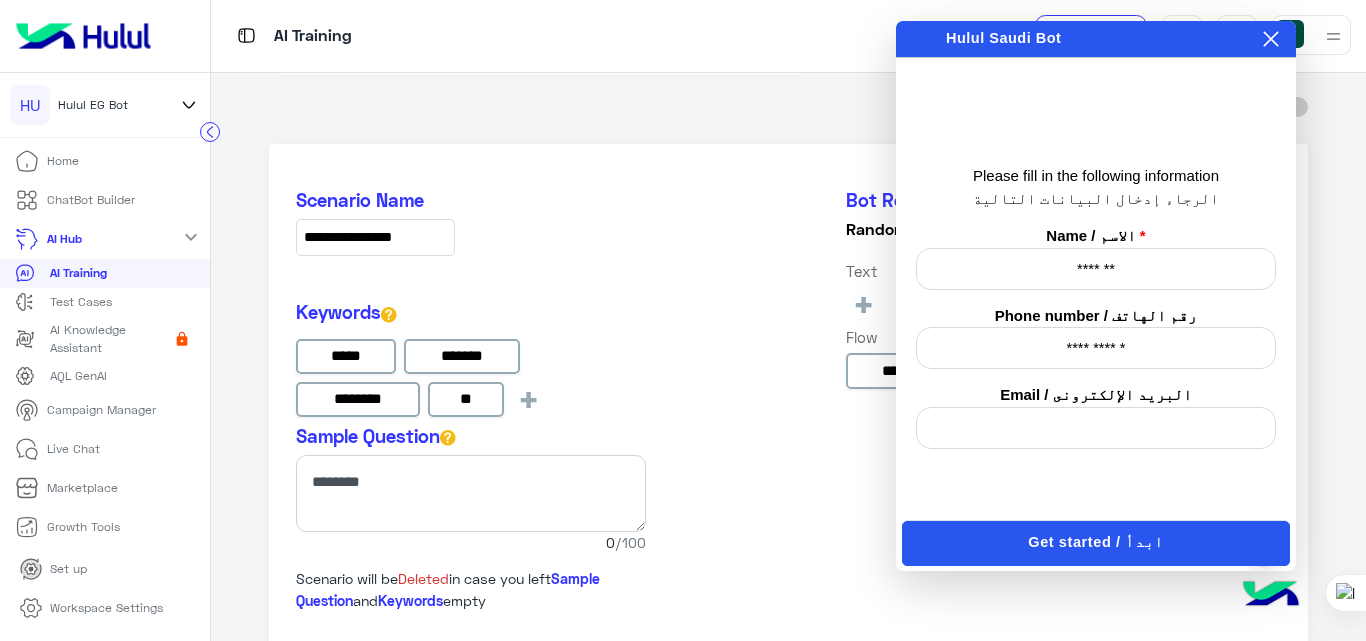 click at bounding box center [1096, 428] 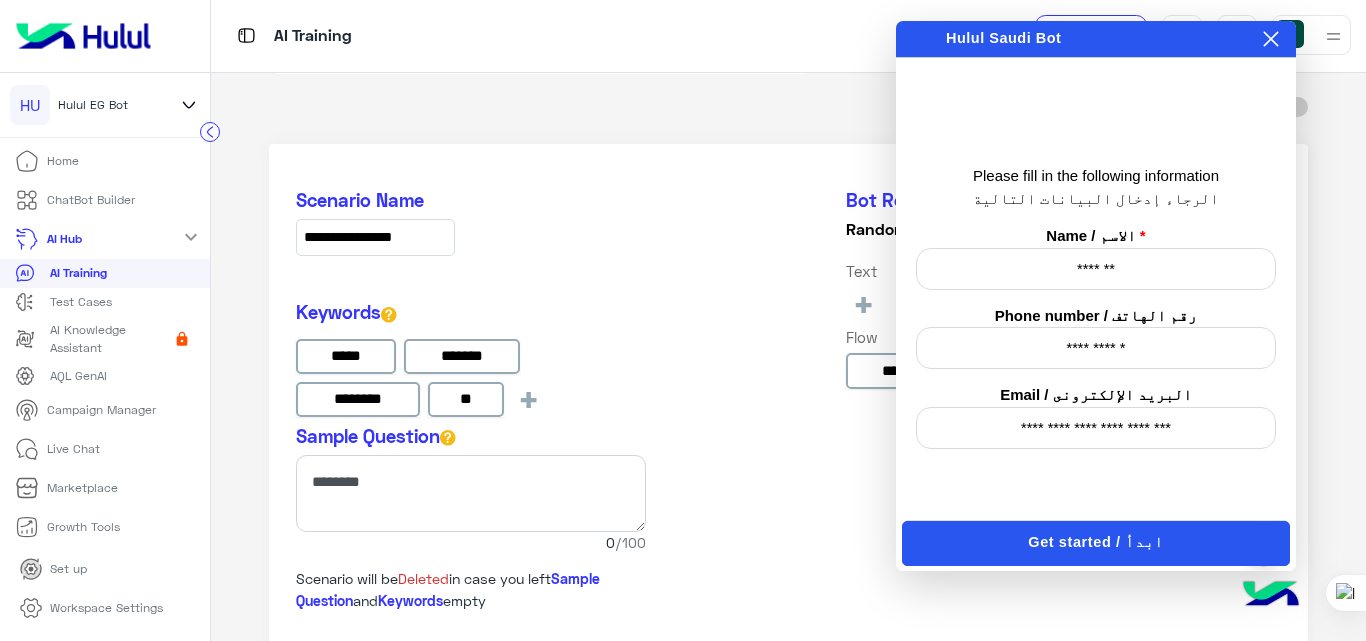 click on "Get started / ابدأ" at bounding box center [1096, 543] 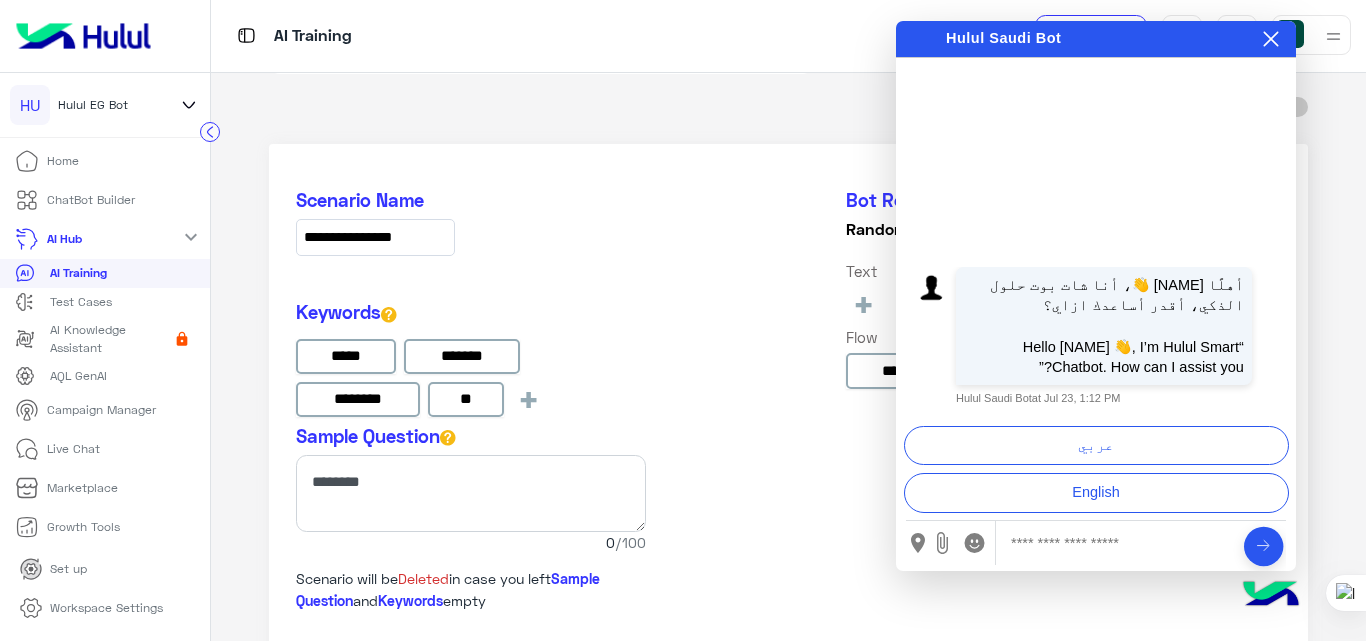 click at bounding box center (1118, 543) 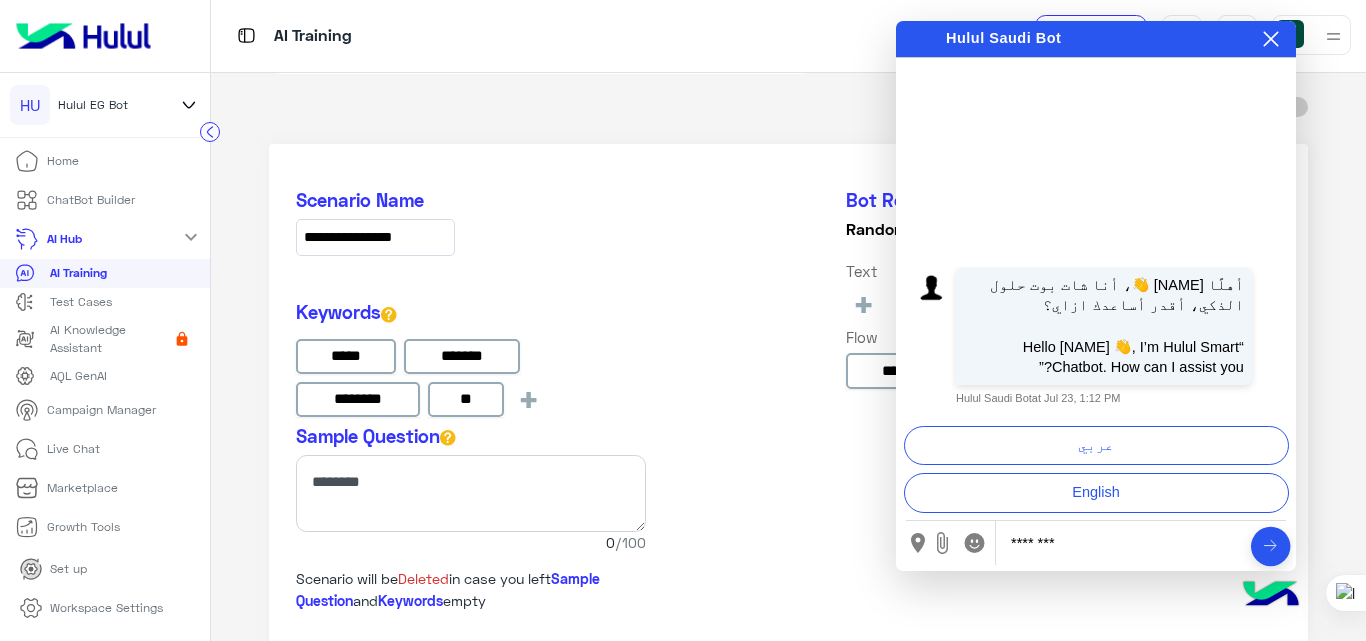 type on "**********" 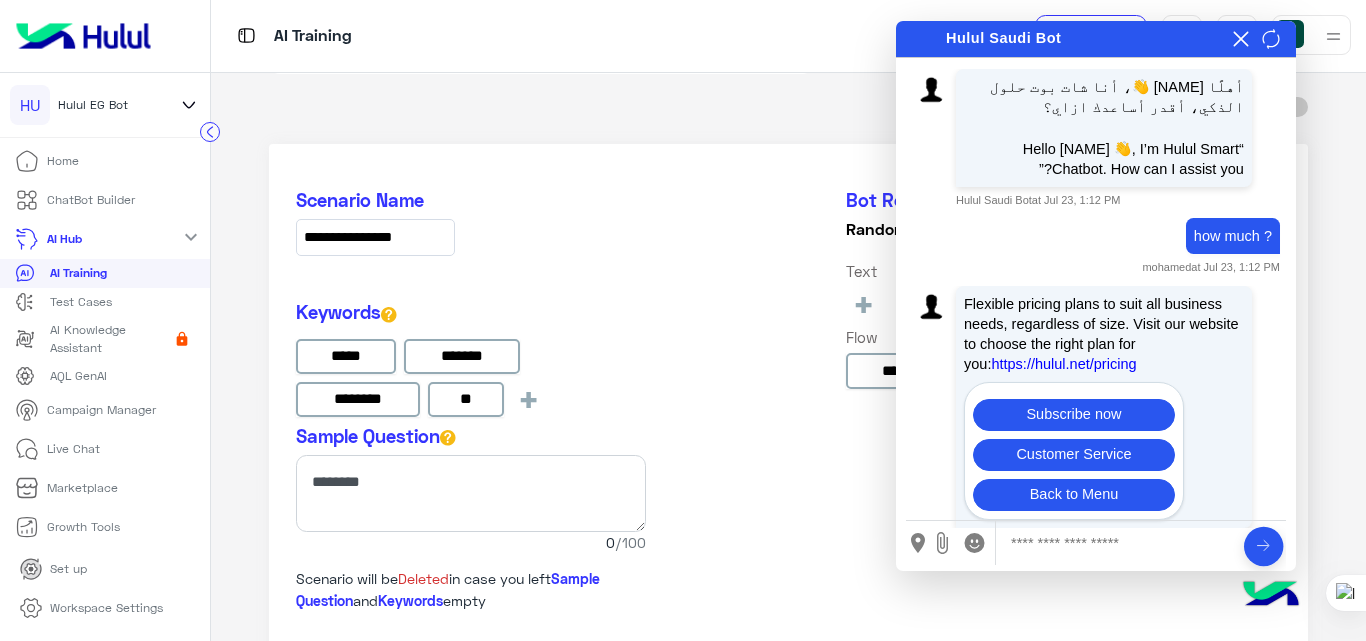 scroll, scrollTop: 41, scrollLeft: 0, axis: vertical 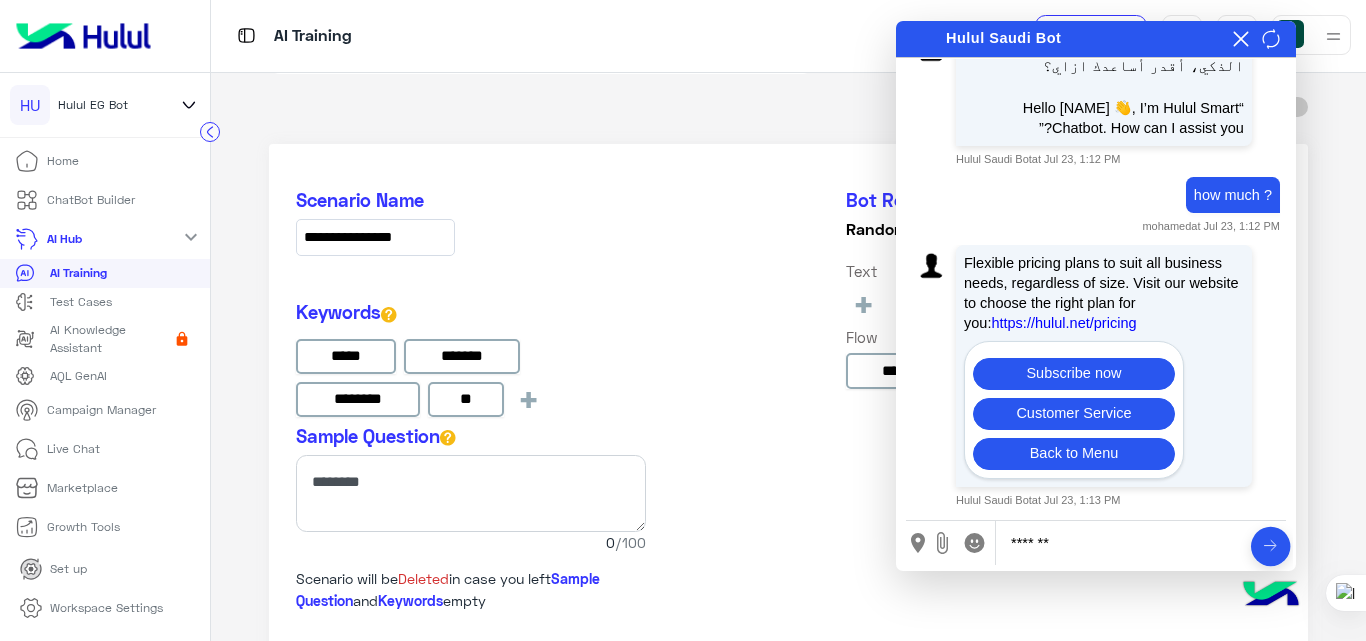 type on "*********" 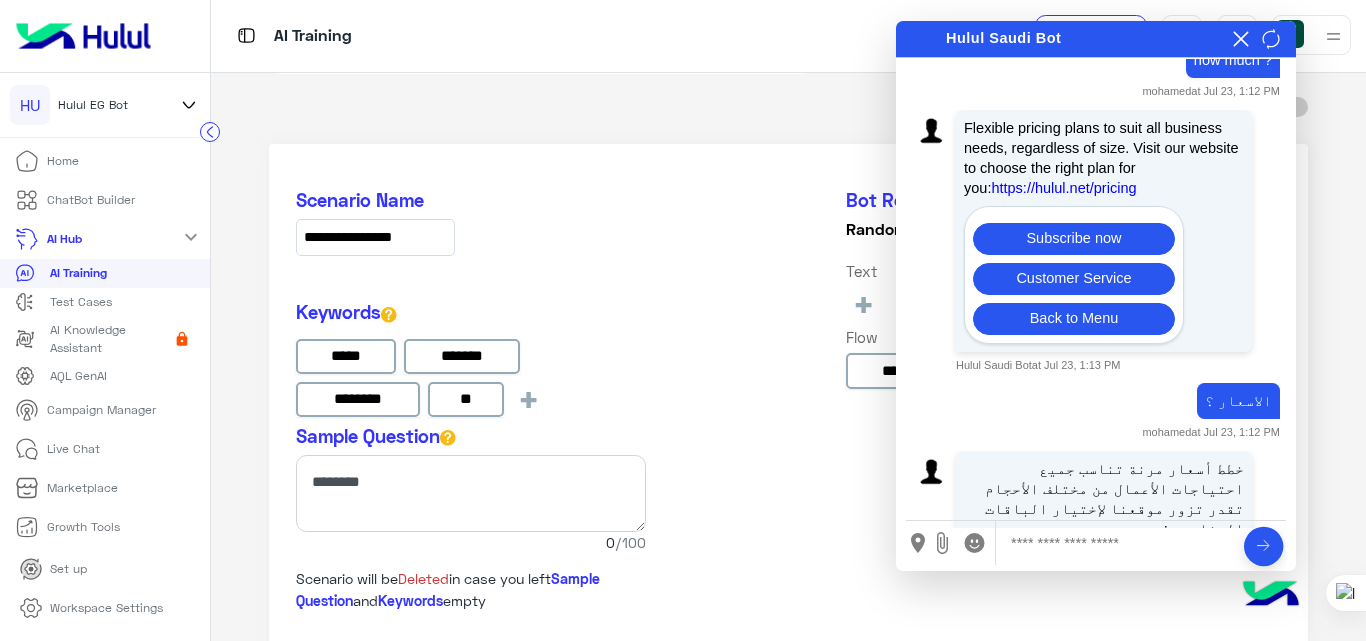scroll, scrollTop: 424, scrollLeft: 0, axis: vertical 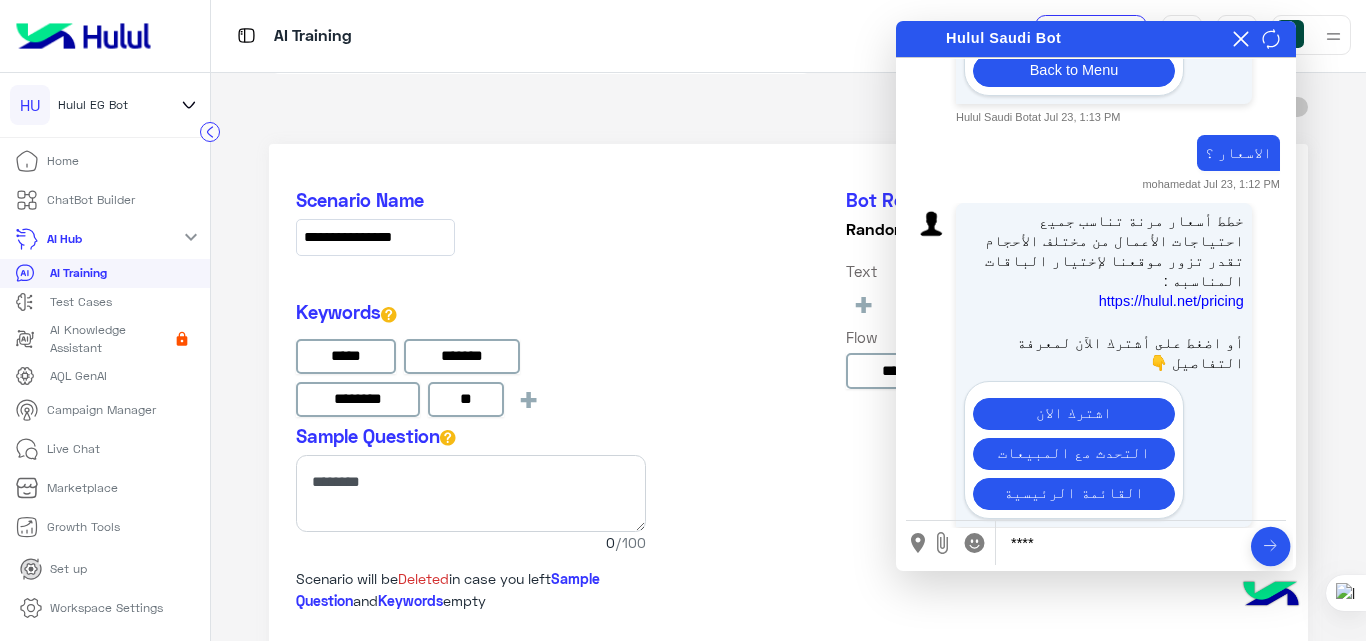type on "******" 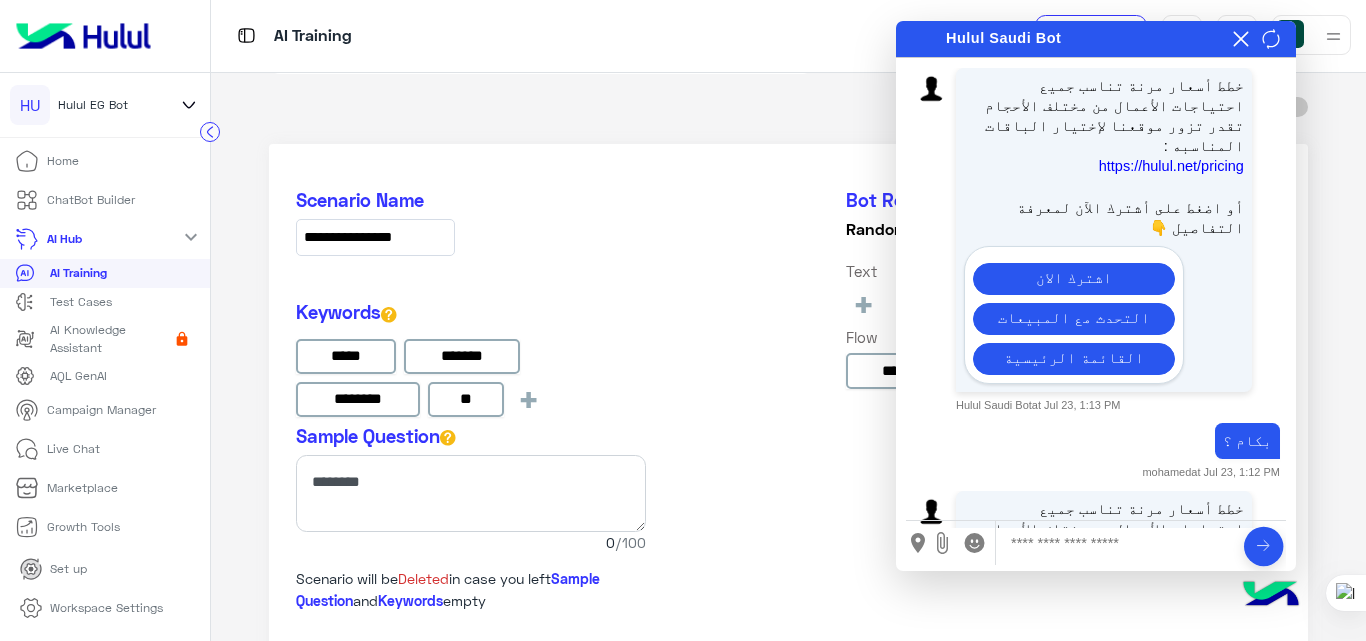 scroll, scrollTop: 807, scrollLeft: 0, axis: vertical 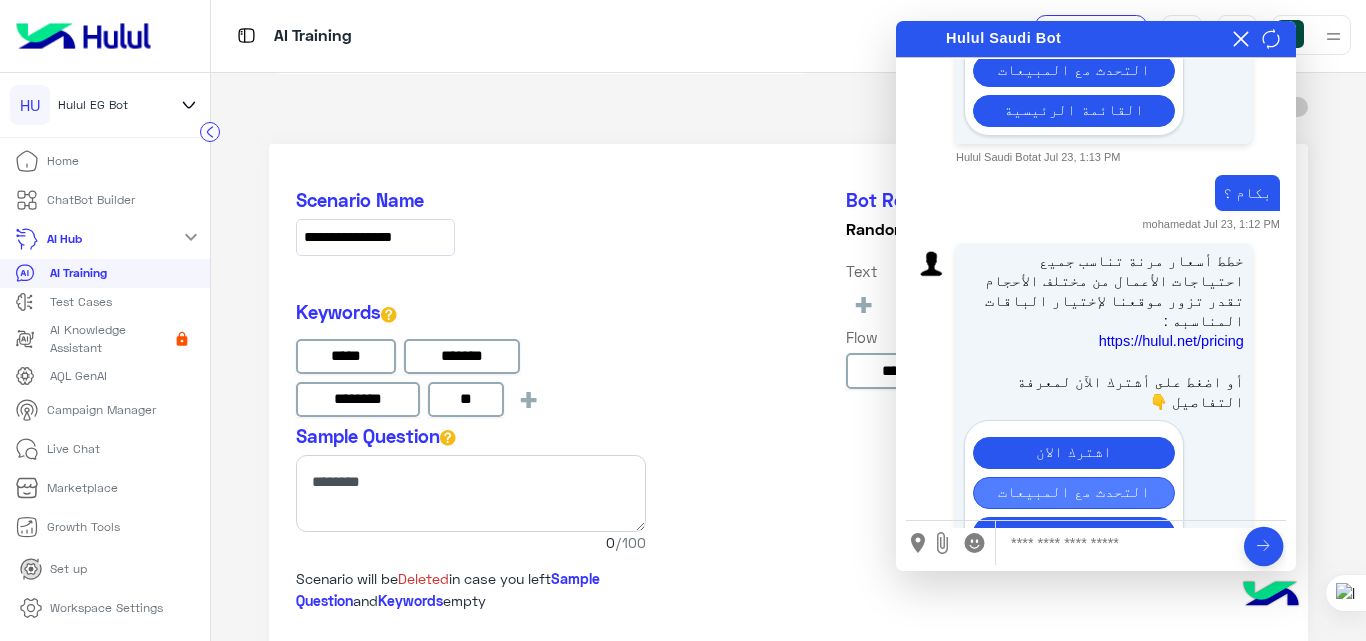 click on "التحدث مع المبيعات" at bounding box center (1074, 493) 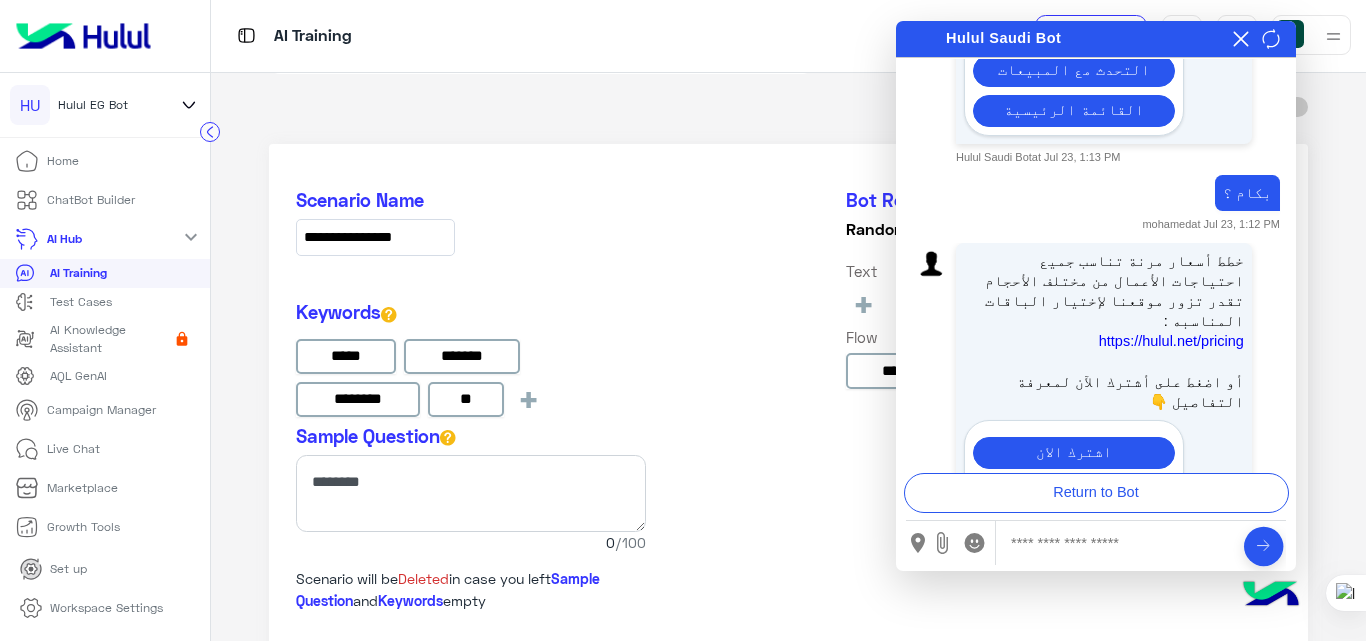 scroll, scrollTop: 971, scrollLeft: 0, axis: vertical 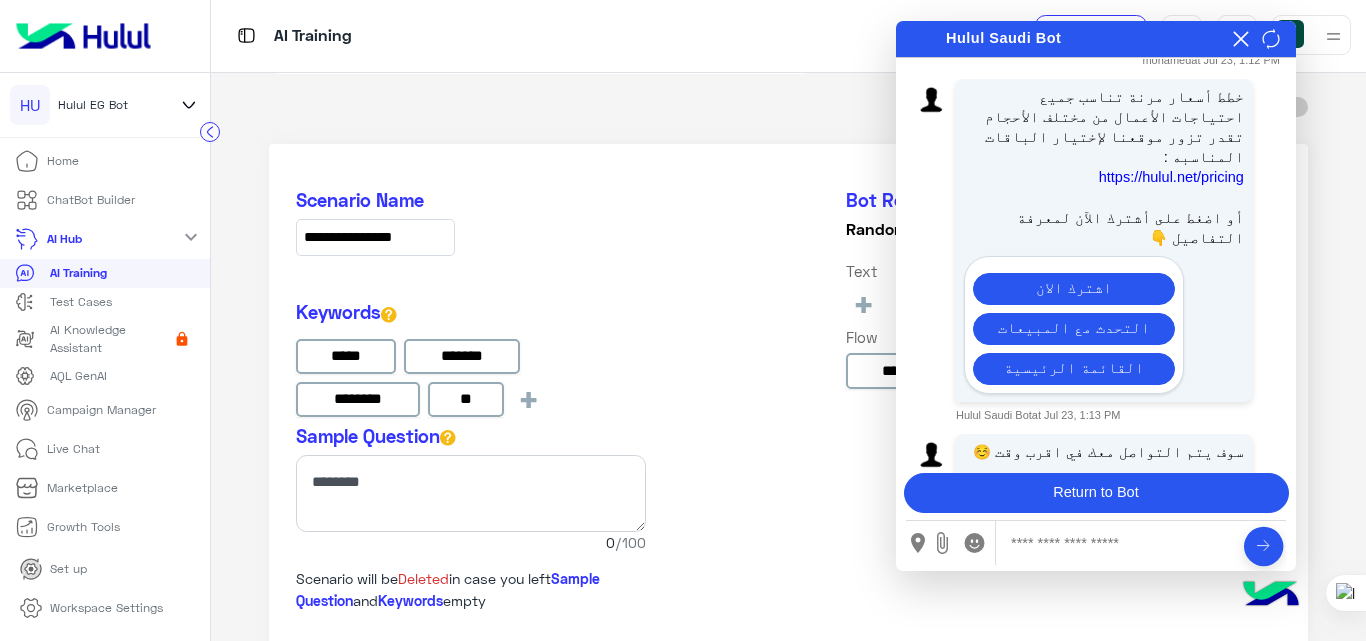 click on "Return to Bot" at bounding box center (1096, 493) 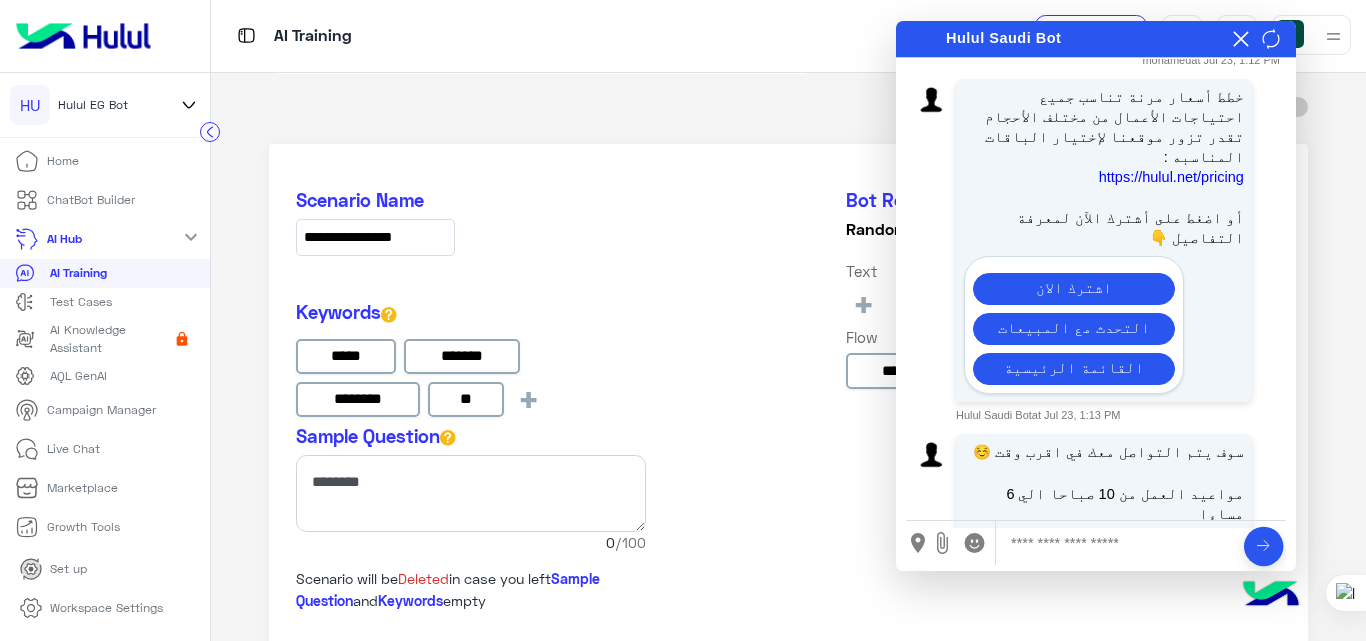 scroll, scrollTop: 916, scrollLeft: 0, axis: vertical 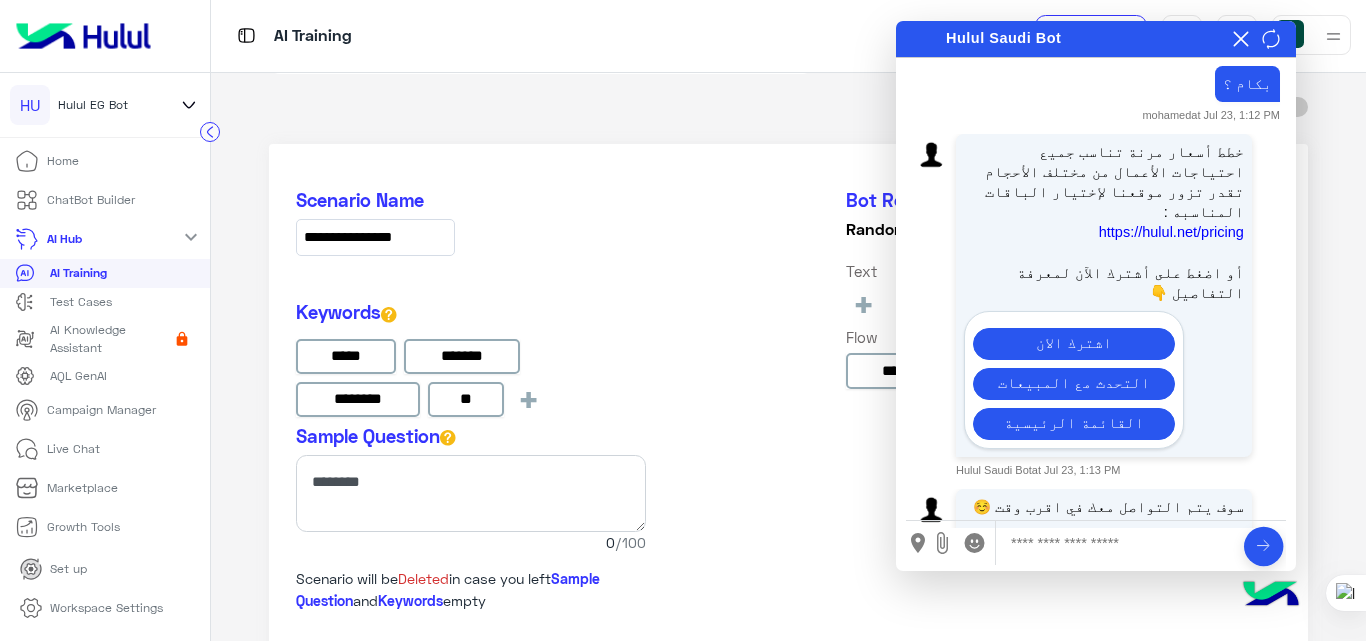 click at bounding box center (1118, 543) 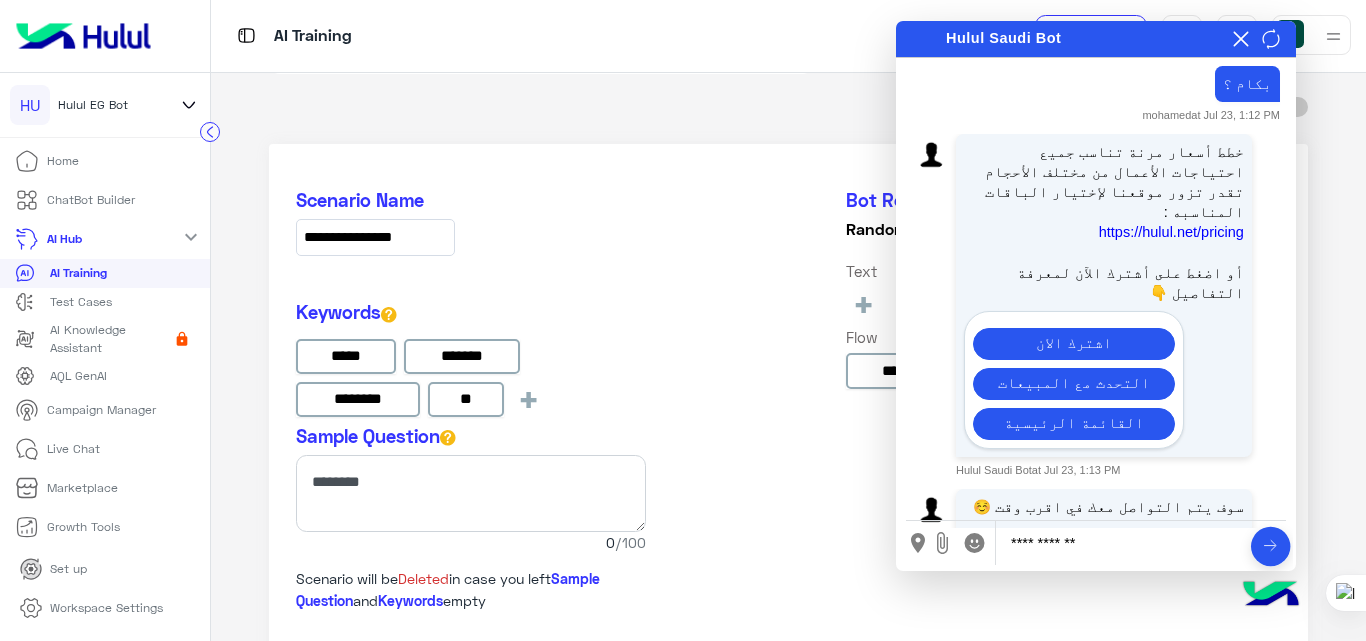 type on "**********" 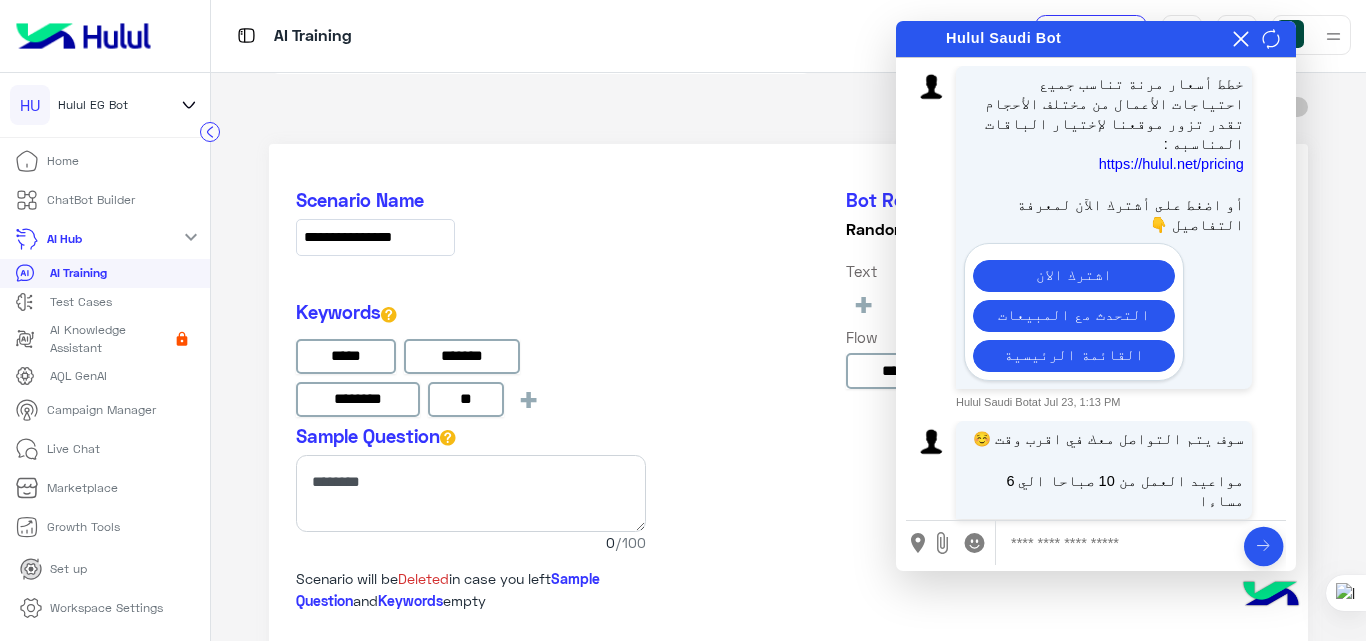 scroll, scrollTop: 1235, scrollLeft: 0, axis: vertical 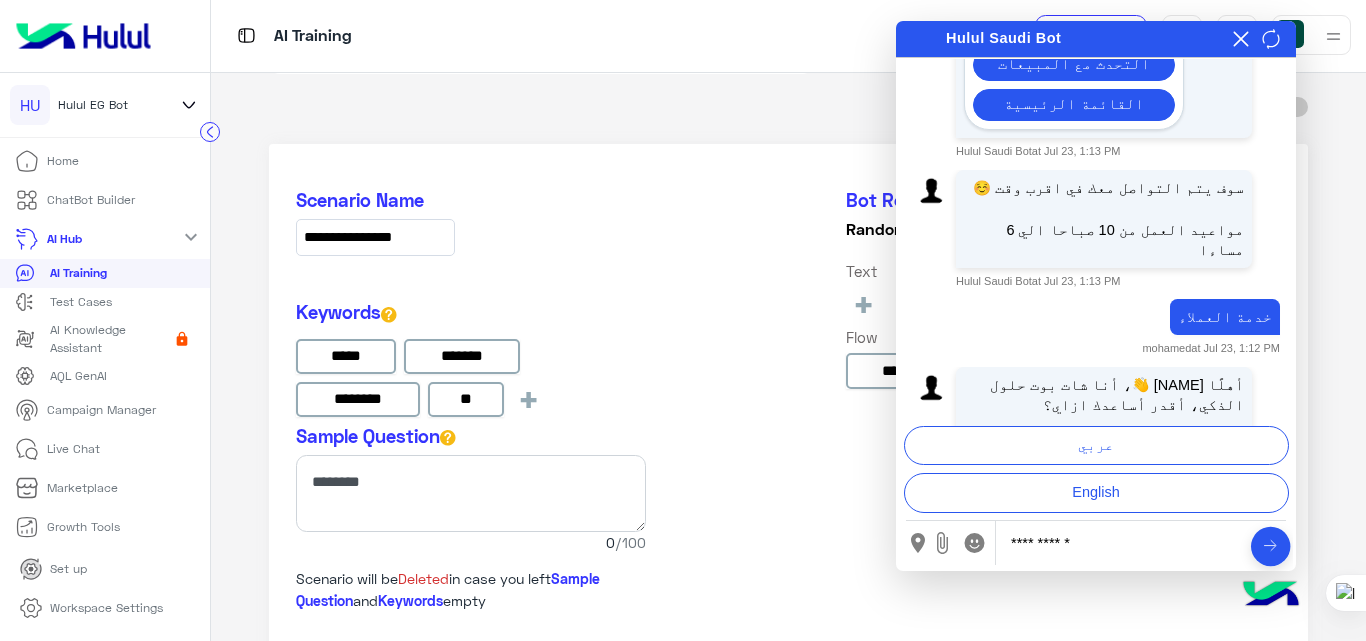 type on "**********" 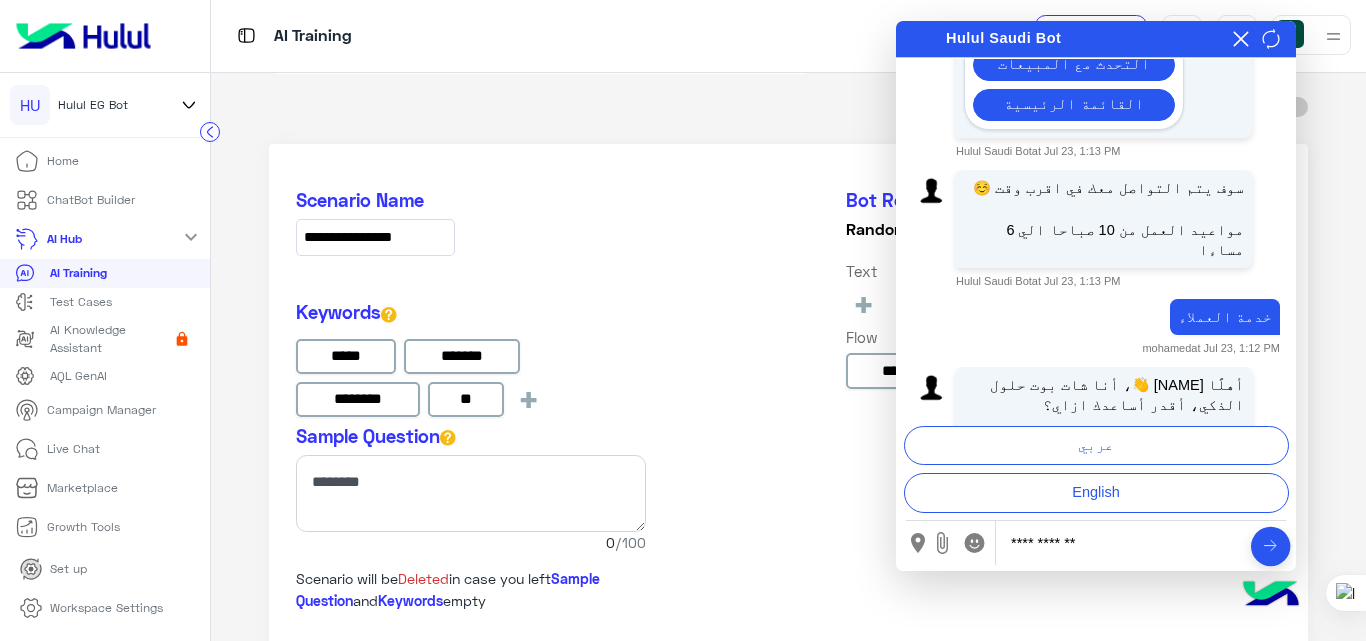 type 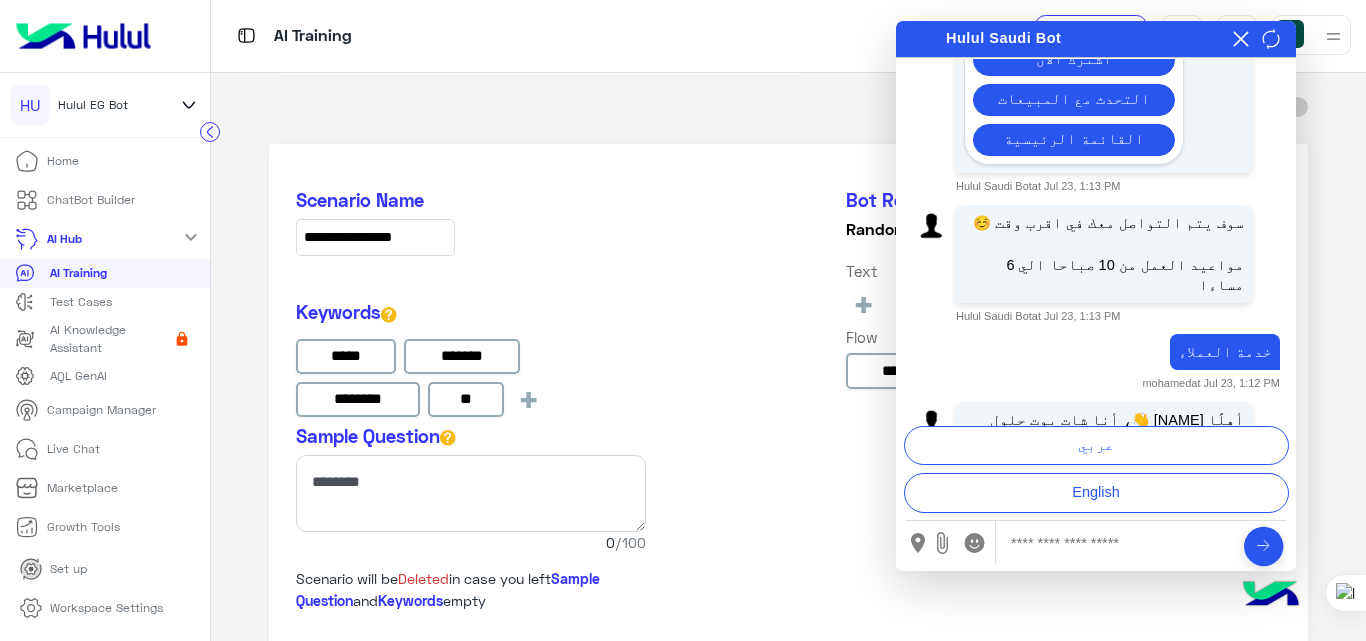 scroll, scrollTop: 1452, scrollLeft: 0, axis: vertical 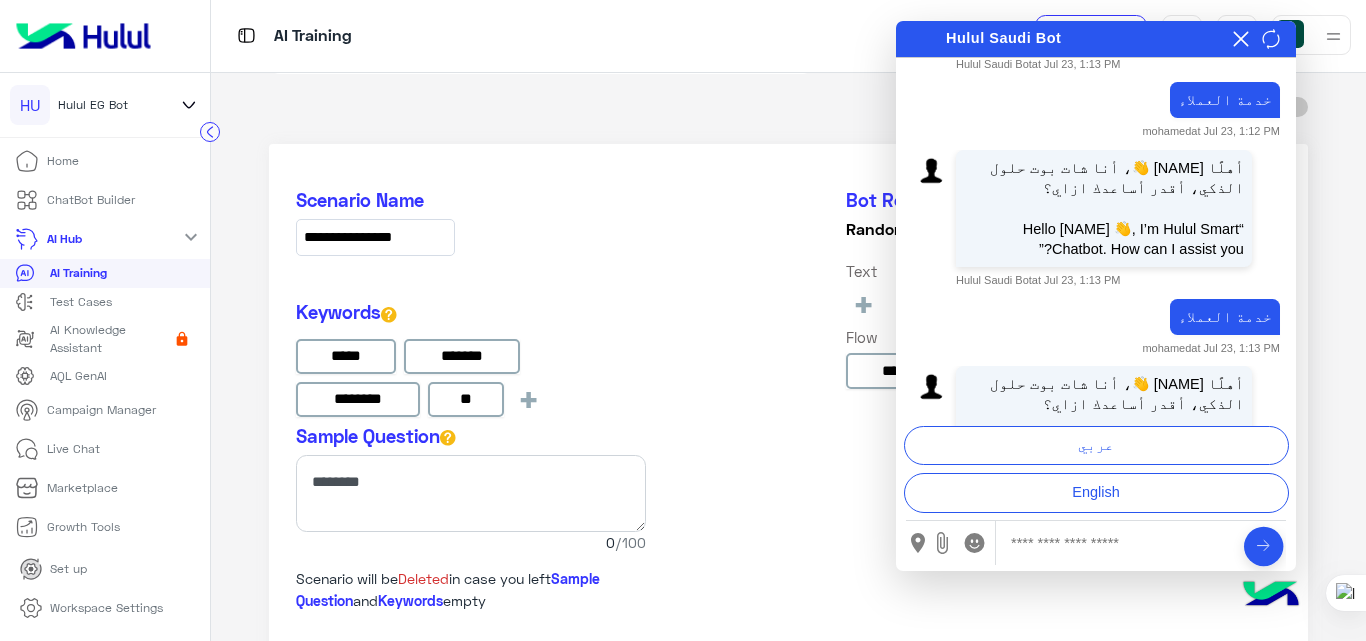 click on "**********" 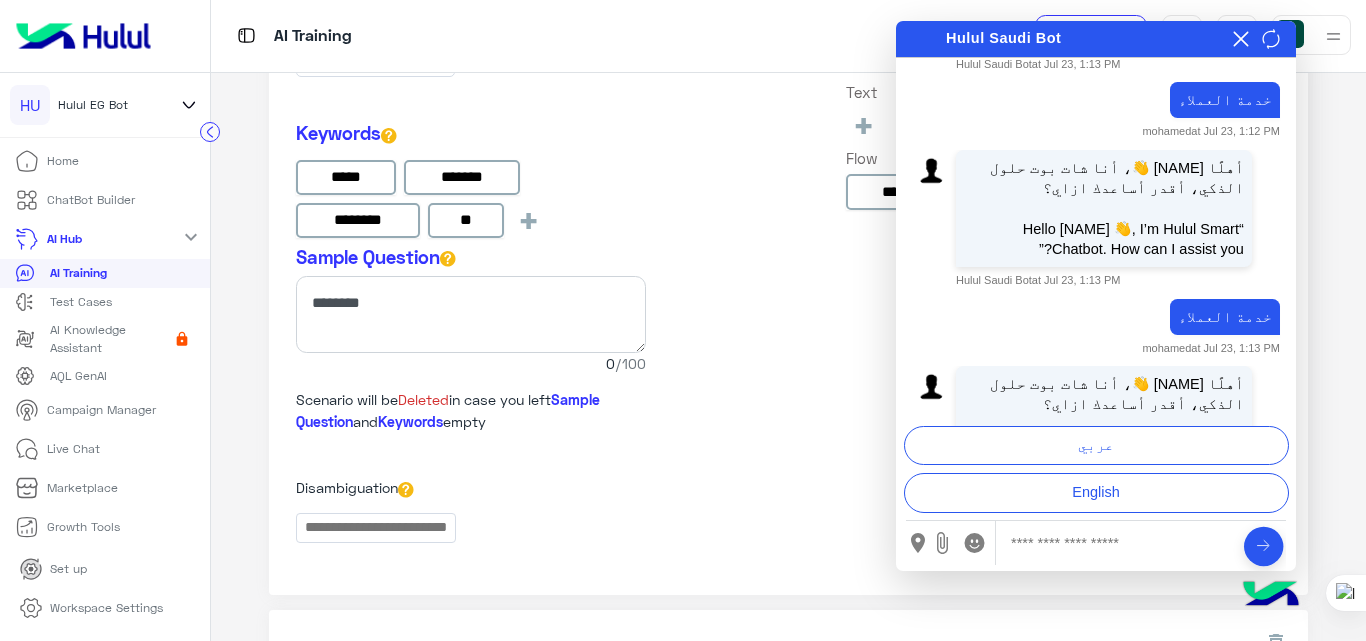 scroll, scrollTop: 360, scrollLeft: 0, axis: vertical 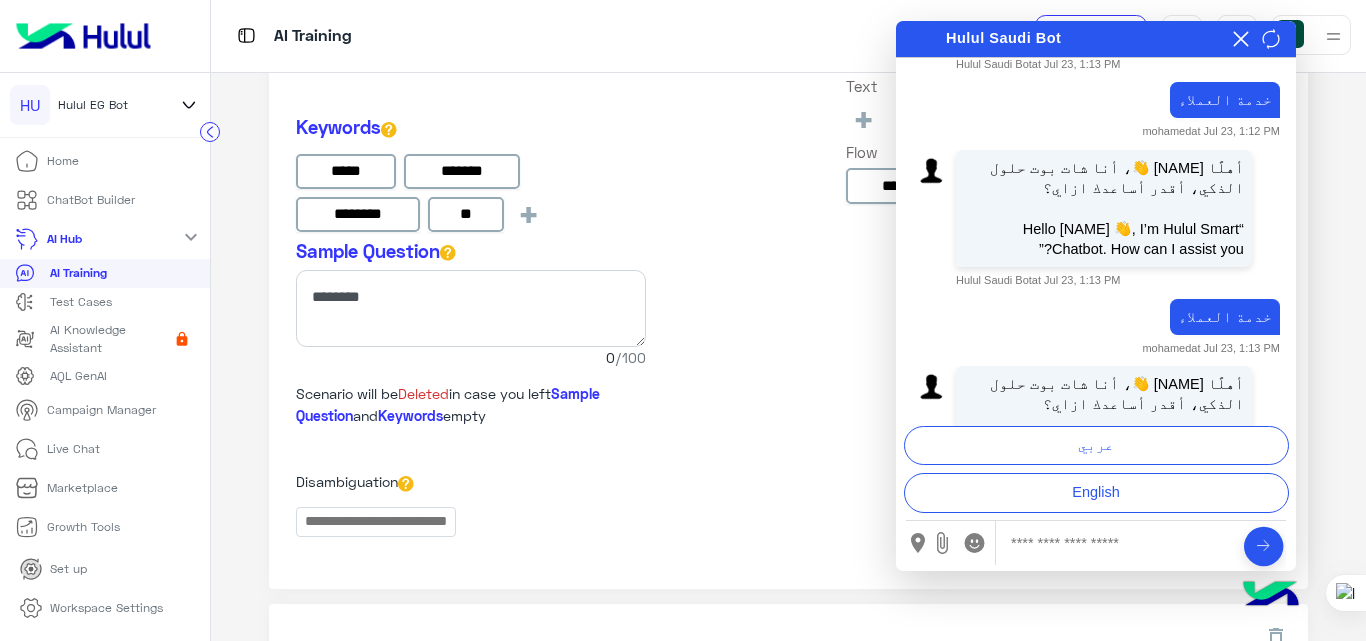 click on "**********" 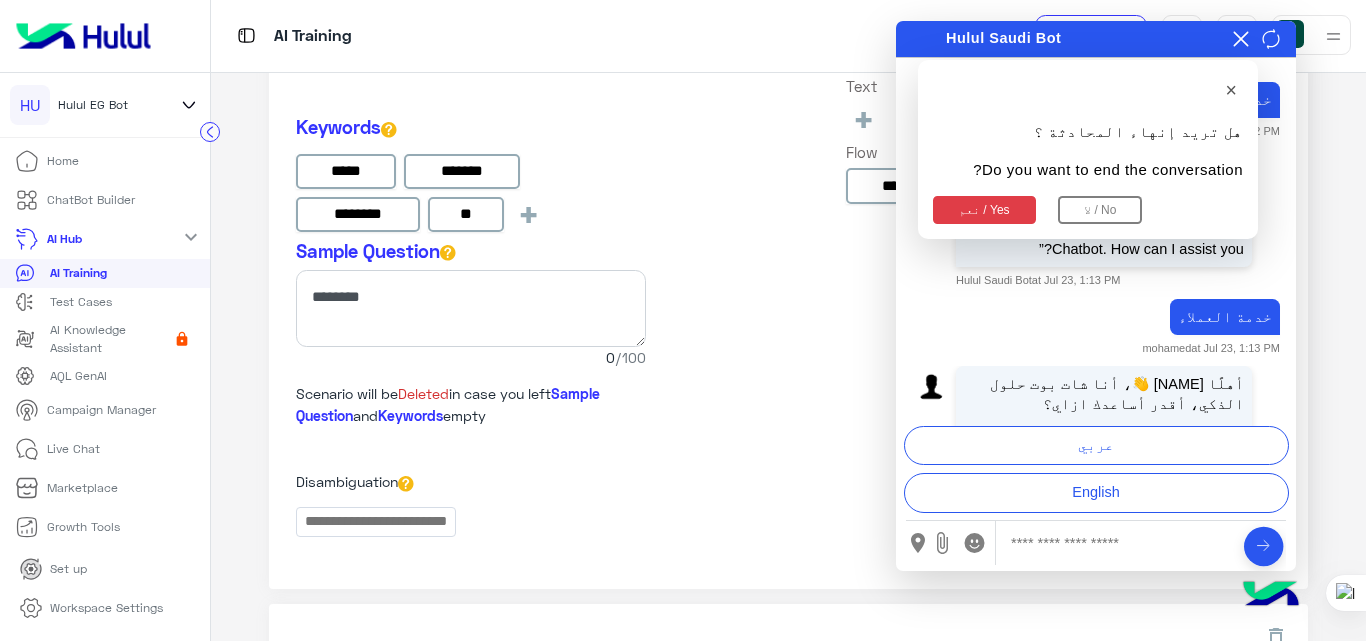 click on "نعم / Yes" at bounding box center (984, 210) 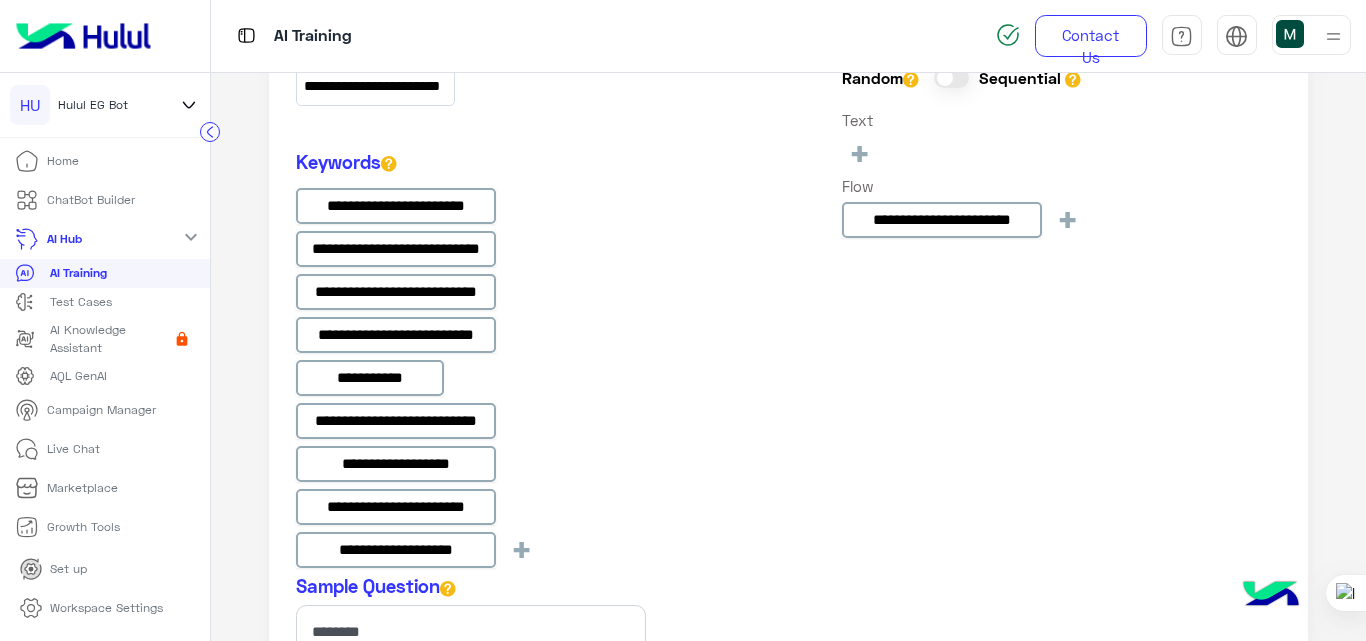 scroll, scrollTop: 972, scrollLeft: 0, axis: vertical 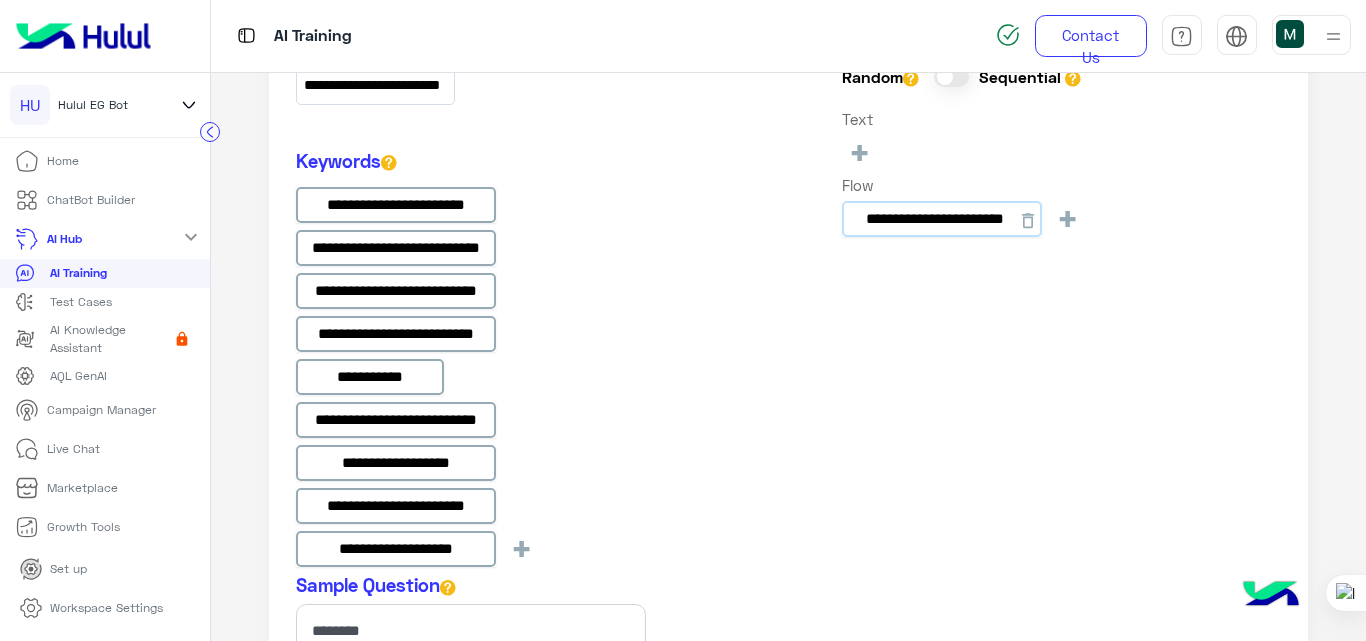 click on "**********" at bounding box center (900, -426) 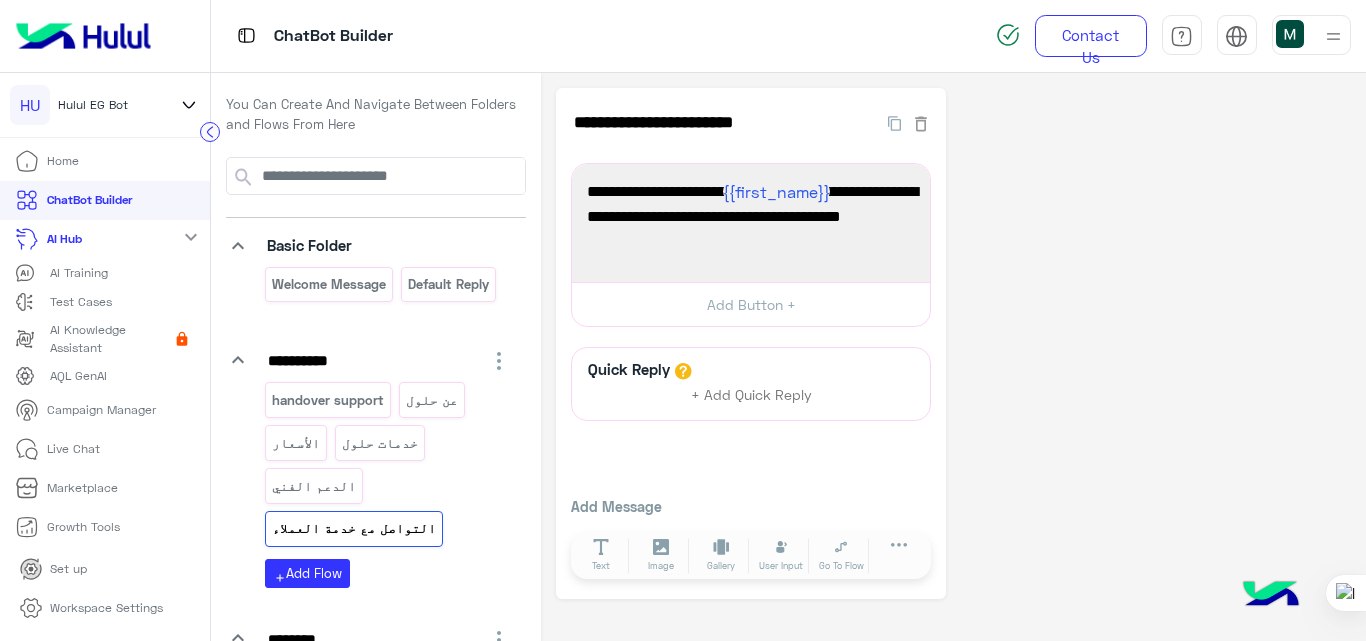 click on "AI Training" 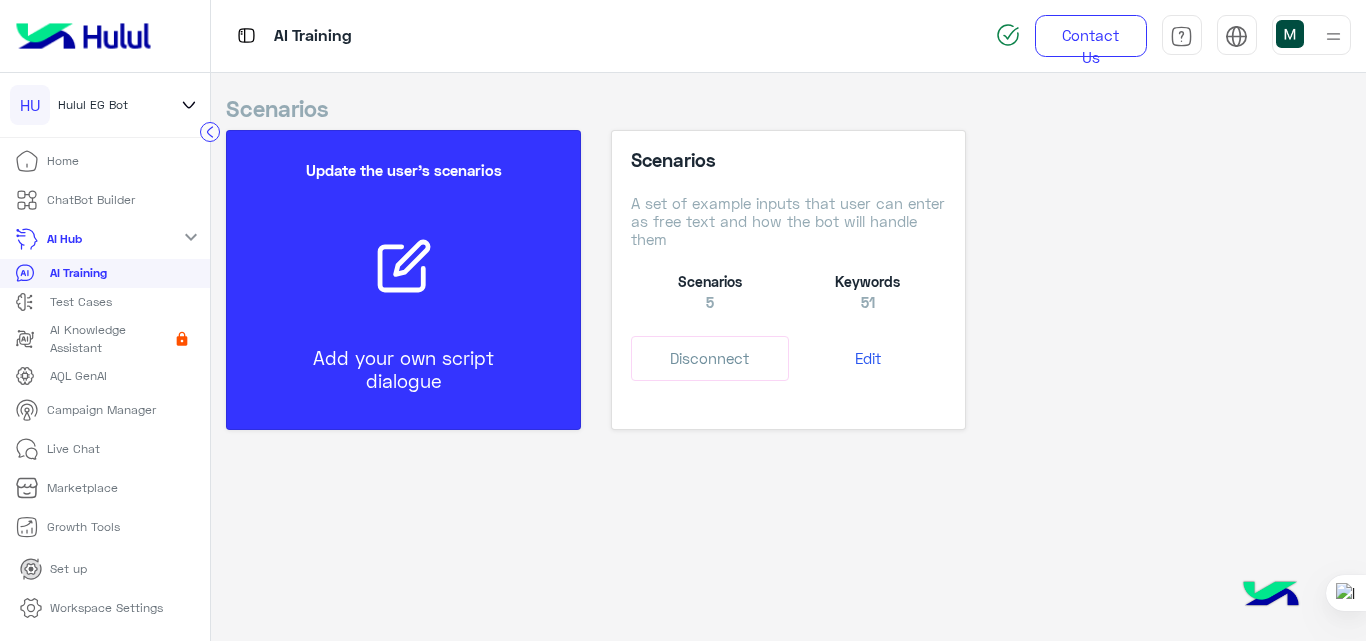 click on "Add your own script dialogue" at bounding box center [403, 369] 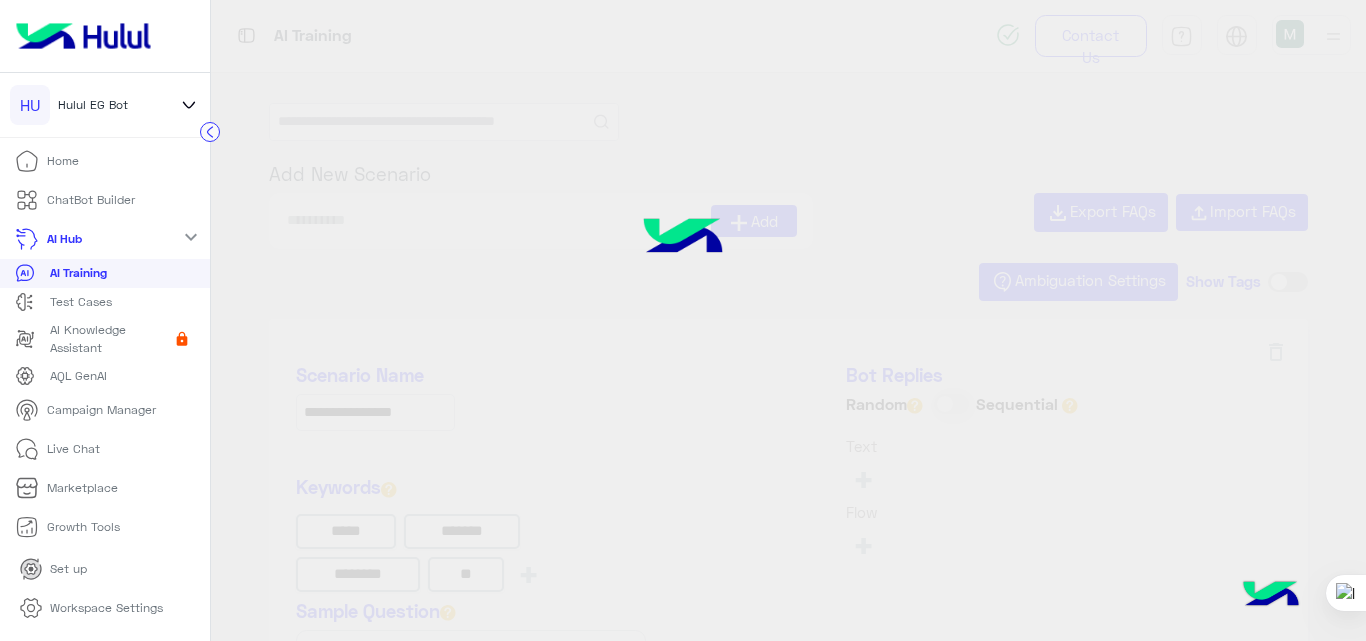 type on "******" 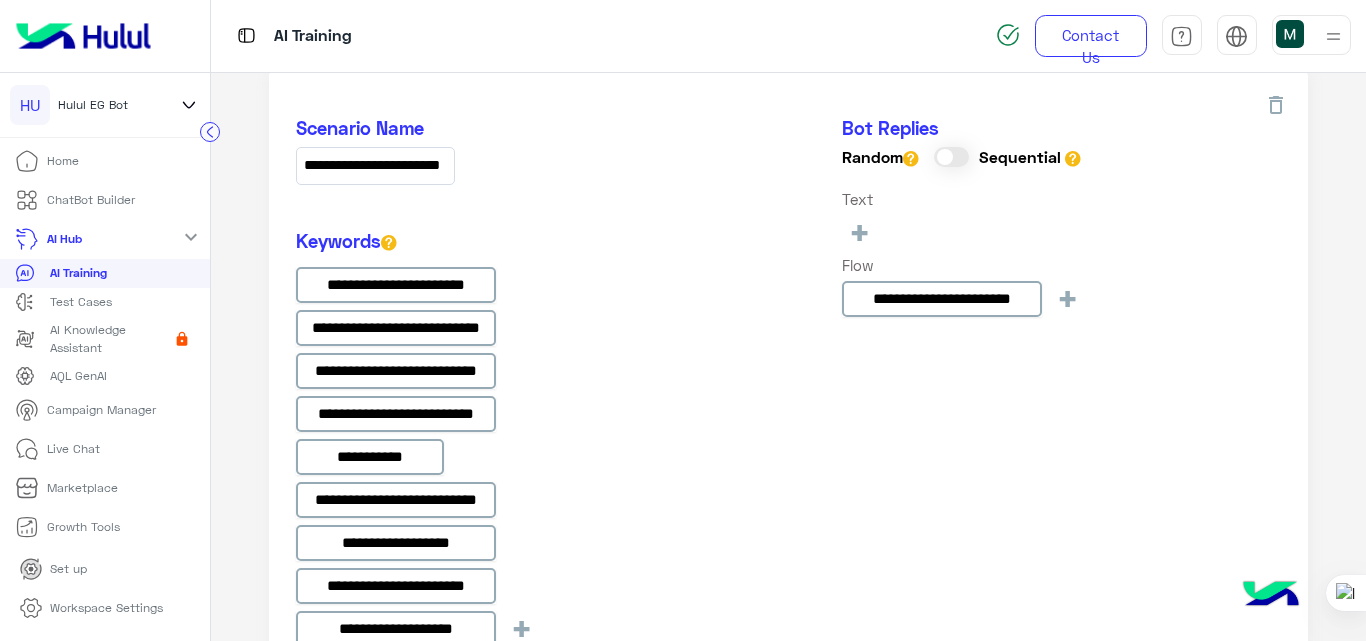 scroll, scrollTop: 893, scrollLeft: 0, axis: vertical 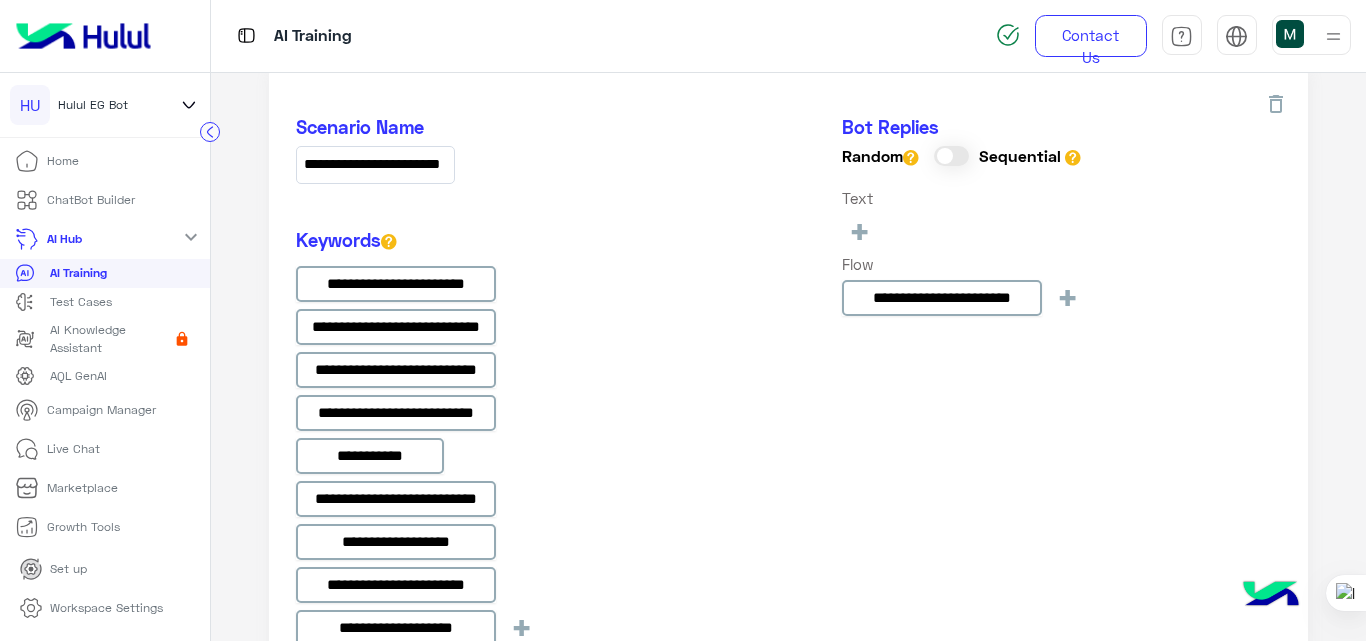 click at bounding box center [1271, 596] 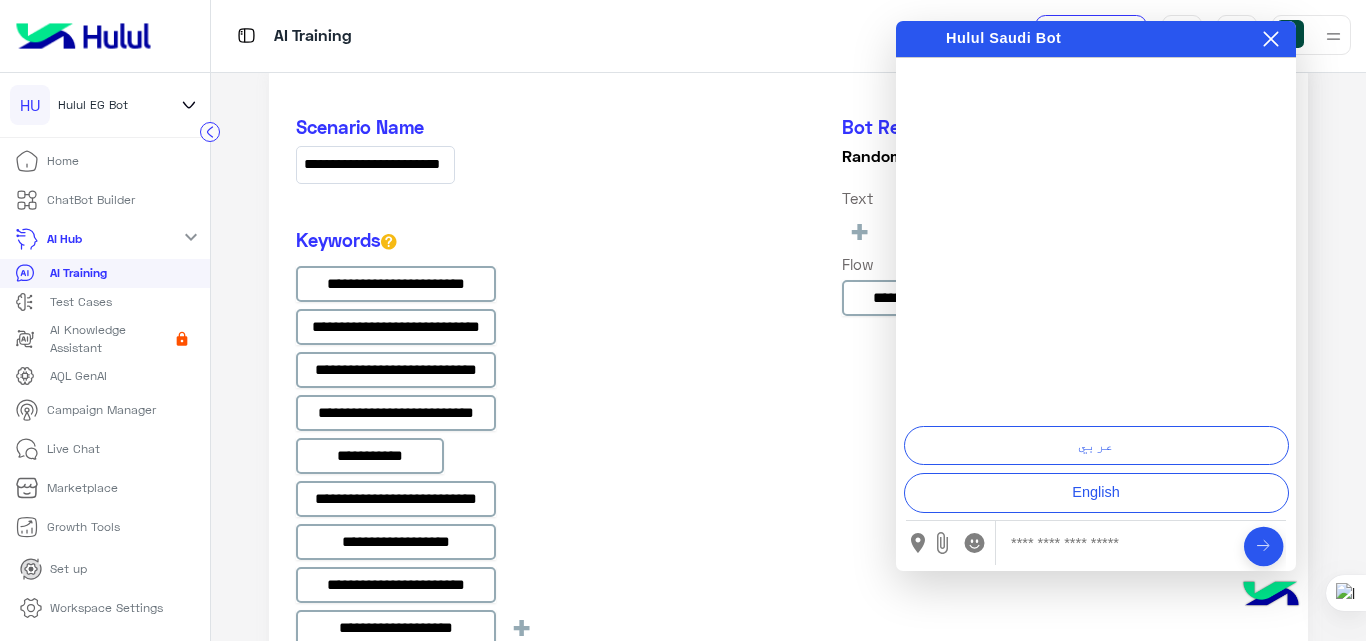 scroll, scrollTop: 0, scrollLeft: 0, axis: both 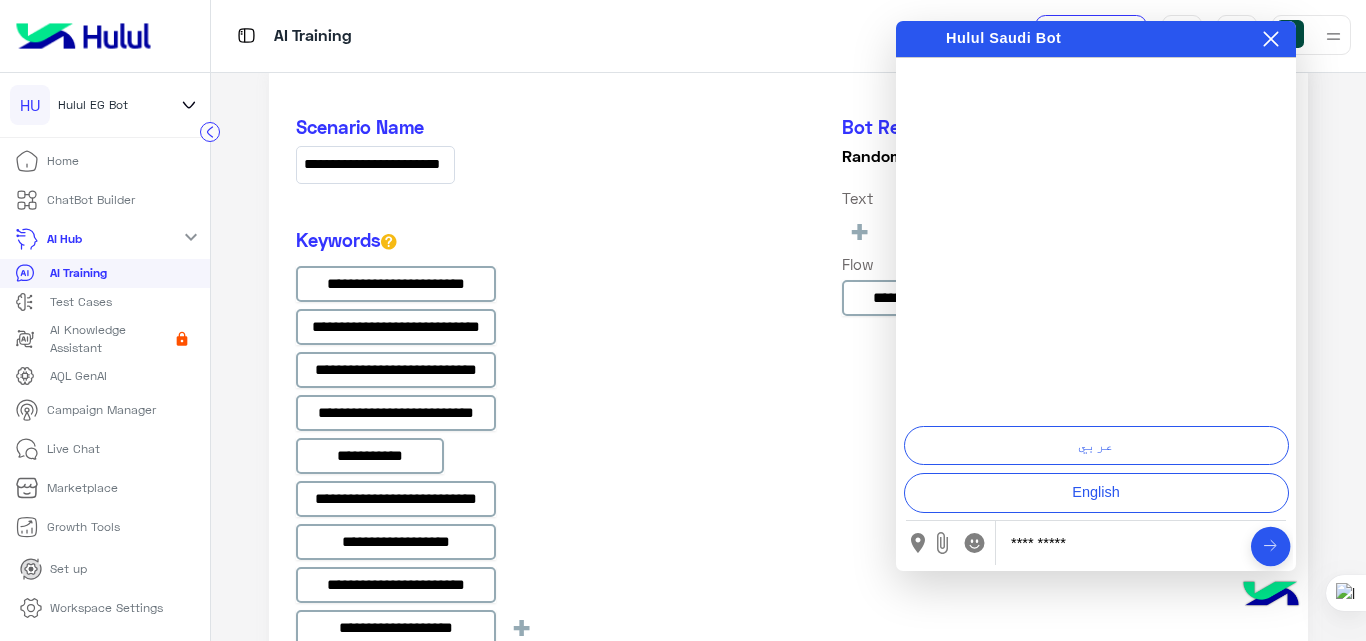type on "**********" 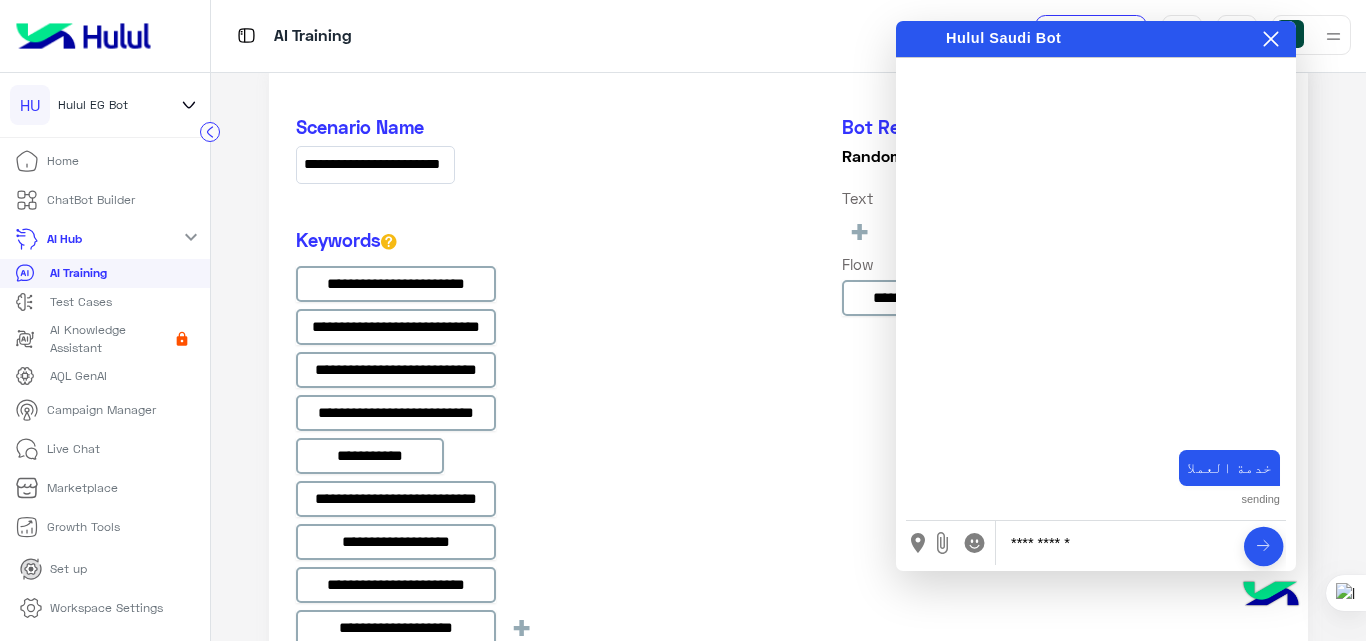 type 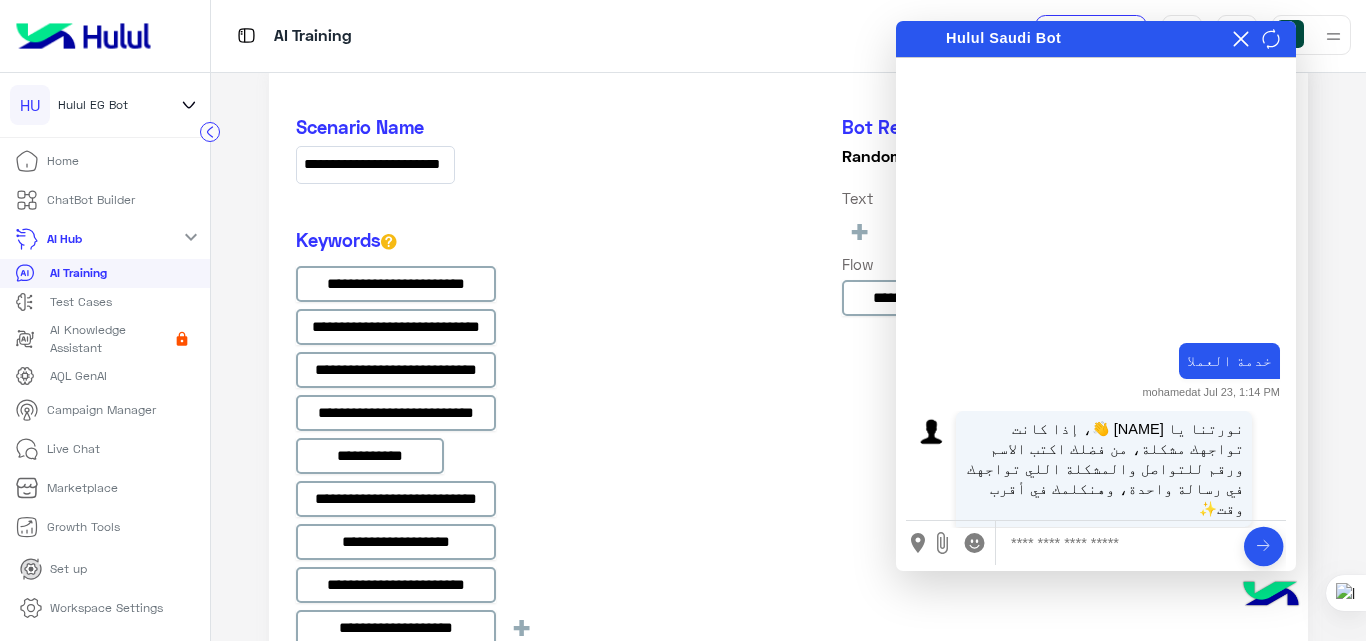 click on "**********" 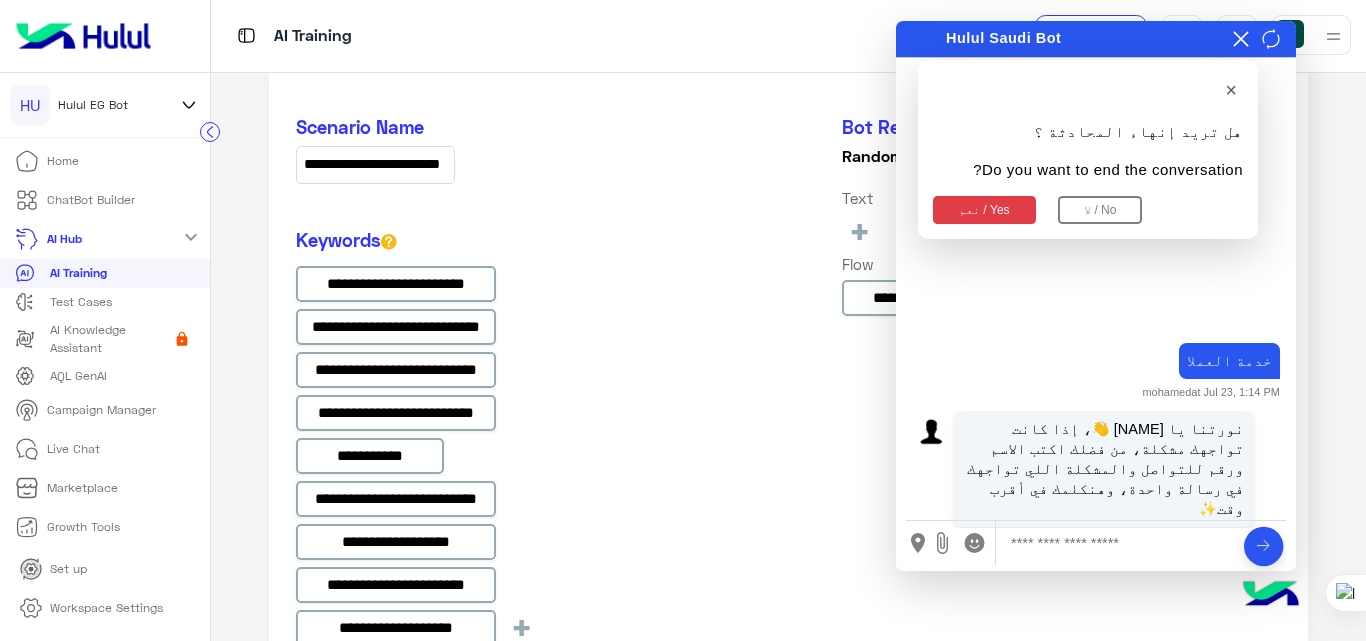 click on "نعم / Yes" at bounding box center [984, 210] 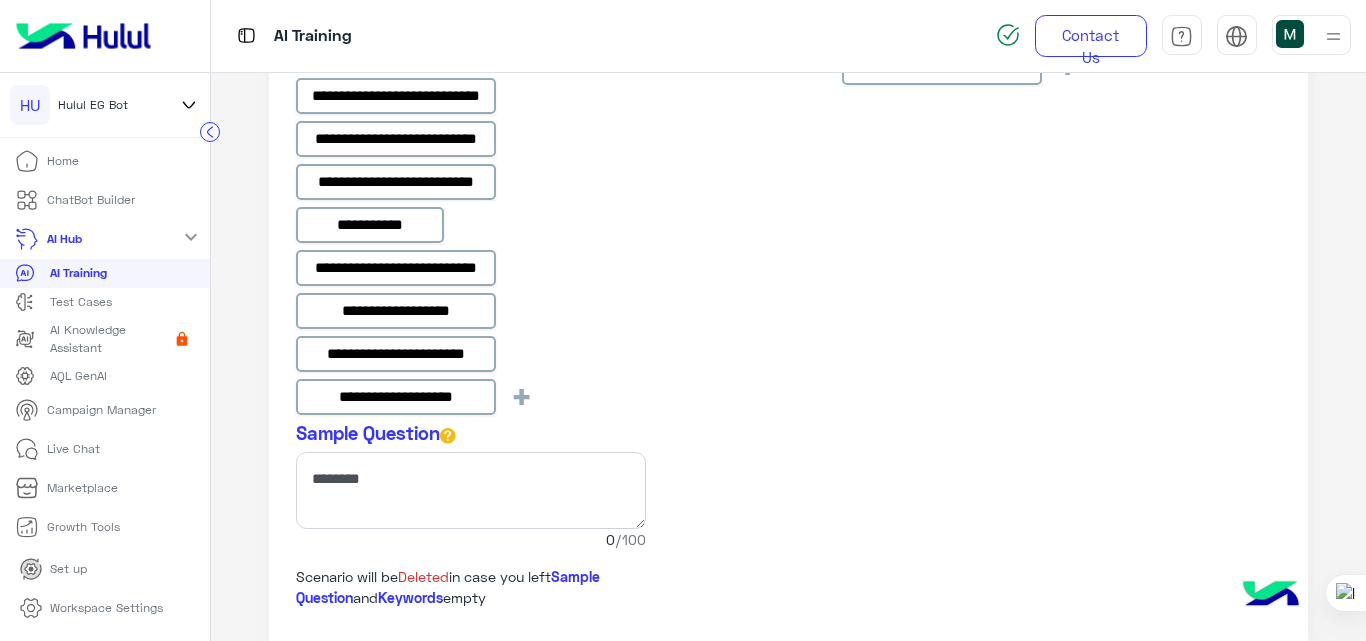 scroll, scrollTop: 1125, scrollLeft: 0, axis: vertical 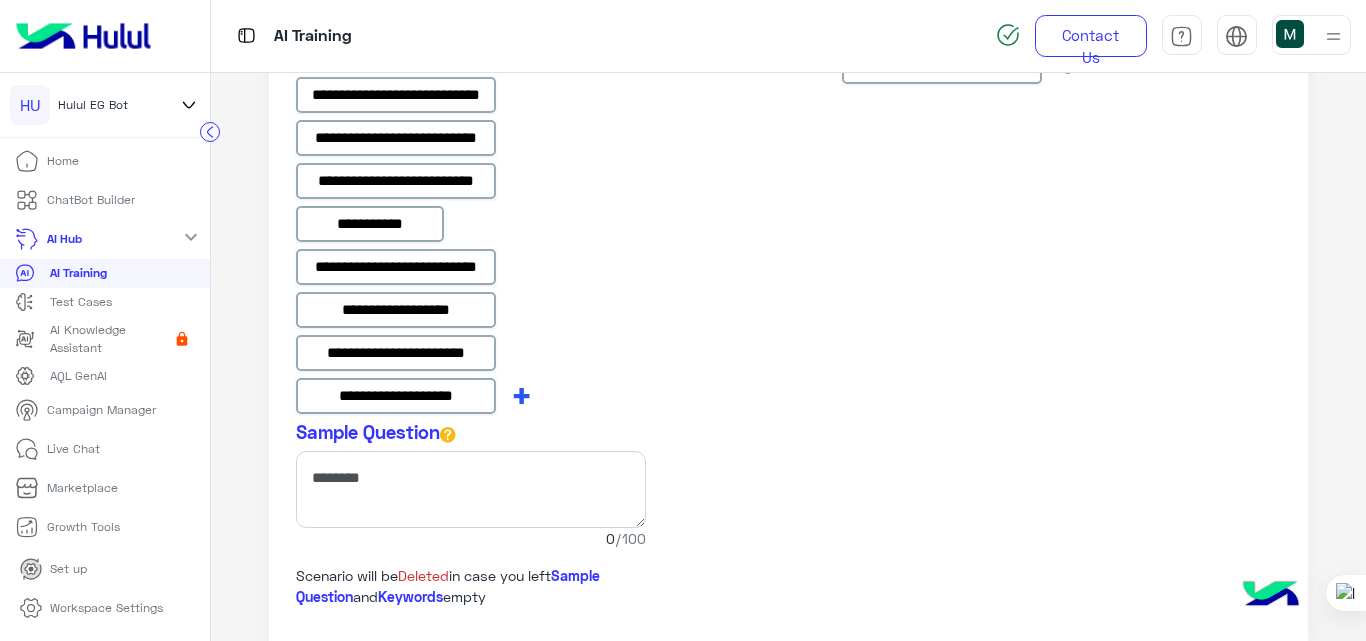 click on "+" at bounding box center (528, -552) 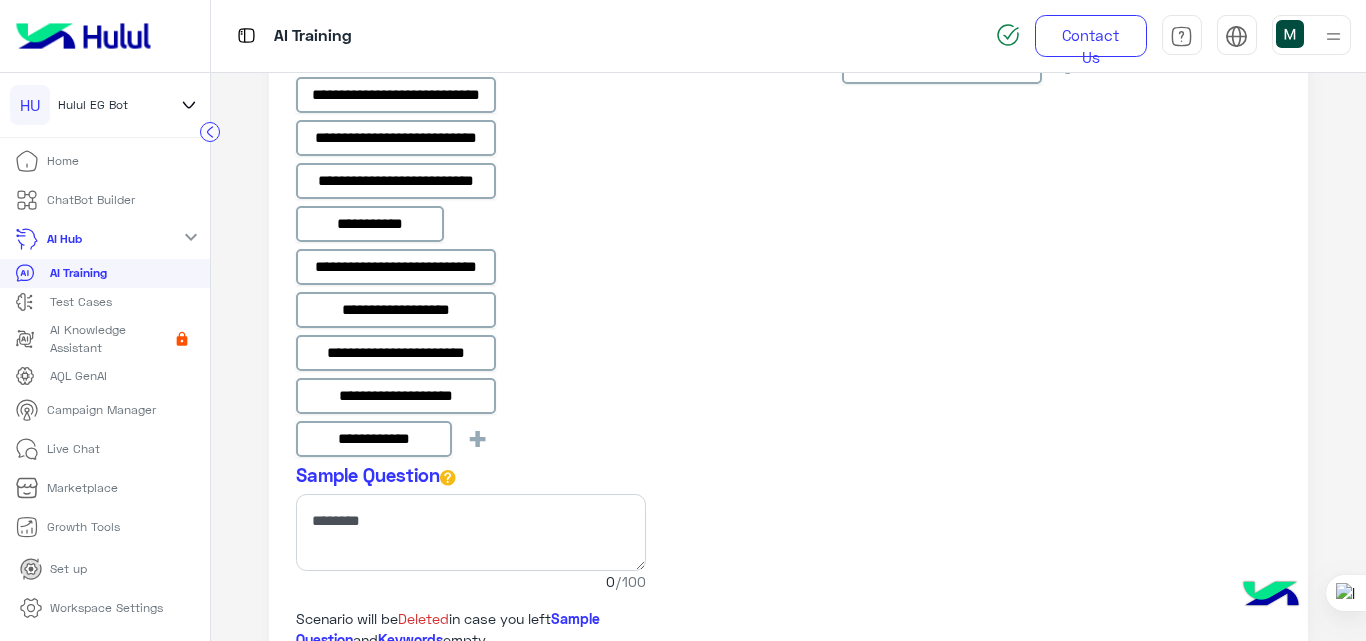 type on "**********" 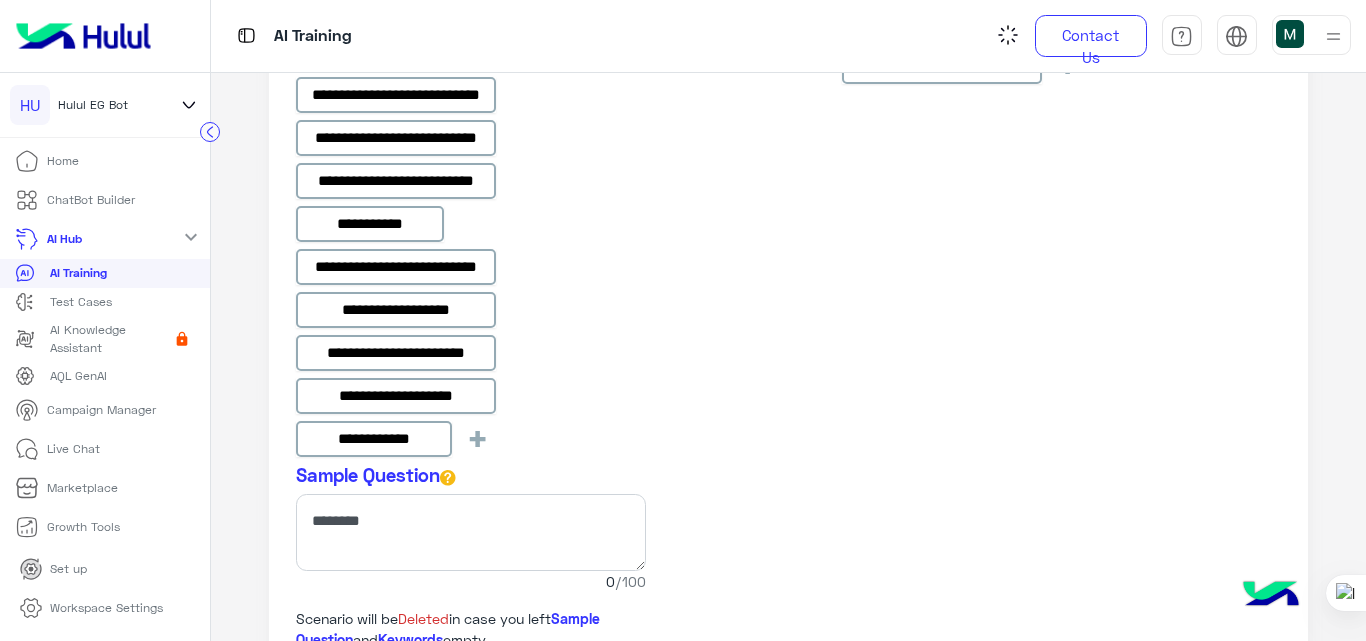 click on "**********" 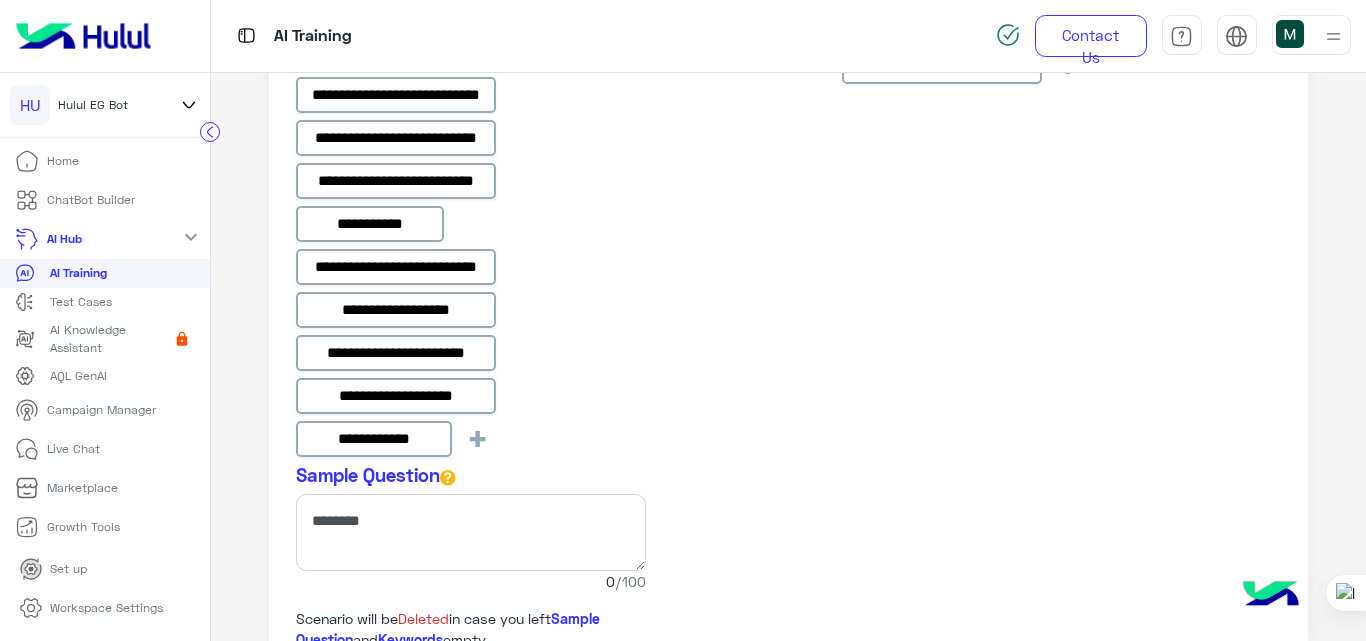 click on "**********" 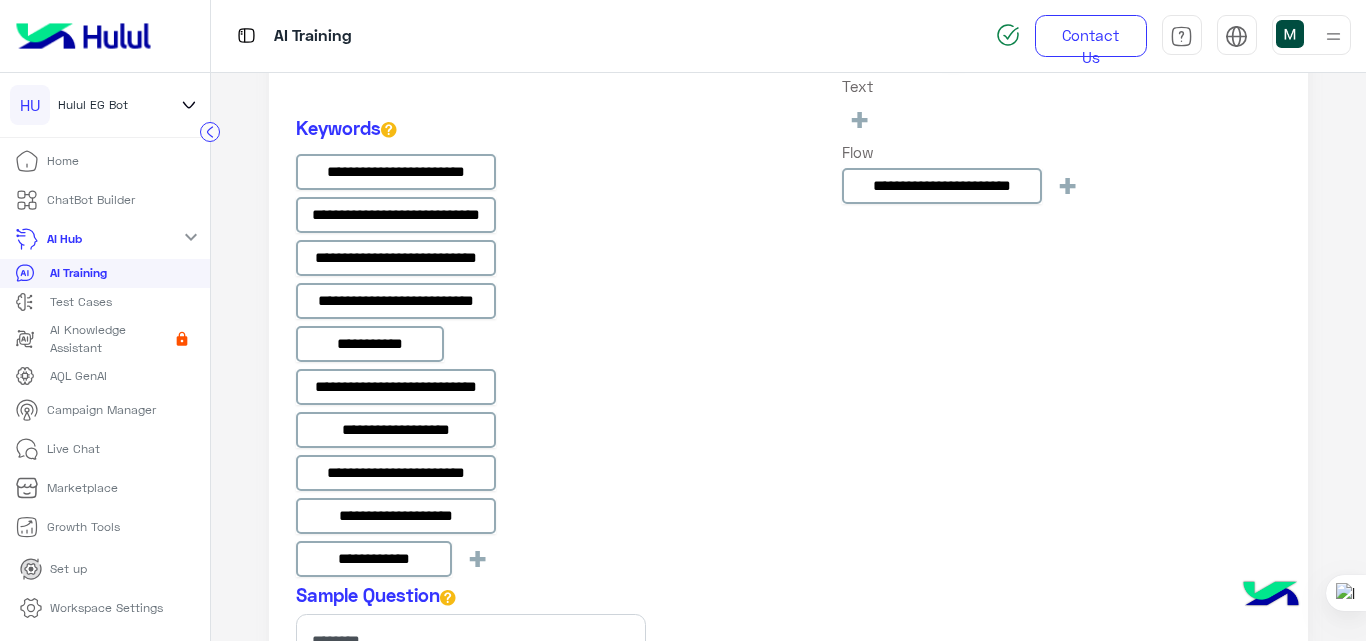scroll, scrollTop: 1004, scrollLeft: 0, axis: vertical 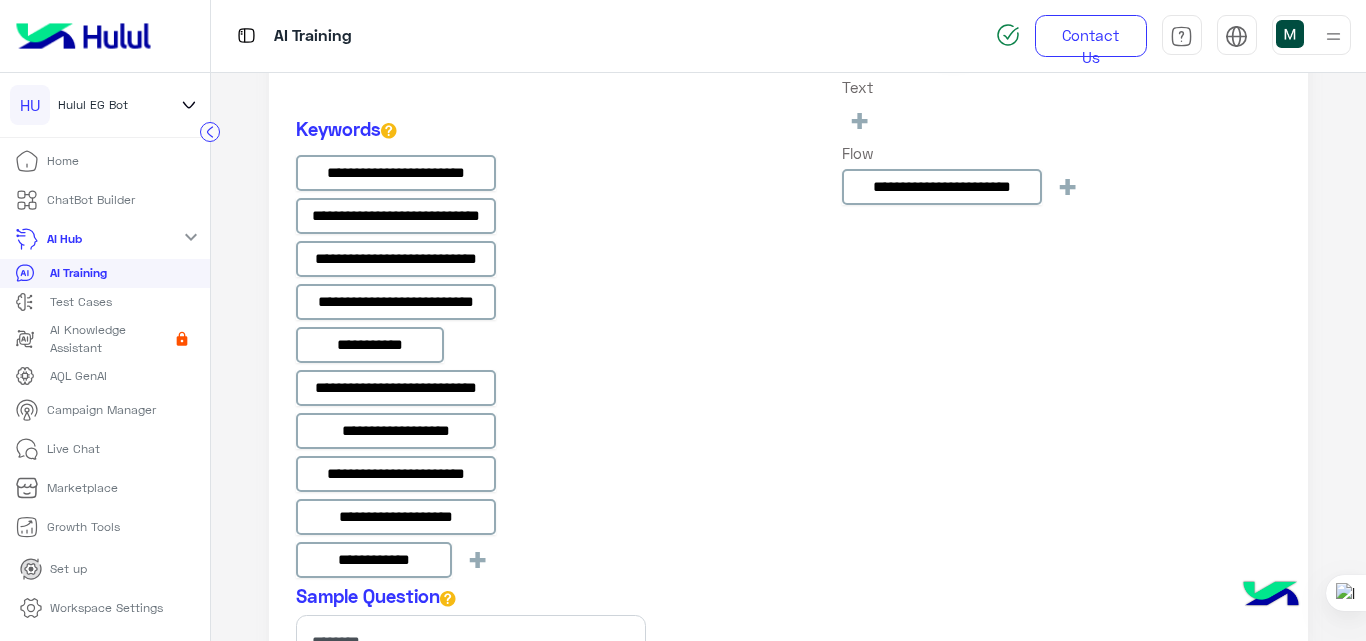 click at bounding box center [1271, 596] 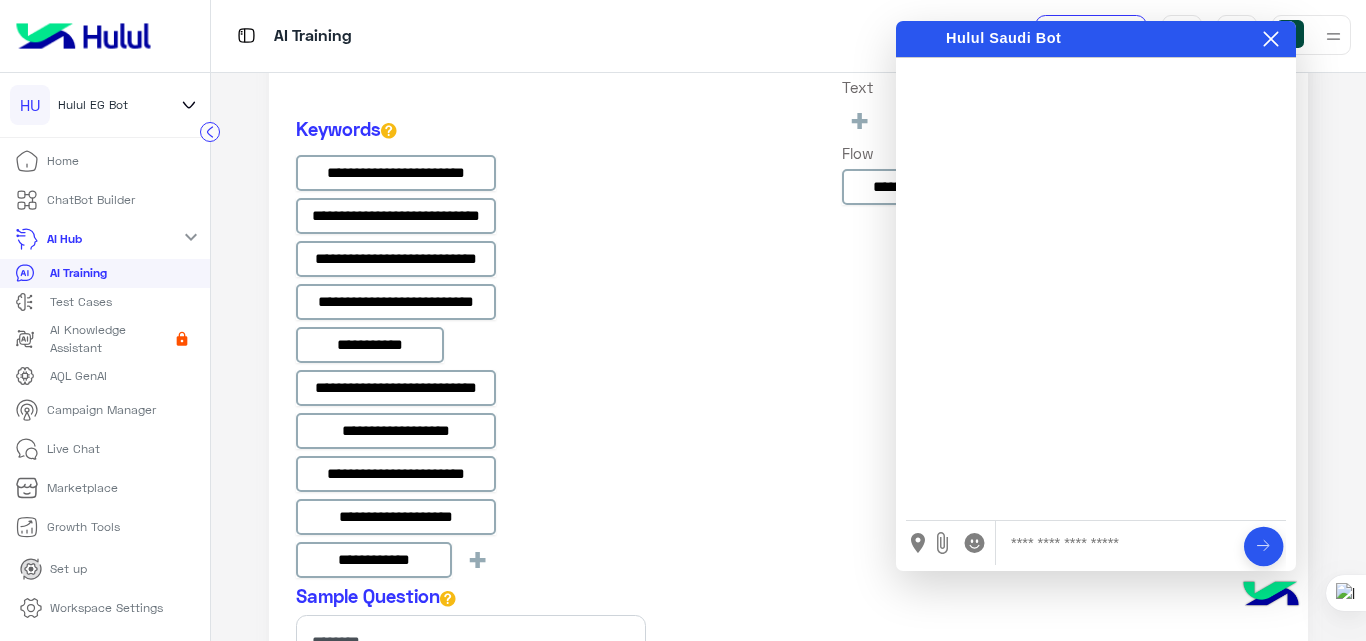 click at bounding box center (1118, 543) 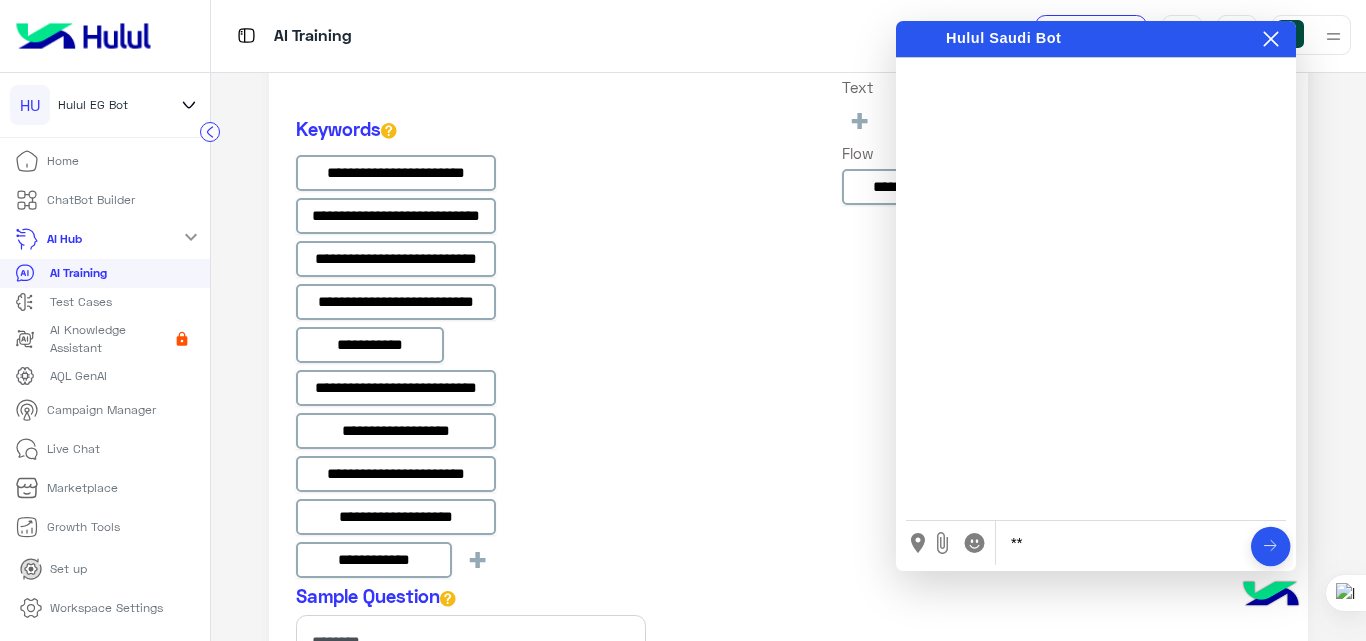 type on "*" 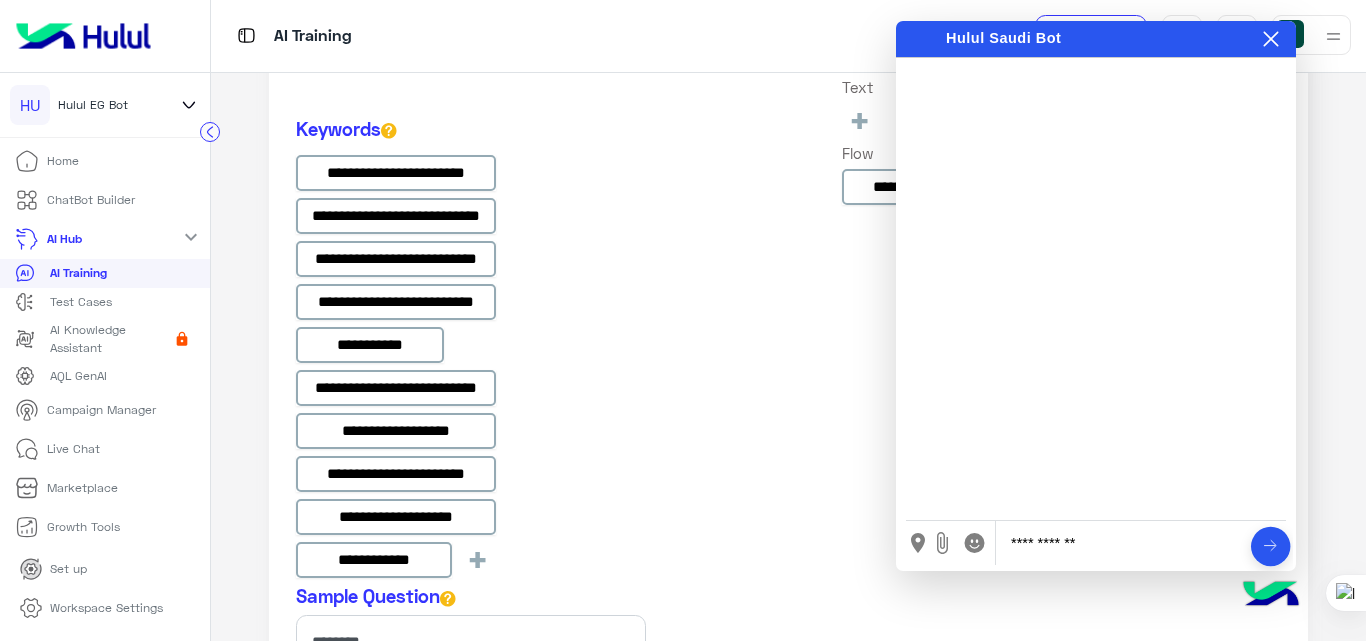 type on "**********" 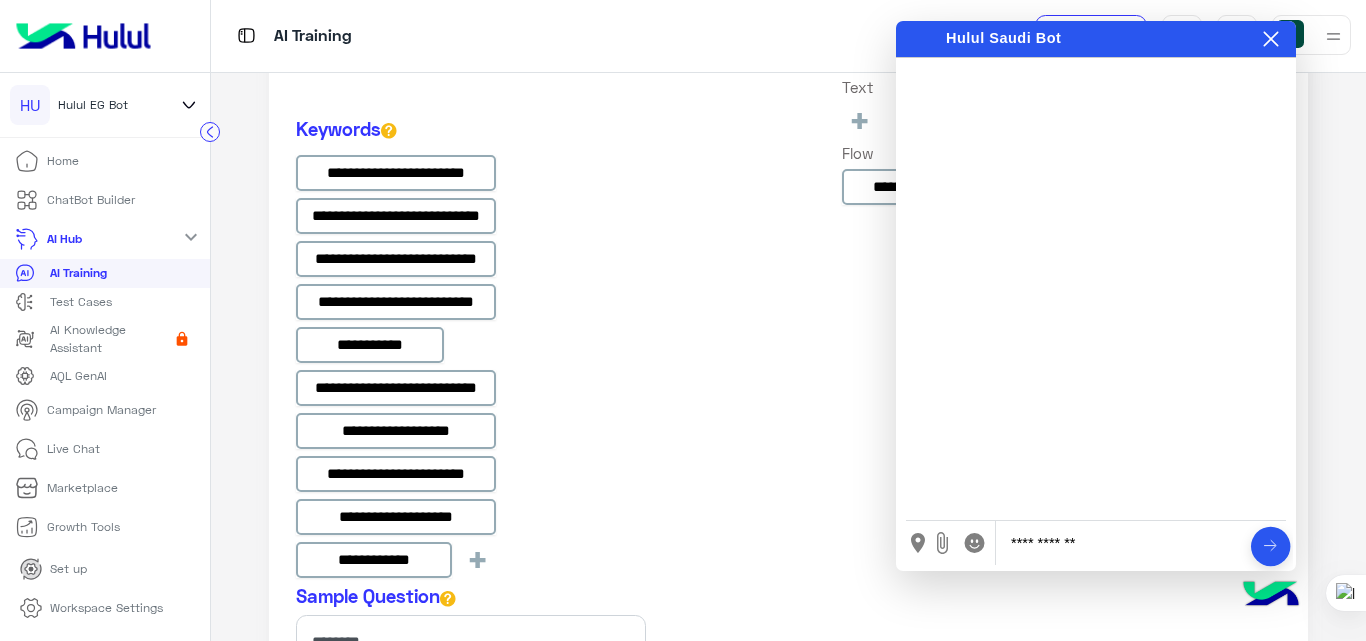 type 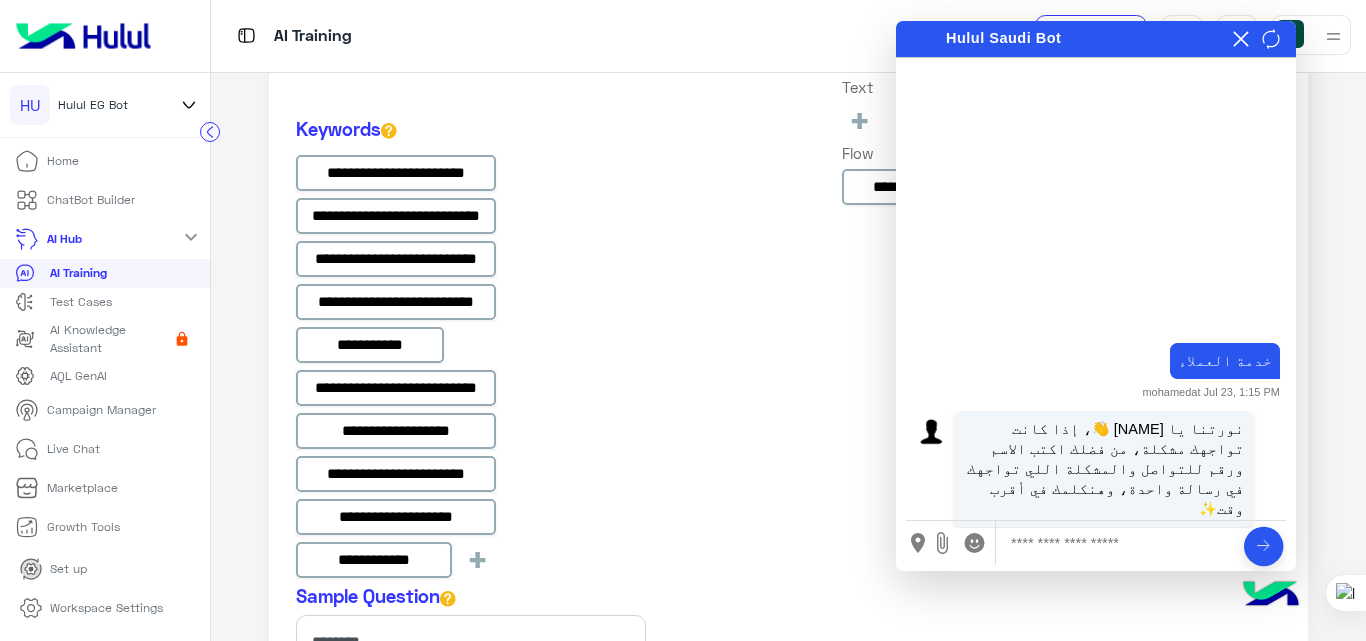 click on "**********" 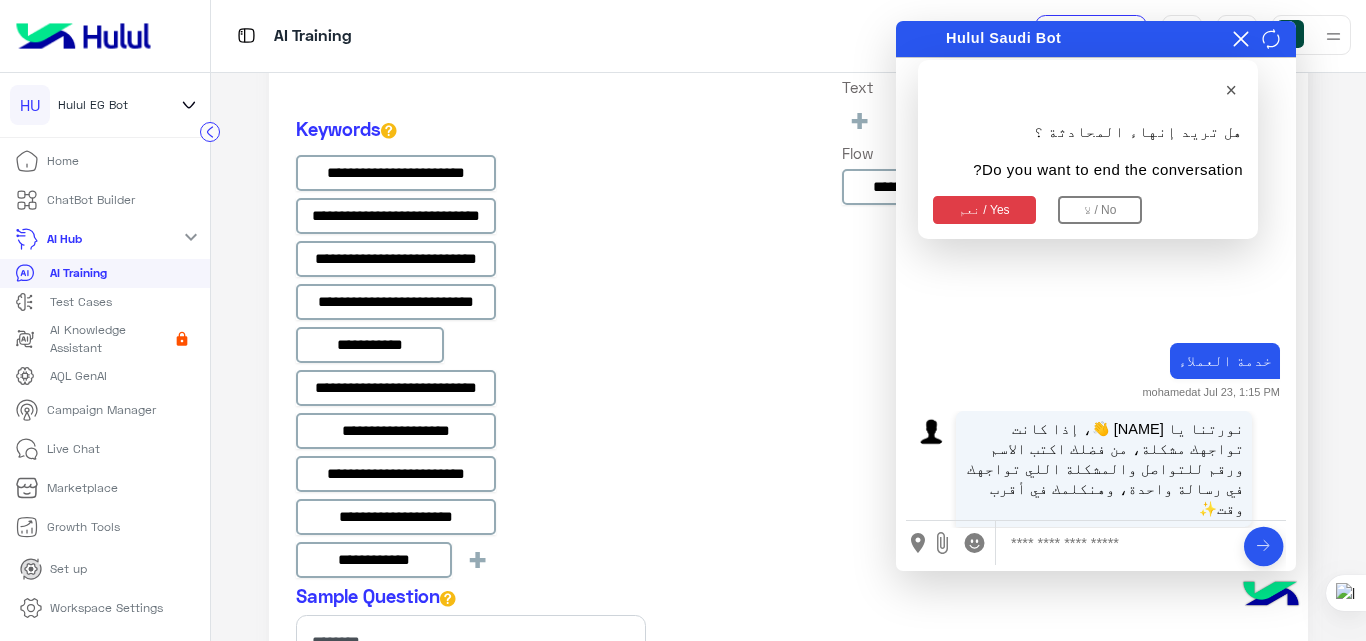 click on "نعم / Yes" at bounding box center [984, 210] 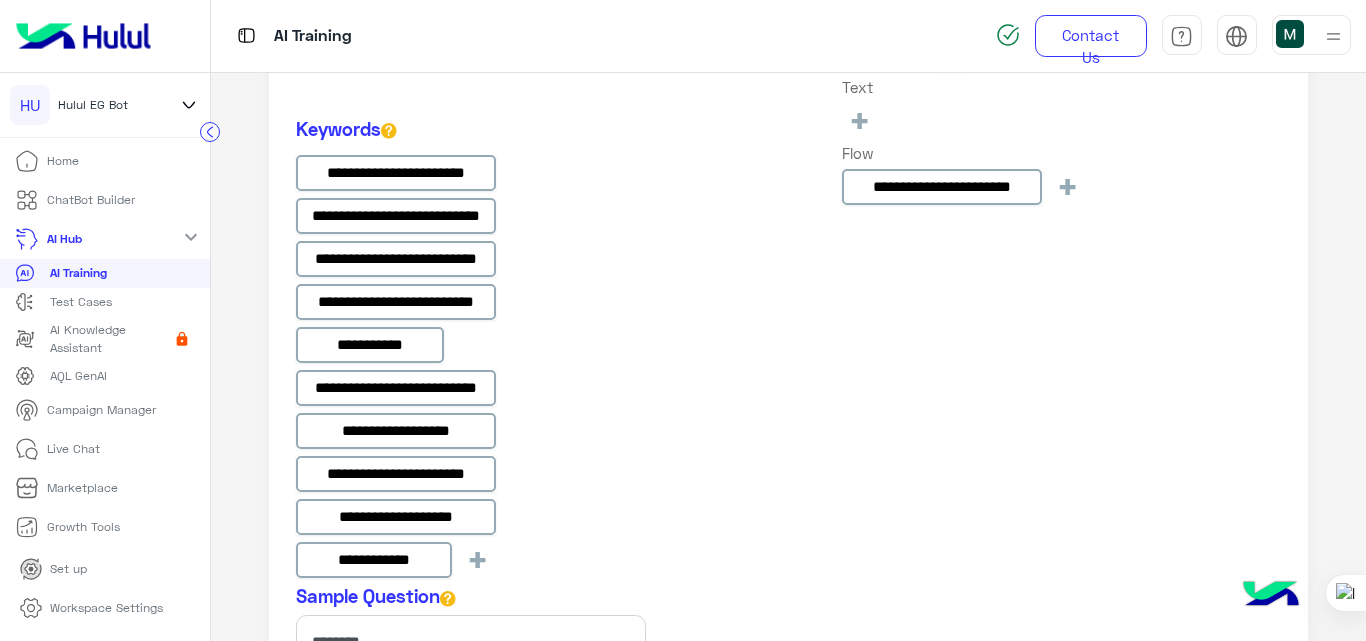 scroll, scrollTop: 157, scrollLeft: 0, axis: vertical 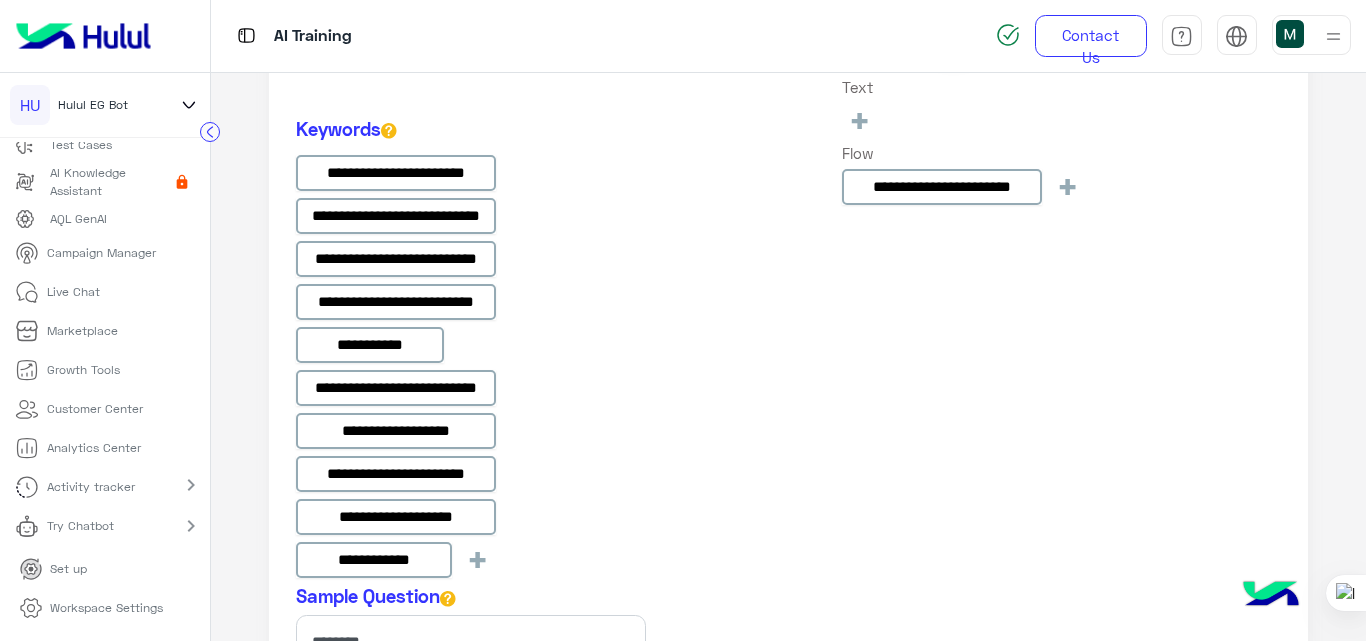 click on "Workspace Settings" at bounding box center [91, 608] 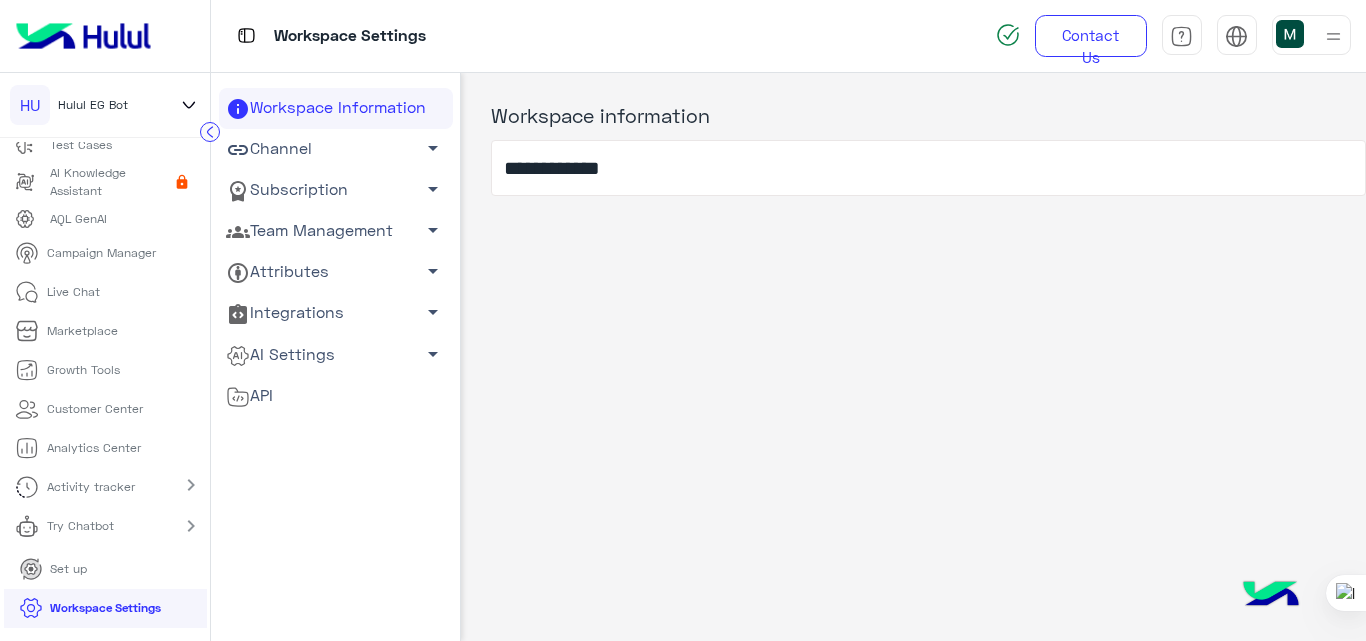 click on "Channel   arrow_drop_down" 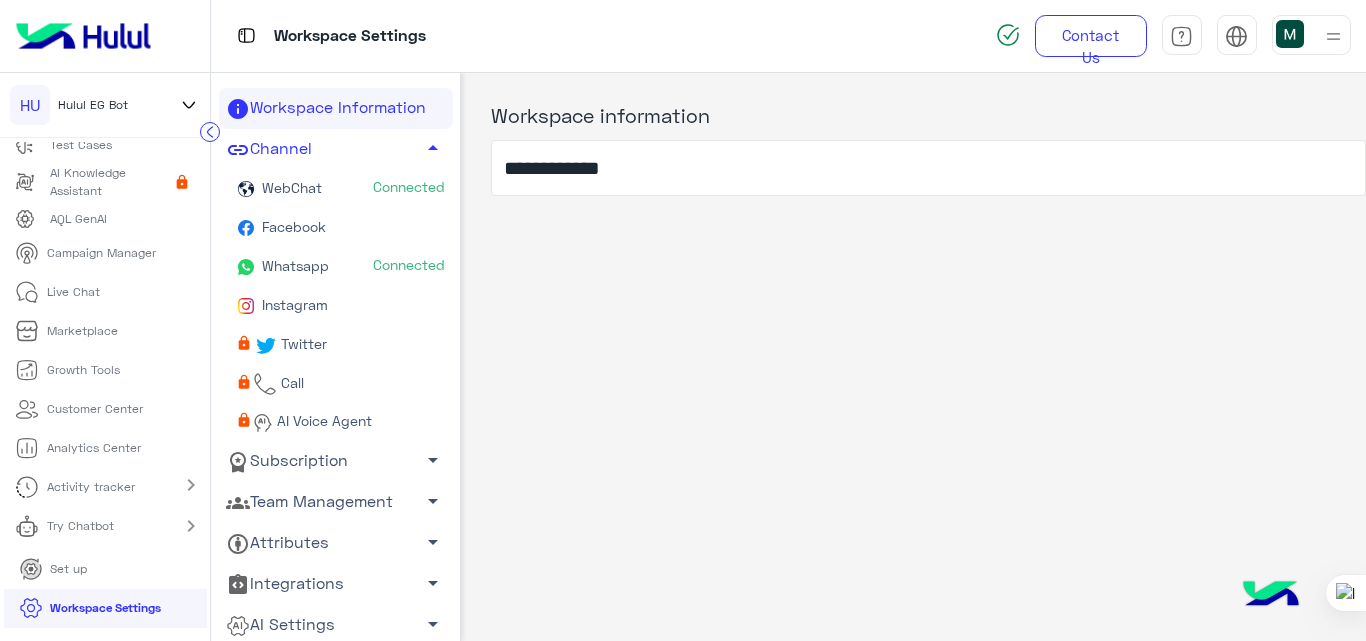 click on "WebChat  Connected" 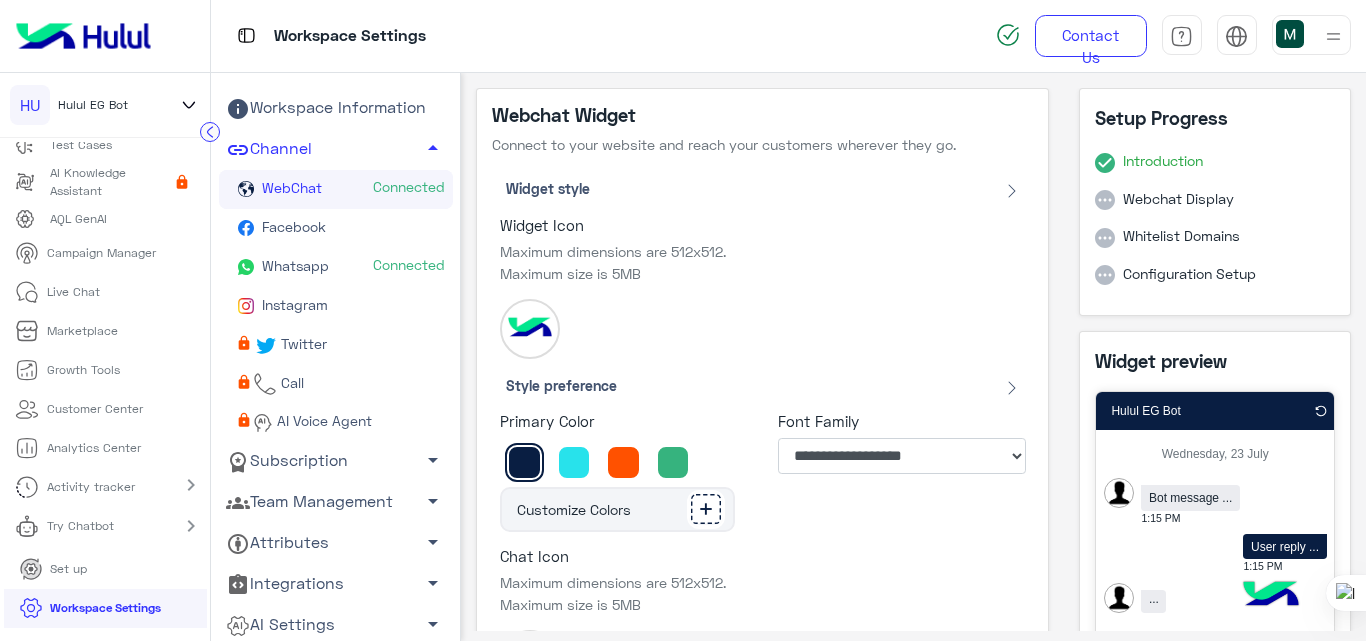 click at bounding box center (1271, 596) 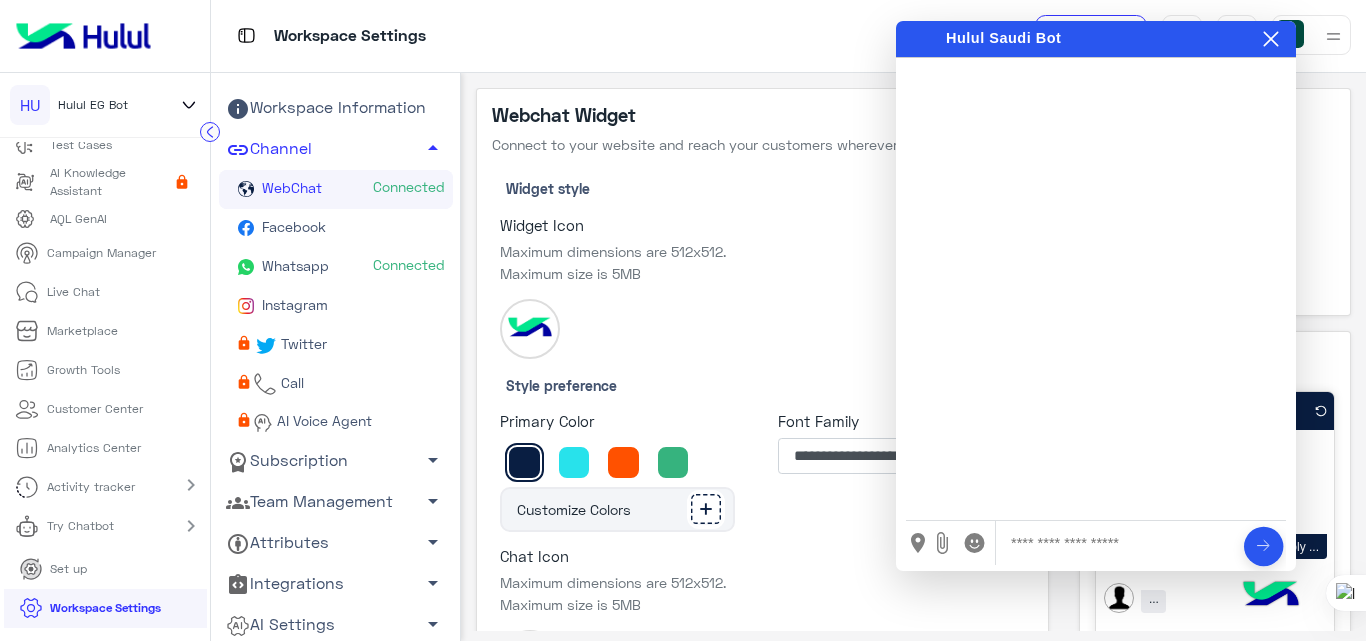 click at bounding box center [1271, 596] 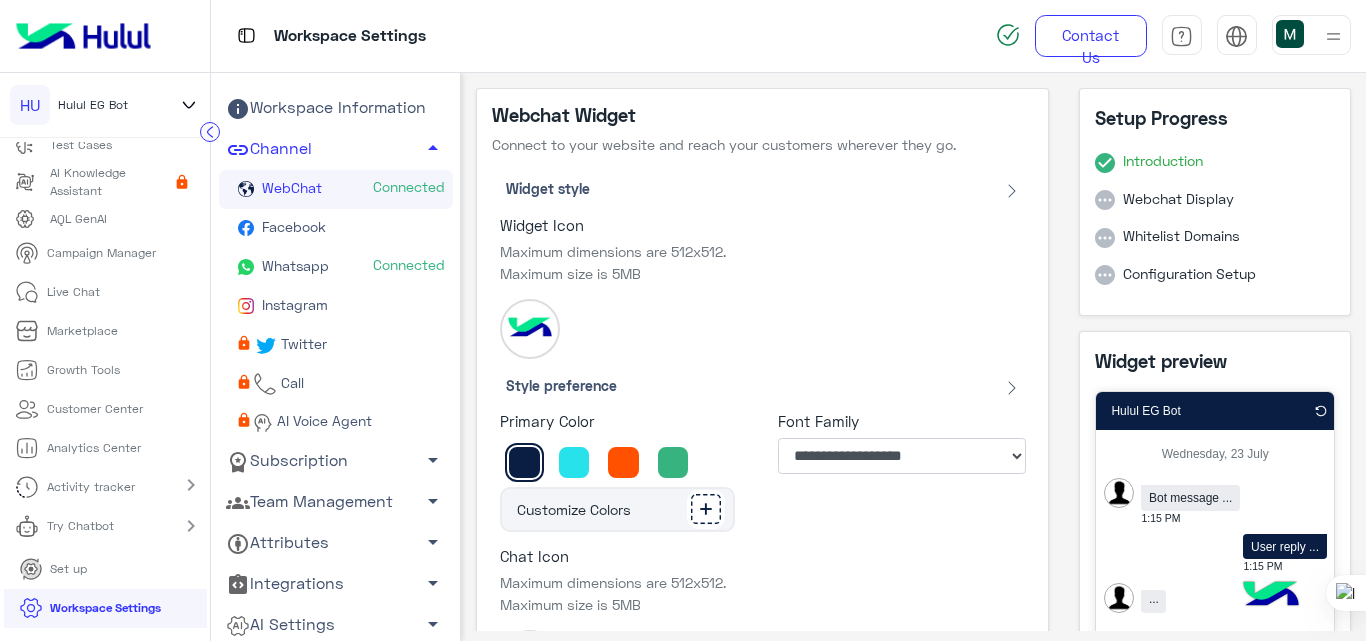 click on "Hulul EG Bot" 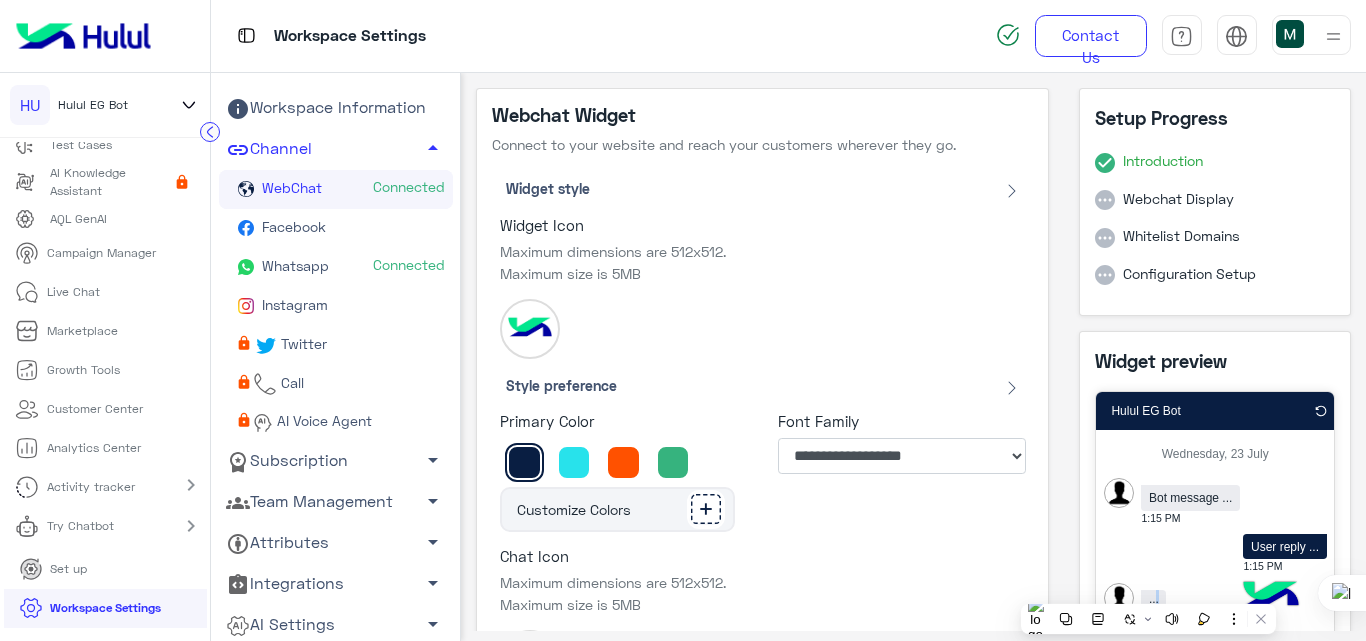 click on "..." 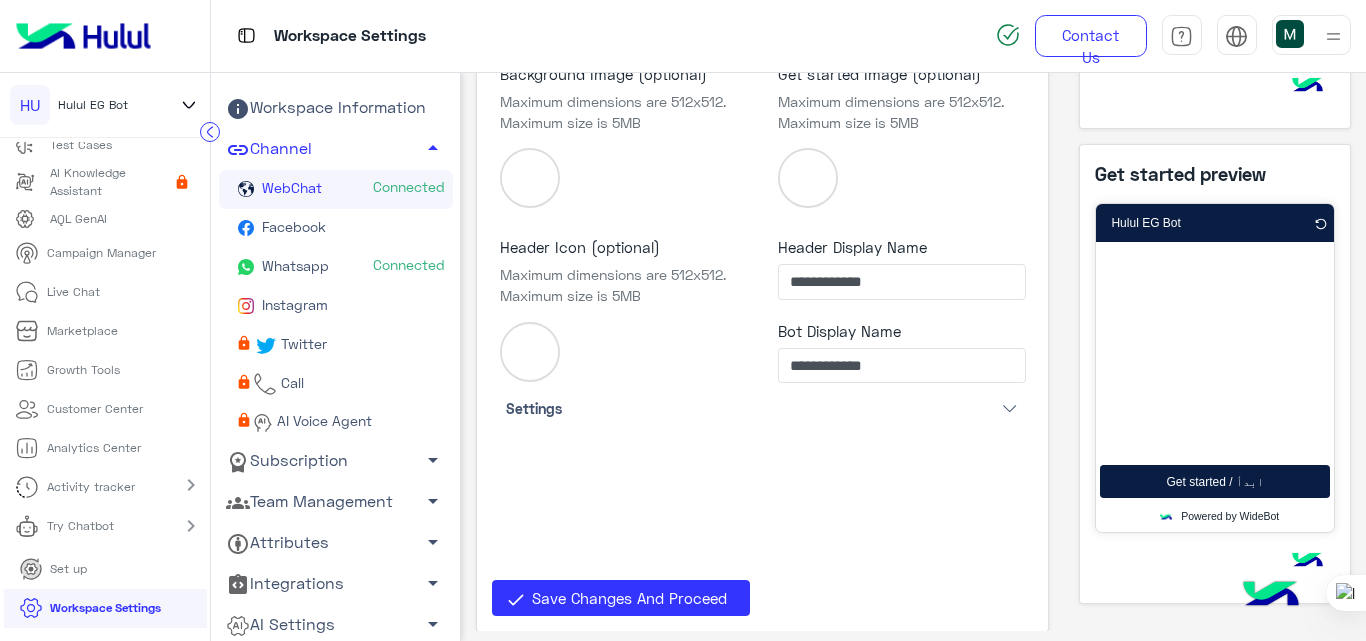 scroll, scrollTop: 0, scrollLeft: 0, axis: both 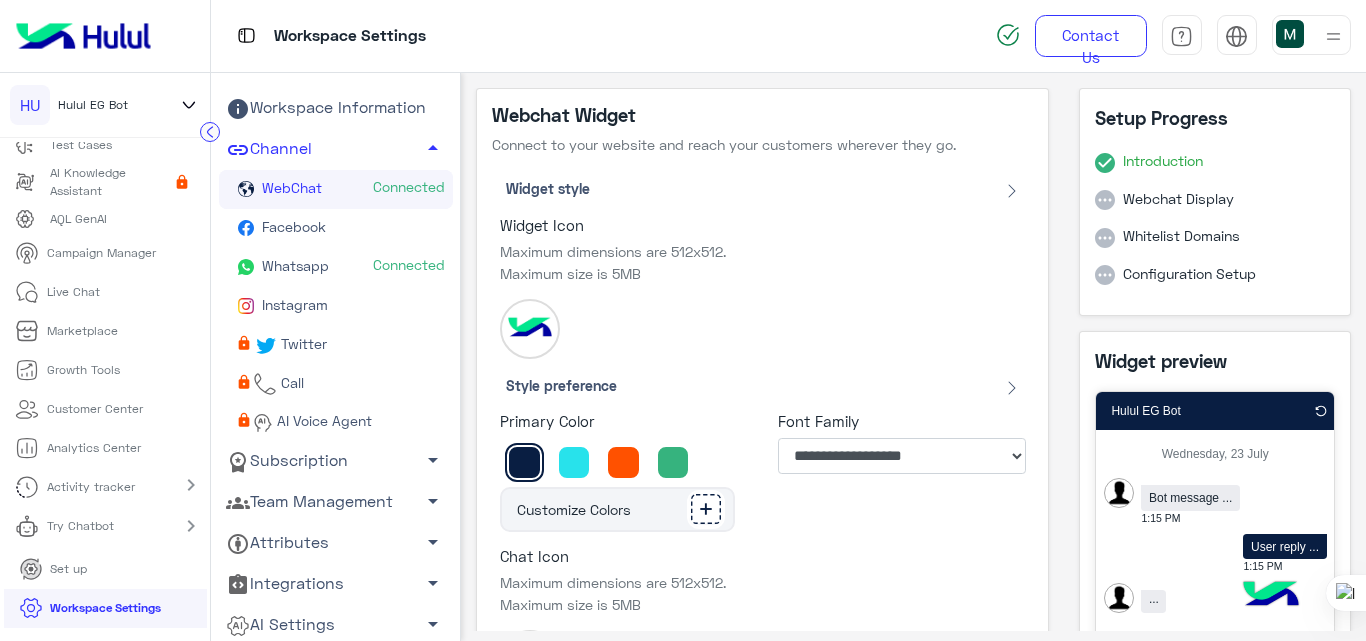 click on "Hulul EG Bot" 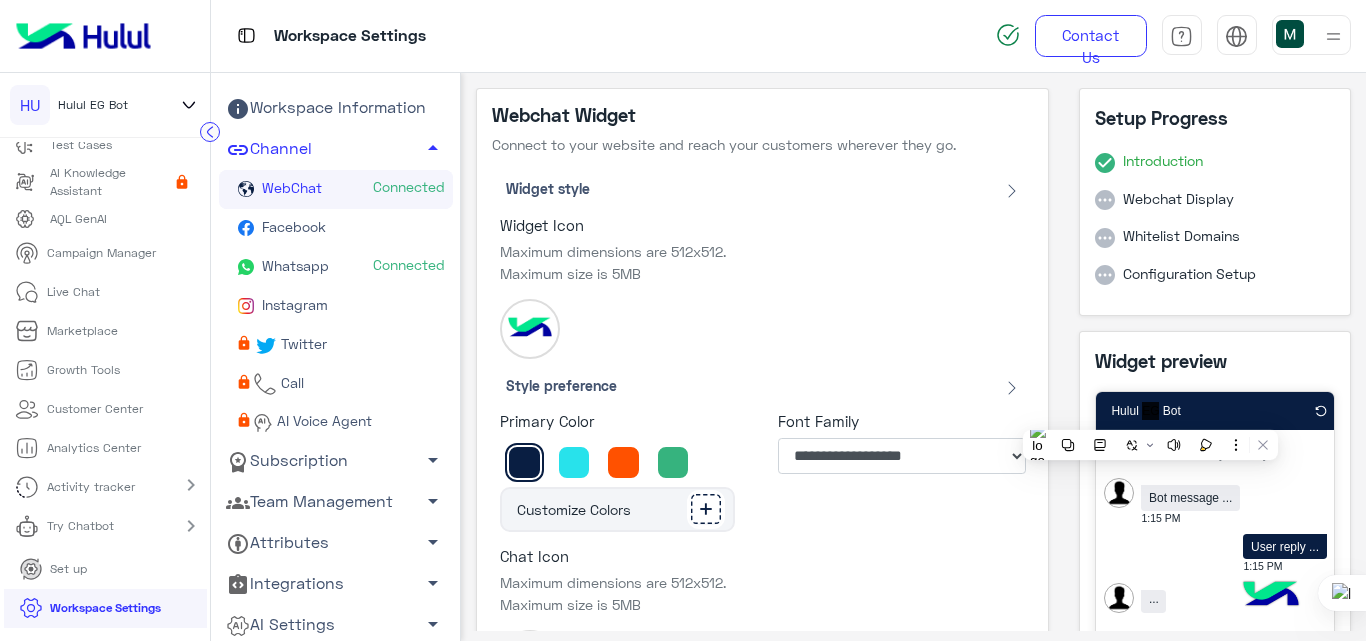 click on "Hulul EG Bot" 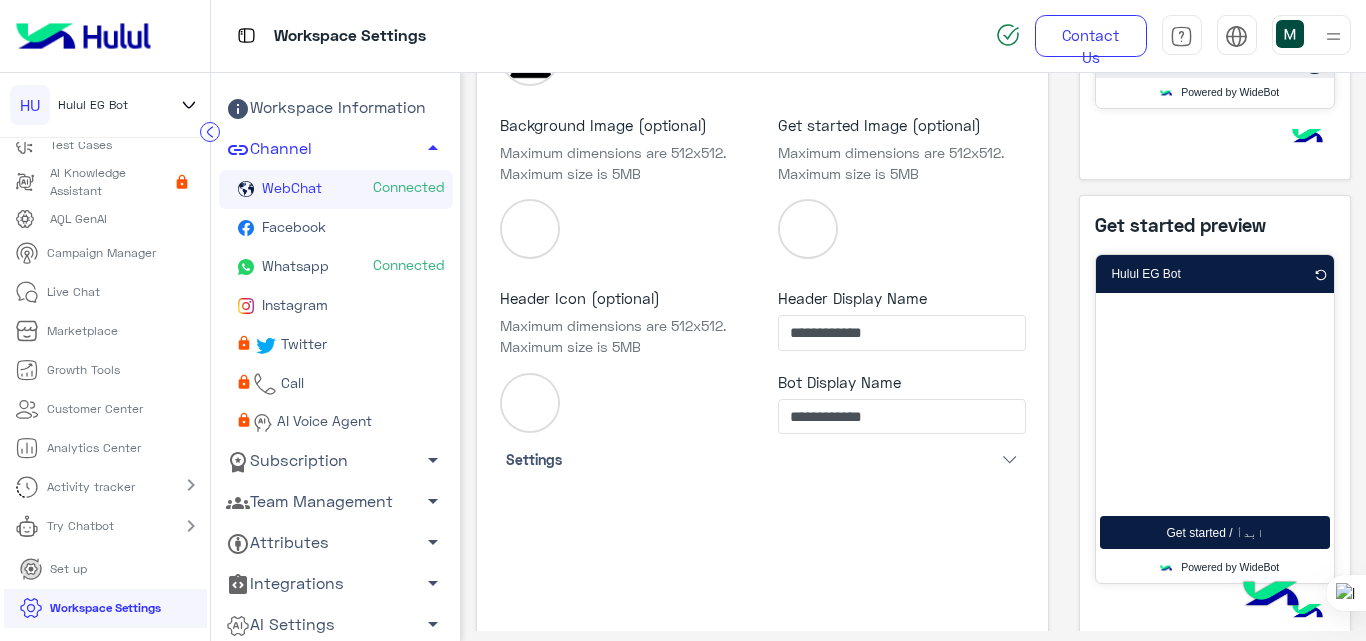 scroll, scrollTop: 655, scrollLeft: 0, axis: vertical 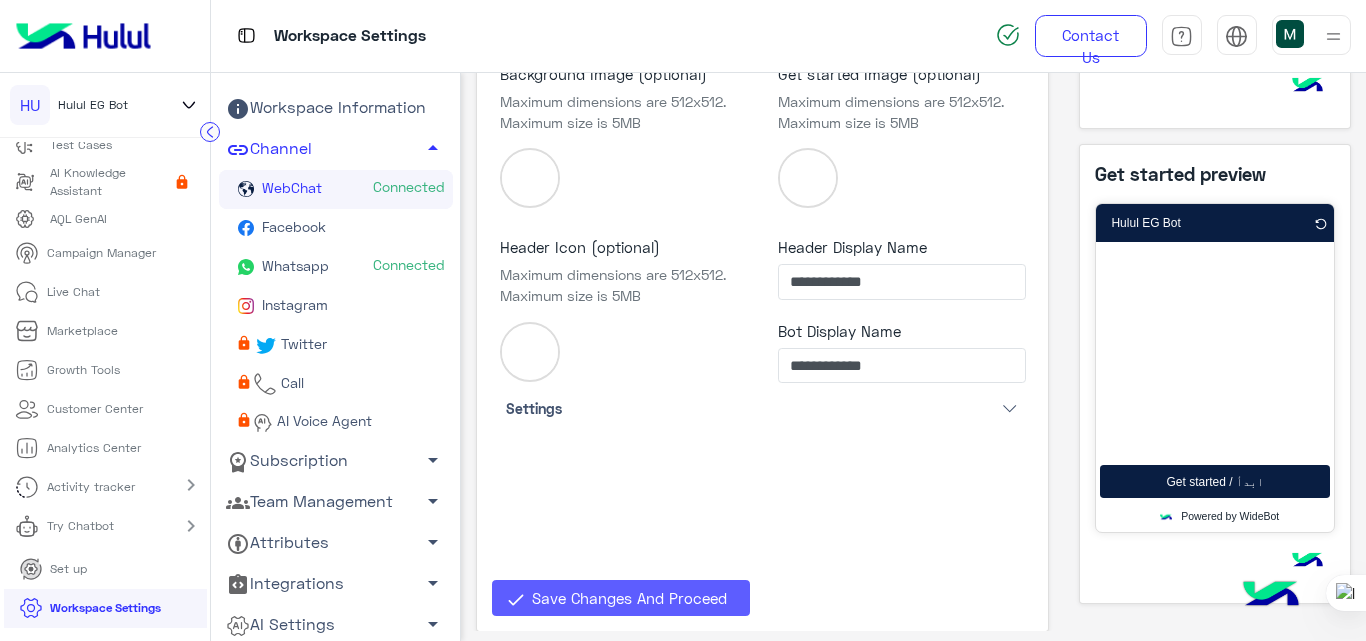 click on "Save Changes And Proceed" 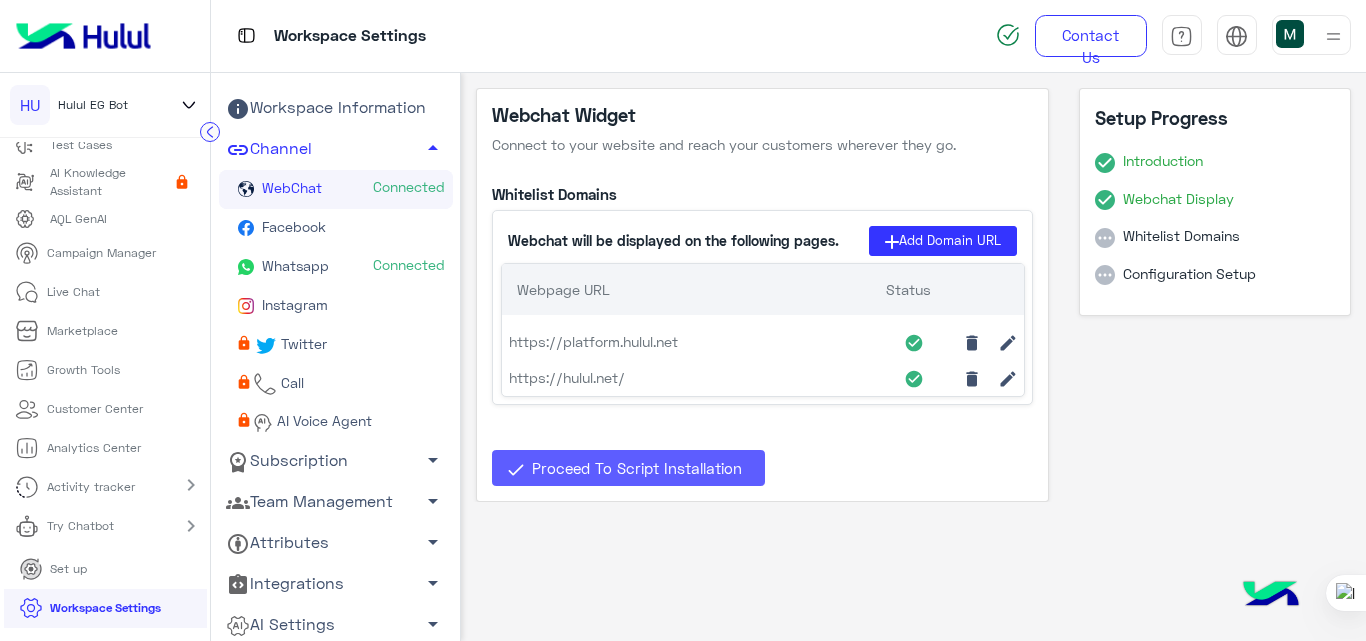 scroll, scrollTop: 0, scrollLeft: 0, axis: both 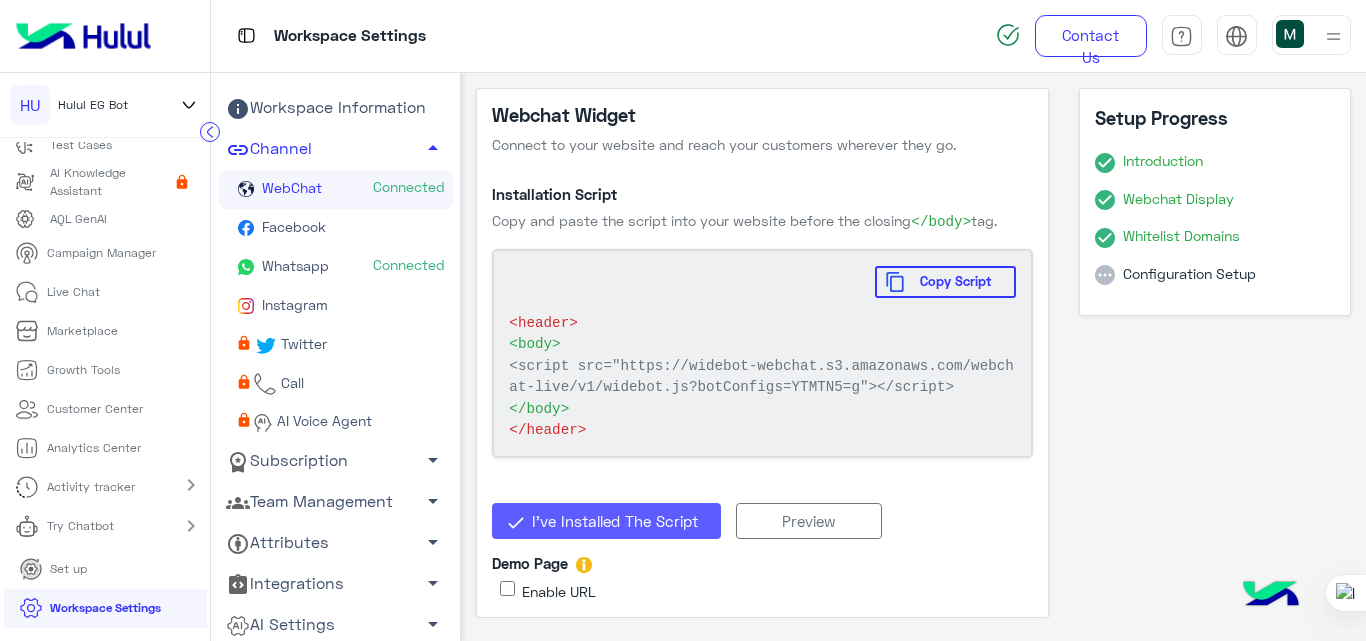 click on "I’ve Installed The Script" 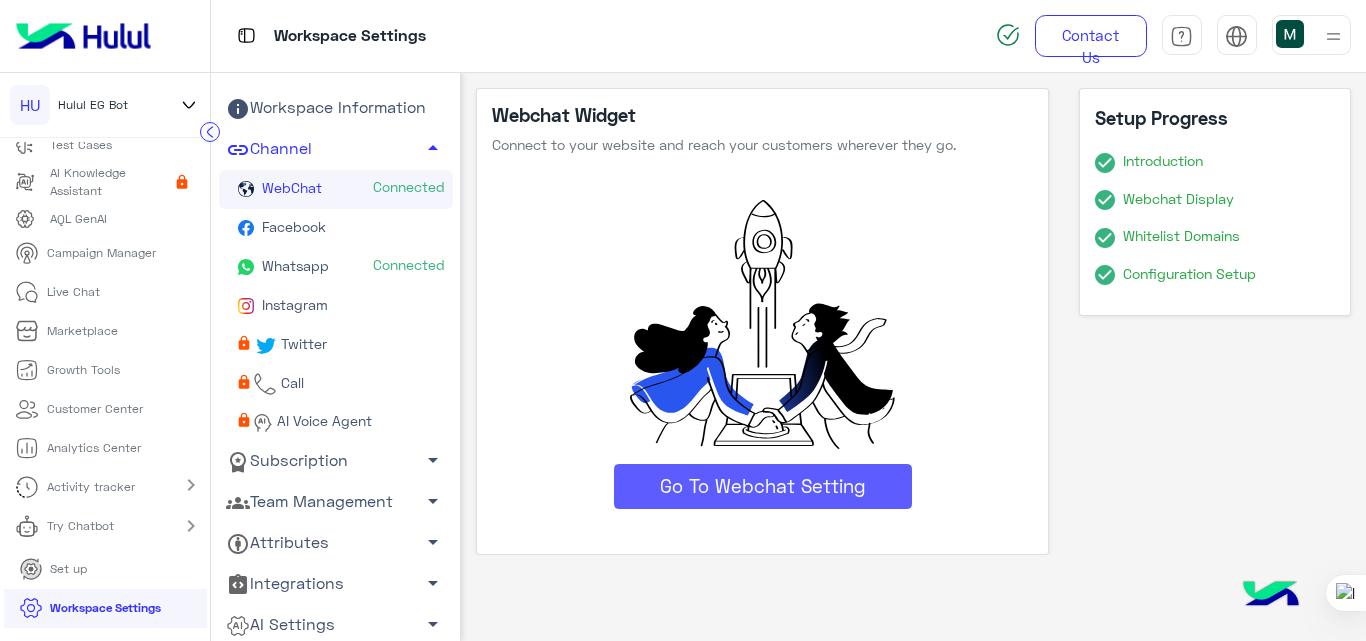 click on "Go To Webchat Setting" 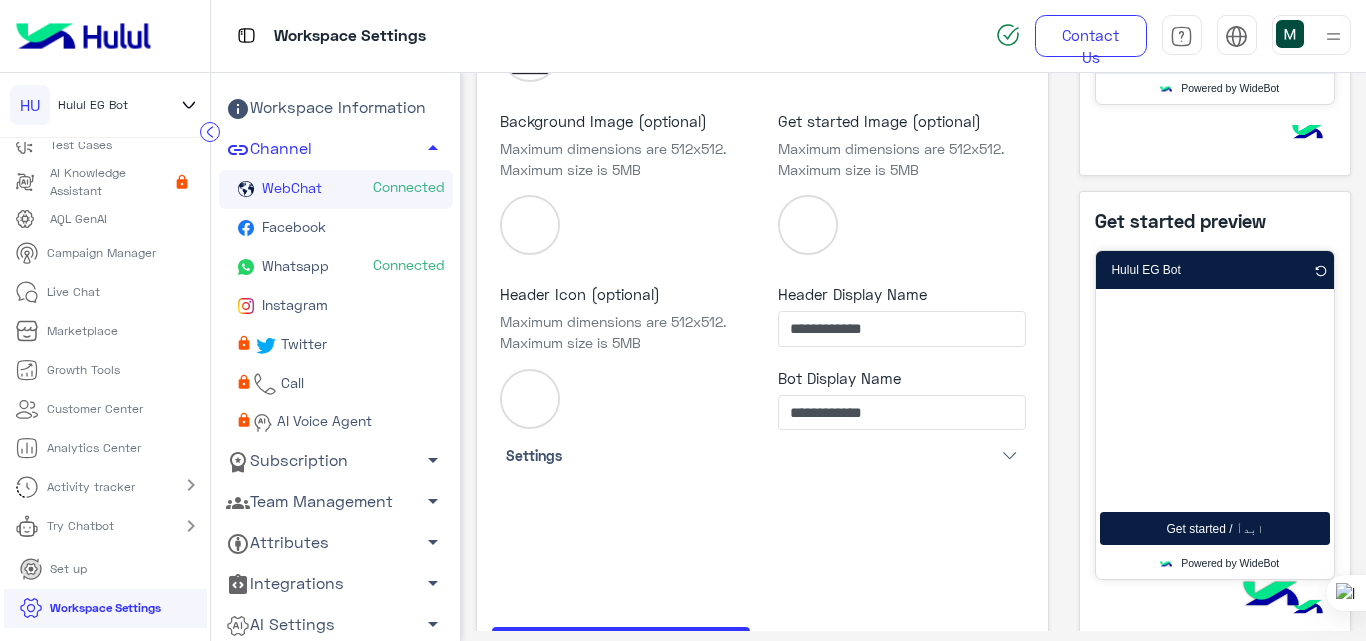 scroll, scrollTop: 655, scrollLeft: 0, axis: vertical 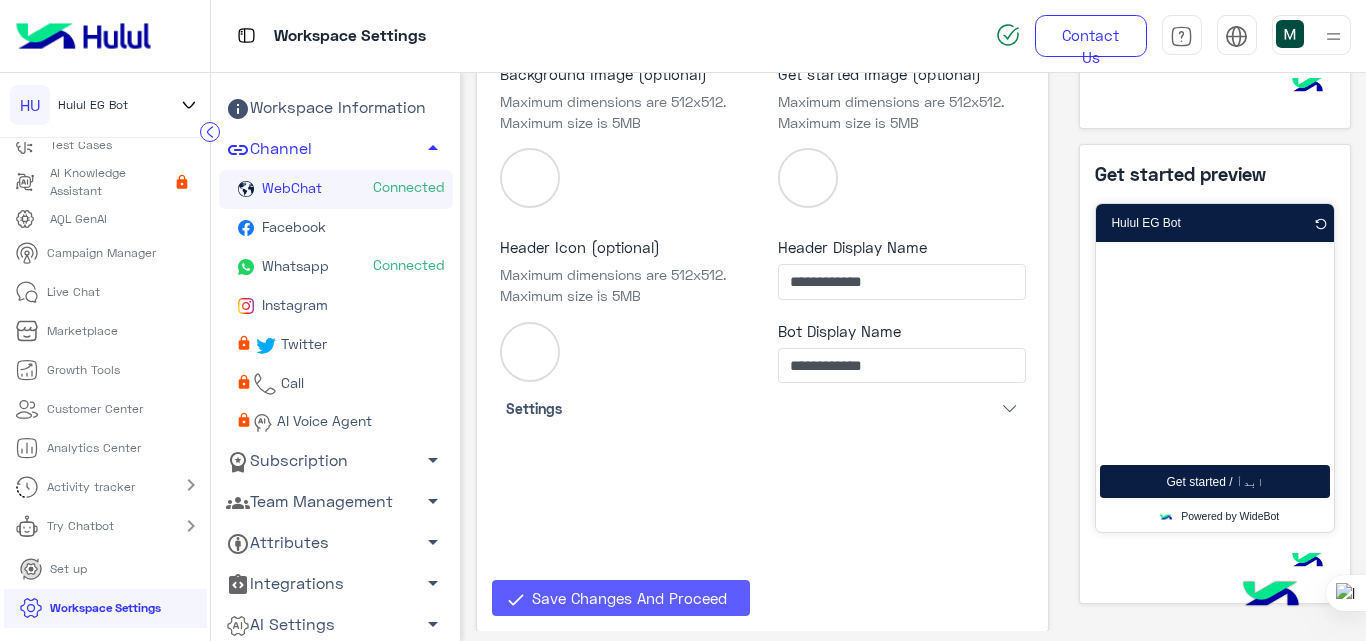 click on "Save Changes And Proceed" 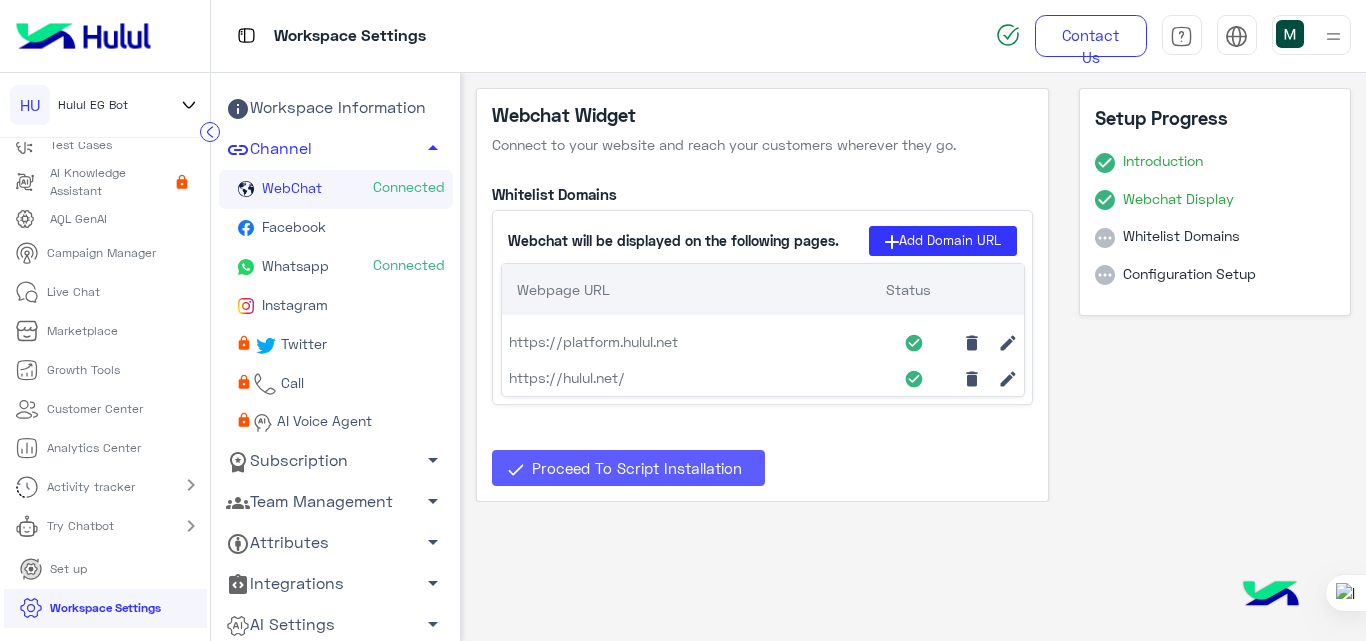 scroll, scrollTop: 0, scrollLeft: 0, axis: both 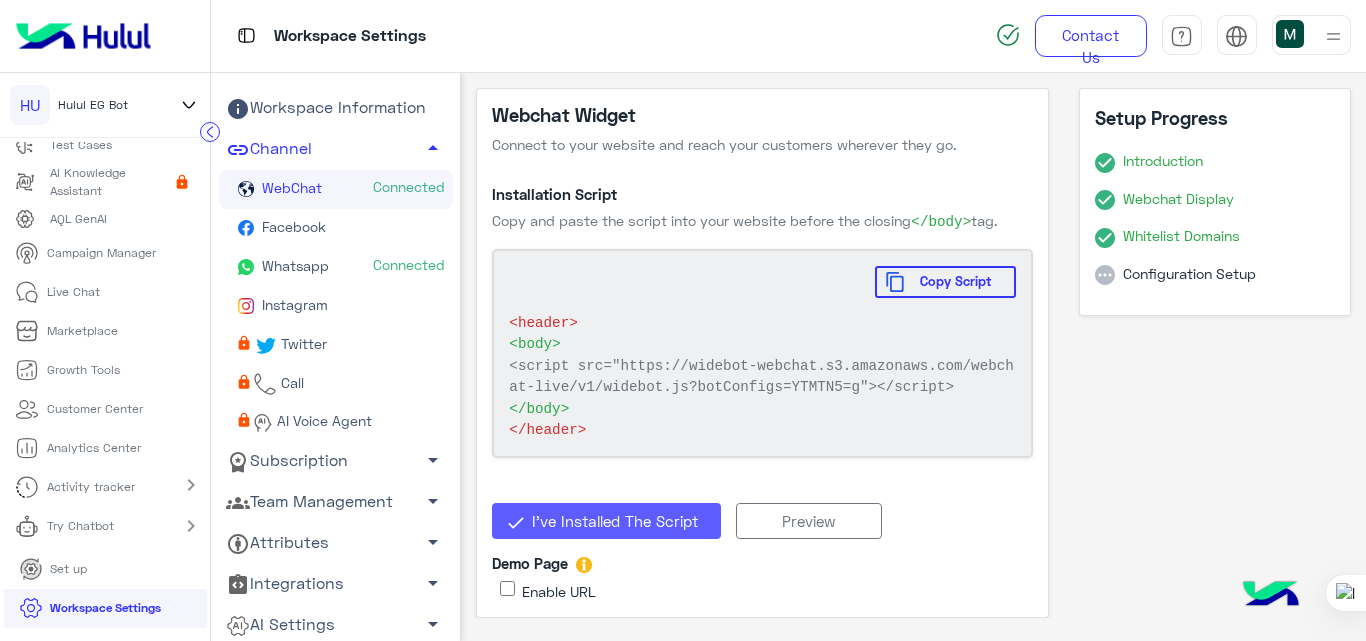 click on "Enable URL" 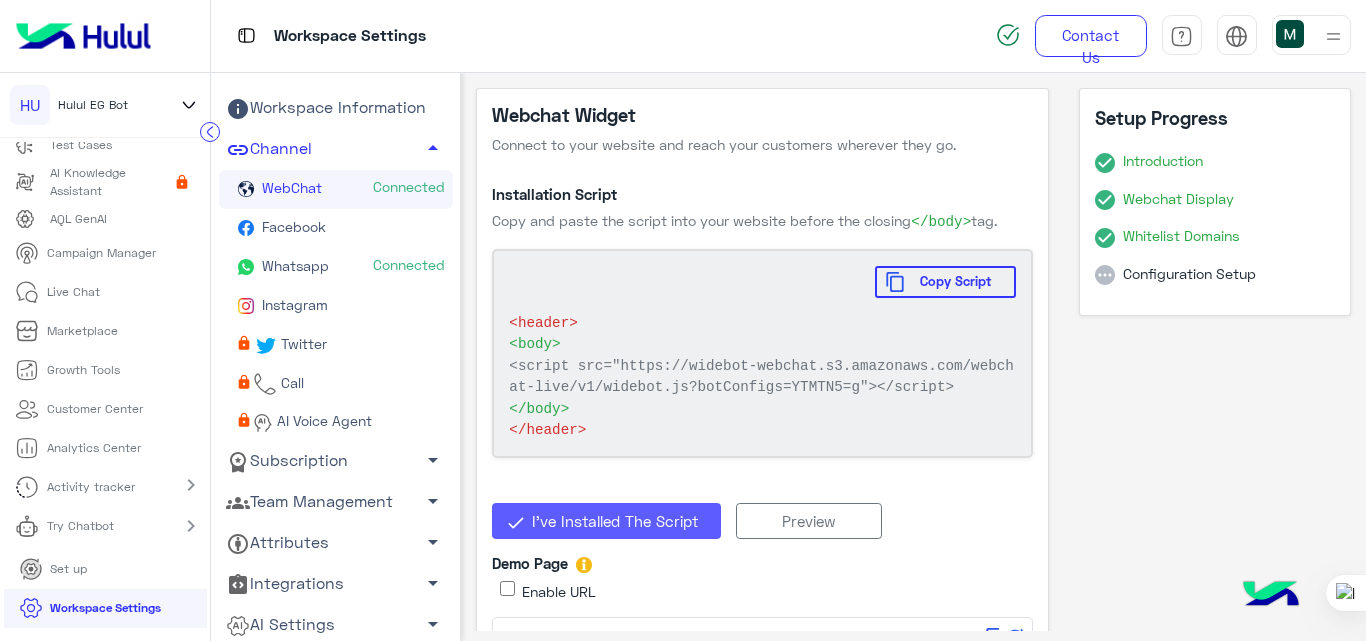 click on "I’ve Installed The Script" 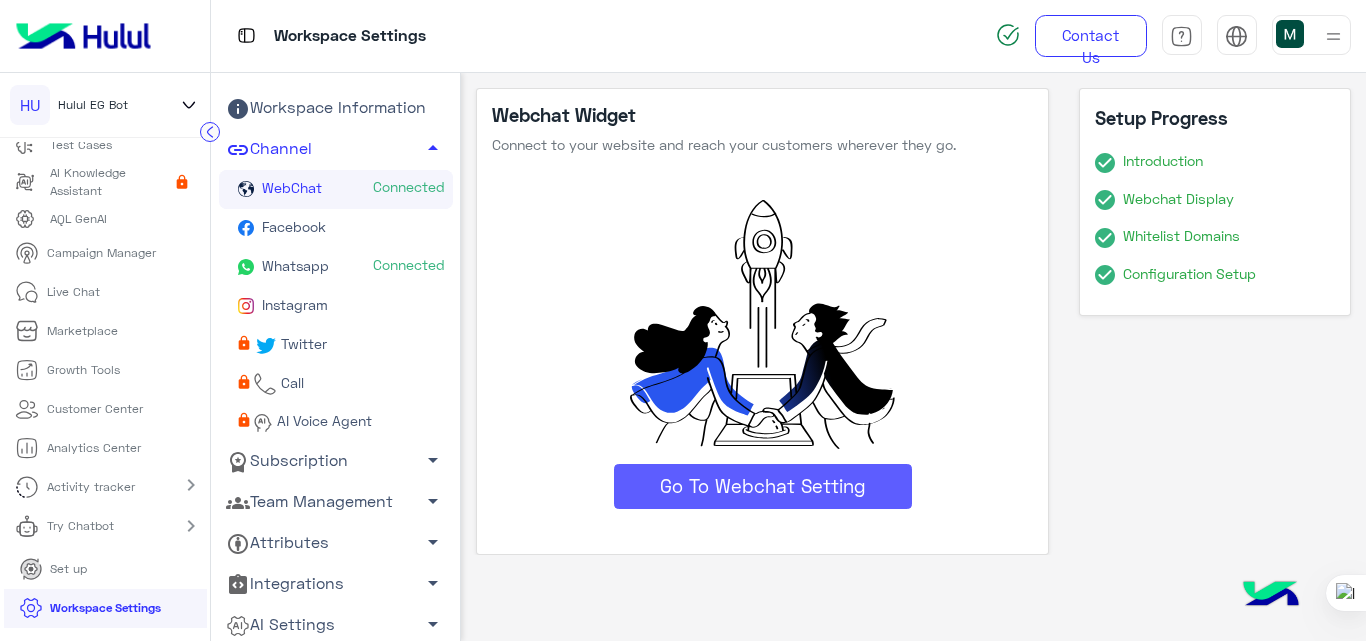 click on "Go To Webchat Setting" 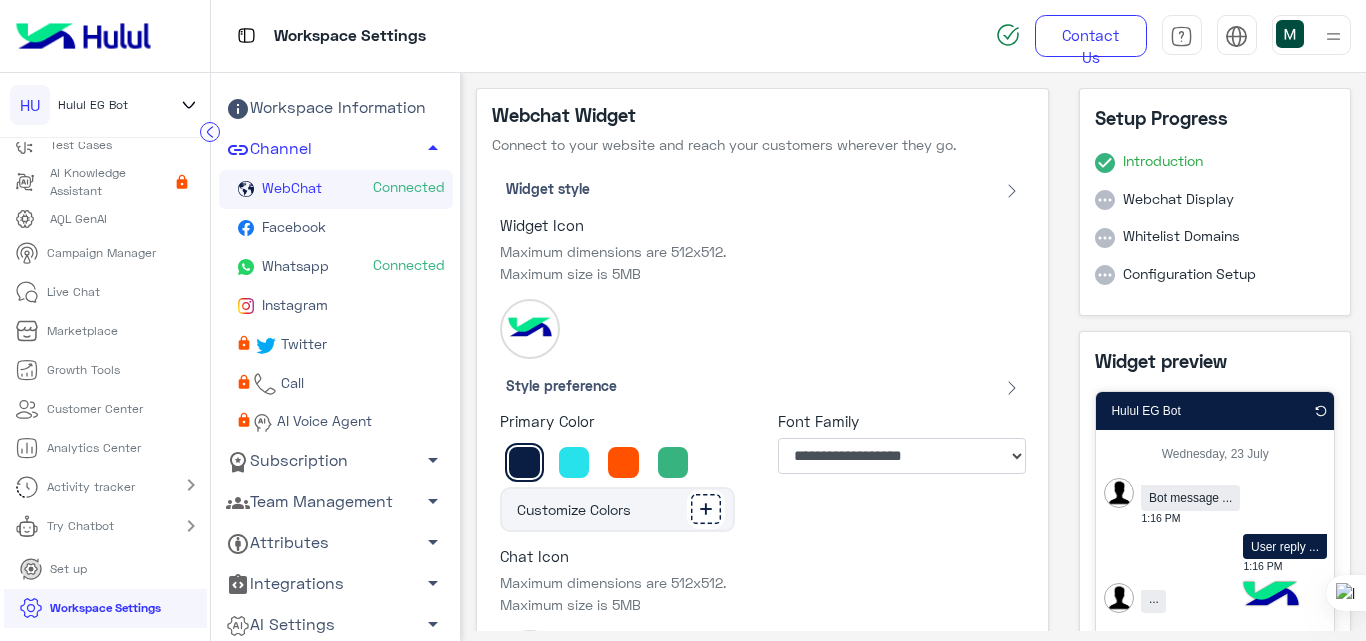 click at bounding box center [1271, 596] 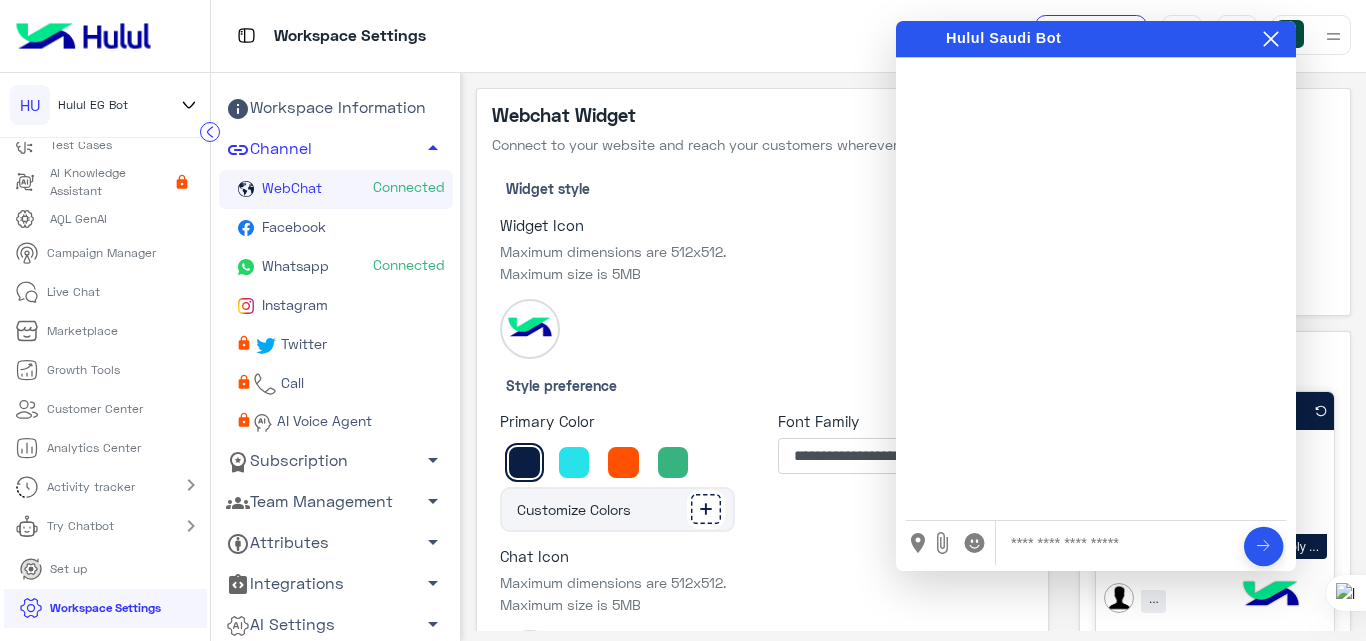 click at bounding box center [1271, 596] 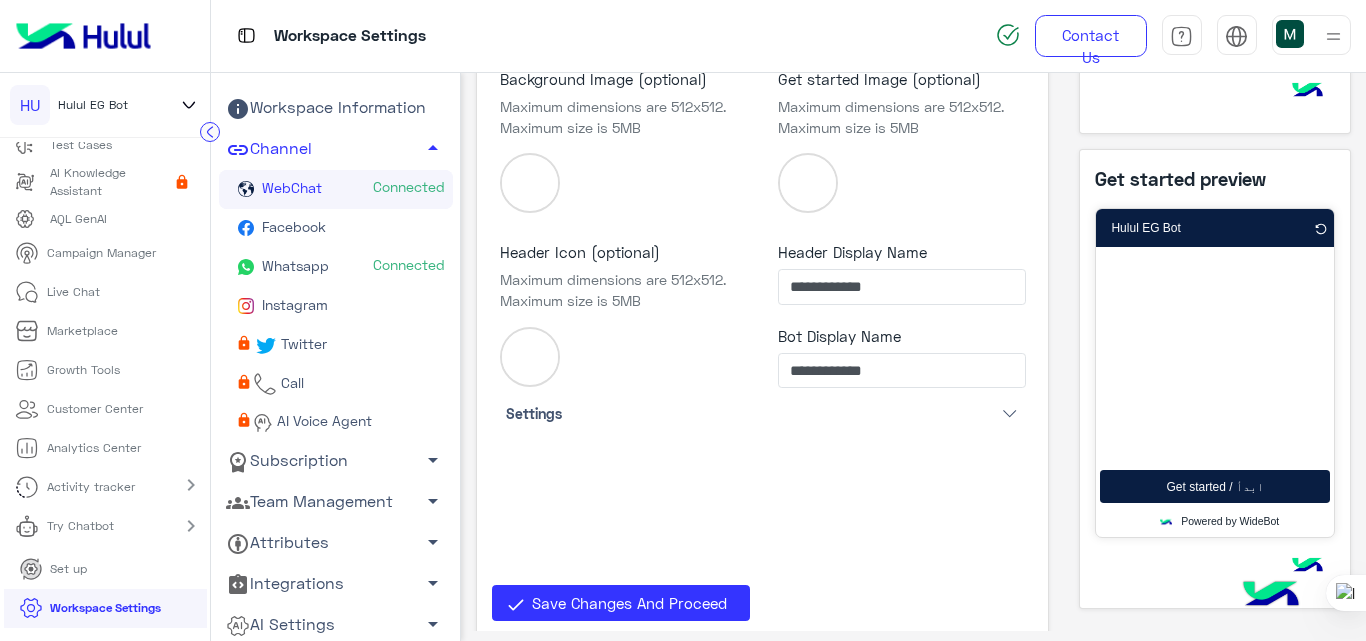 scroll, scrollTop: 655, scrollLeft: 0, axis: vertical 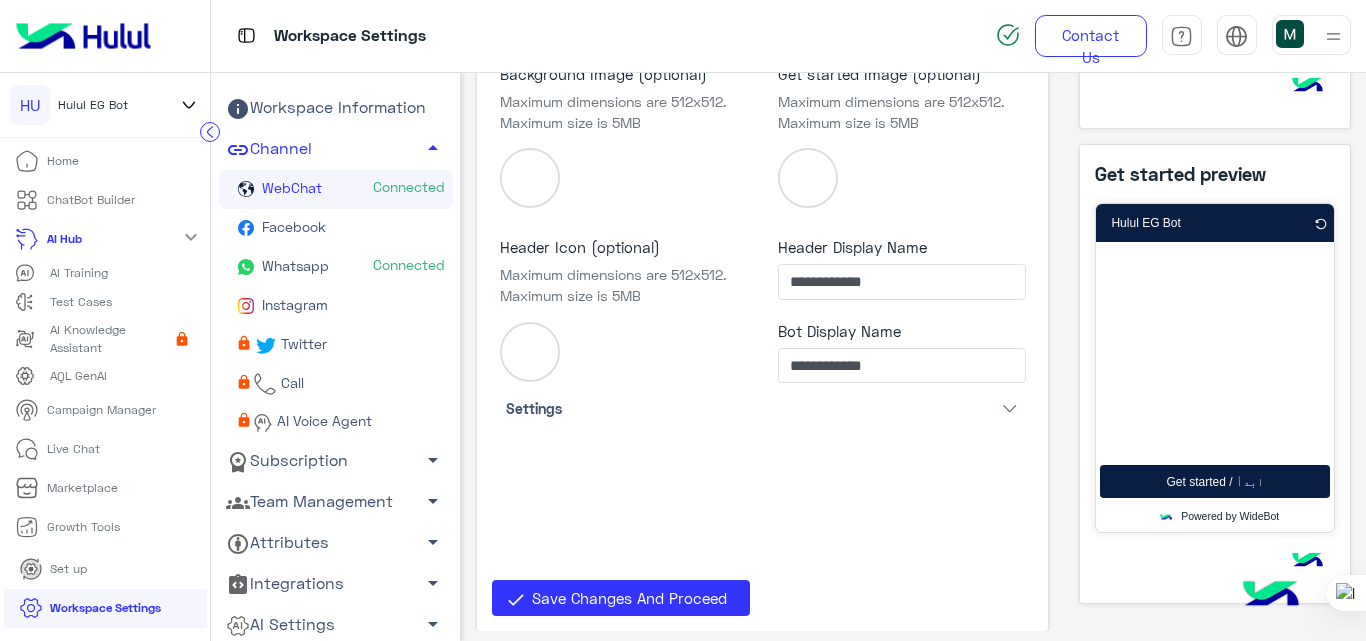 click on "AI Training" 